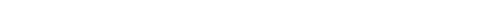 select on "10" 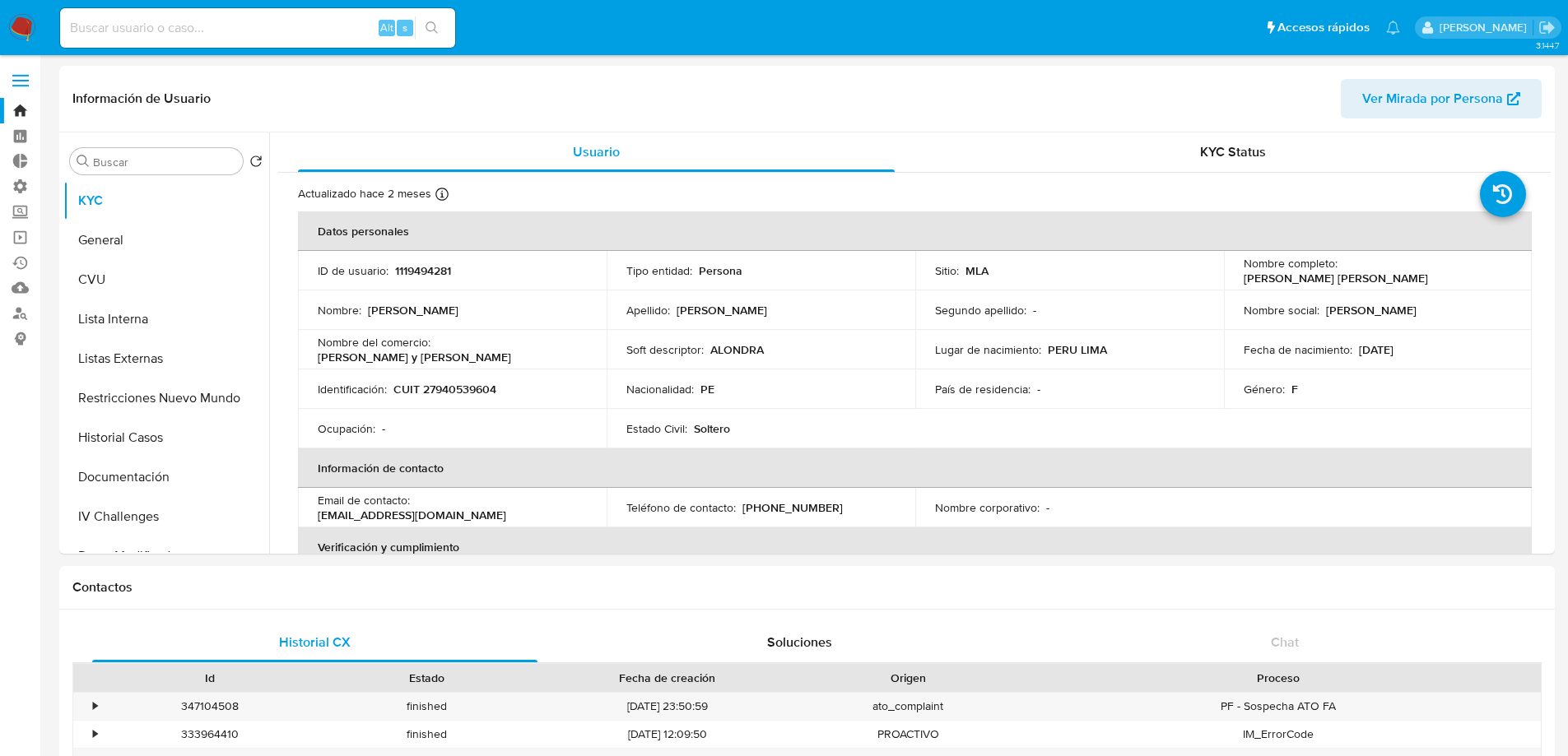 select on "10" 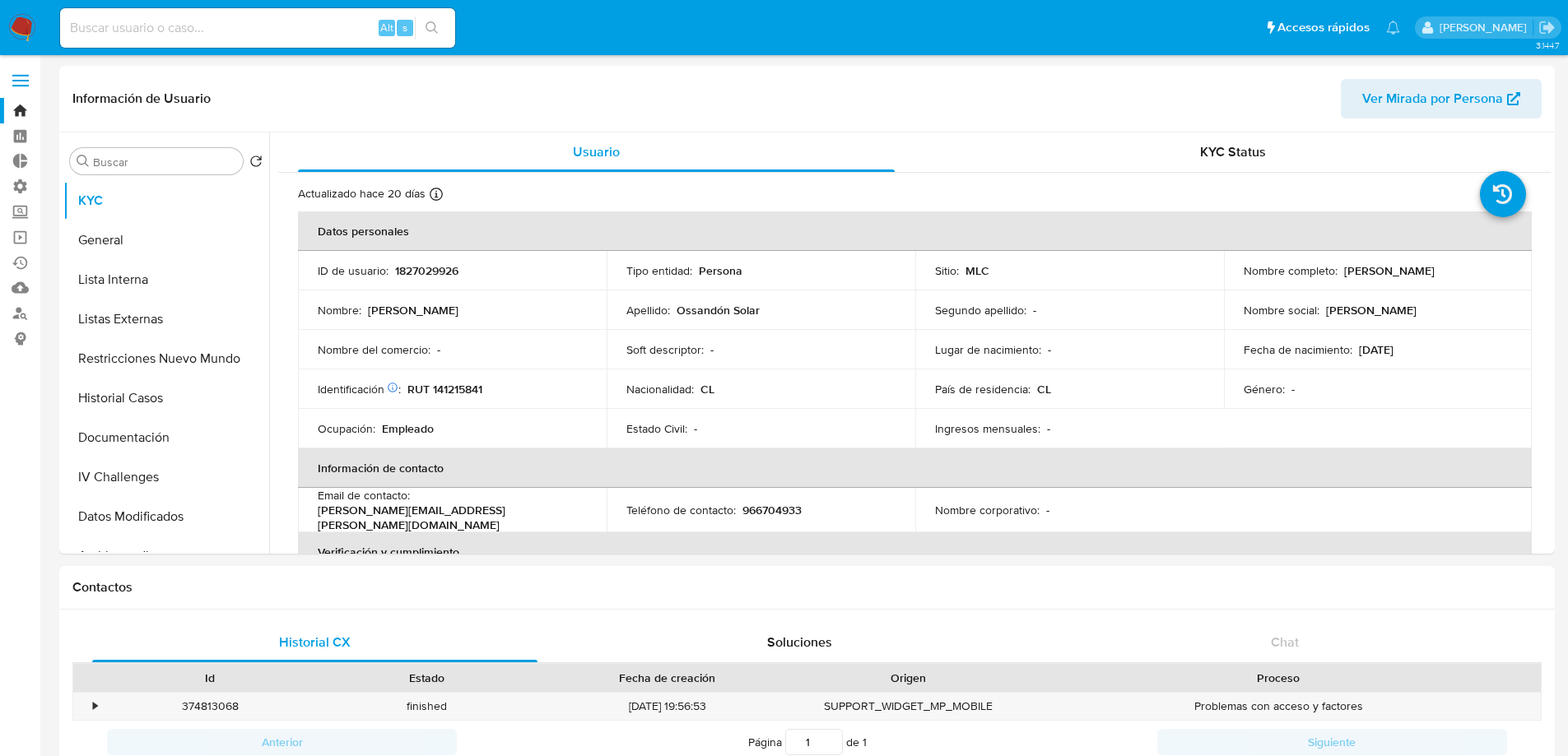 select on "10" 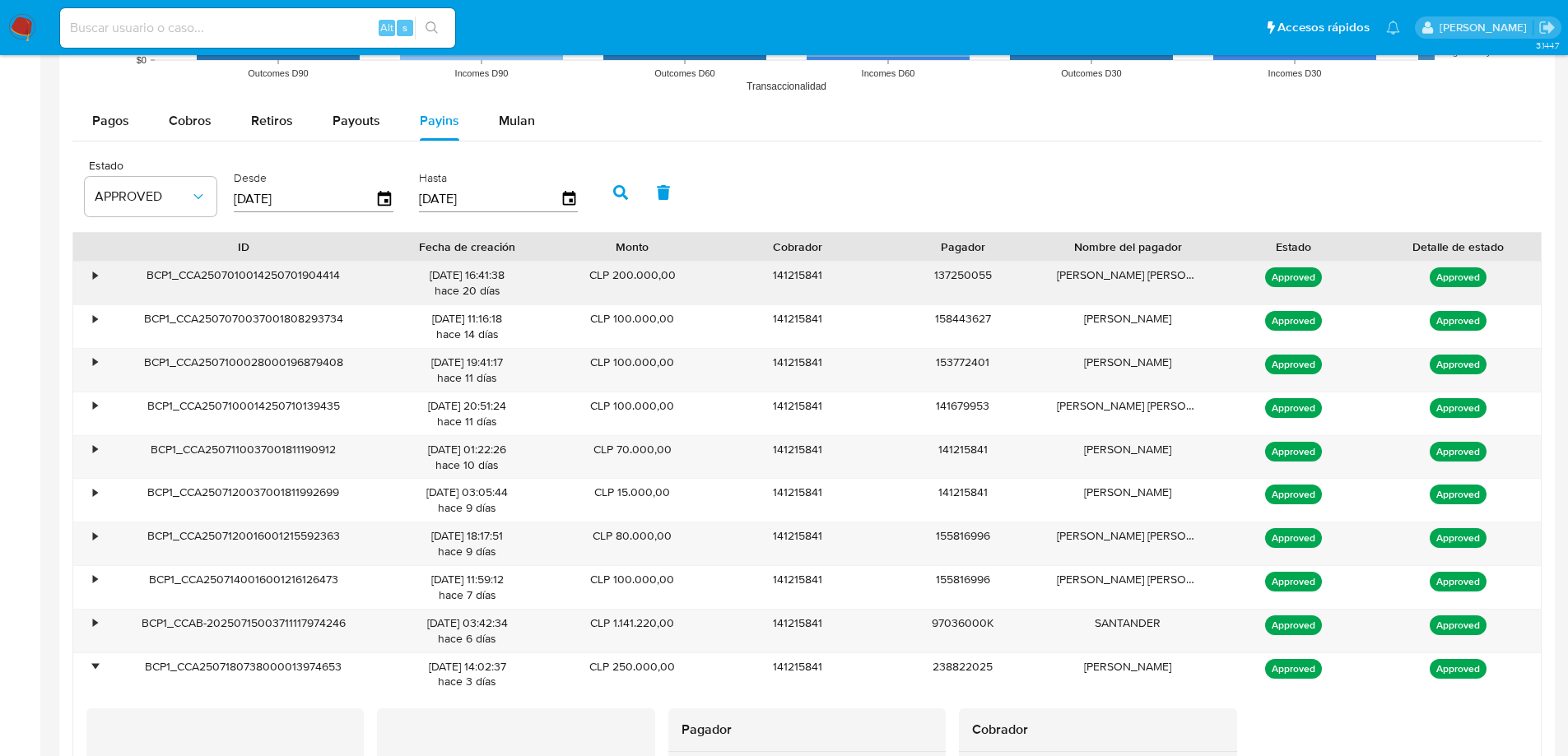 scroll, scrollTop: 411, scrollLeft: 0, axis: vertical 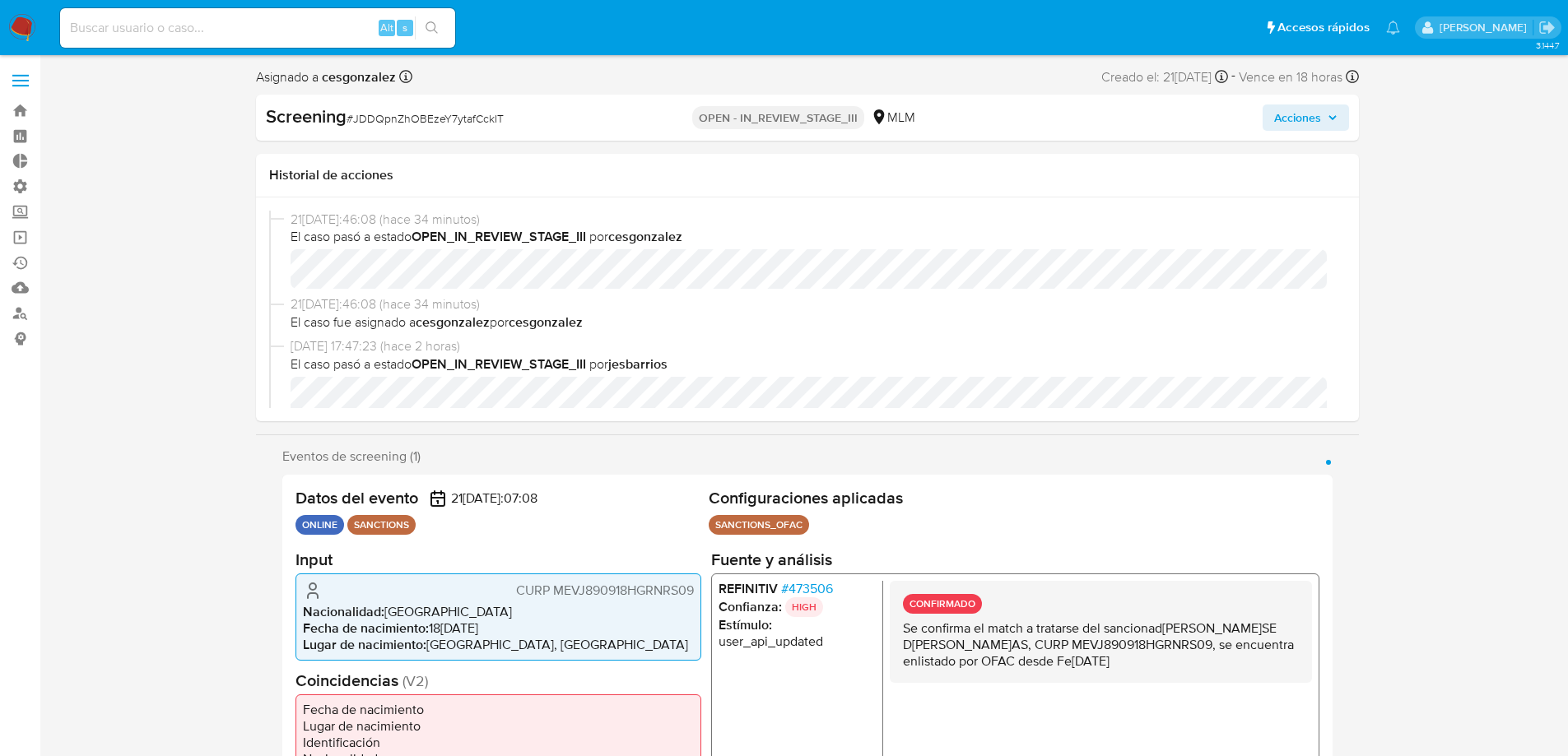 select on "10" 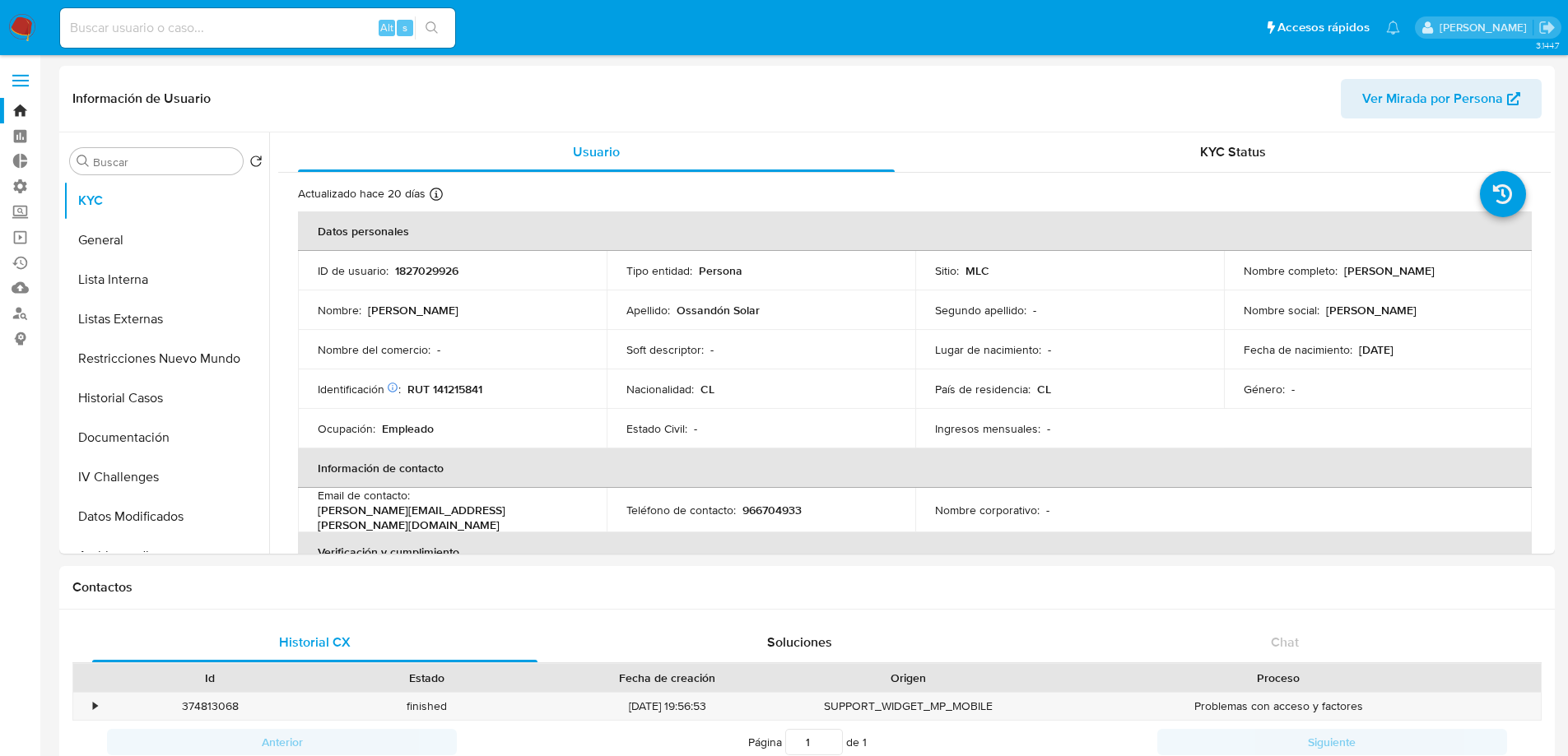 select on "10" 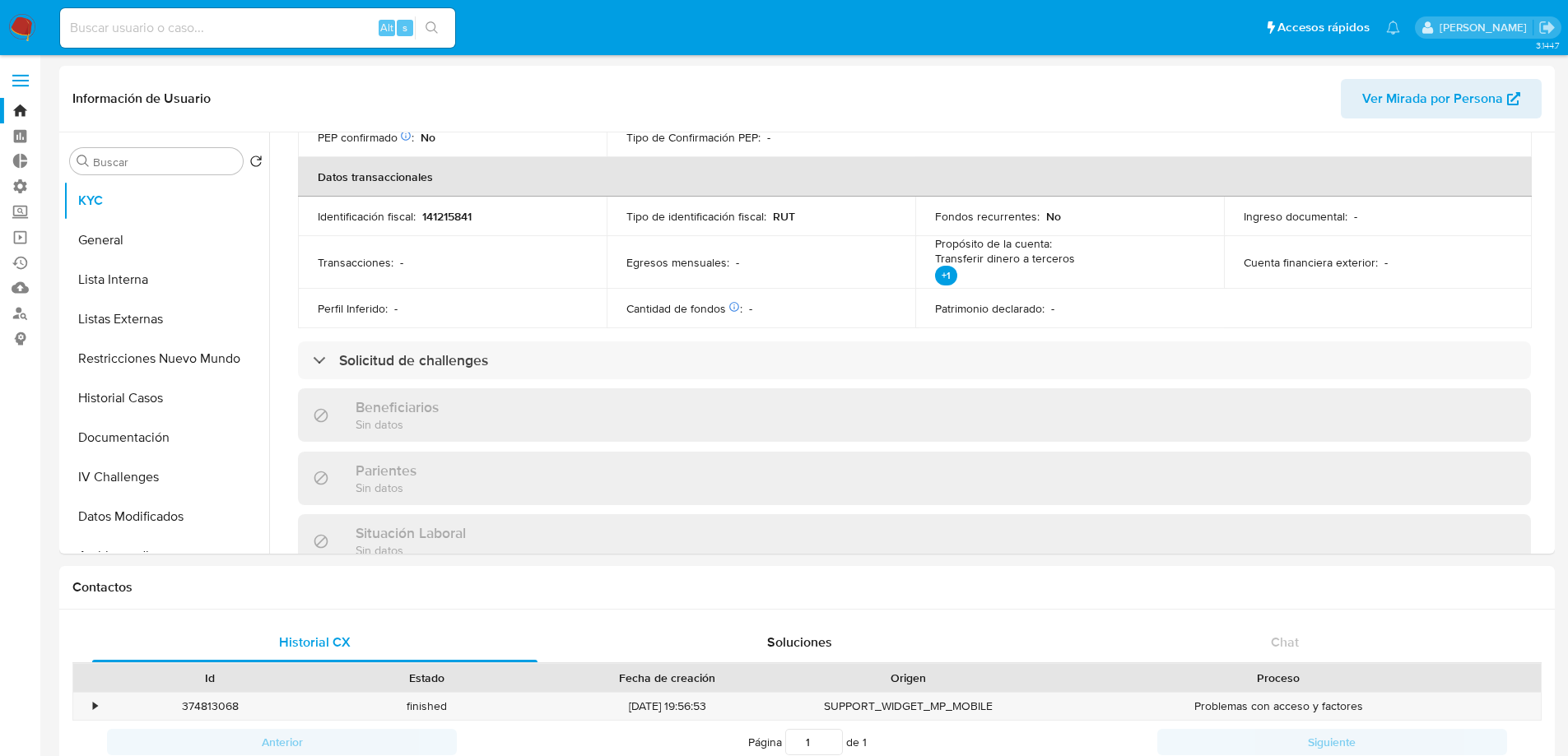 scroll, scrollTop: 1686, scrollLeft: 0, axis: vertical 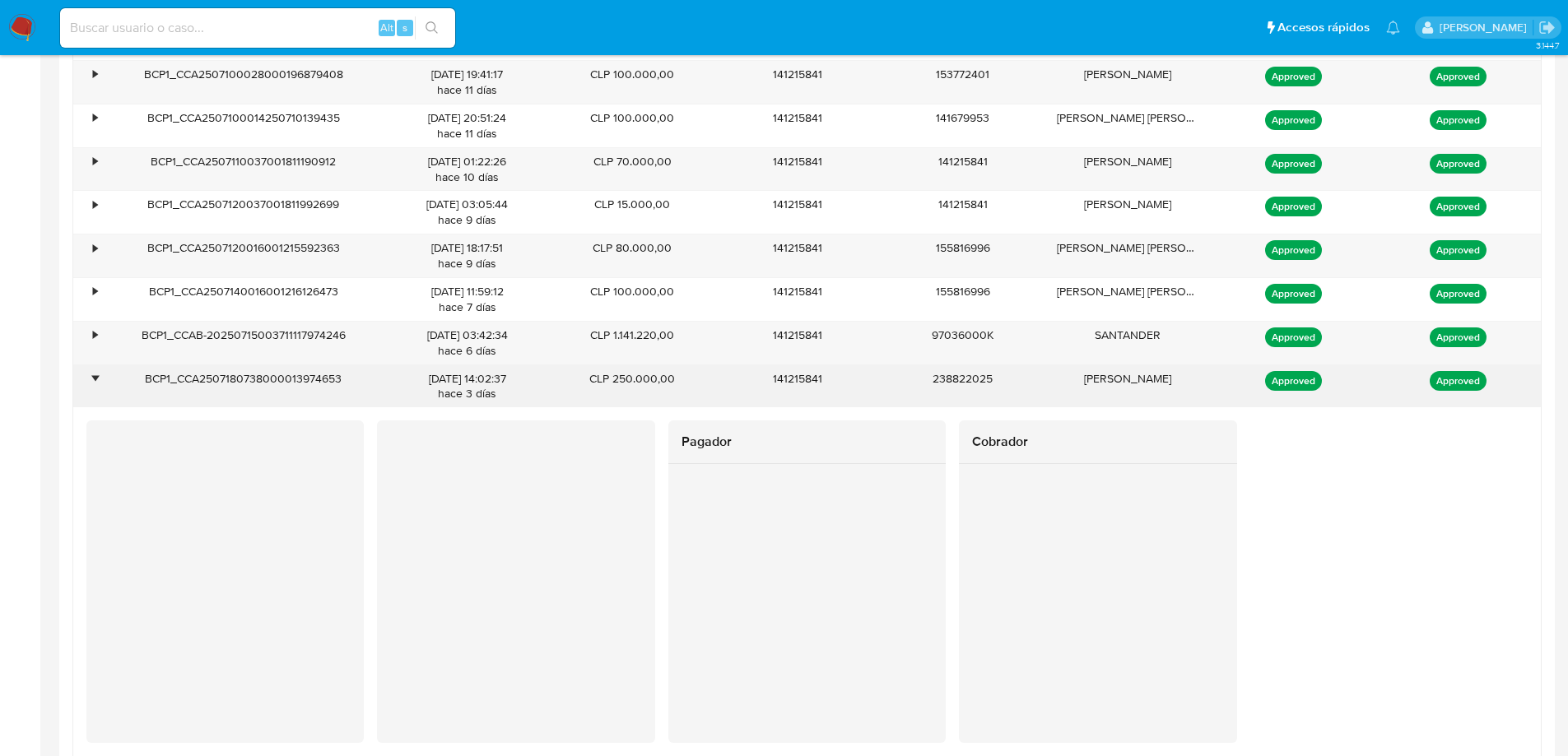 drag, startPoint x: 1012, startPoint y: 378, endPoint x: 929, endPoint y: 387, distance: 83.48653 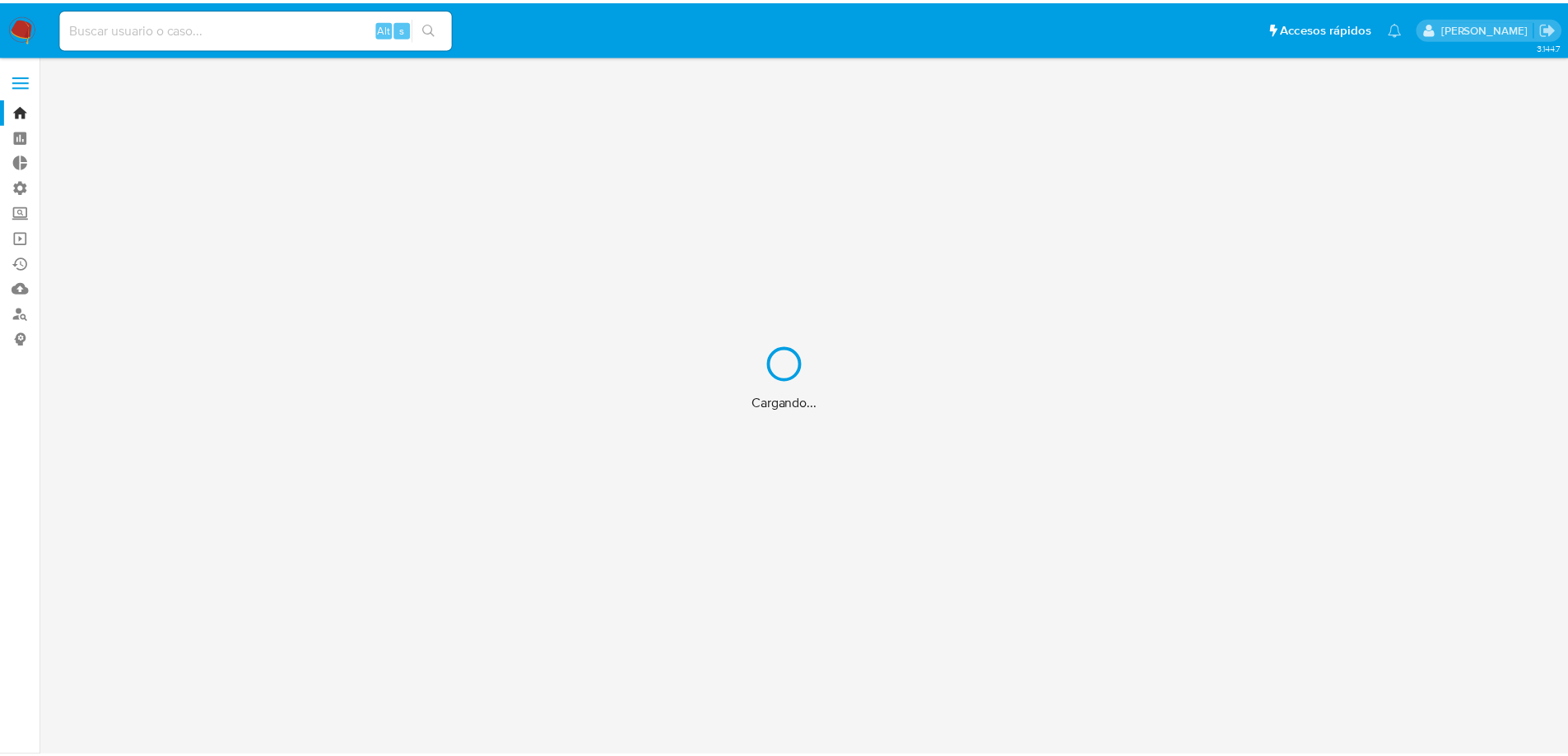 scroll, scrollTop: 0, scrollLeft: 0, axis: both 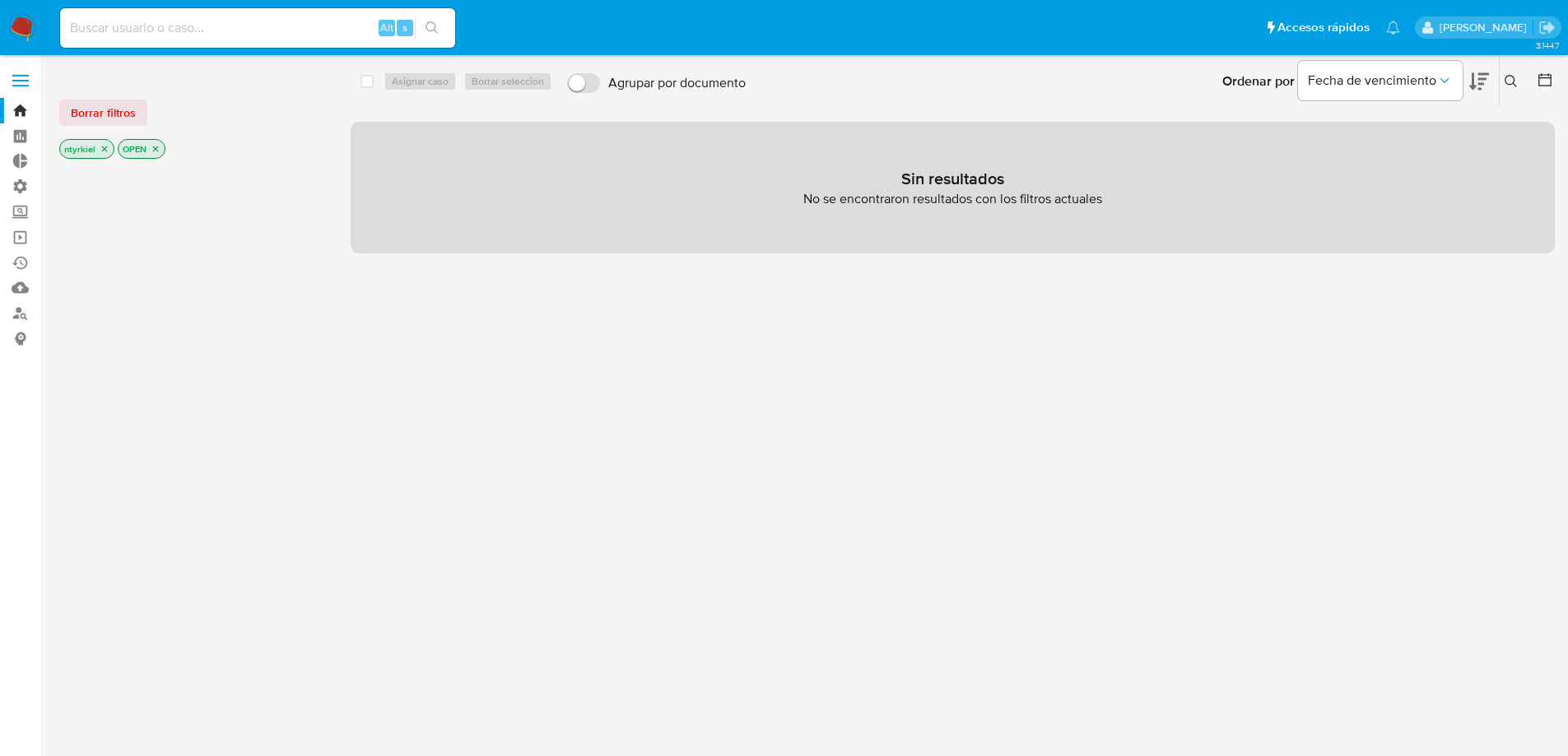 click at bounding box center (21, 81) 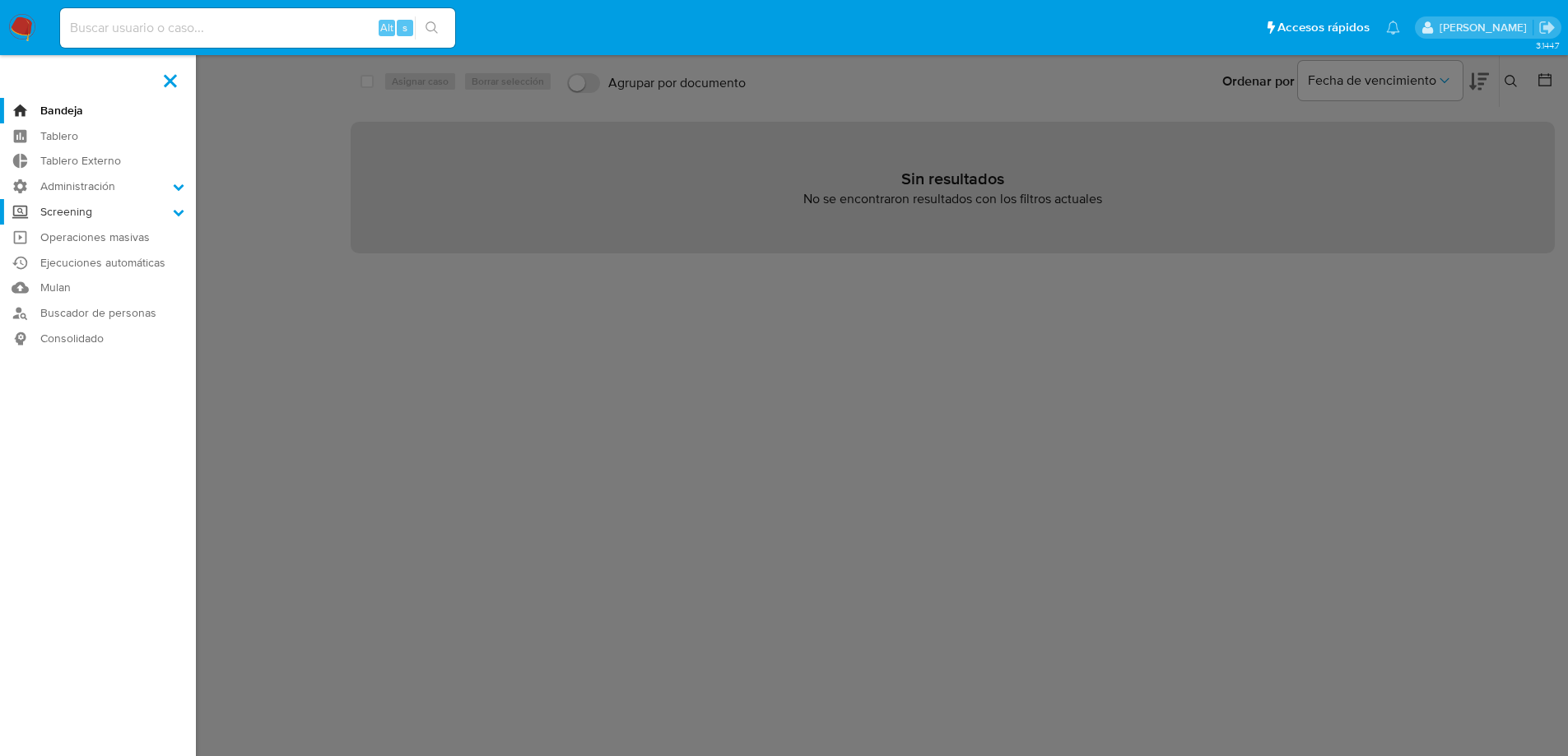 click on "Screening" at bounding box center (98, 211) 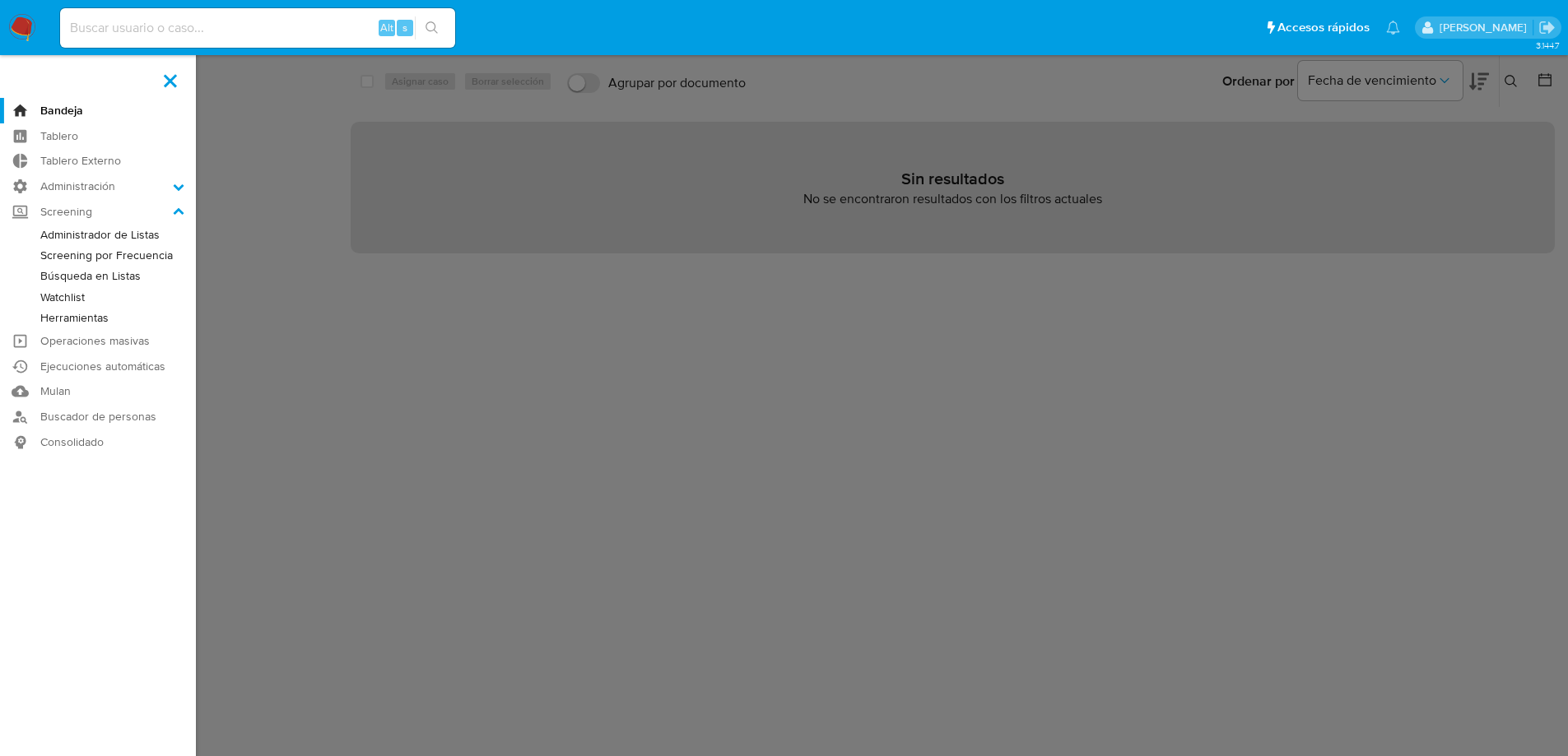 click on "Administrador de Listas" at bounding box center (98, 234) 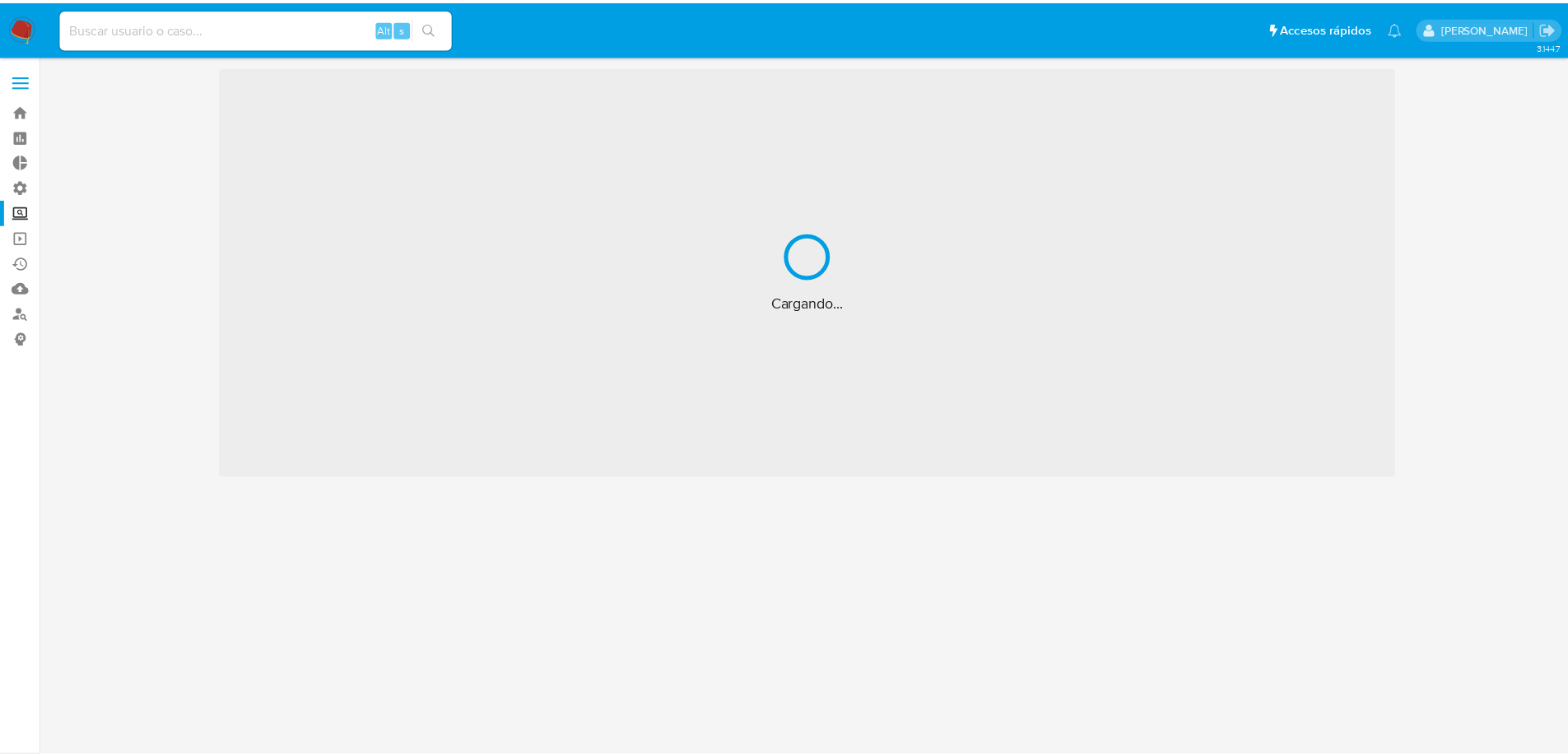 scroll, scrollTop: 0, scrollLeft: 0, axis: both 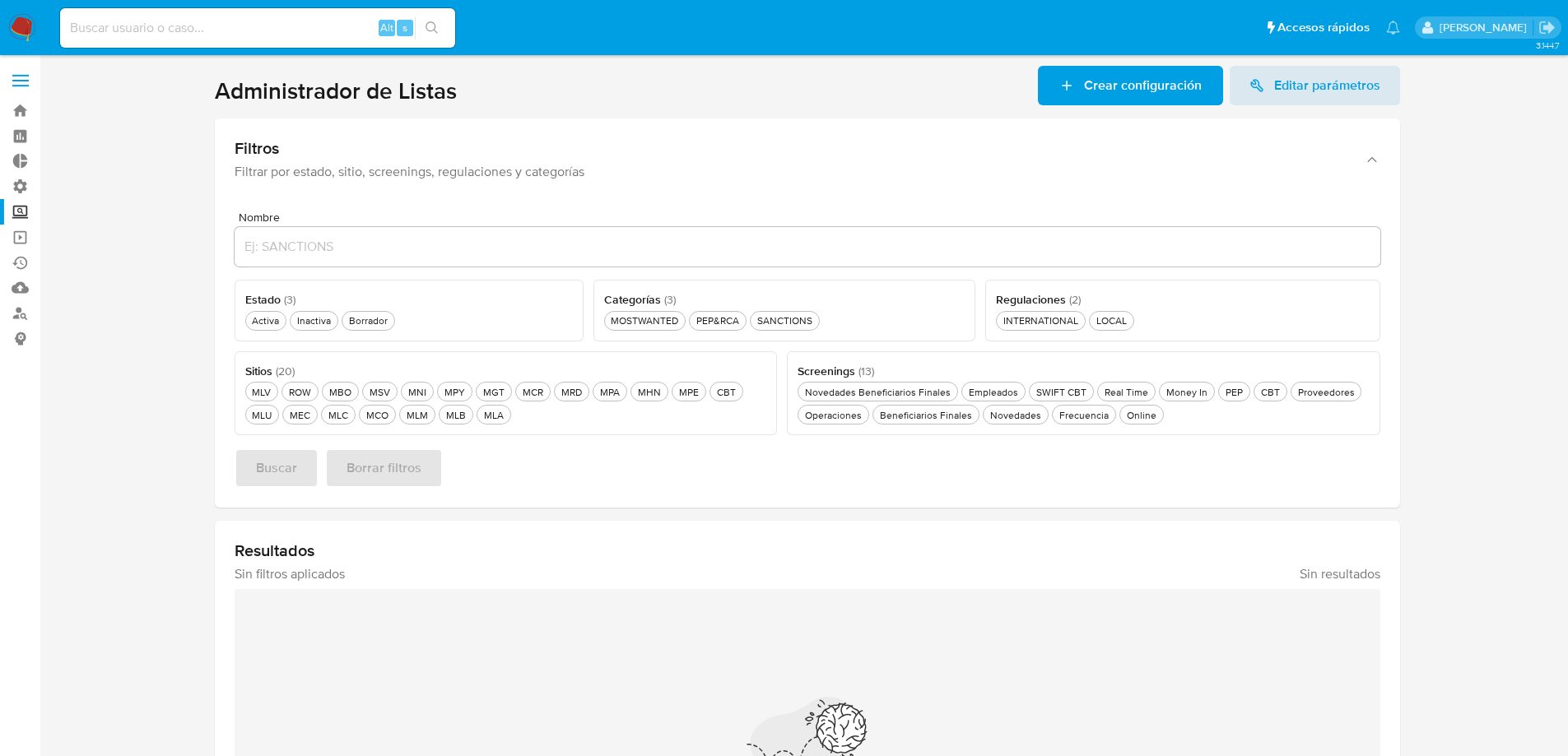 click at bounding box center [21, 81] 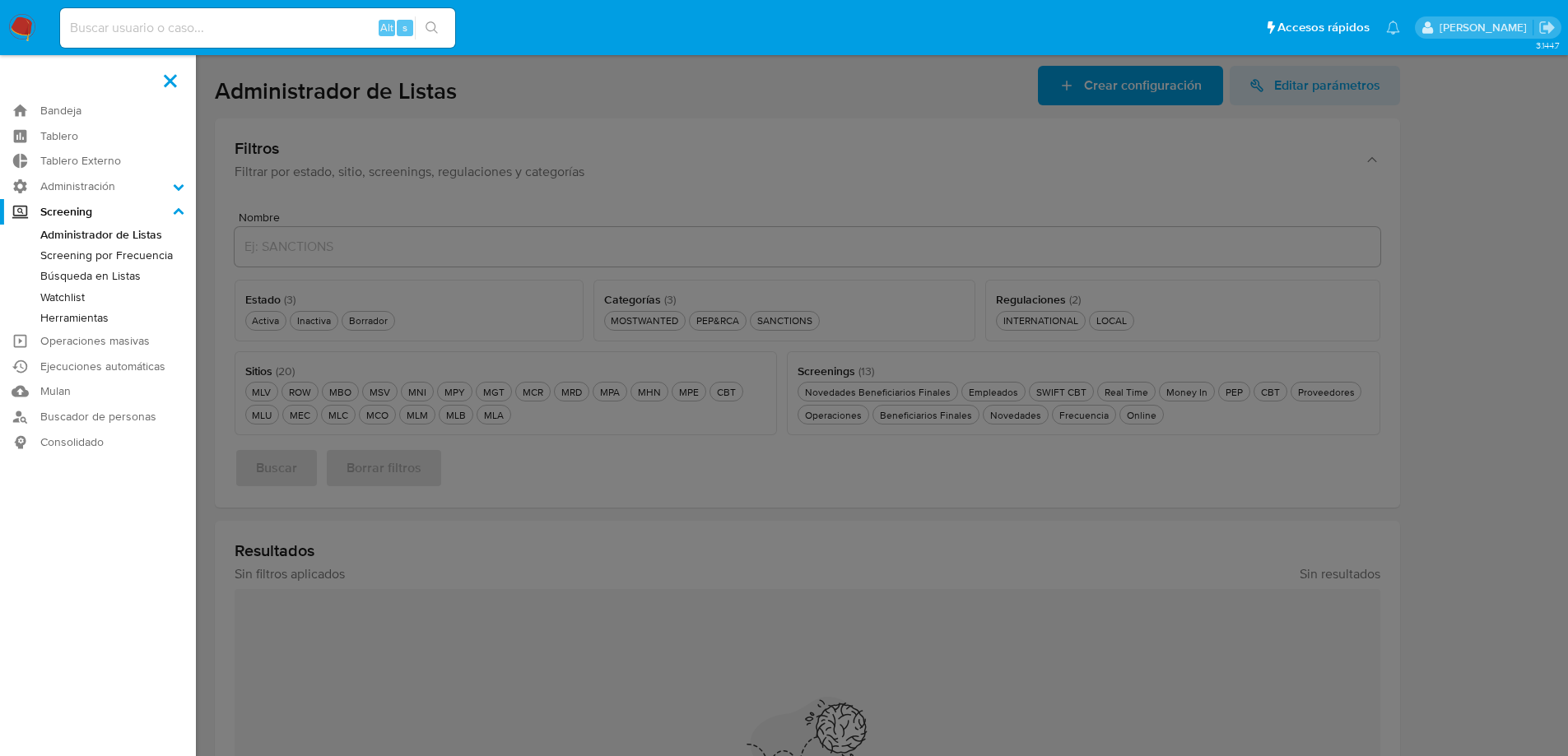 click on "Búsqueda en Listas" at bounding box center (98, 276) 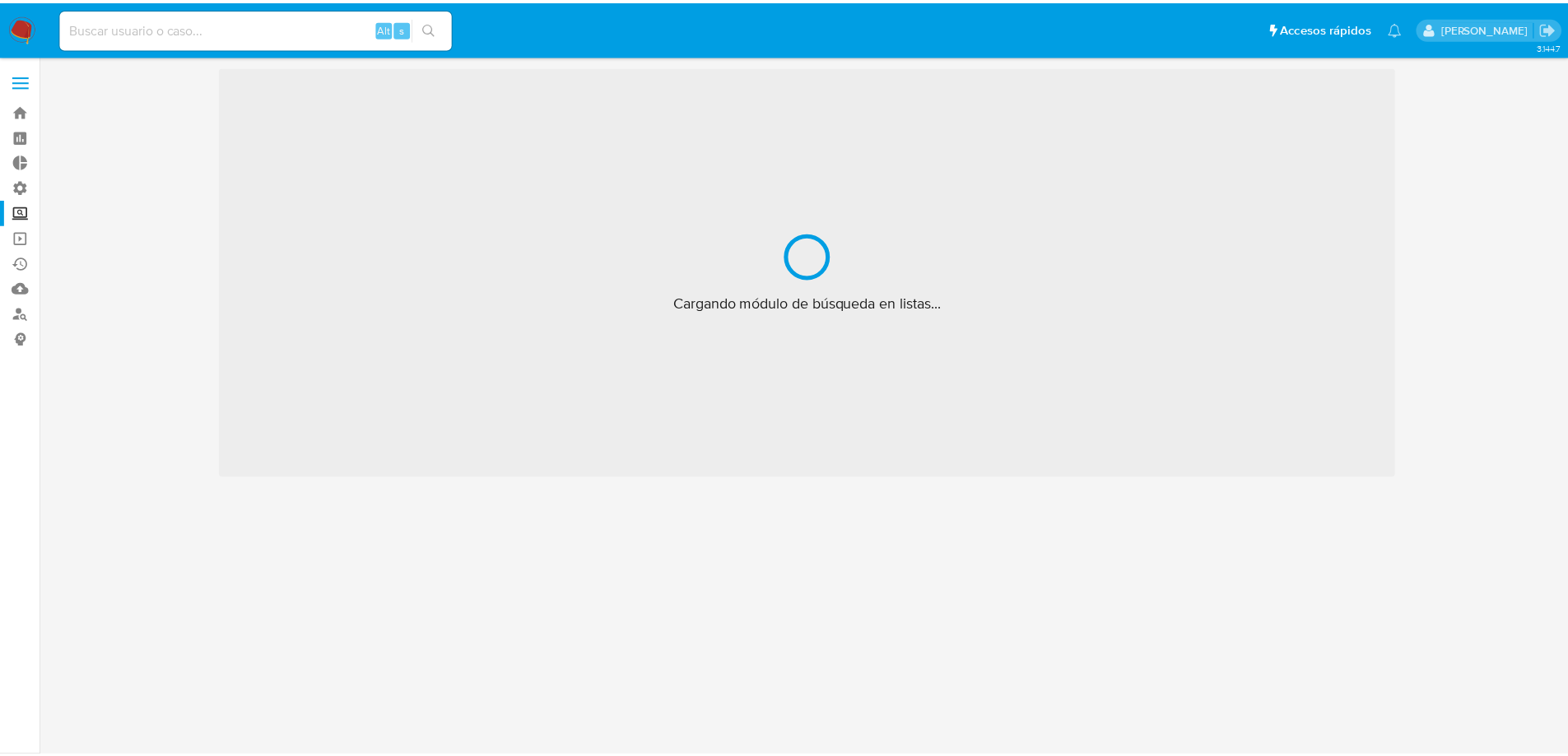 scroll, scrollTop: 0, scrollLeft: 0, axis: both 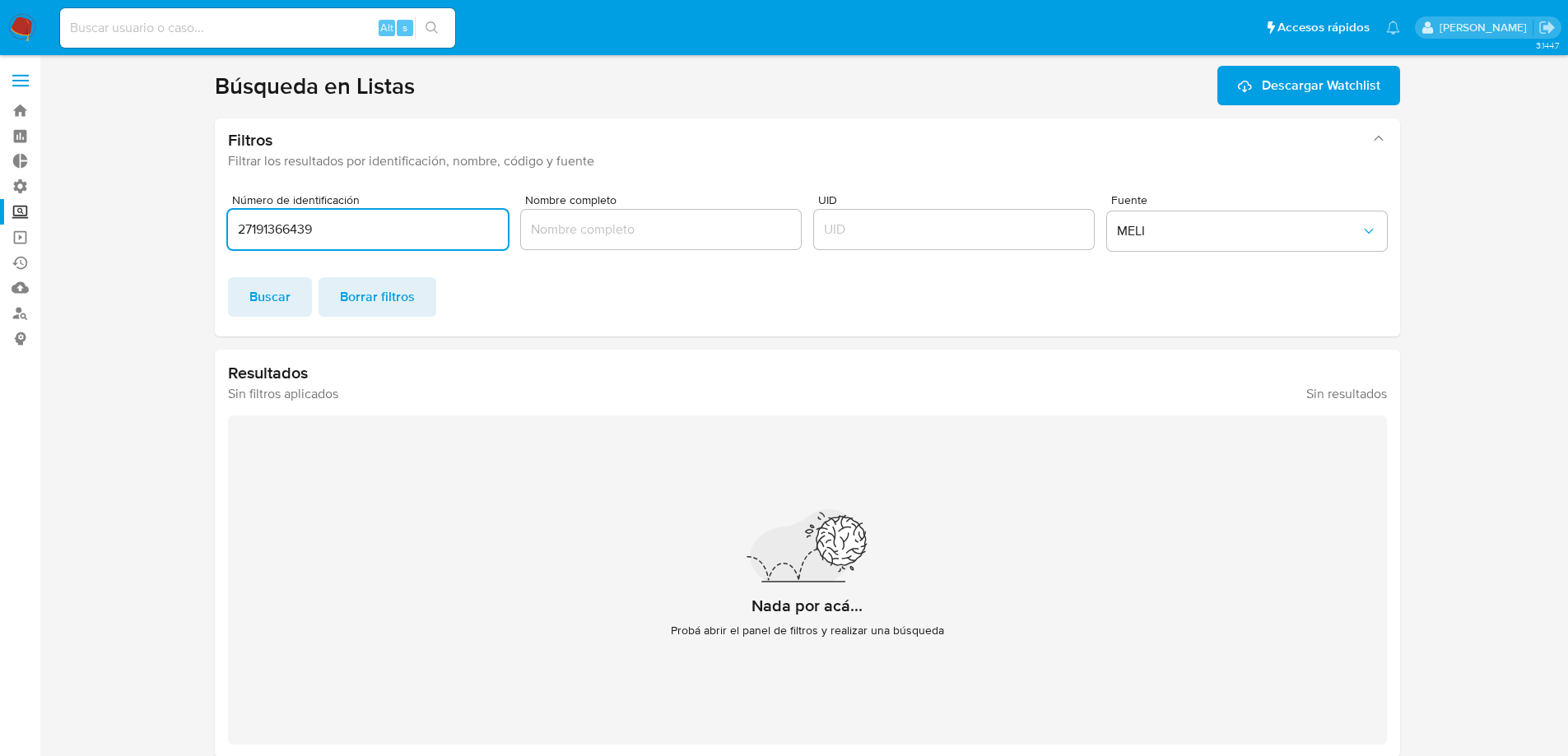 drag, startPoint x: 344, startPoint y: 236, endPoint x: 147, endPoint y: 239, distance: 197.02284 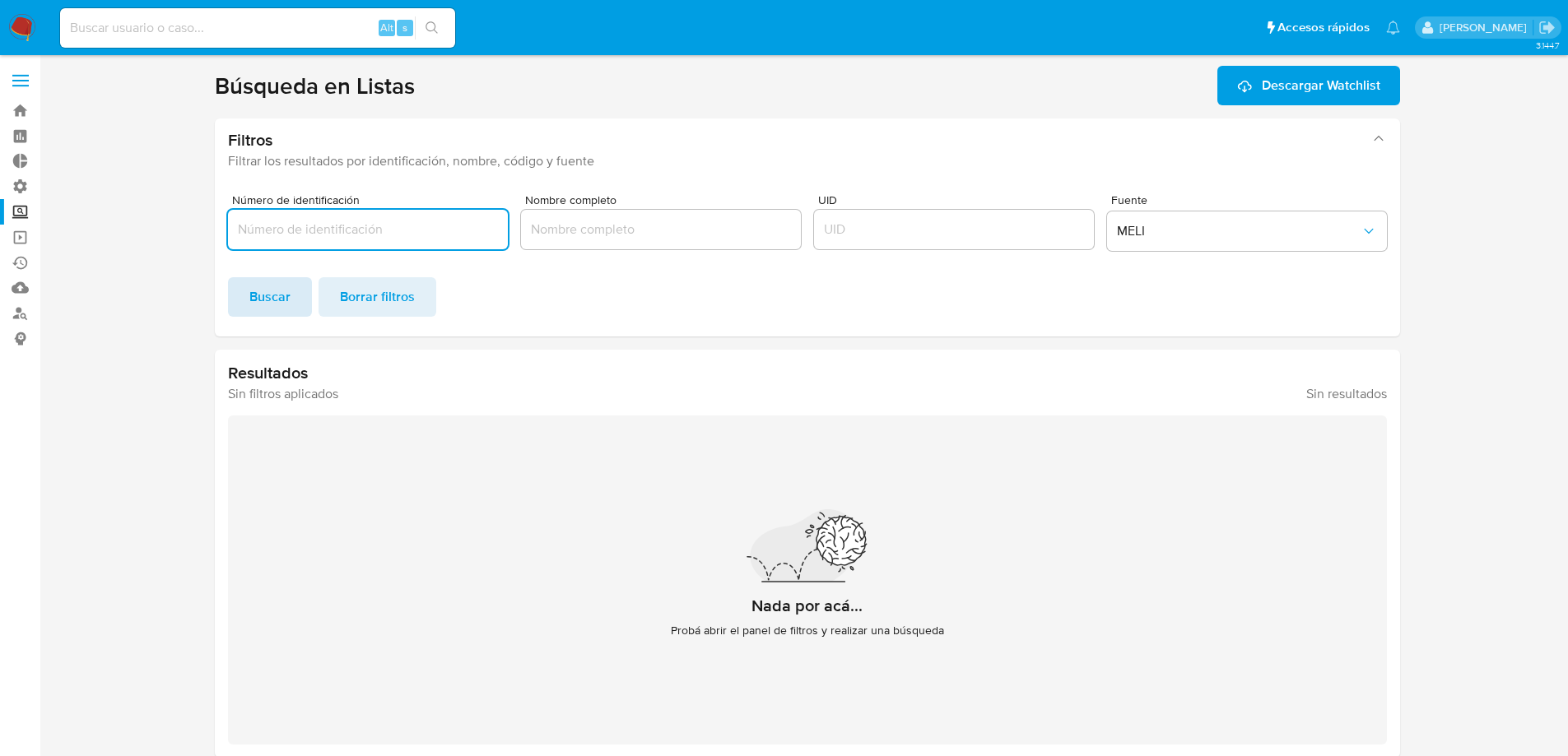 type 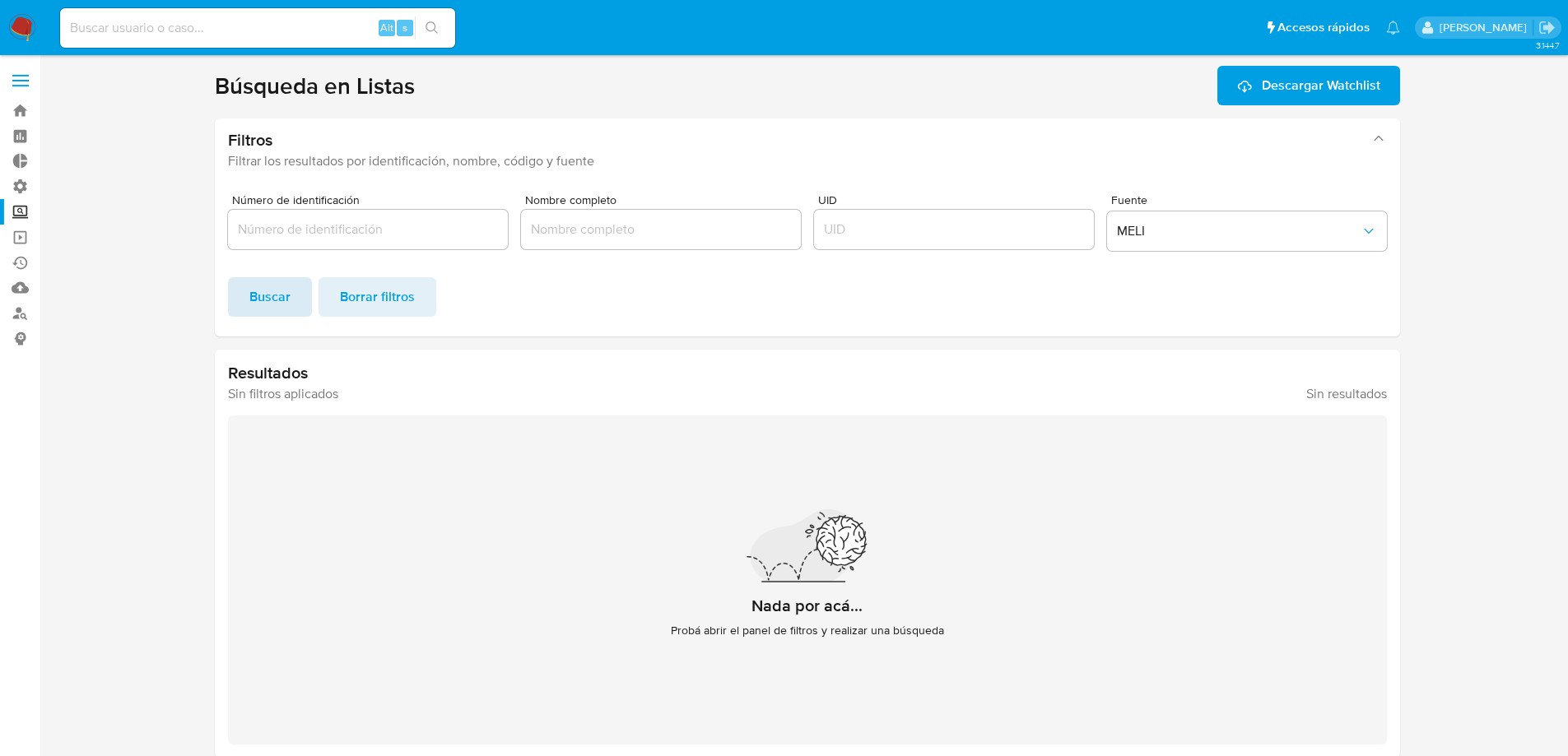 click on "Buscar" at bounding box center [270, 297] 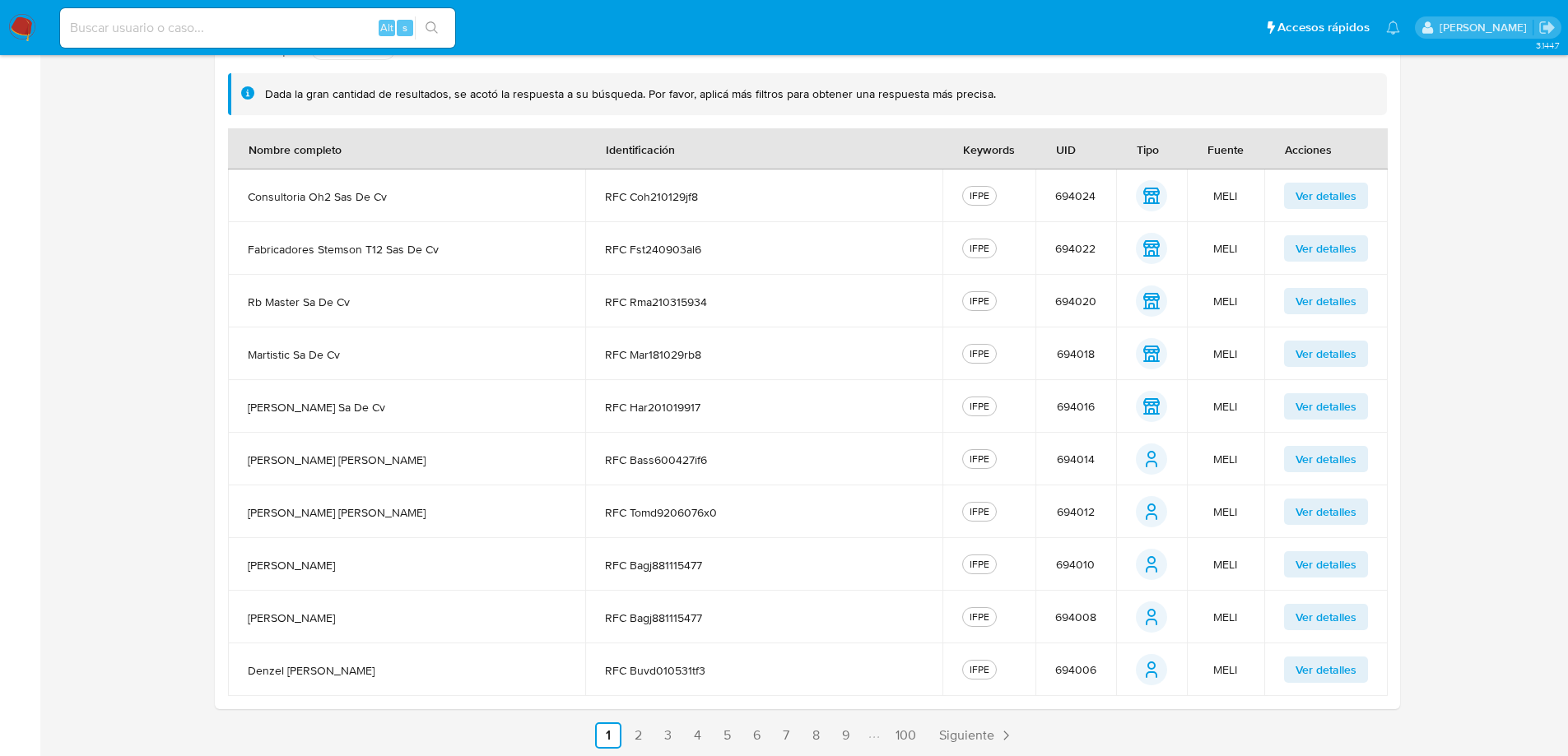 scroll, scrollTop: 349, scrollLeft: 0, axis: vertical 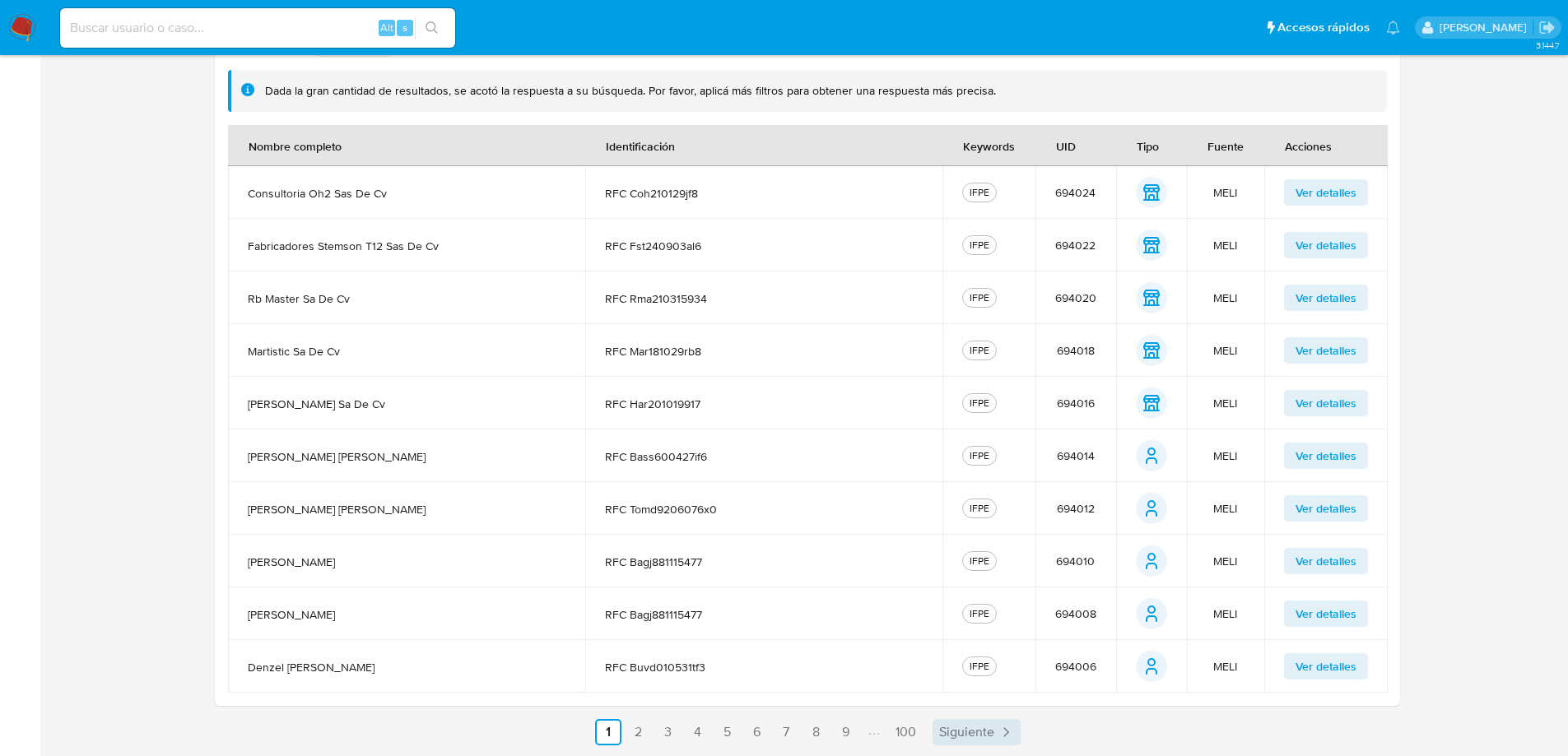 click on "Siguiente" at bounding box center (966, 732) 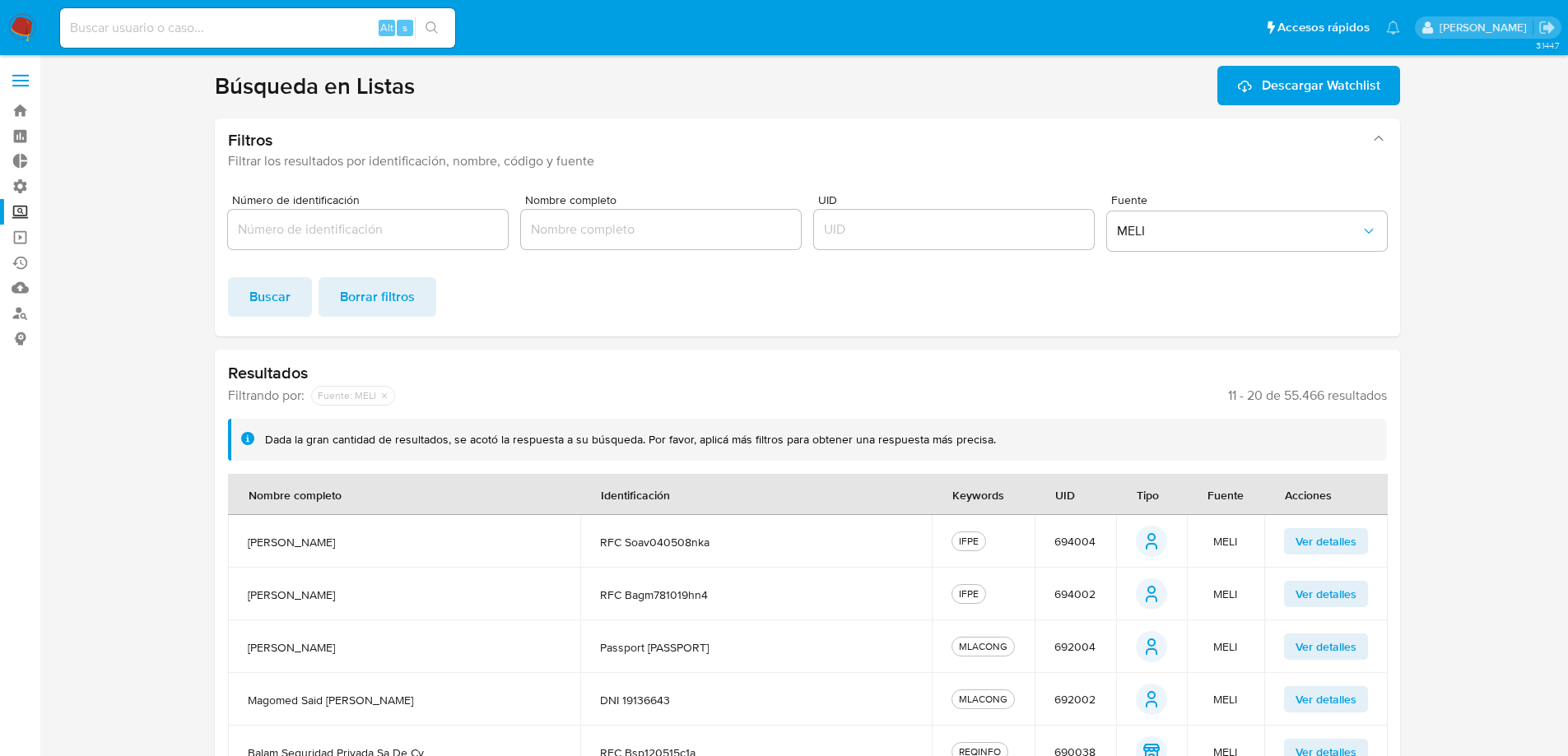 scroll, scrollTop: 349, scrollLeft: 0, axis: vertical 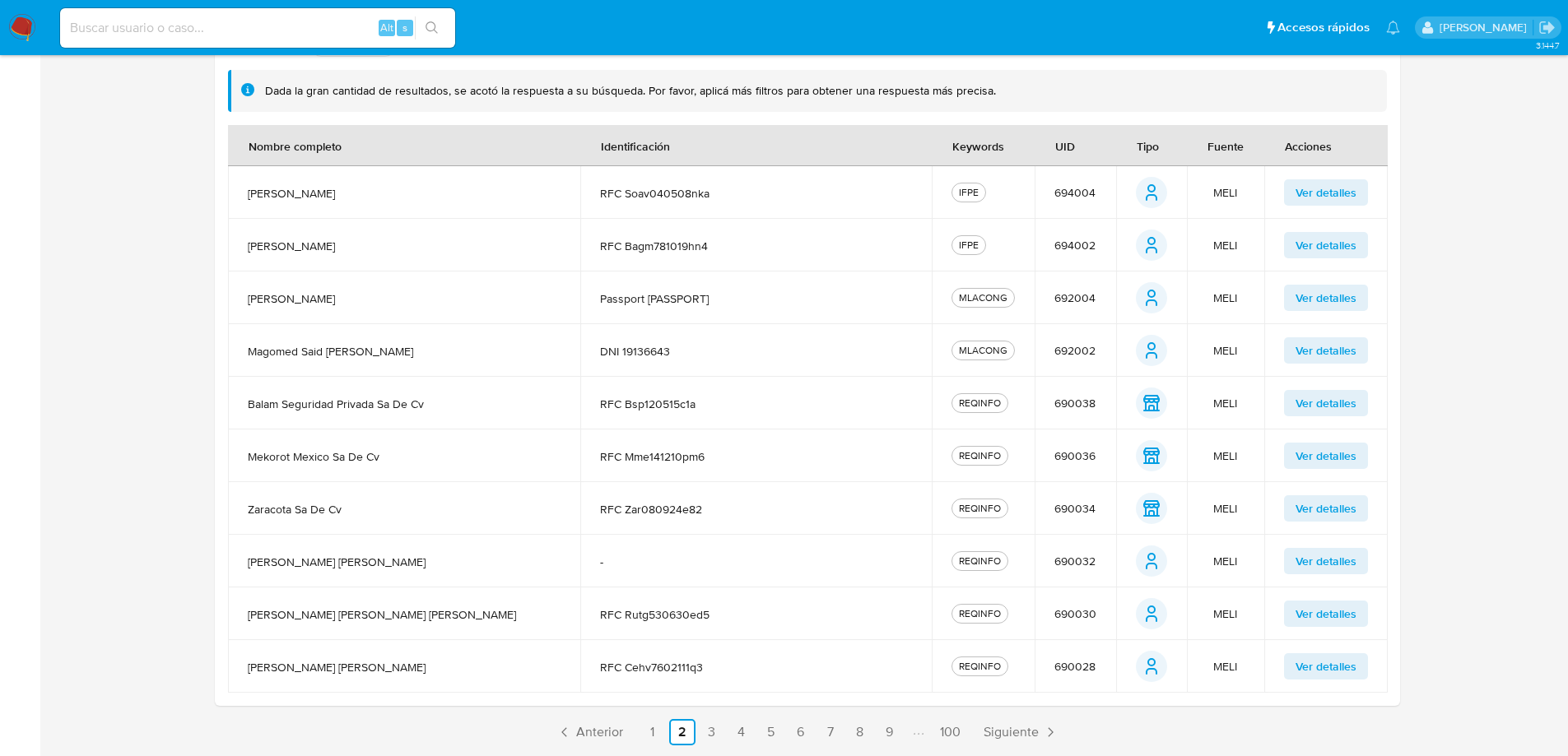 click on "Ver detalles" at bounding box center (1326, 350) 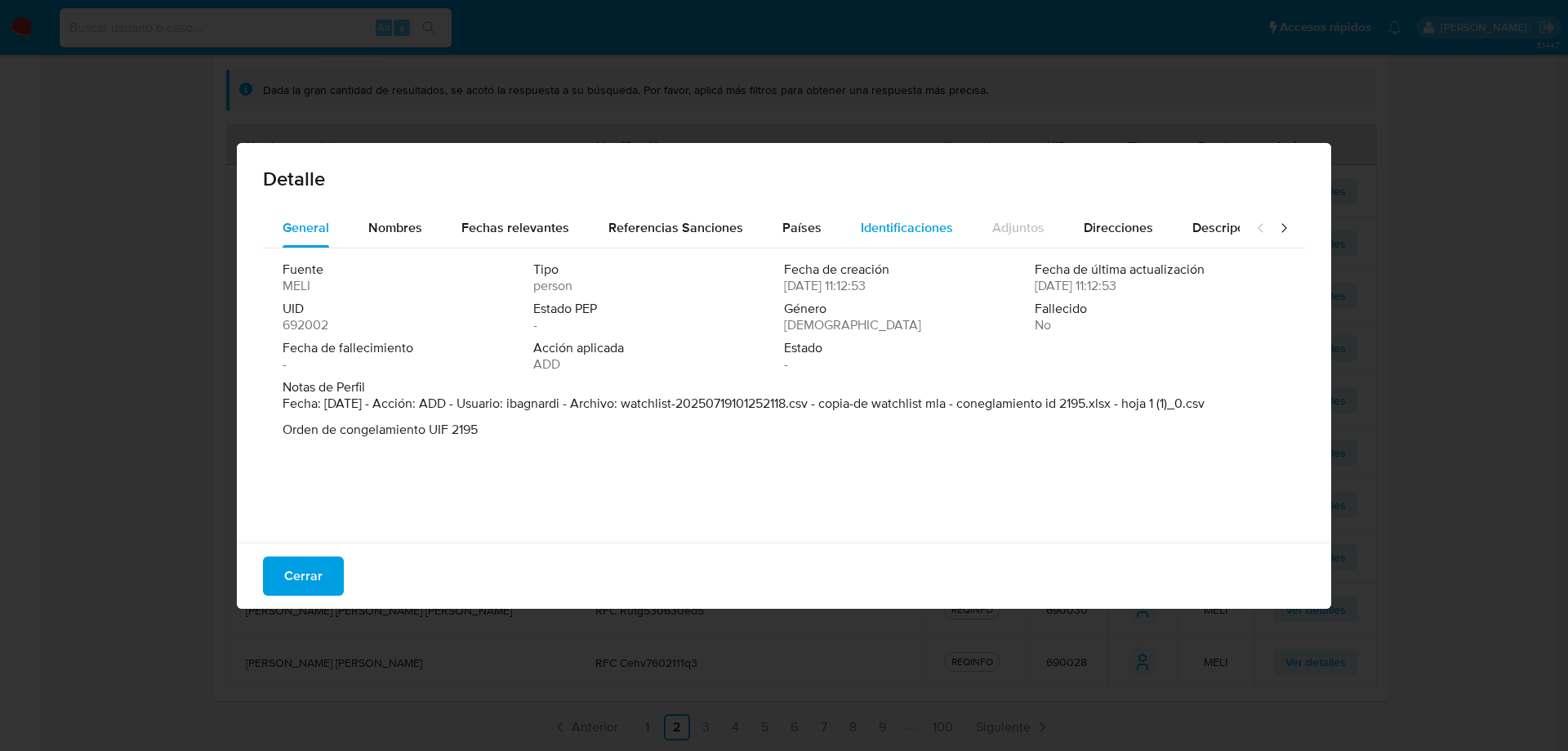 click on "Identificaciones" at bounding box center (906, 227) 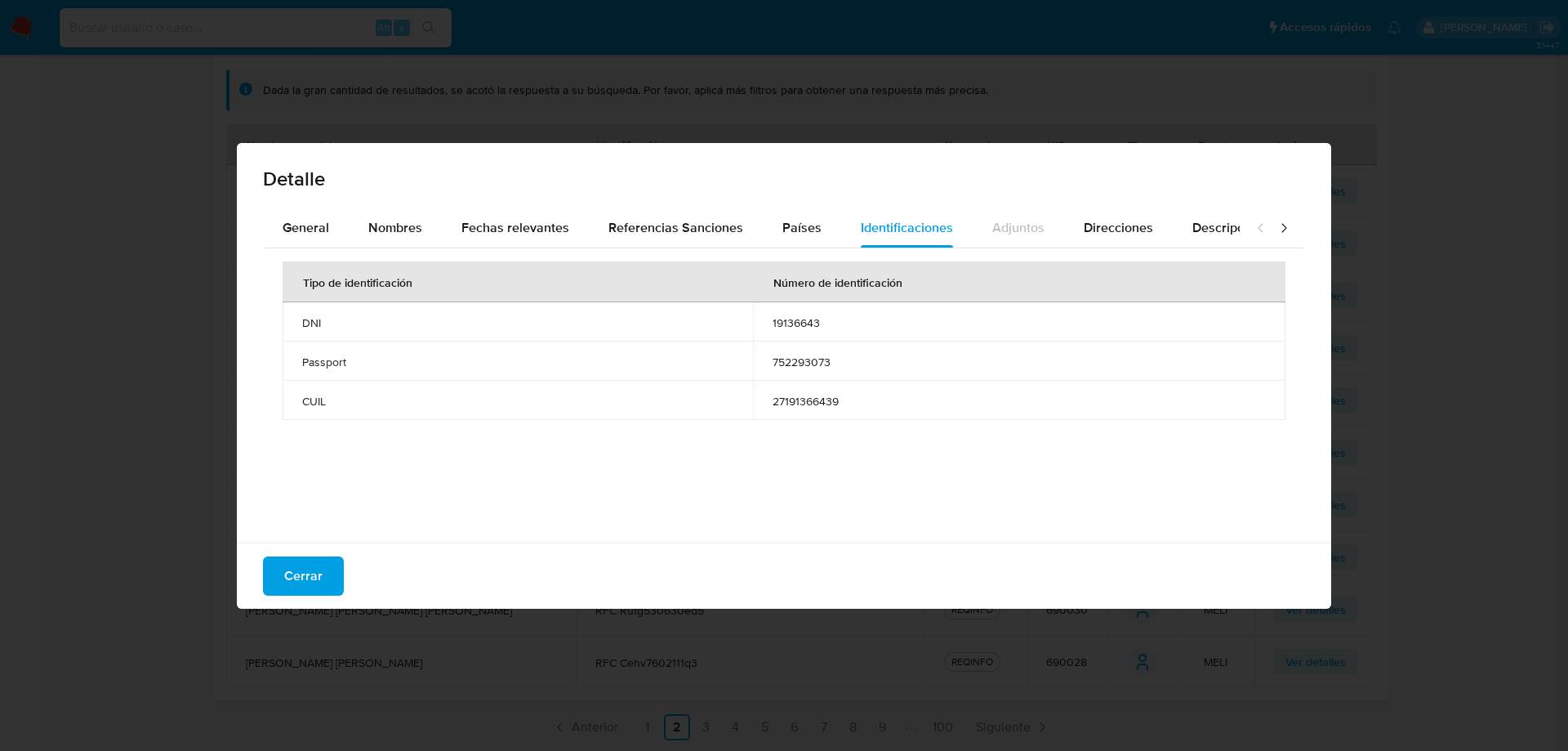 click on "Tipo de identificación Número de identificación DNI 19136643 Passport 752293073 CUIL 27191366439" at bounding box center (784, 391) 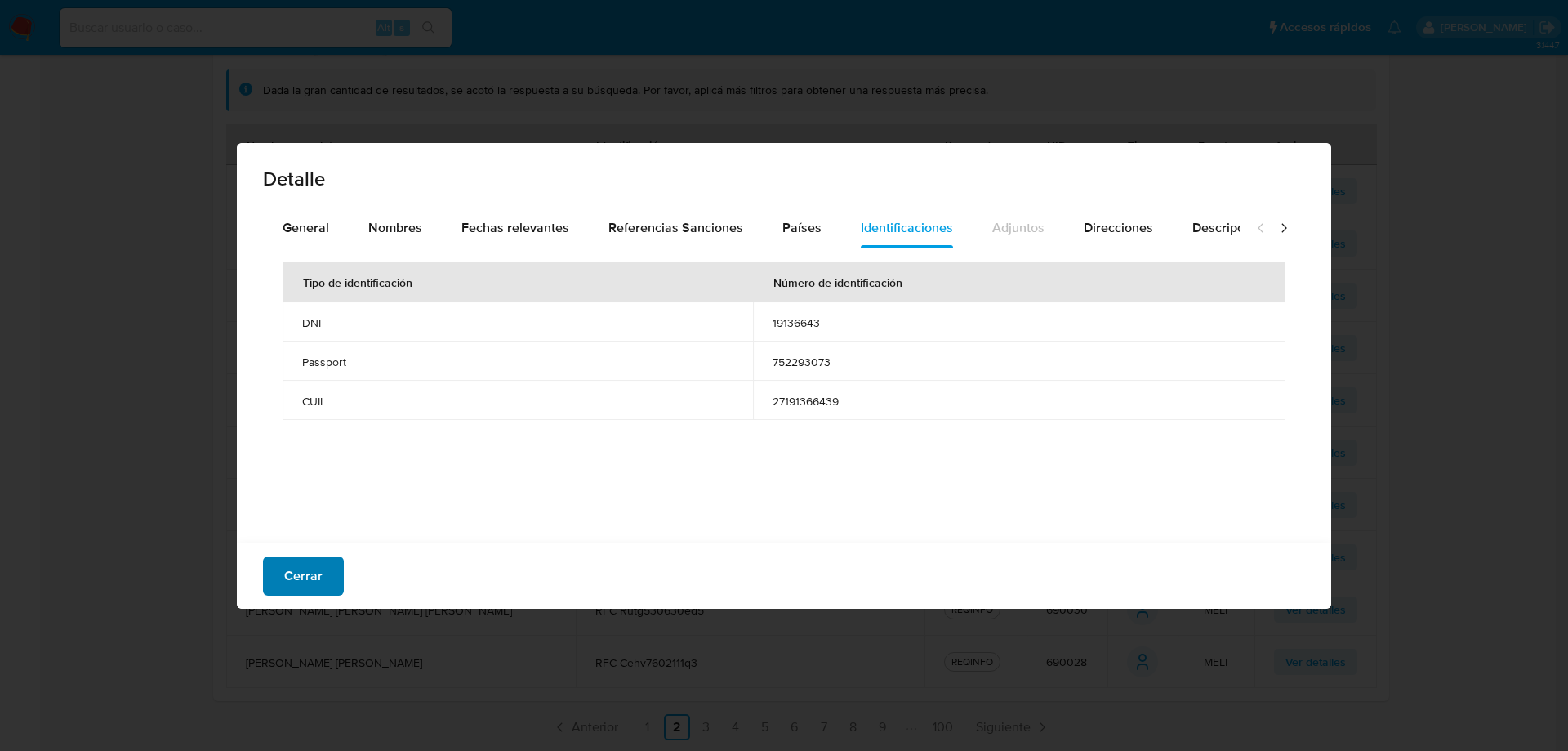click on "Cerrar" at bounding box center [303, 576] 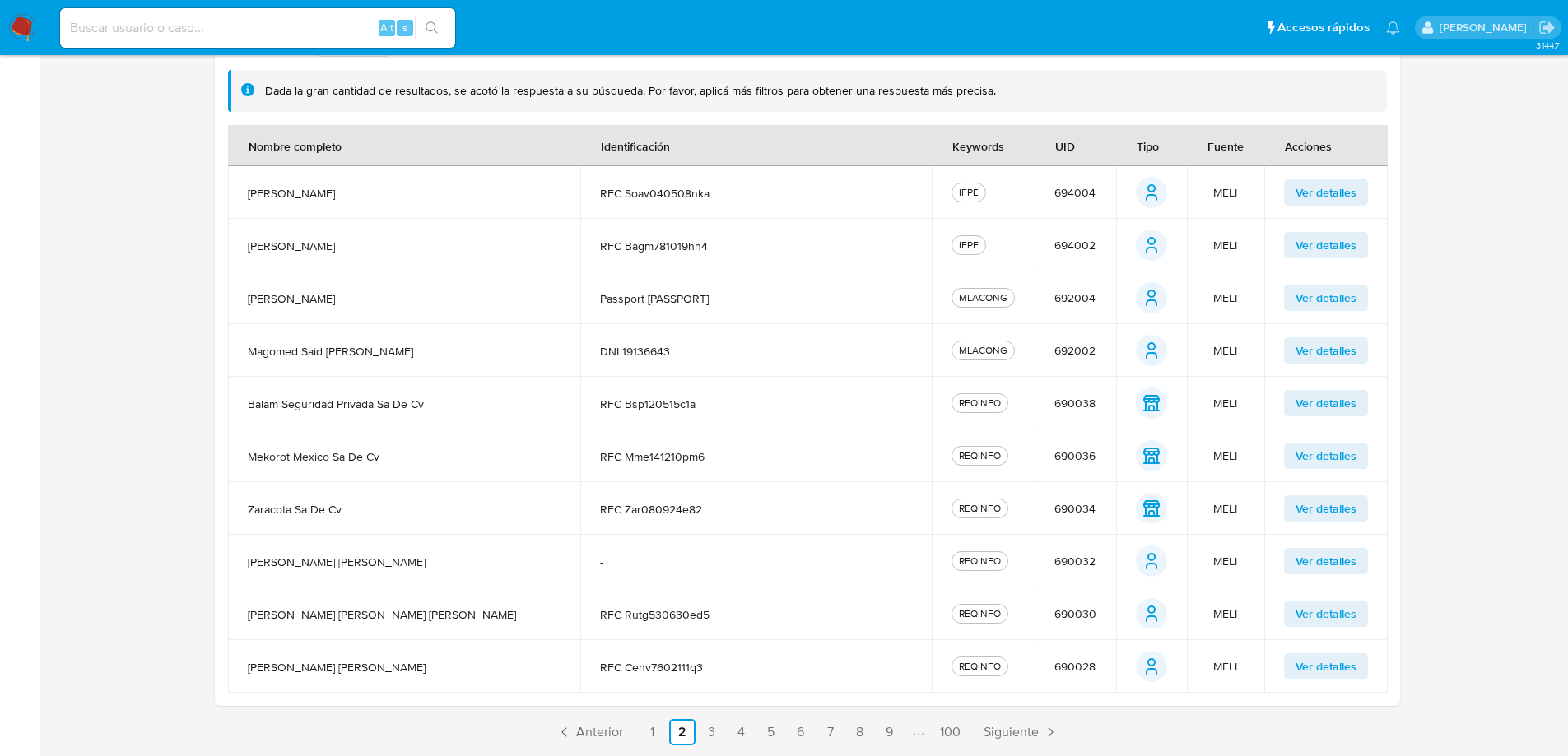 click on "Ver detalles" at bounding box center [1326, 298] 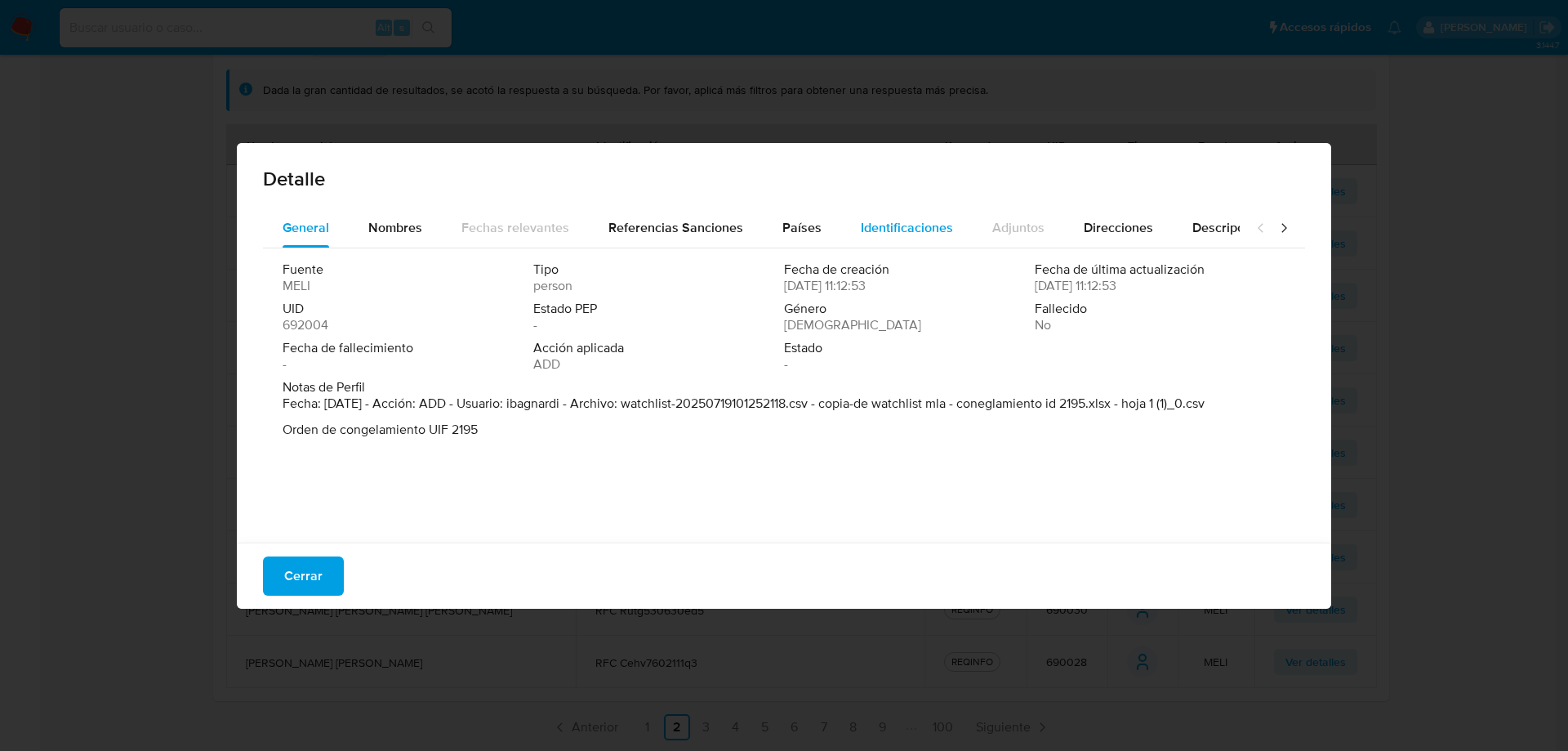 click on "Identificaciones" at bounding box center [906, 227] 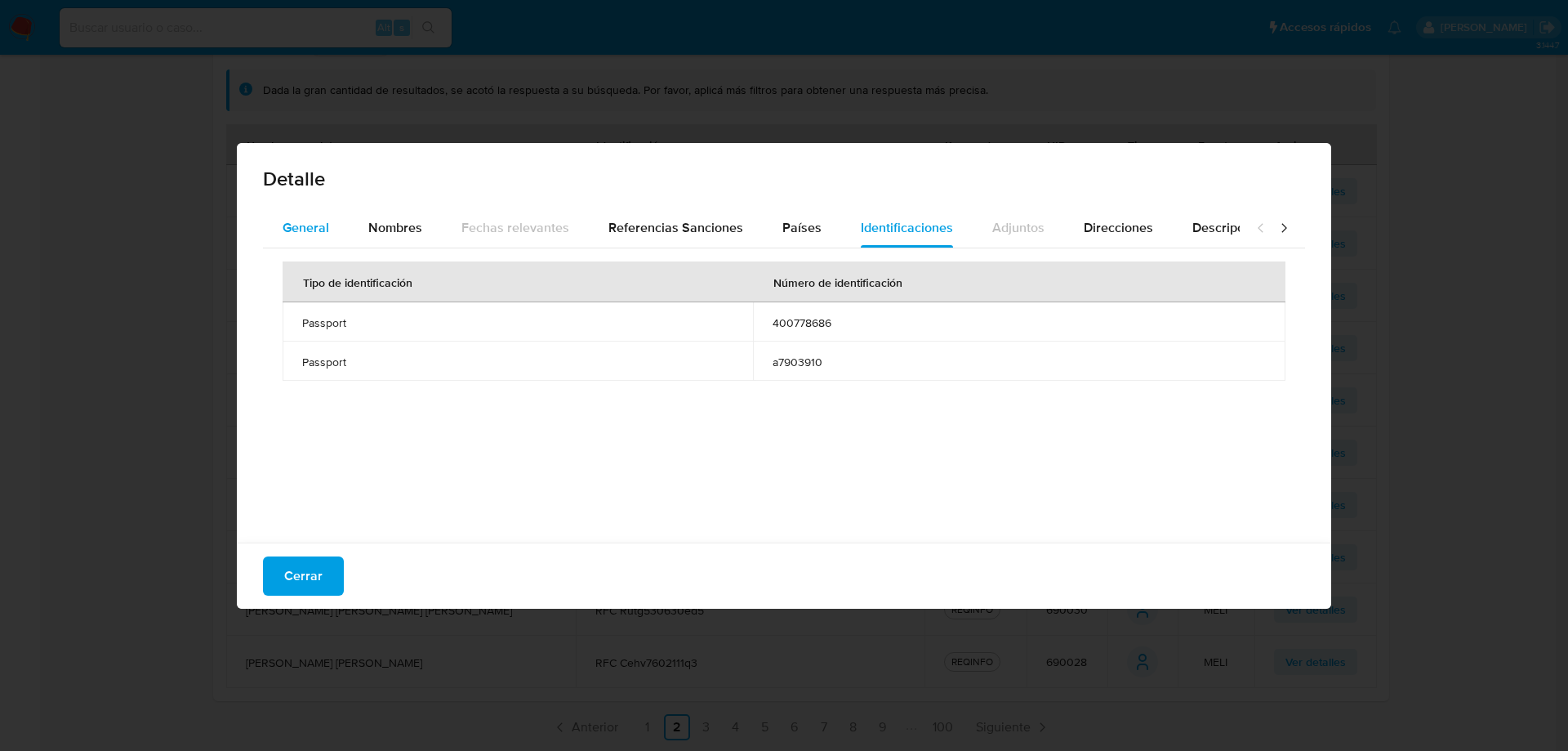 click on "General" at bounding box center [305, 228] 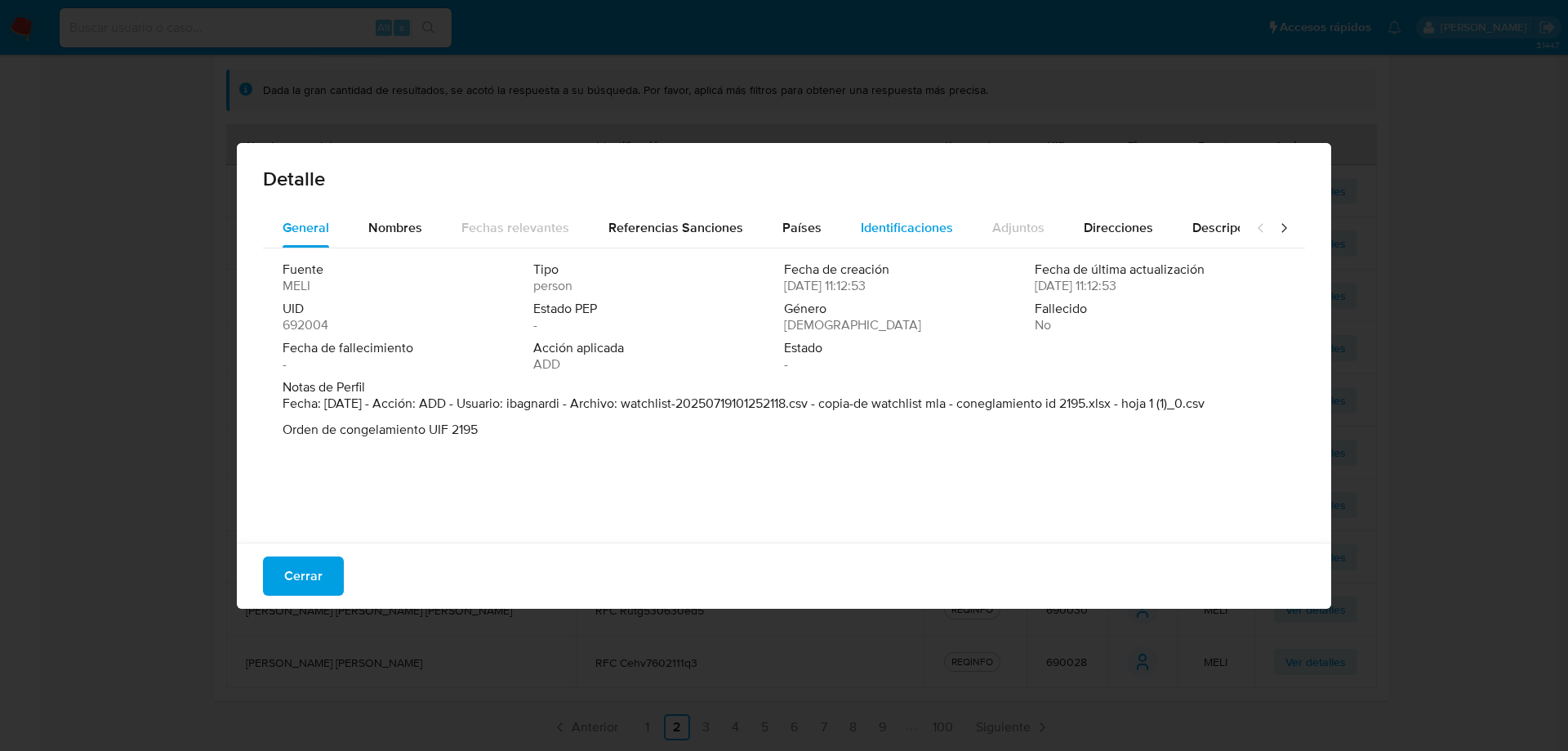 click on "Identificaciones" at bounding box center (906, 227) 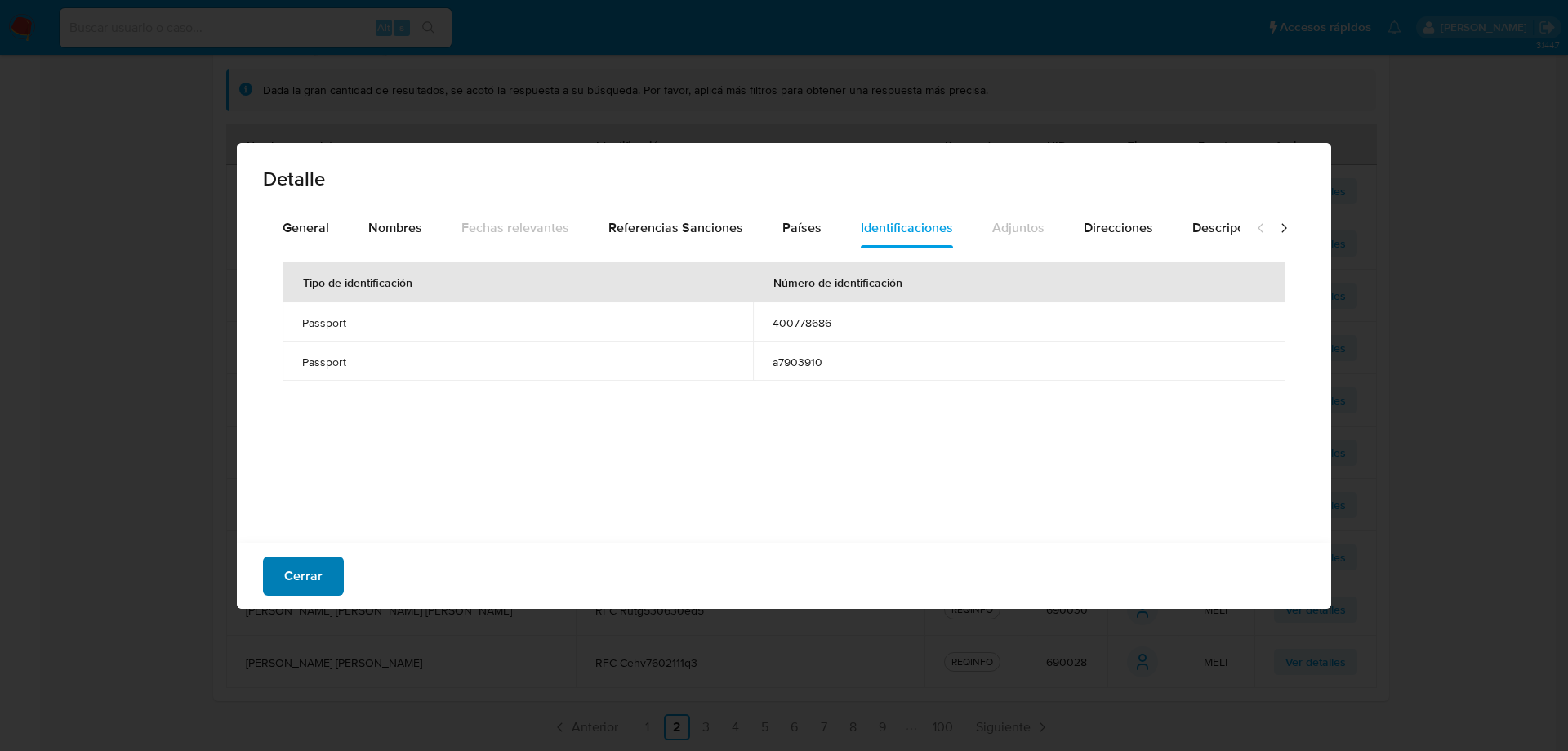 click on "Cerrar" at bounding box center (303, 576) 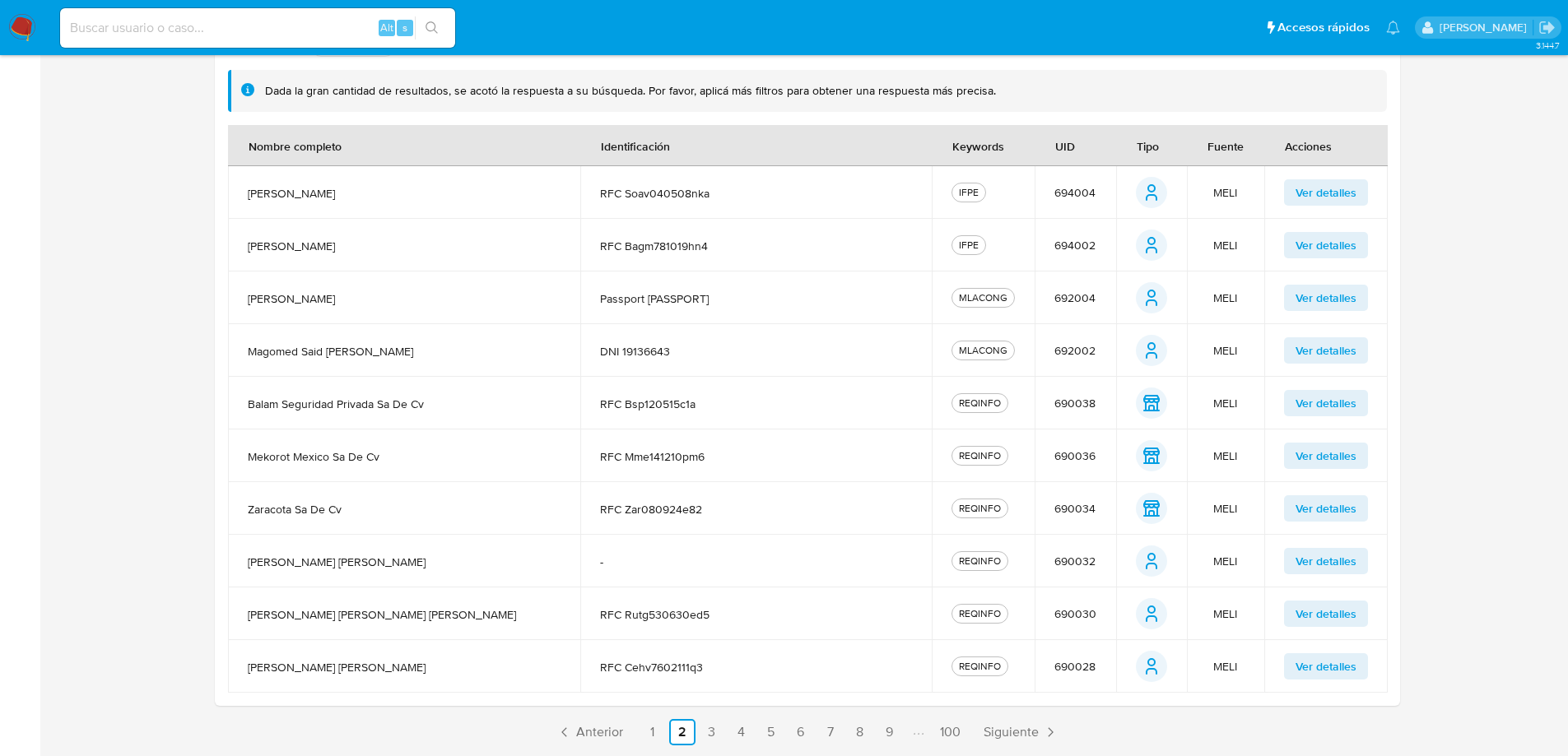 click on "Ver detalles" at bounding box center (1326, 298) 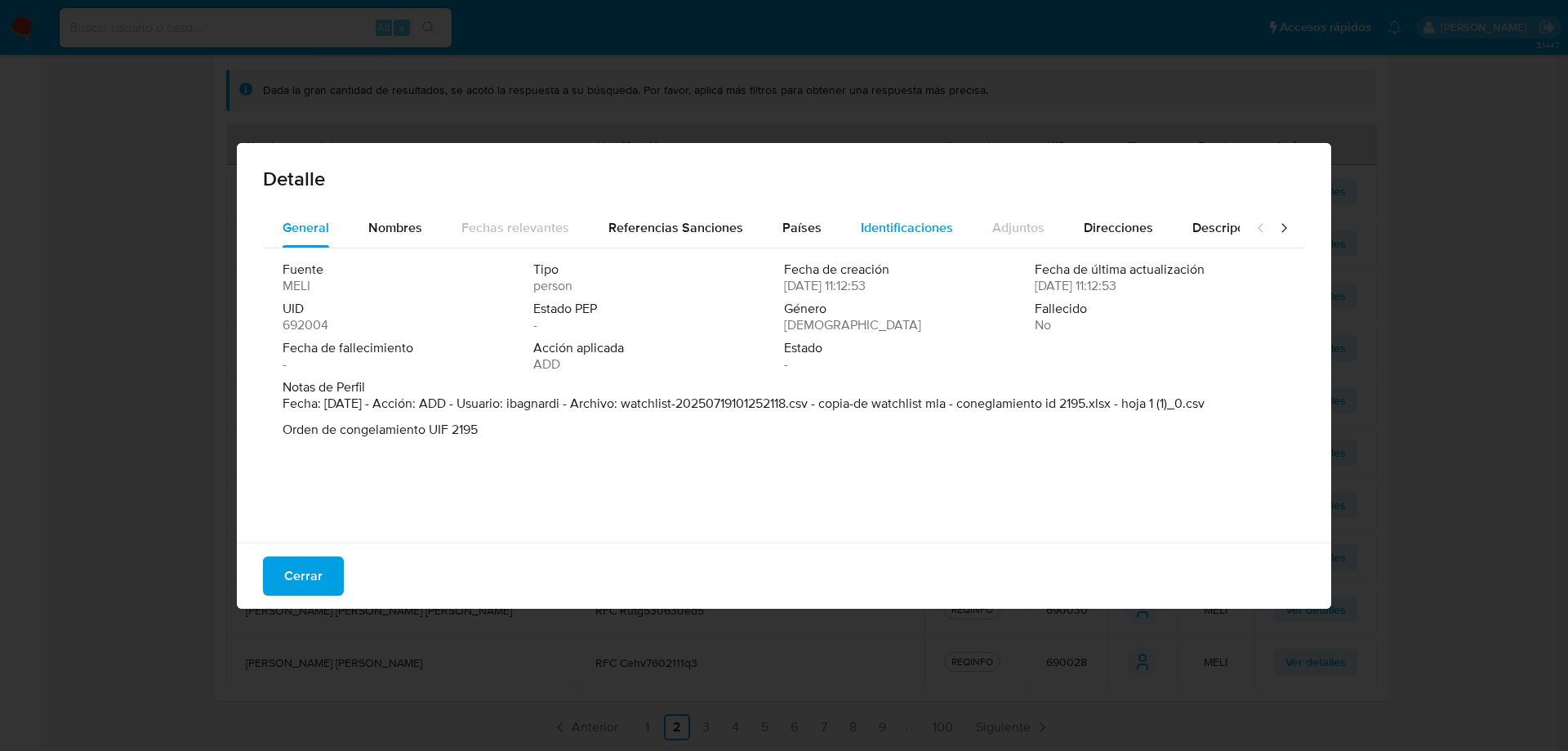 click on "Identificaciones" at bounding box center [906, 227] 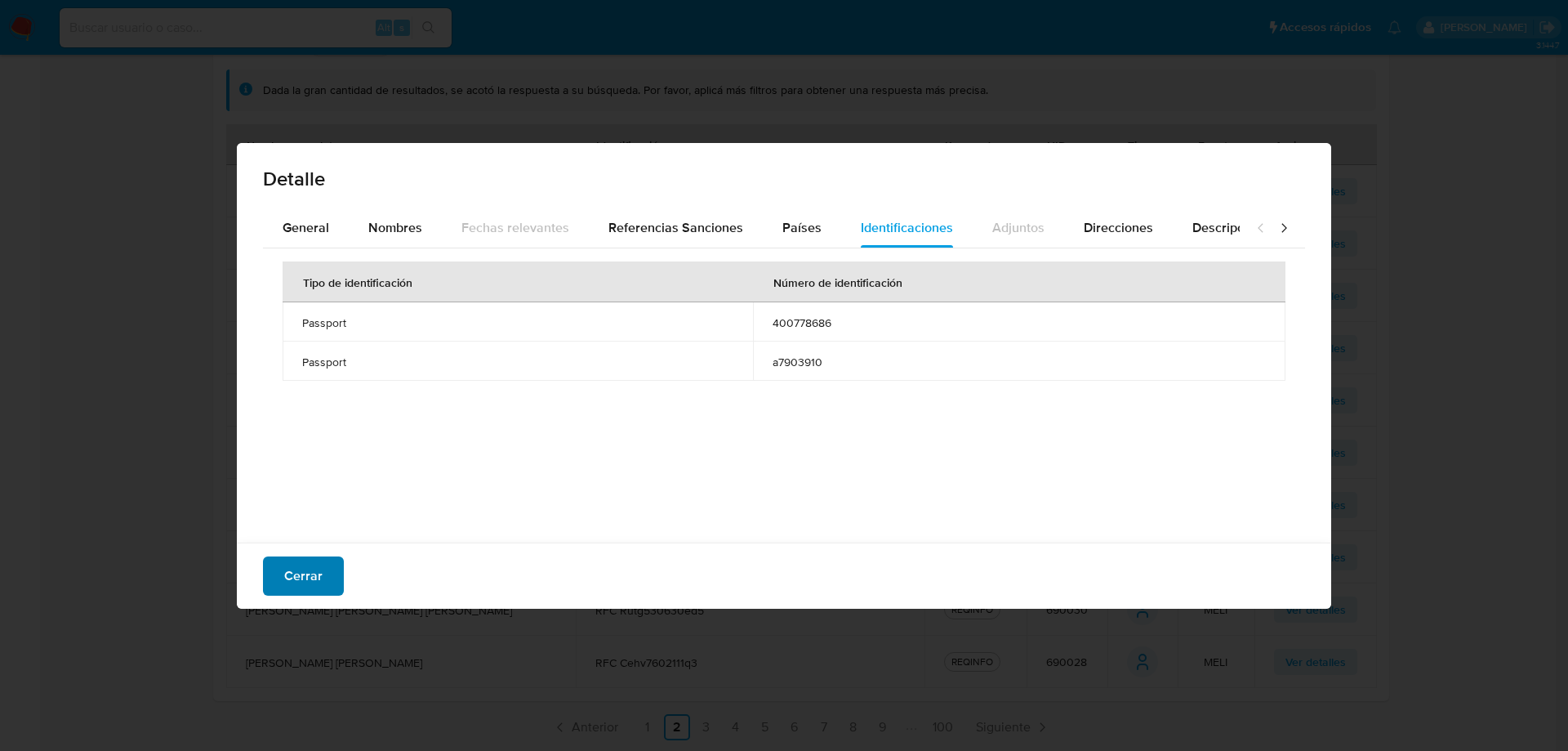 click on "Cerrar" at bounding box center [303, 576] 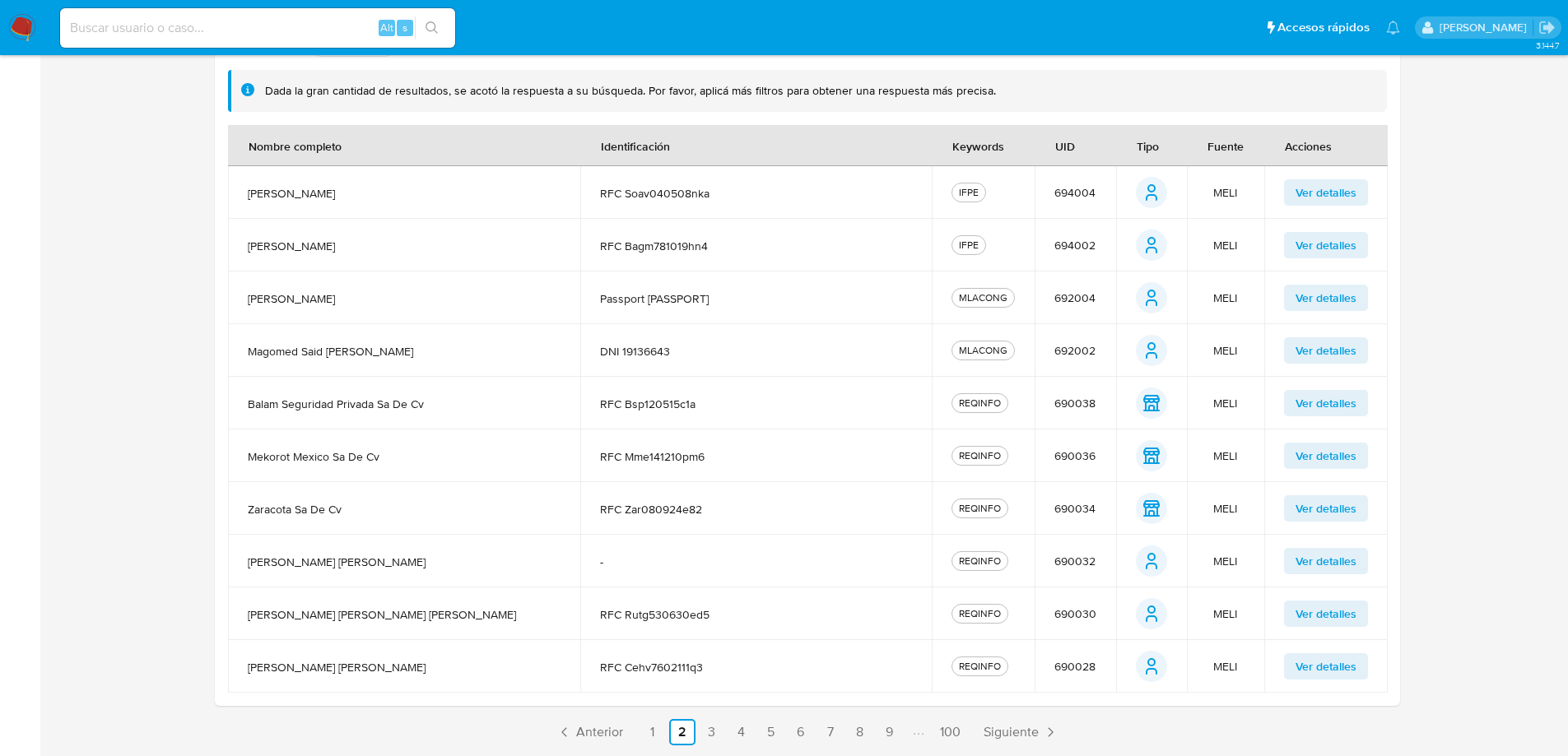 click on "Ver detalles" at bounding box center [1326, 350] 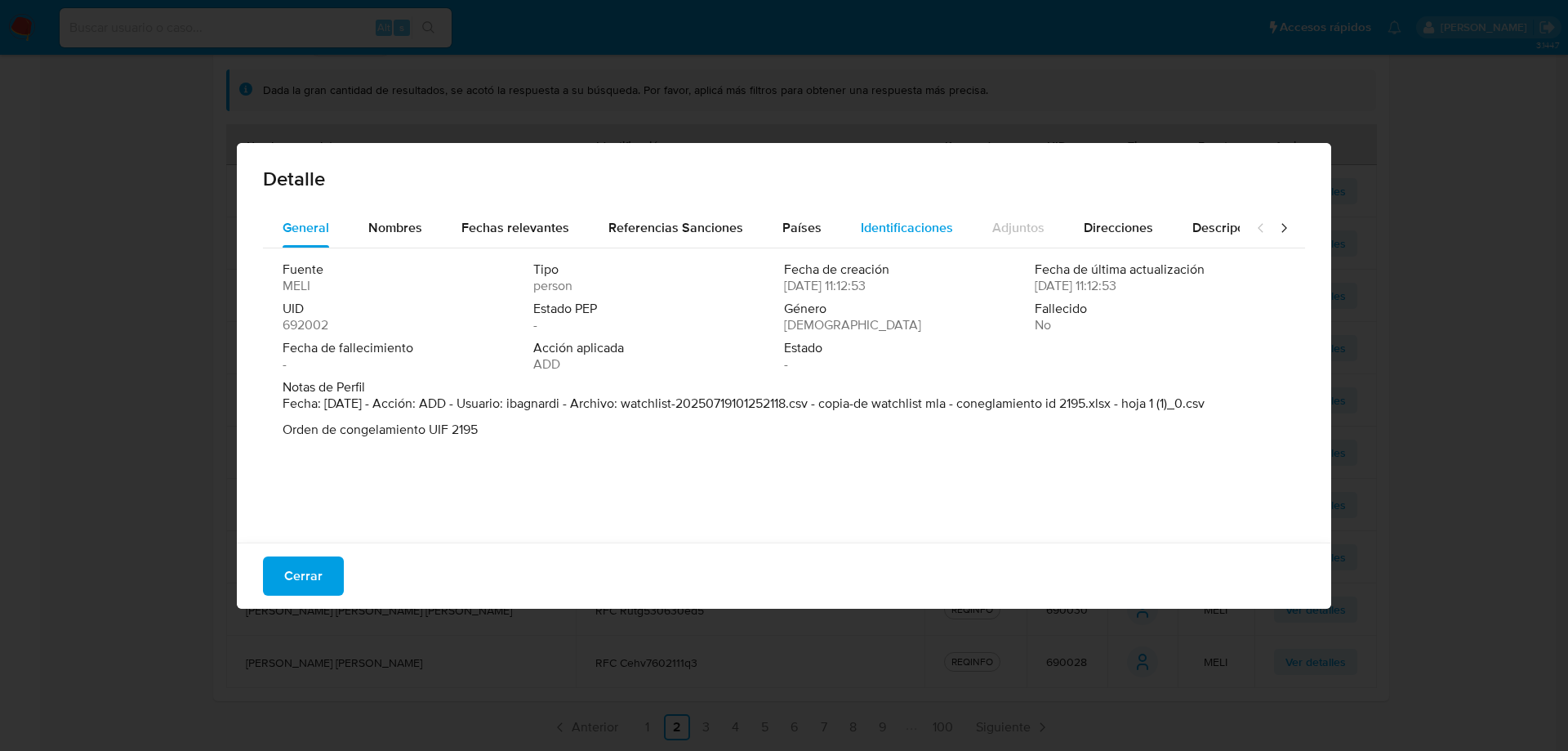 click on "Identificaciones" at bounding box center [906, 227] 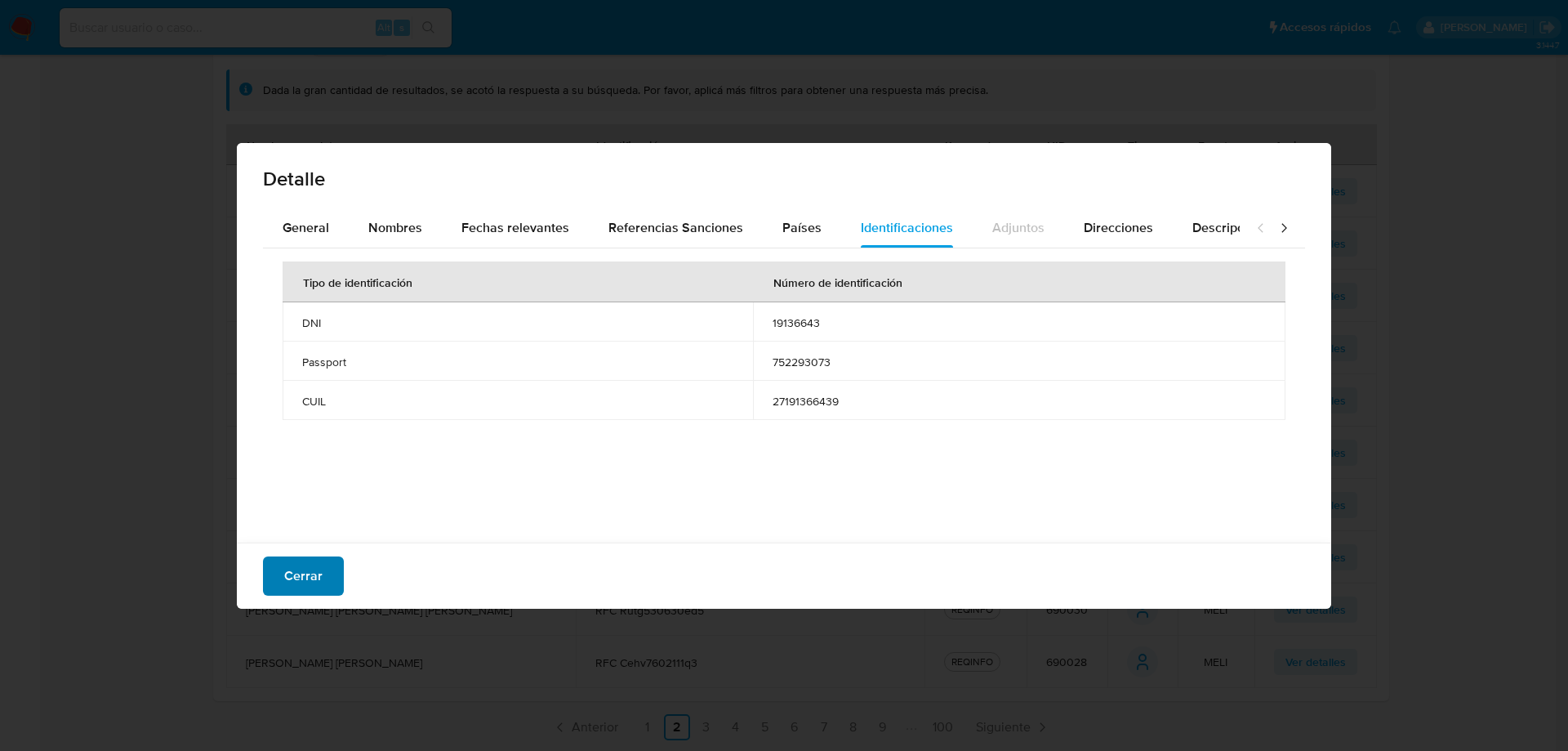 click on "Cerrar" at bounding box center (303, 576) 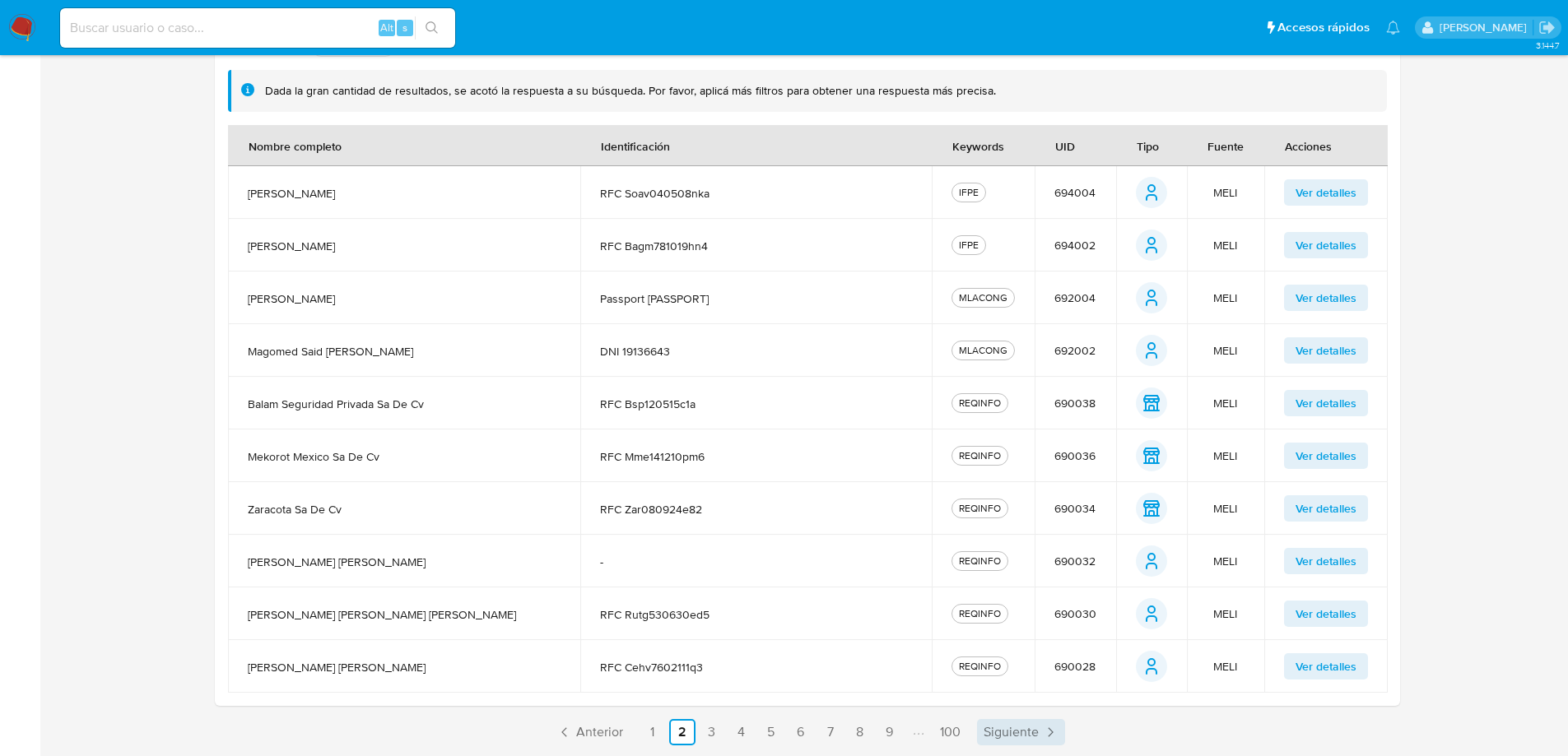 click on "Siguiente" at bounding box center [1011, 732] 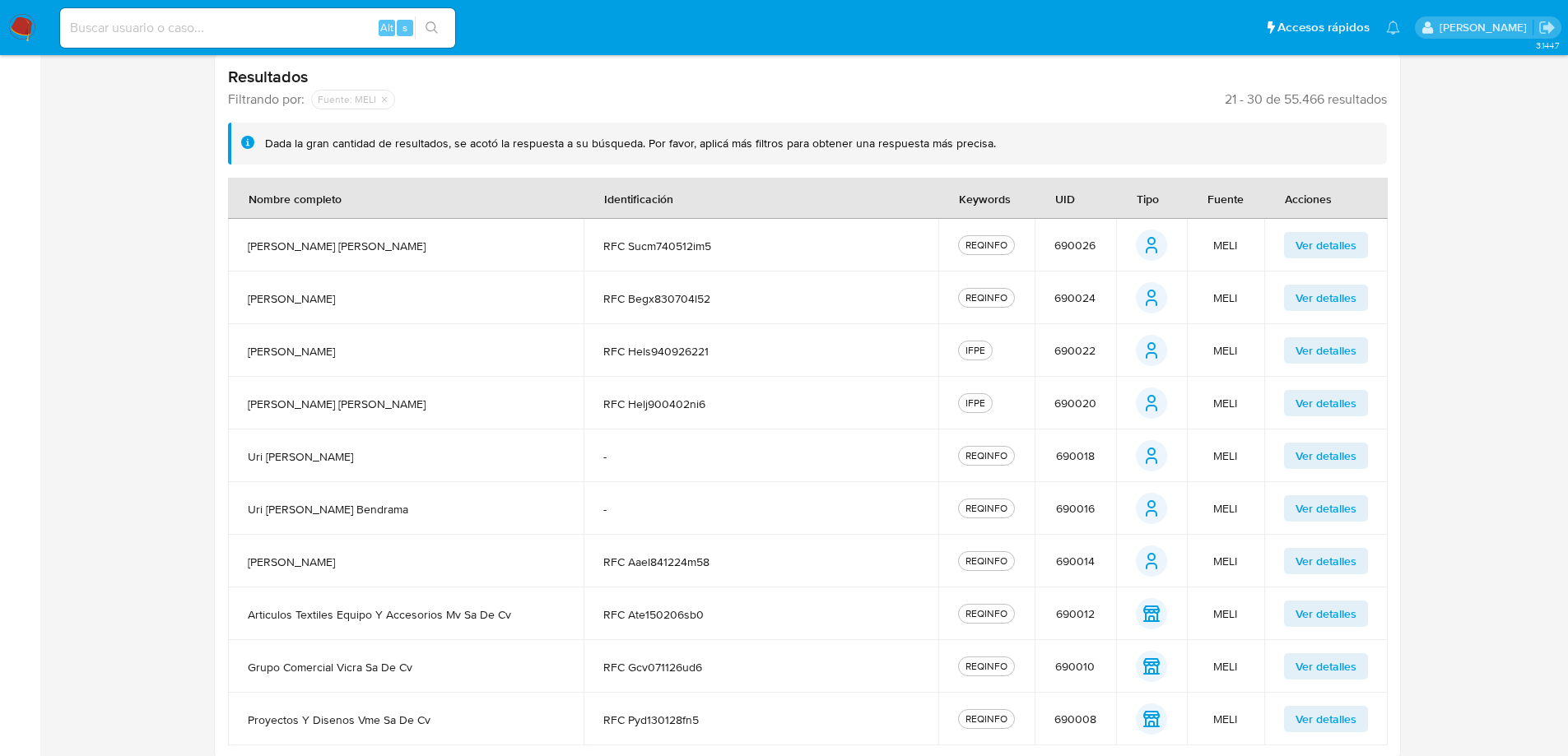 scroll, scrollTop: 349, scrollLeft: 0, axis: vertical 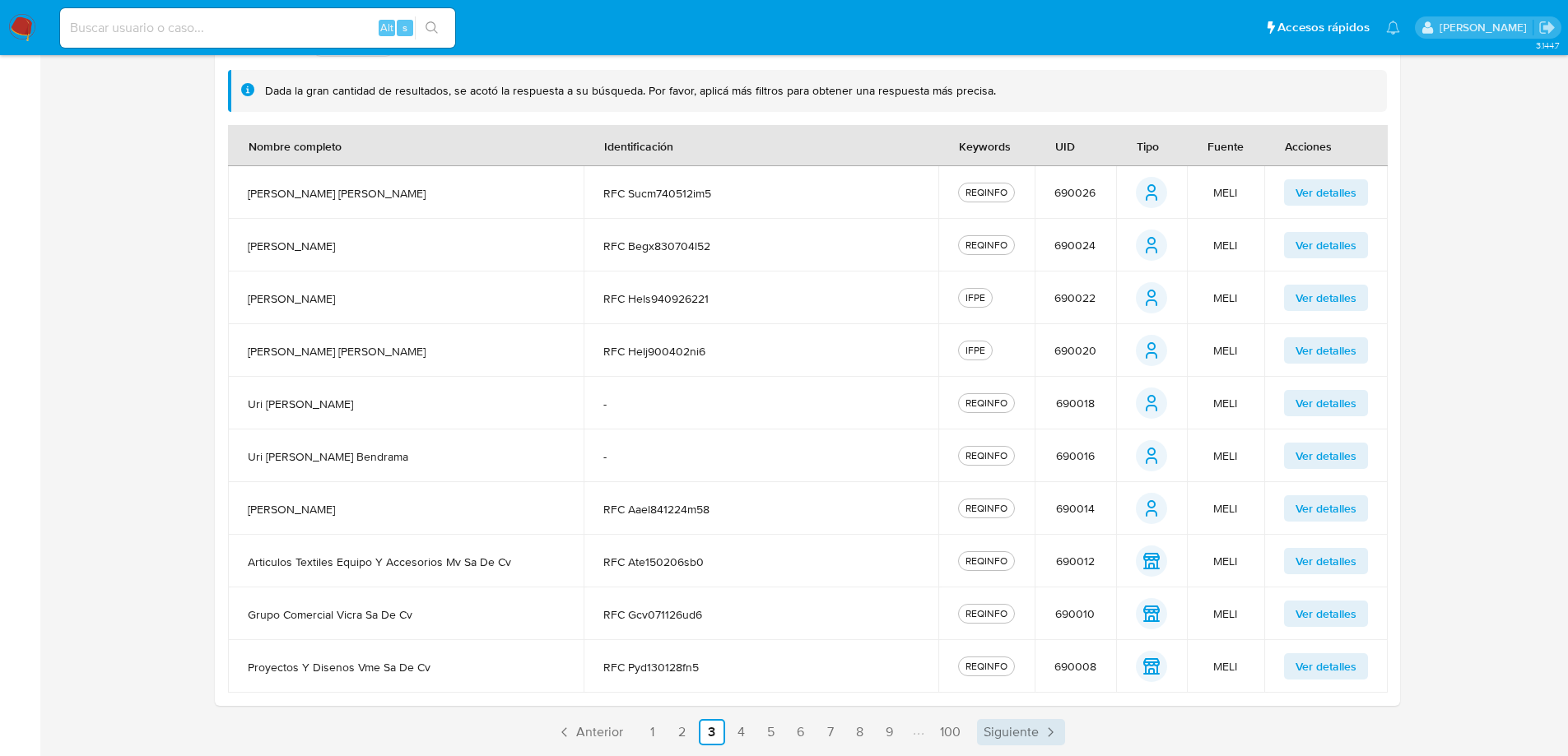 click on "Siguiente" at bounding box center [1011, 732] 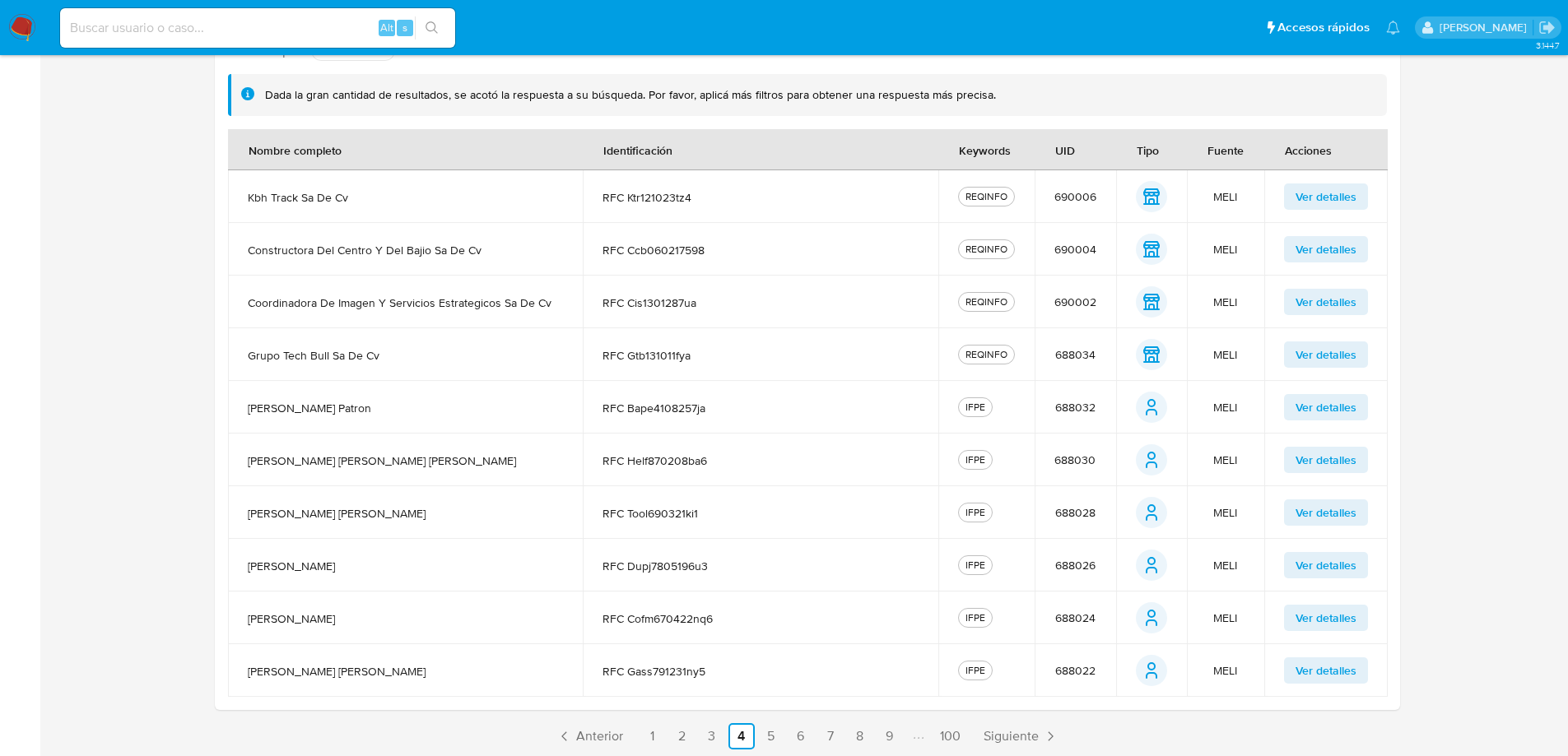 scroll, scrollTop: 349, scrollLeft: 0, axis: vertical 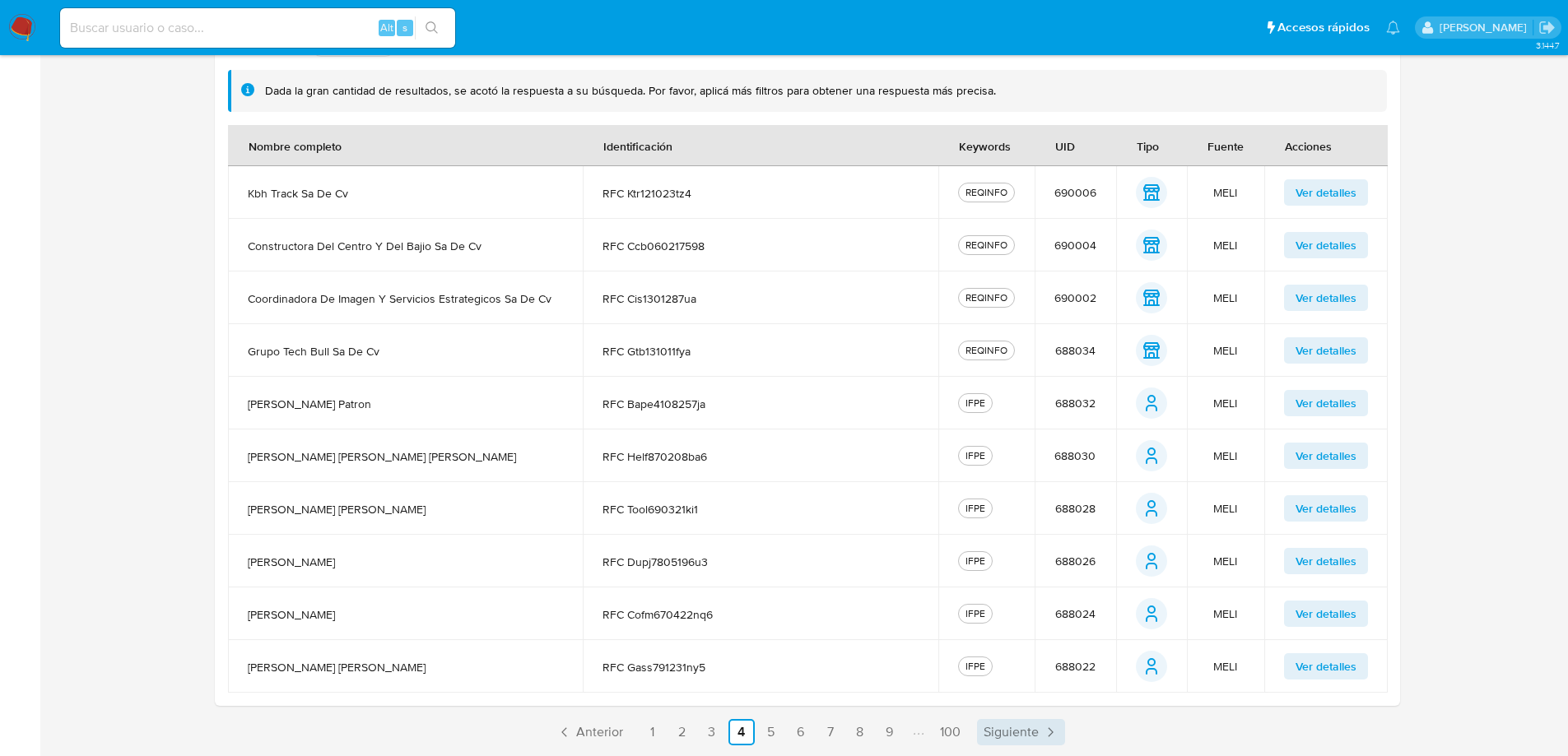 click on "Siguiente" at bounding box center [1021, 732] 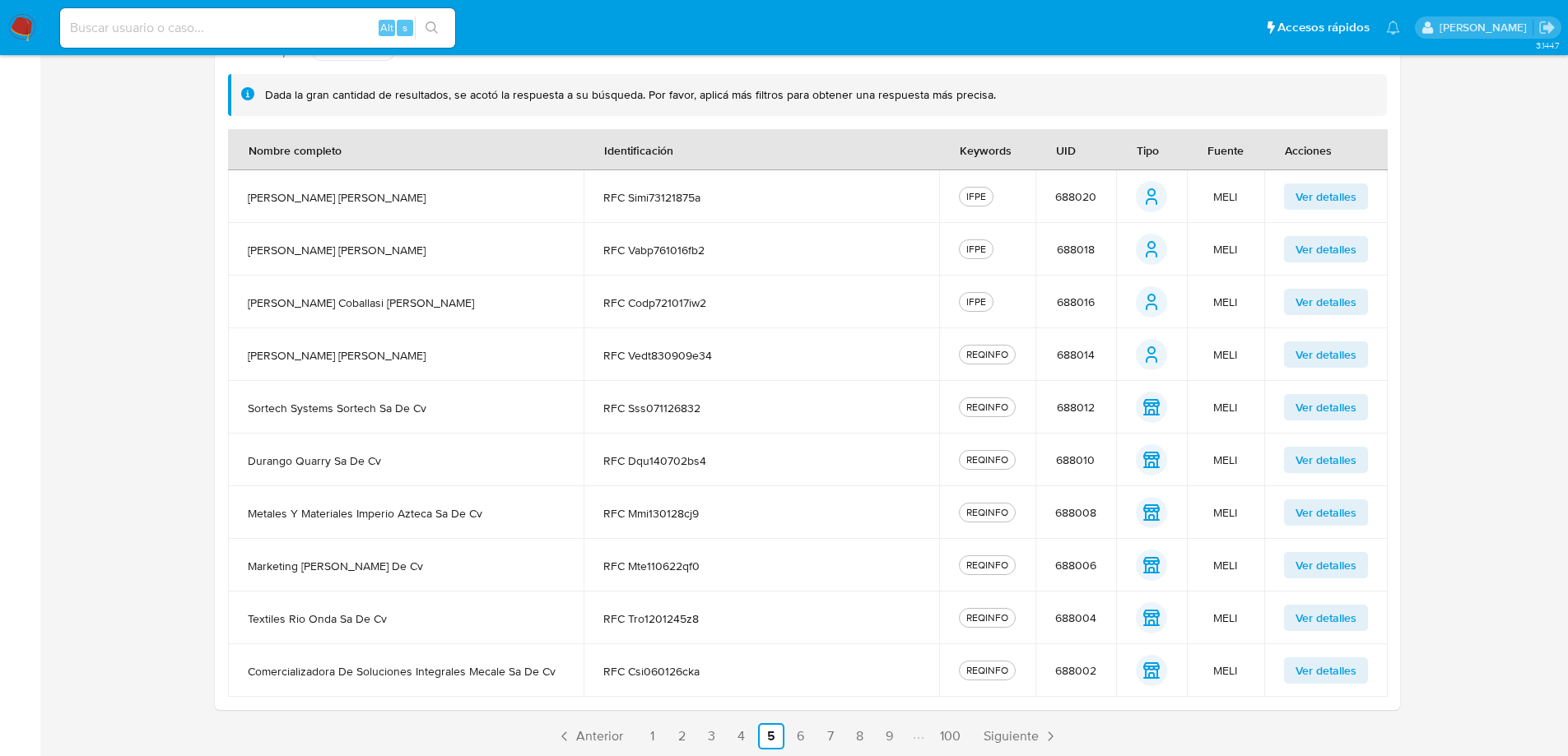 scroll, scrollTop: 349, scrollLeft: 0, axis: vertical 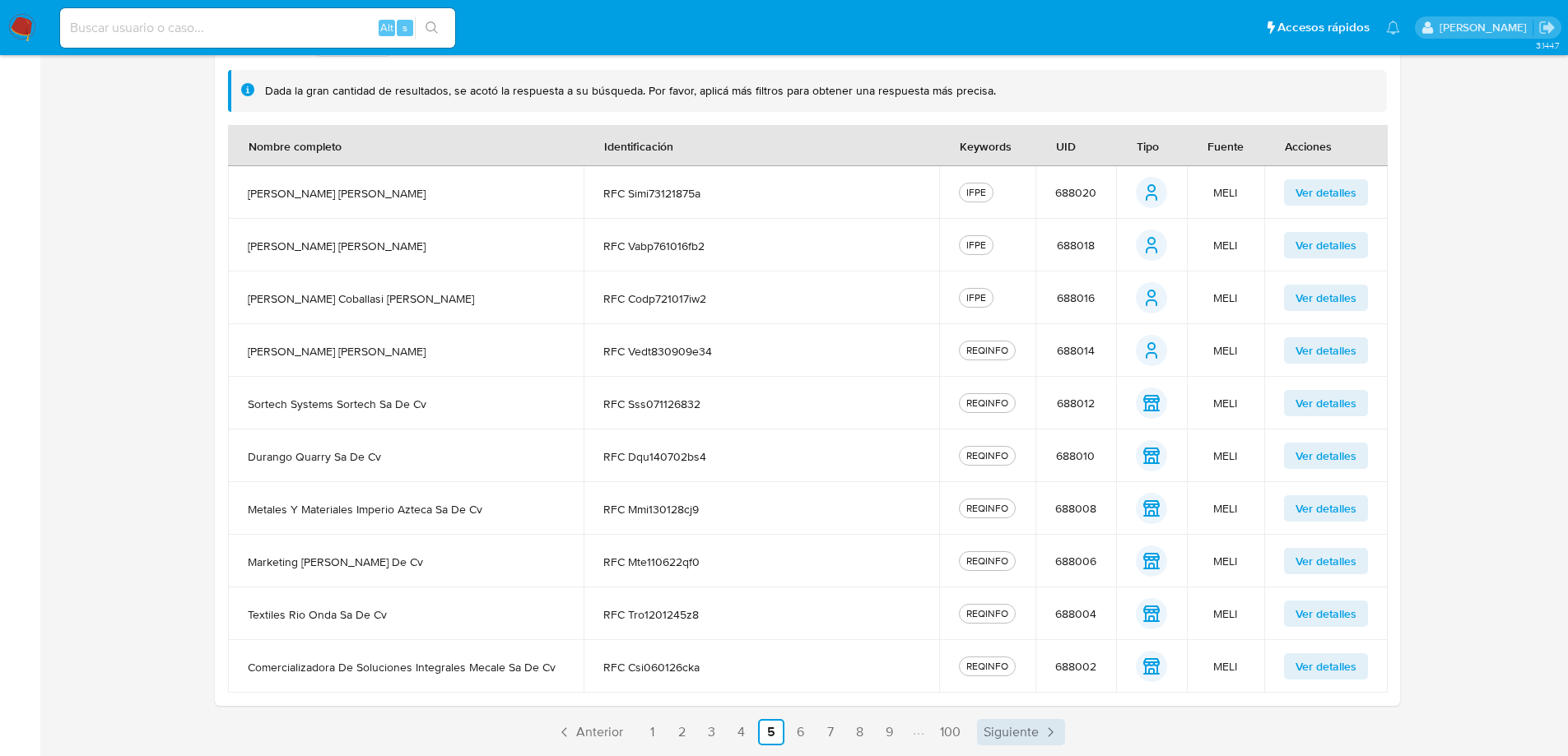 click on "Siguiente" at bounding box center (1011, 732) 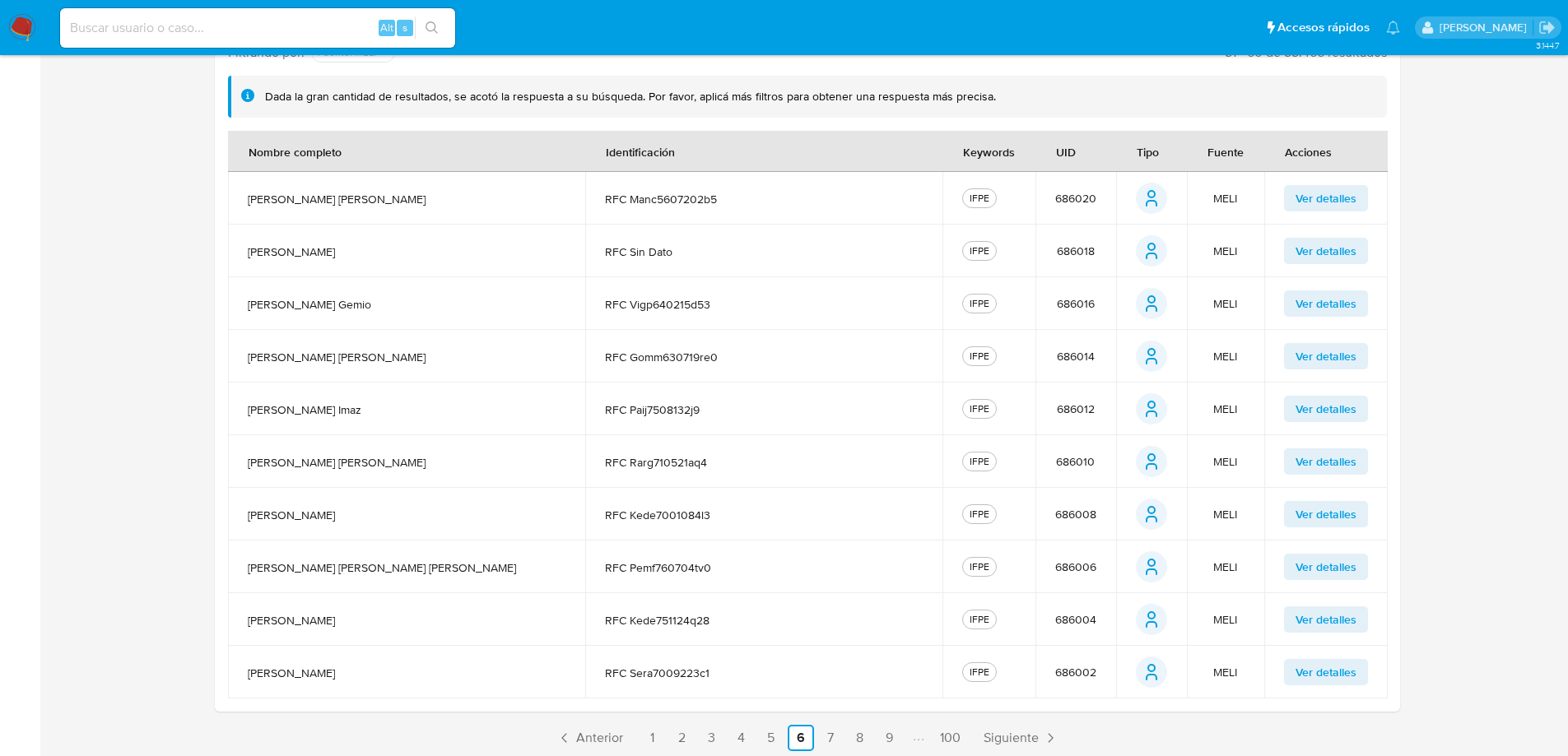 scroll, scrollTop: 349, scrollLeft: 0, axis: vertical 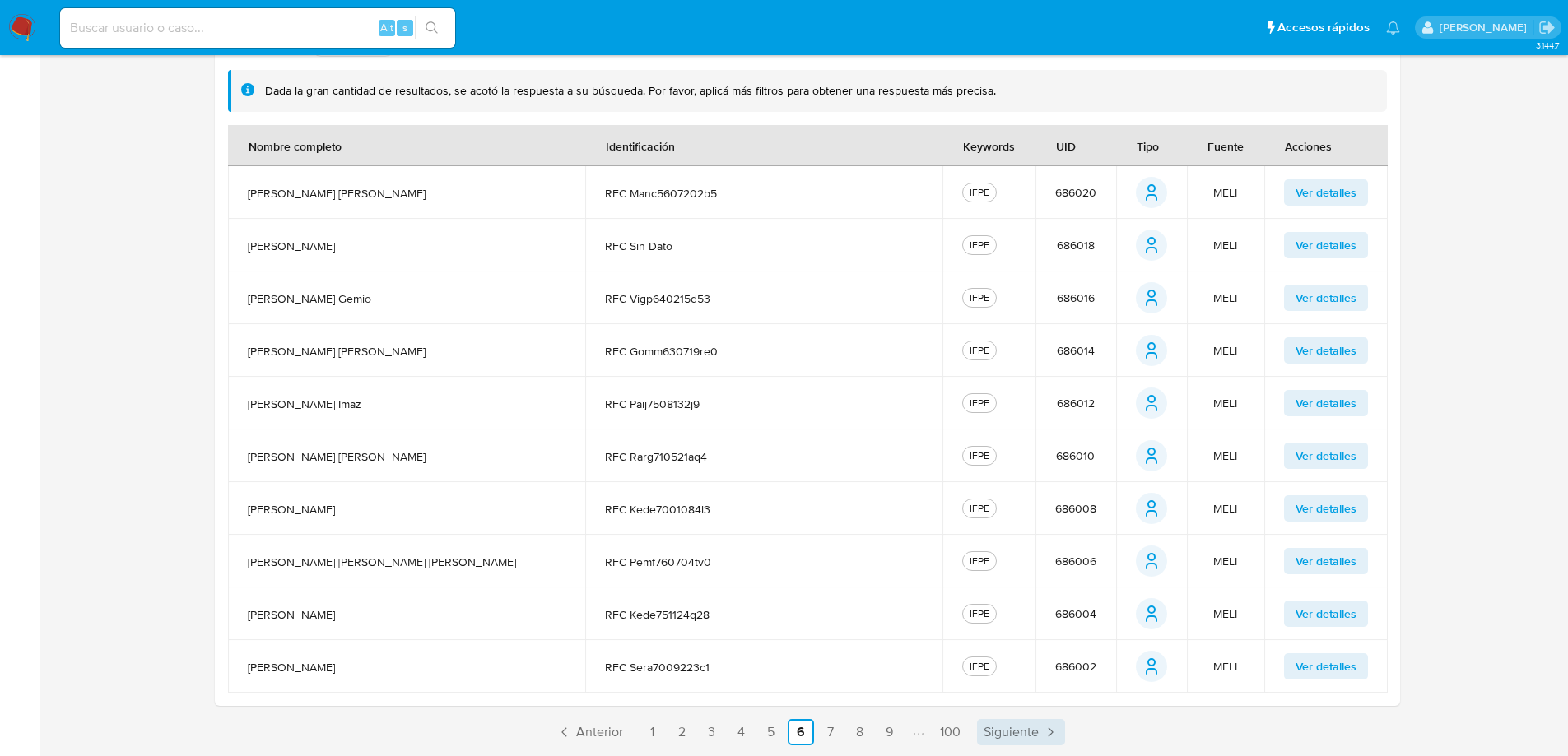click on "Siguiente" at bounding box center [1011, 732] 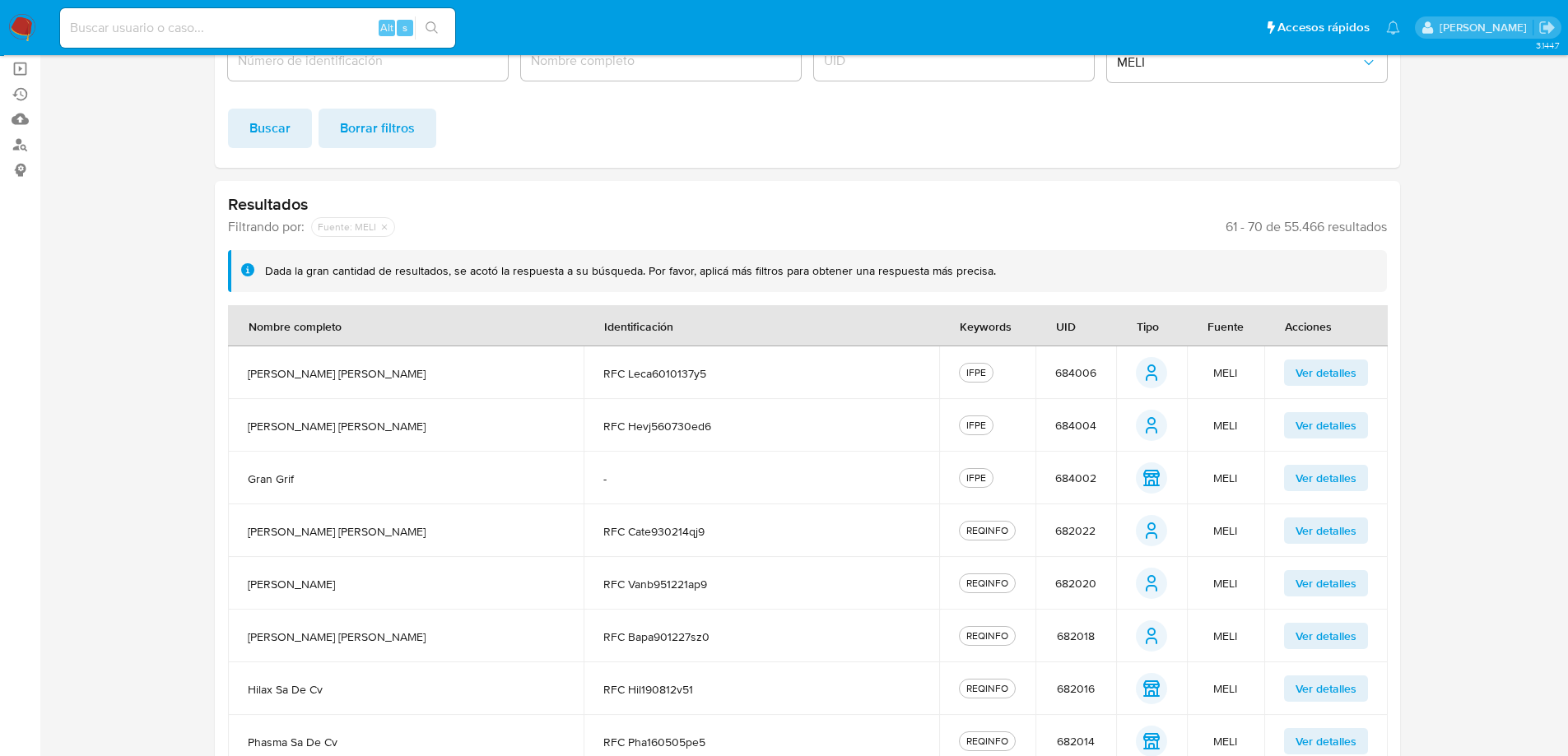 scroll, scrollTop: 349, scrollLeft: 0, axis: vertical 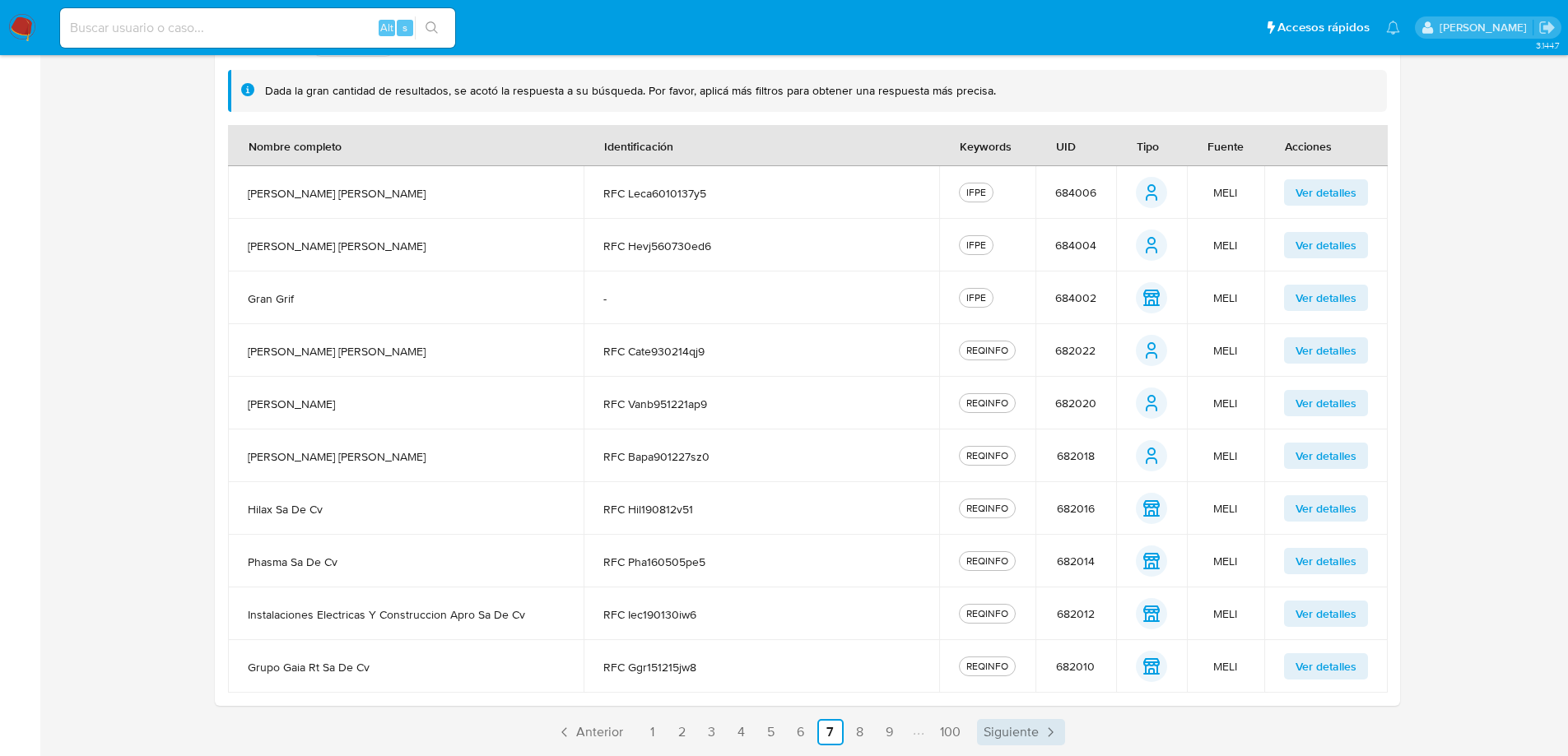 click on "Siguiente" at bounding box center (1011, 732) 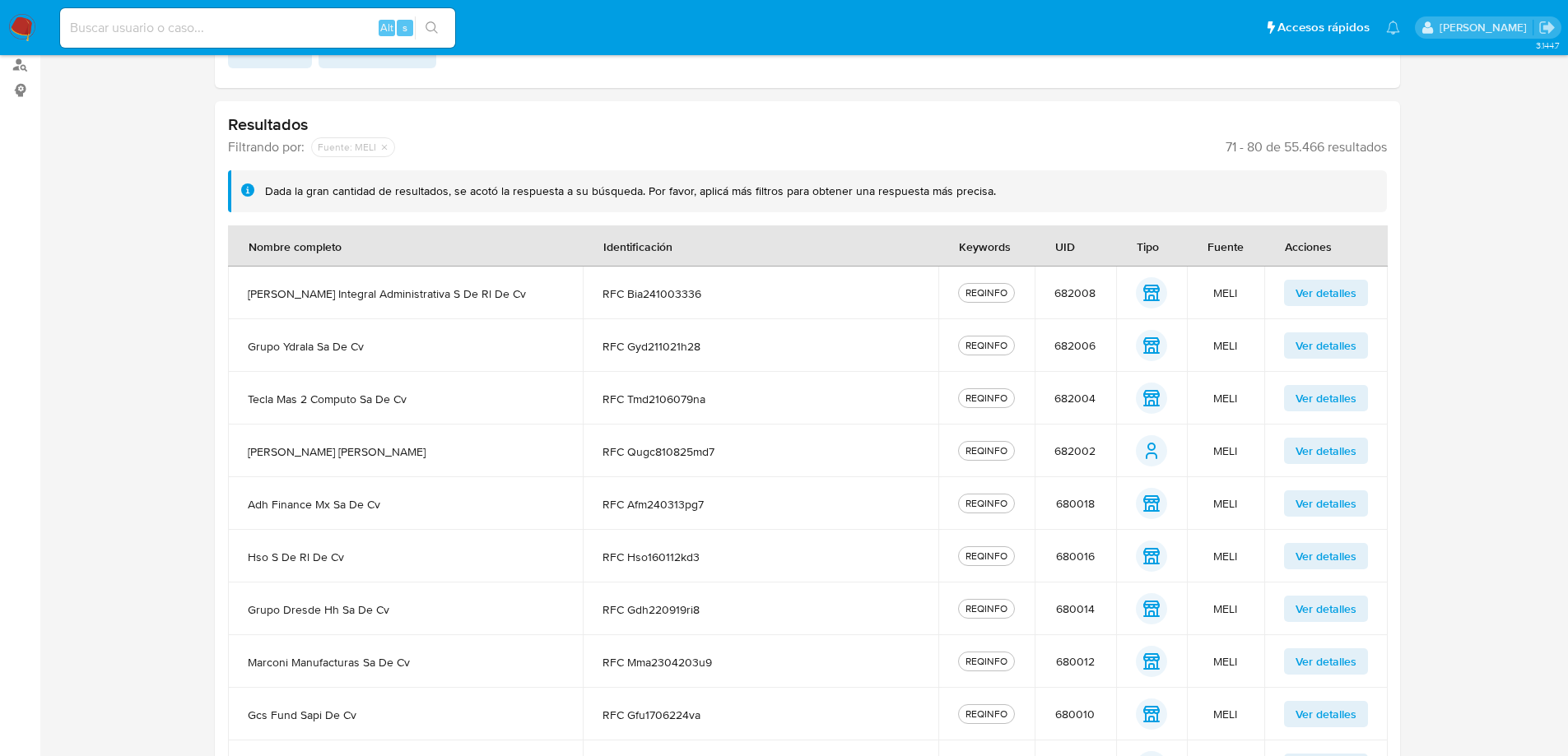 scroll, scrollTop: 349, scrollLeft: 0, axis: vertical 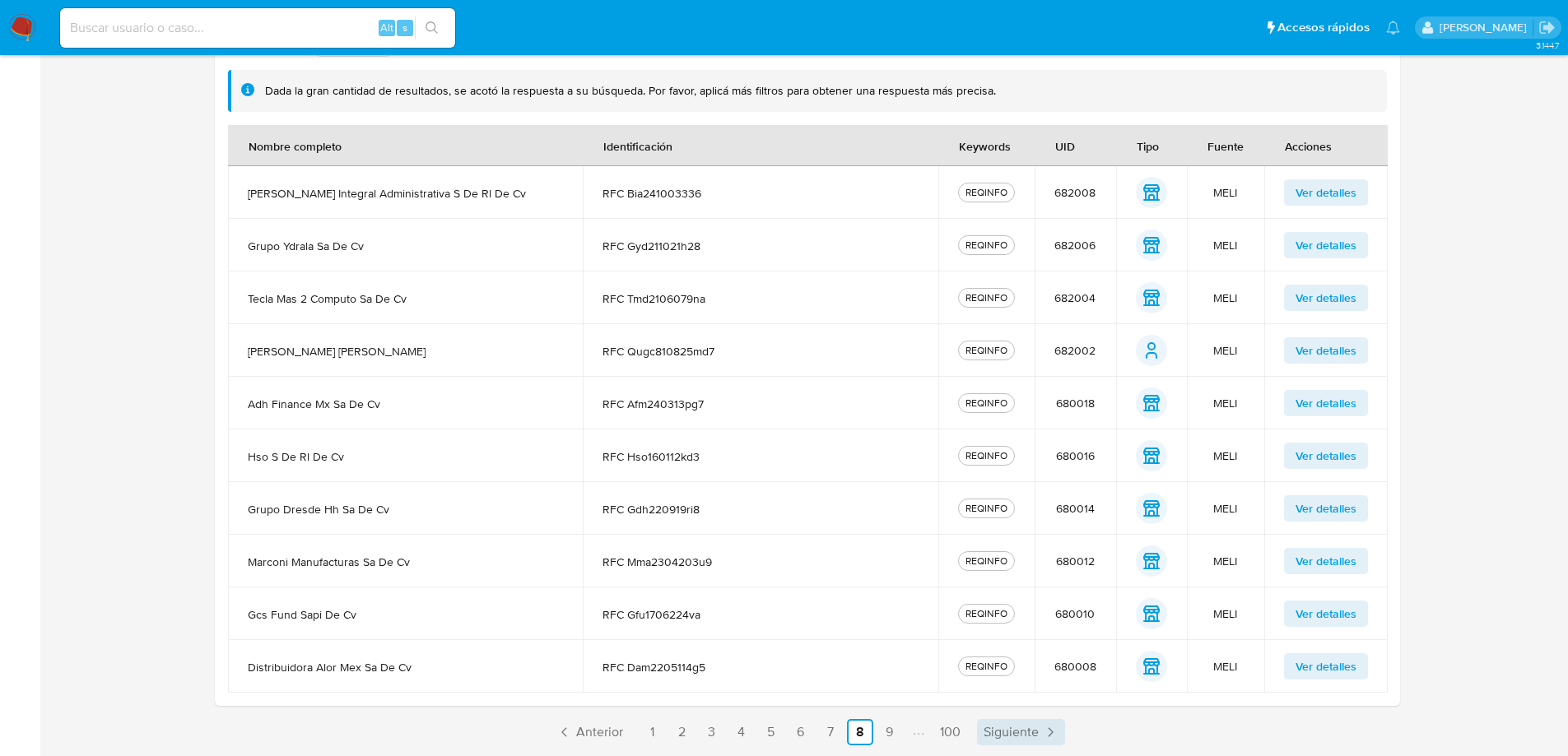 click on "Siguiente" at bounding box center [1011, 732] 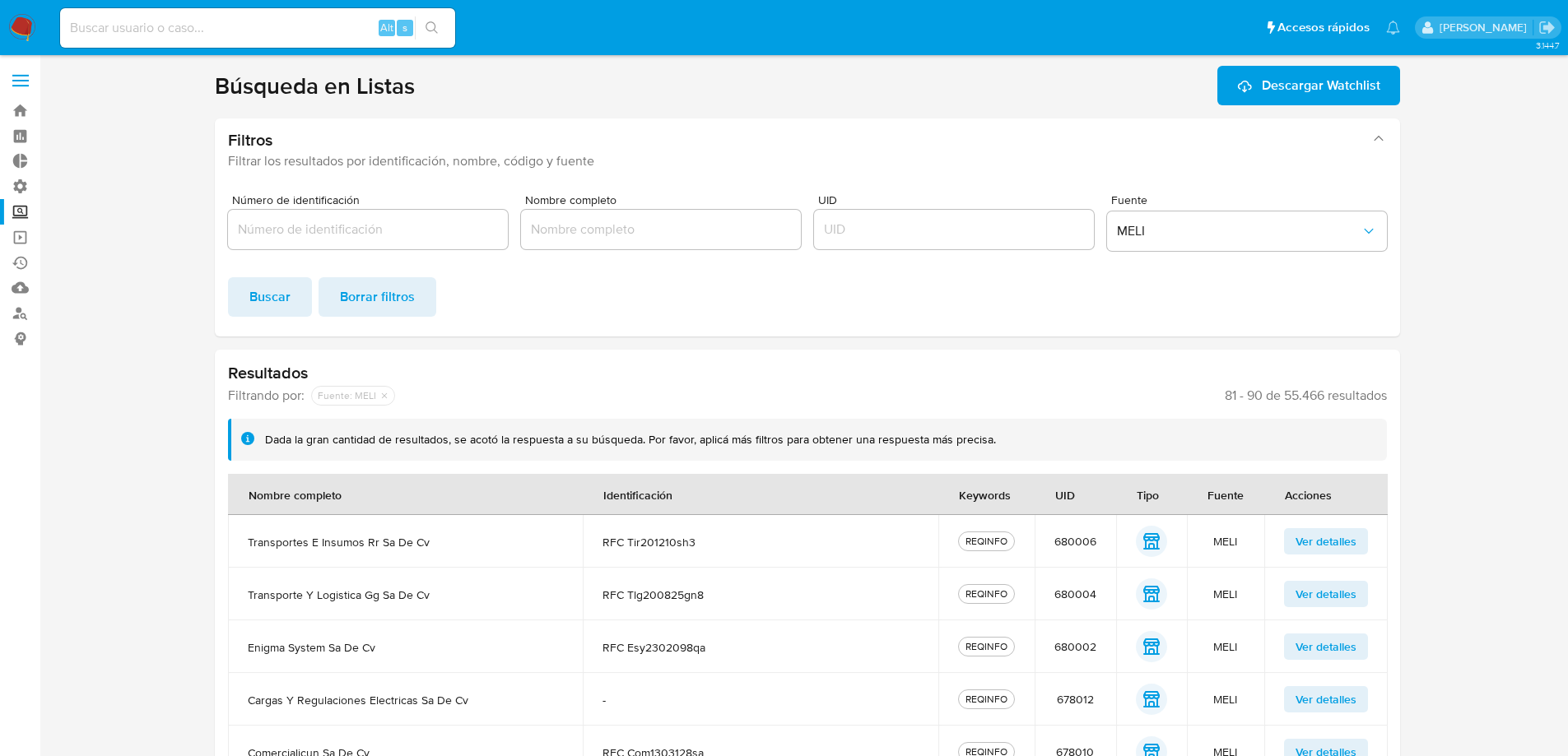 scroll, scrollTop: 349, scrollLeft: 0, axis: vertical 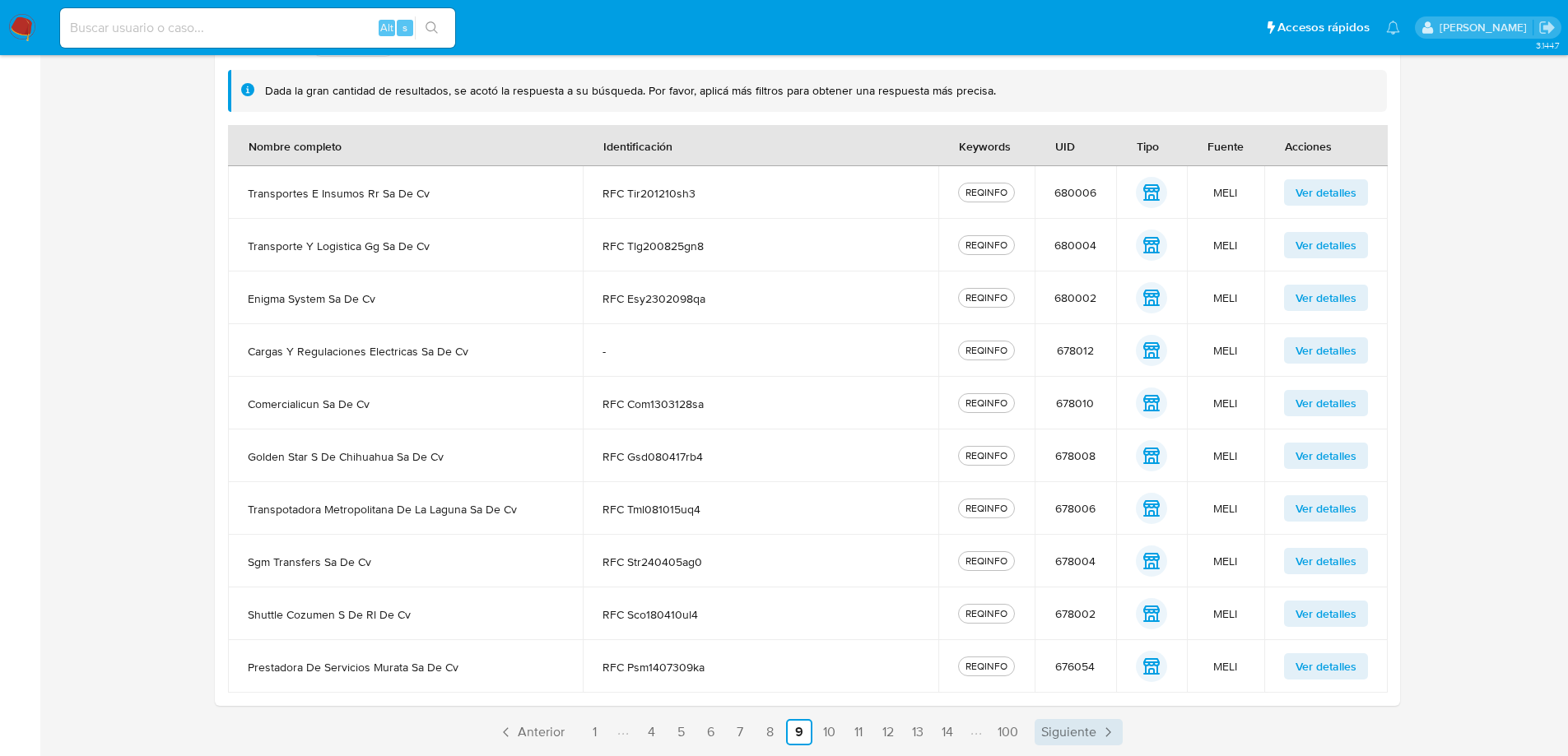 click on "Siguiente" at bounding box center [1068, 732] 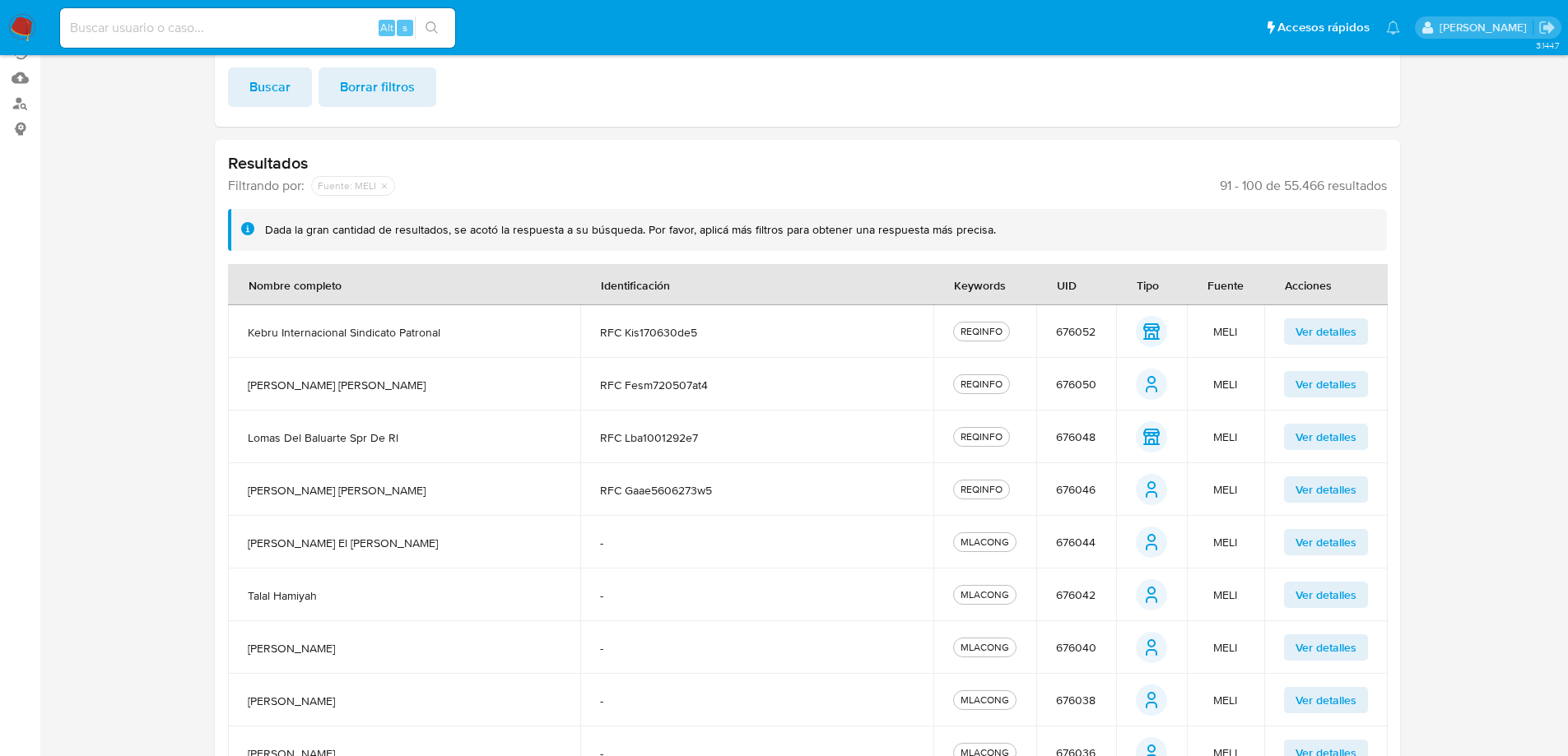 scroll, scrollTop: 349, scrollLeft: 0, axis: vertical 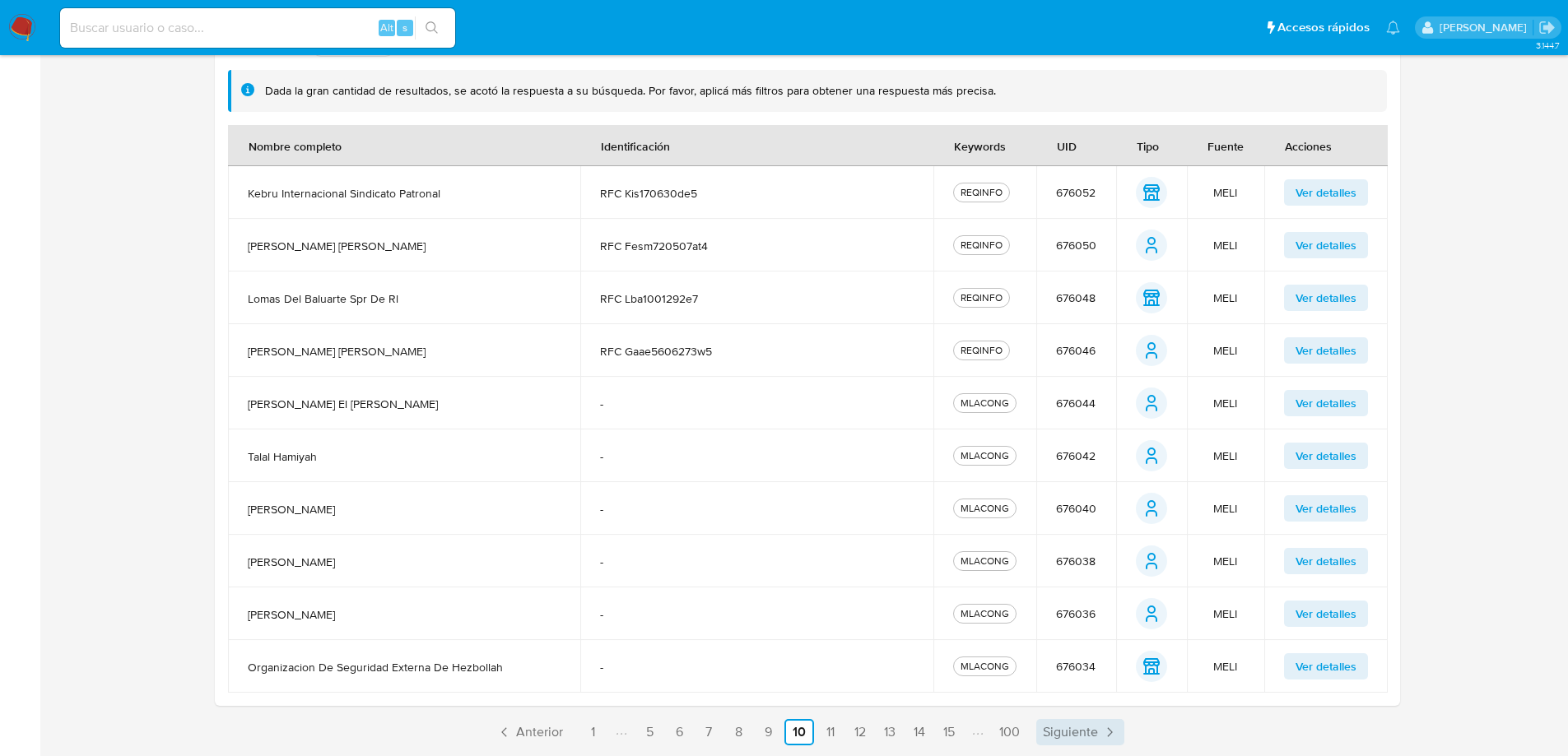 click on "Siguiente" at bounding box center (1070, 732) 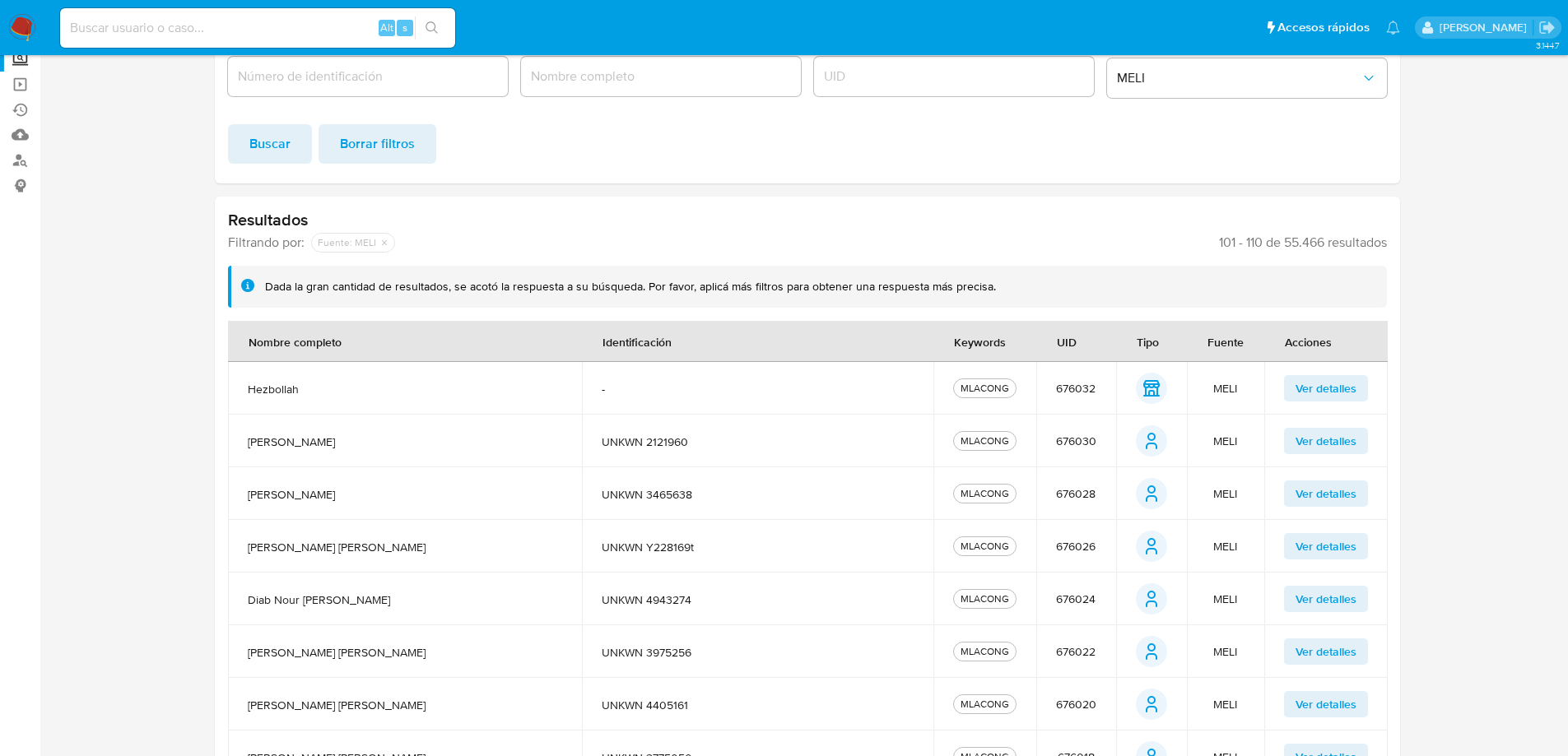 scroll, scrollTop: 349, scrollLeft: 0, axis: vertical 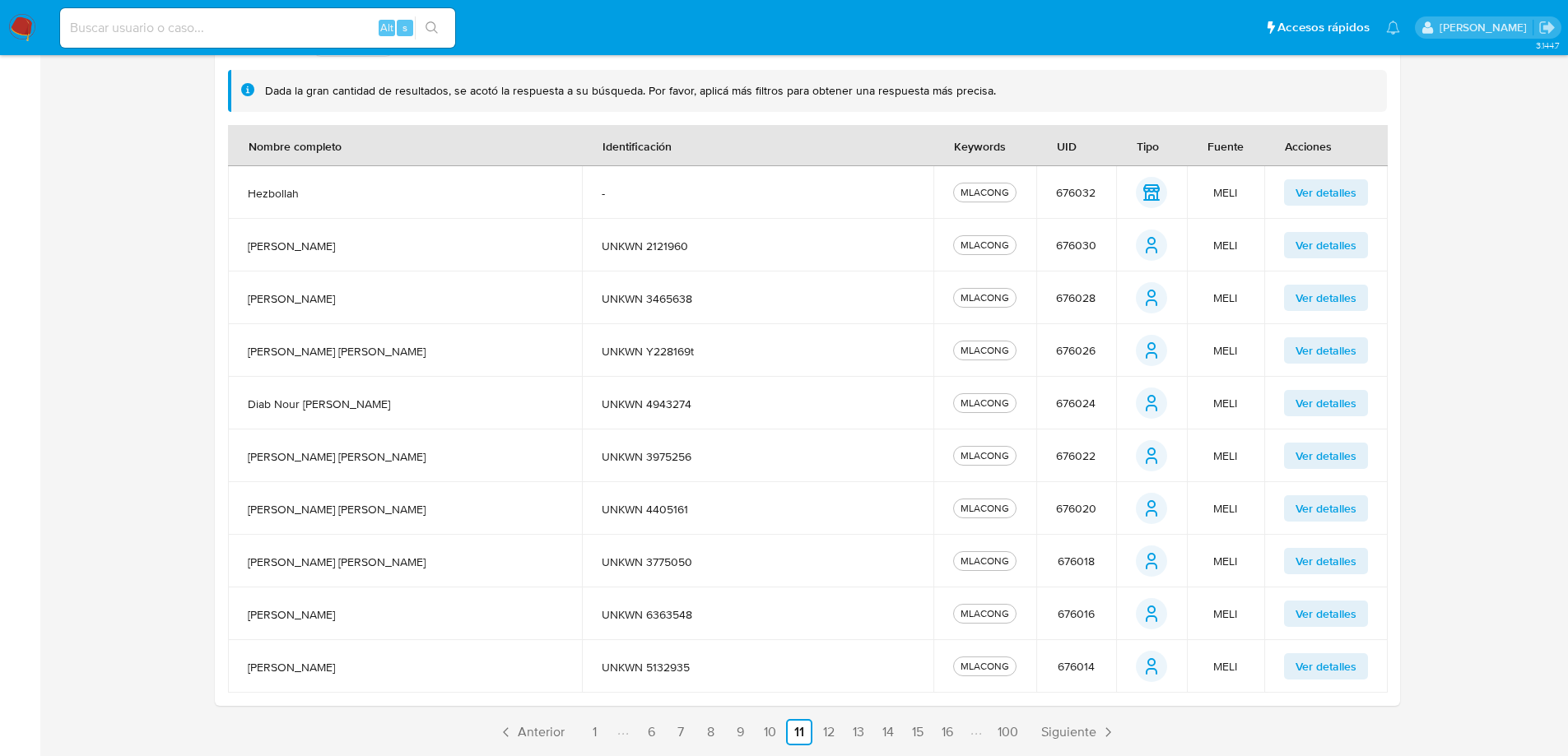 click on "Ver detalles" at bounding box center (1326, 245) 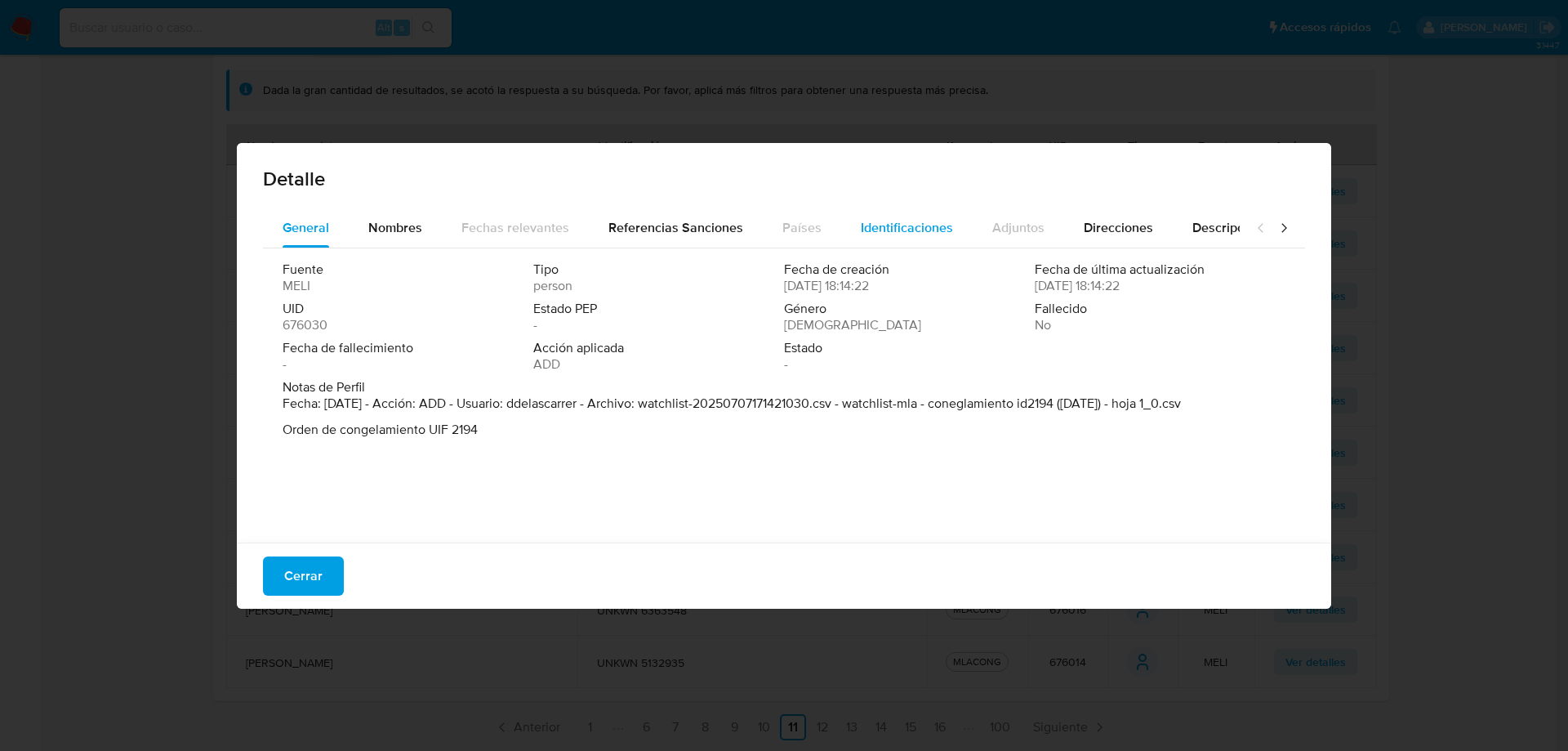 click on "Identificaciones" at bounding box center [906, 228] 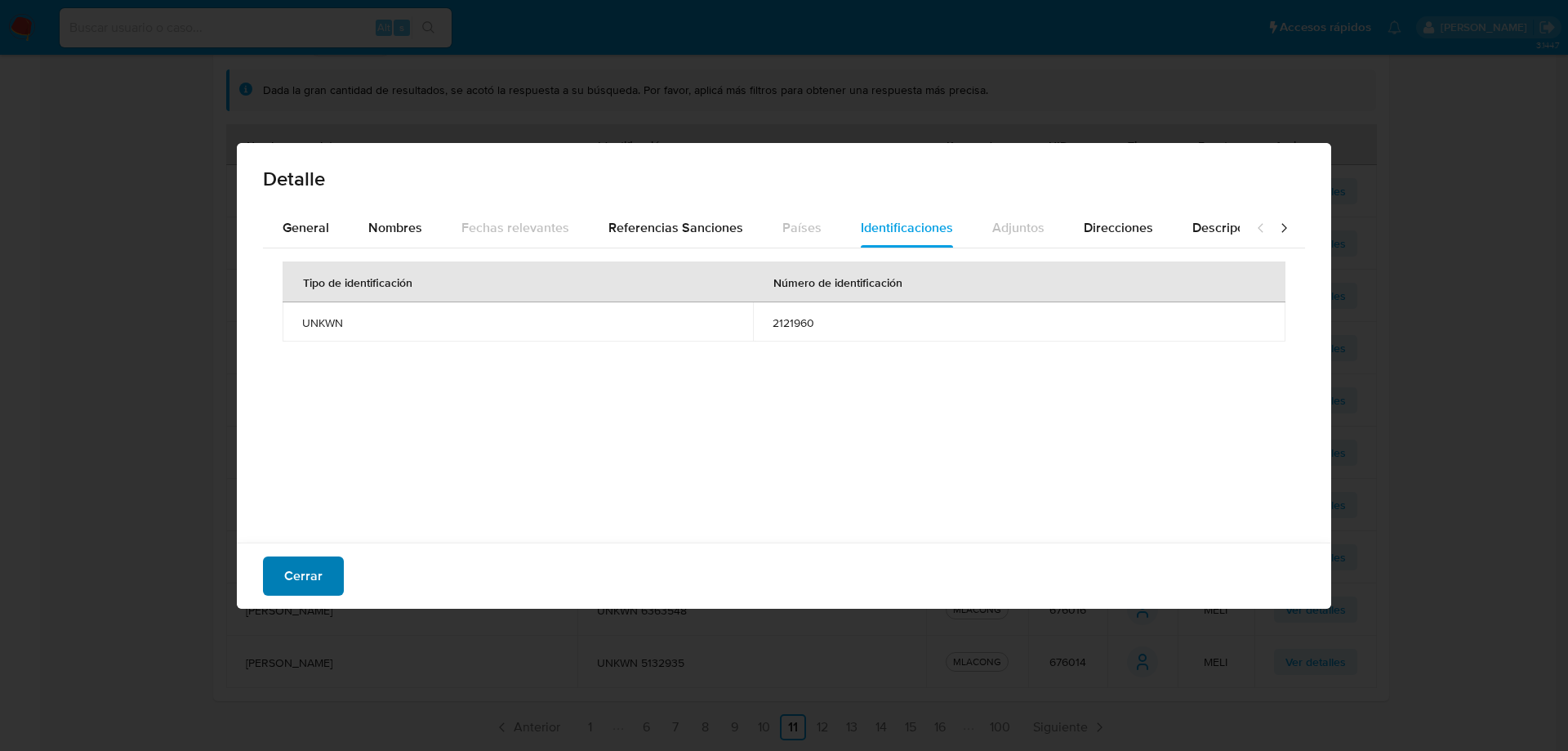 click on "Cerrar" at bounding box center [303, 576] 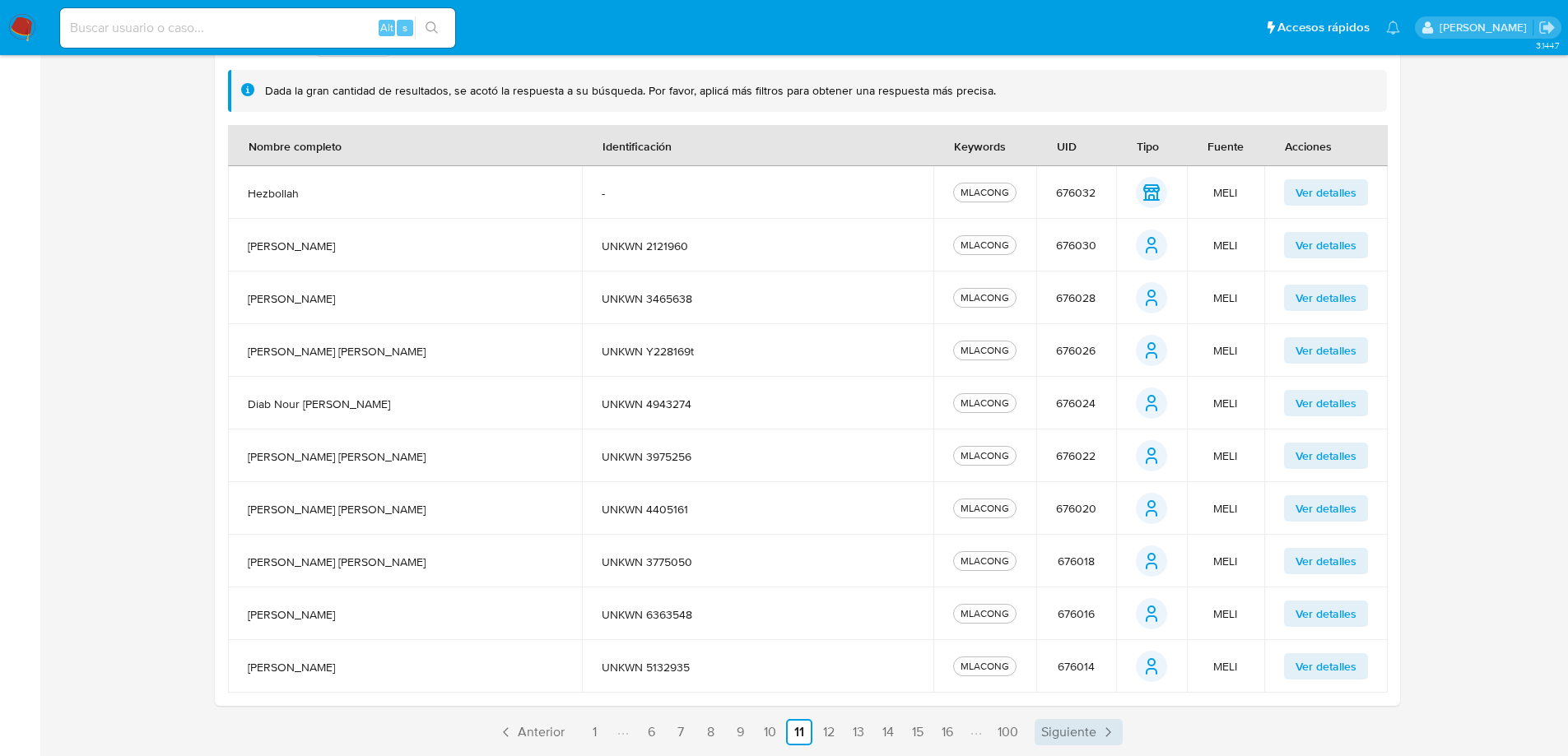 click on "Siguiente" at bounding box center [1068, 732] 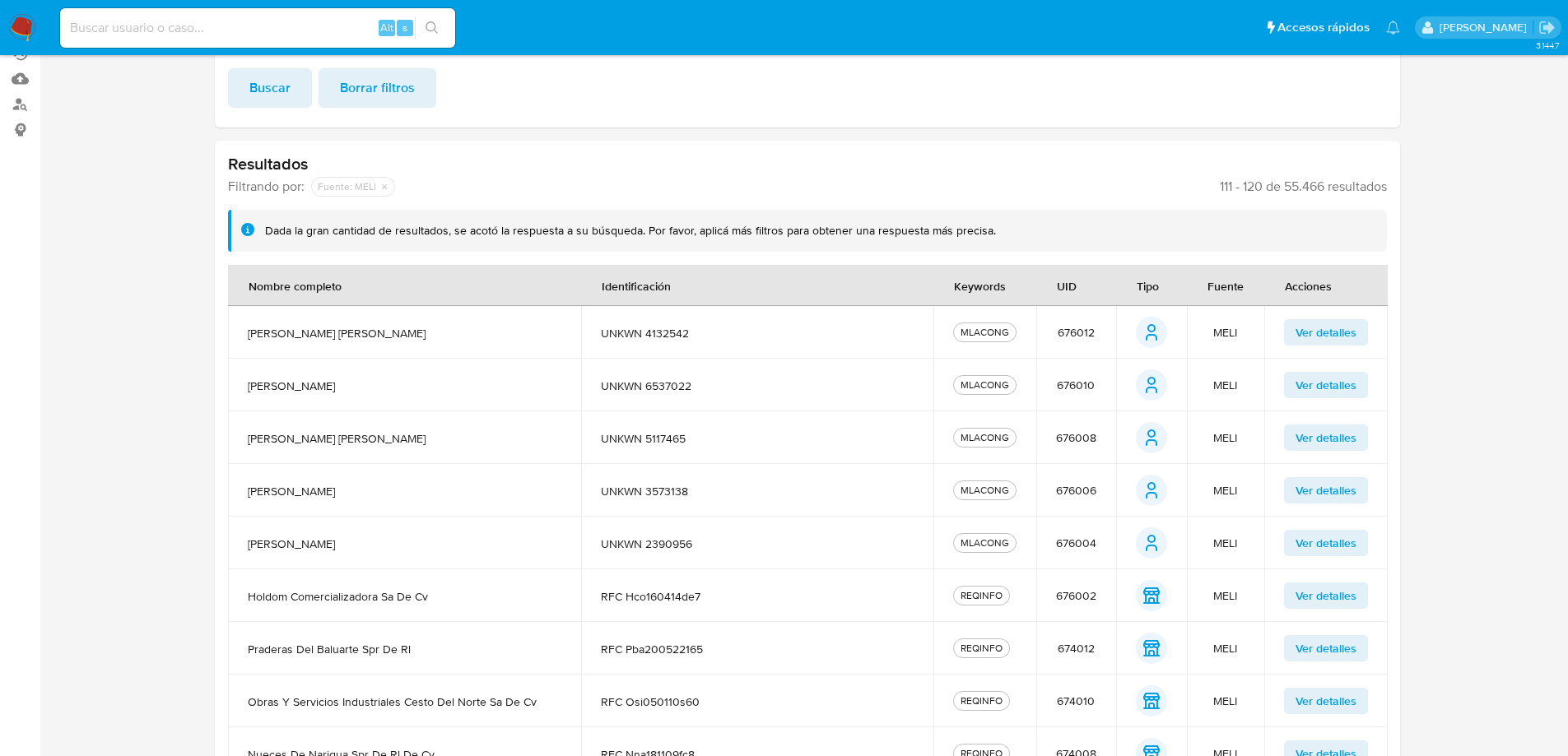 scroll, scrollTop: 349, scrollLeft: 0, axis: vertical 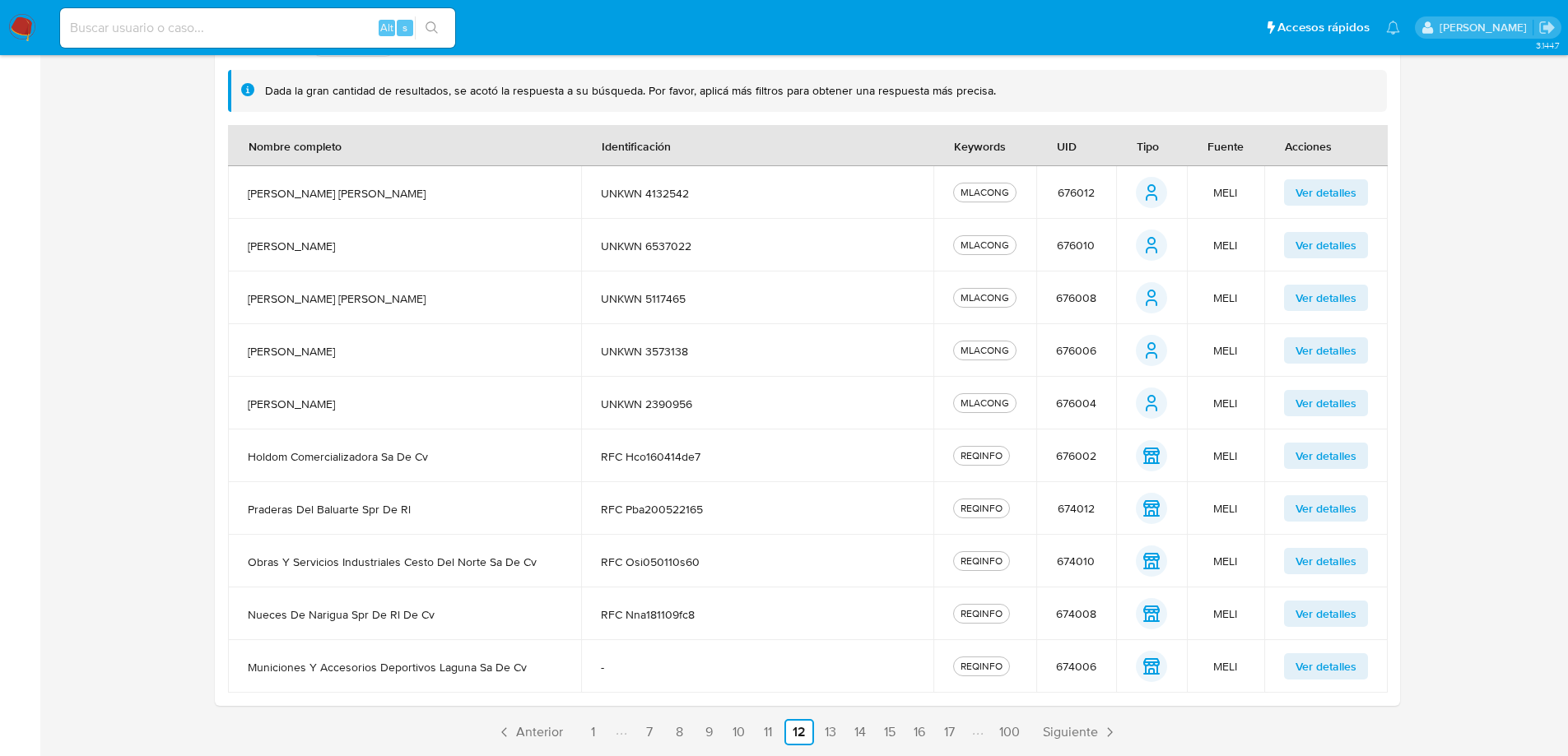 click on "Ver detalles" at bounding box center (1326, 192) 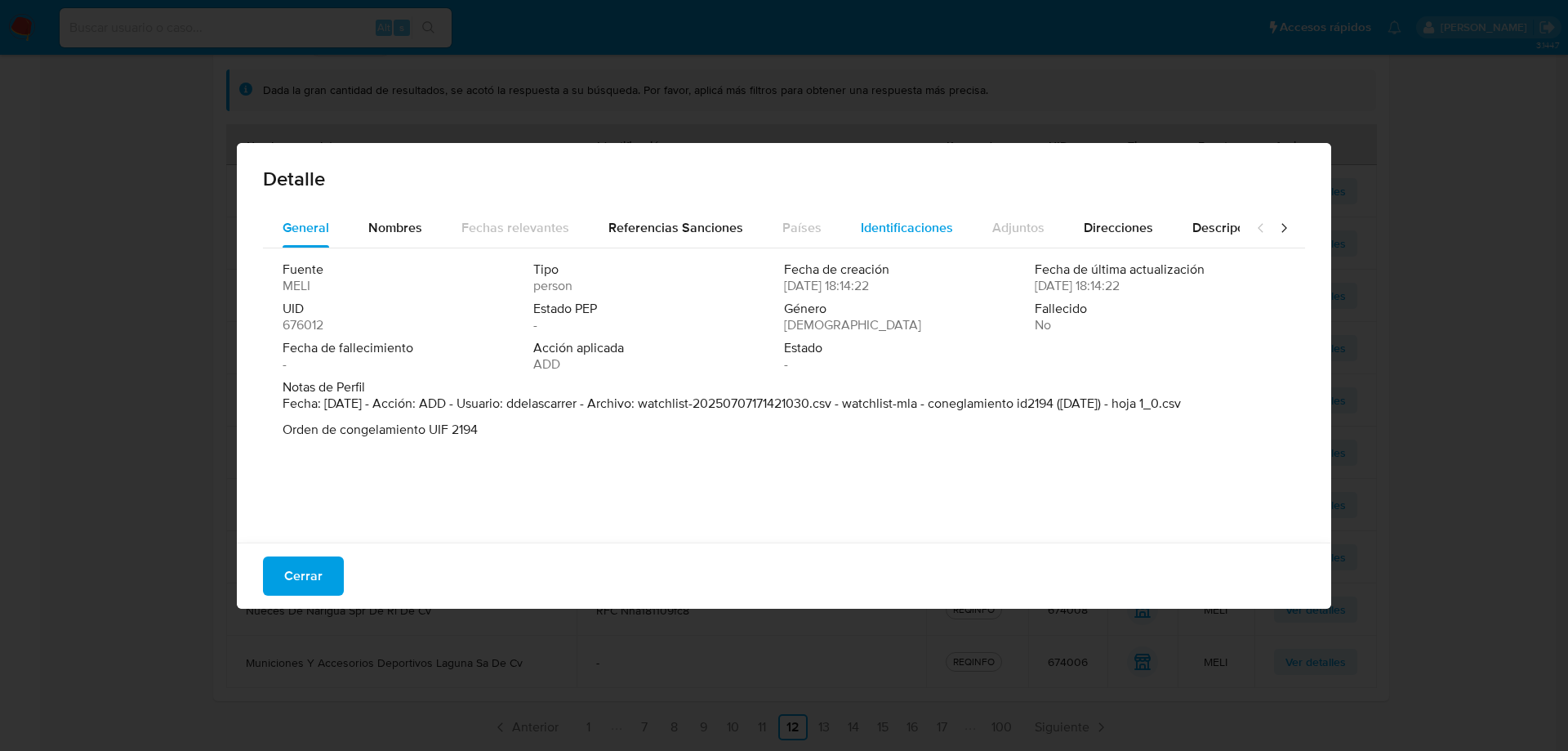 click on "Identificaciones" at bounding box center (906, 227) 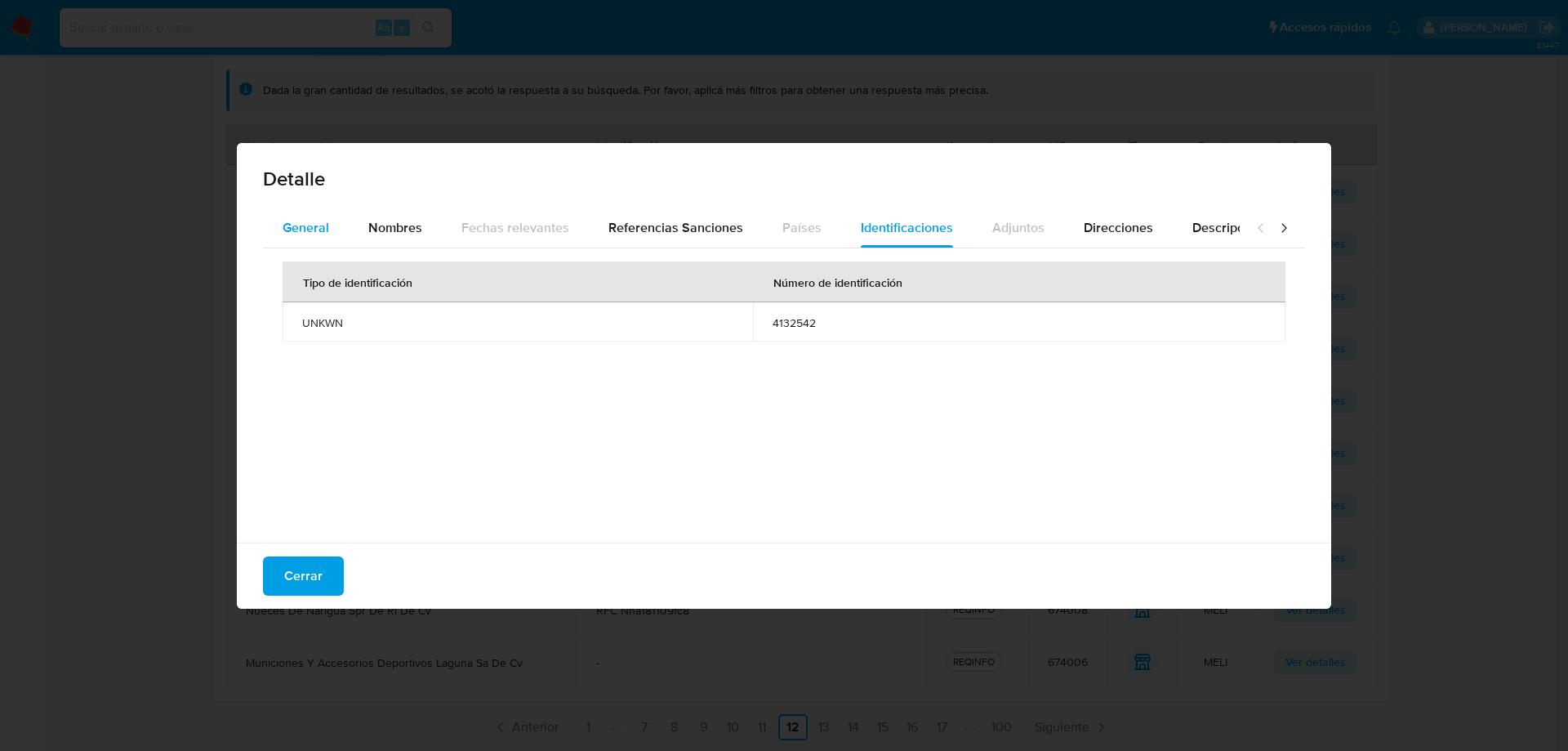 click on "General" at bounding box center [305, 227] 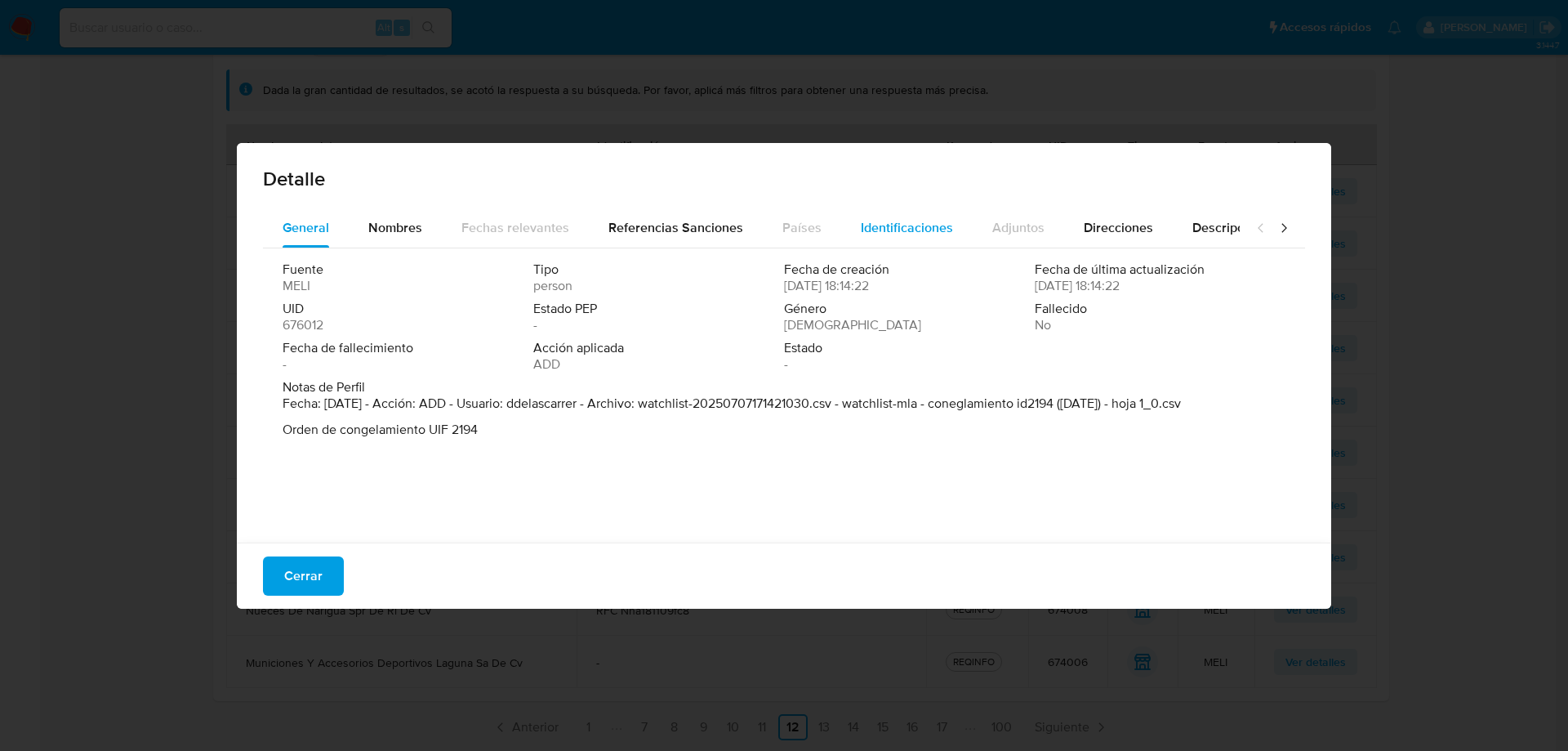 click on "Identificaciones" at bounding box center (906, 227) 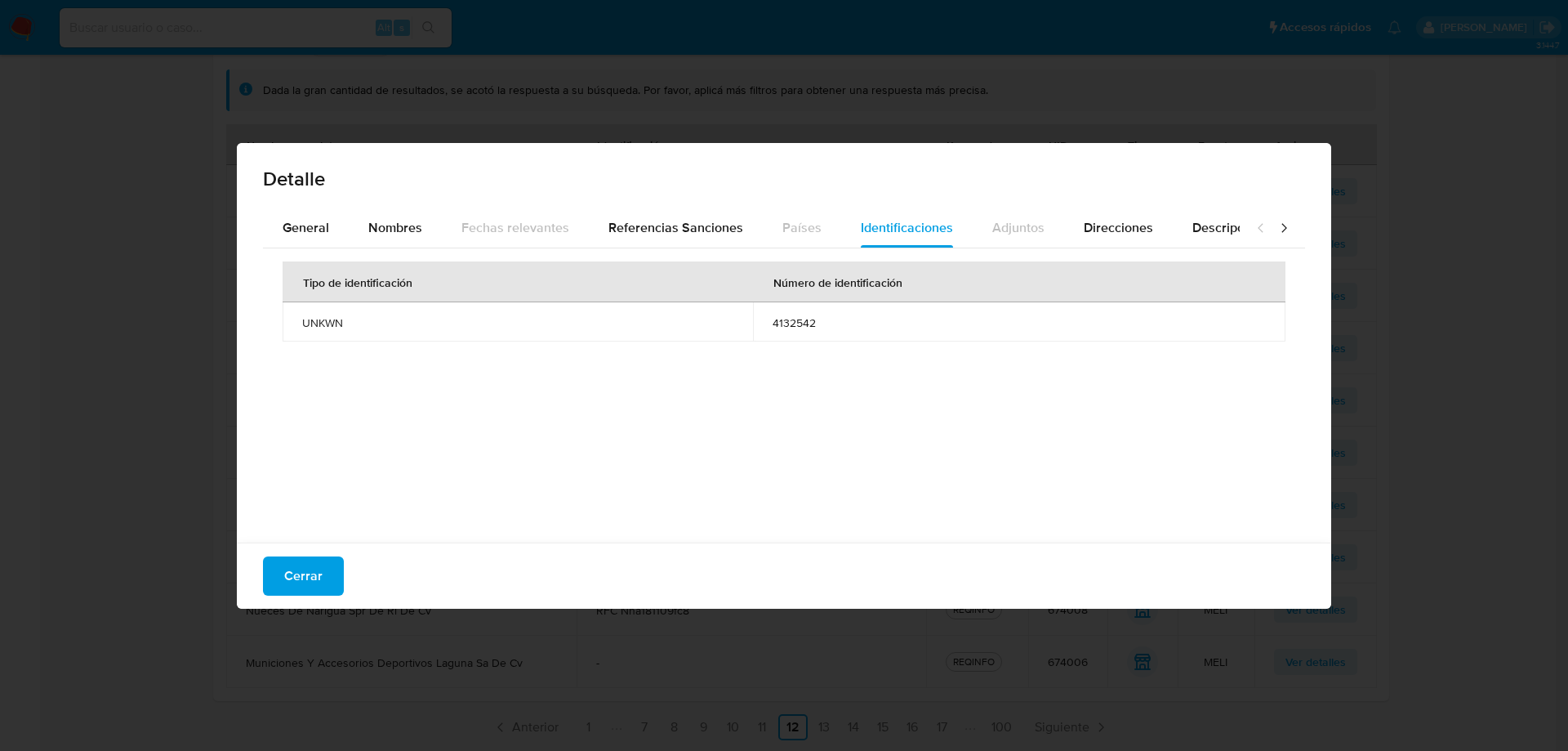 drag, startPoint x: 780, startPoint y: 324, endPoint x: 799, endPoint y: 319, distance: 19.646883 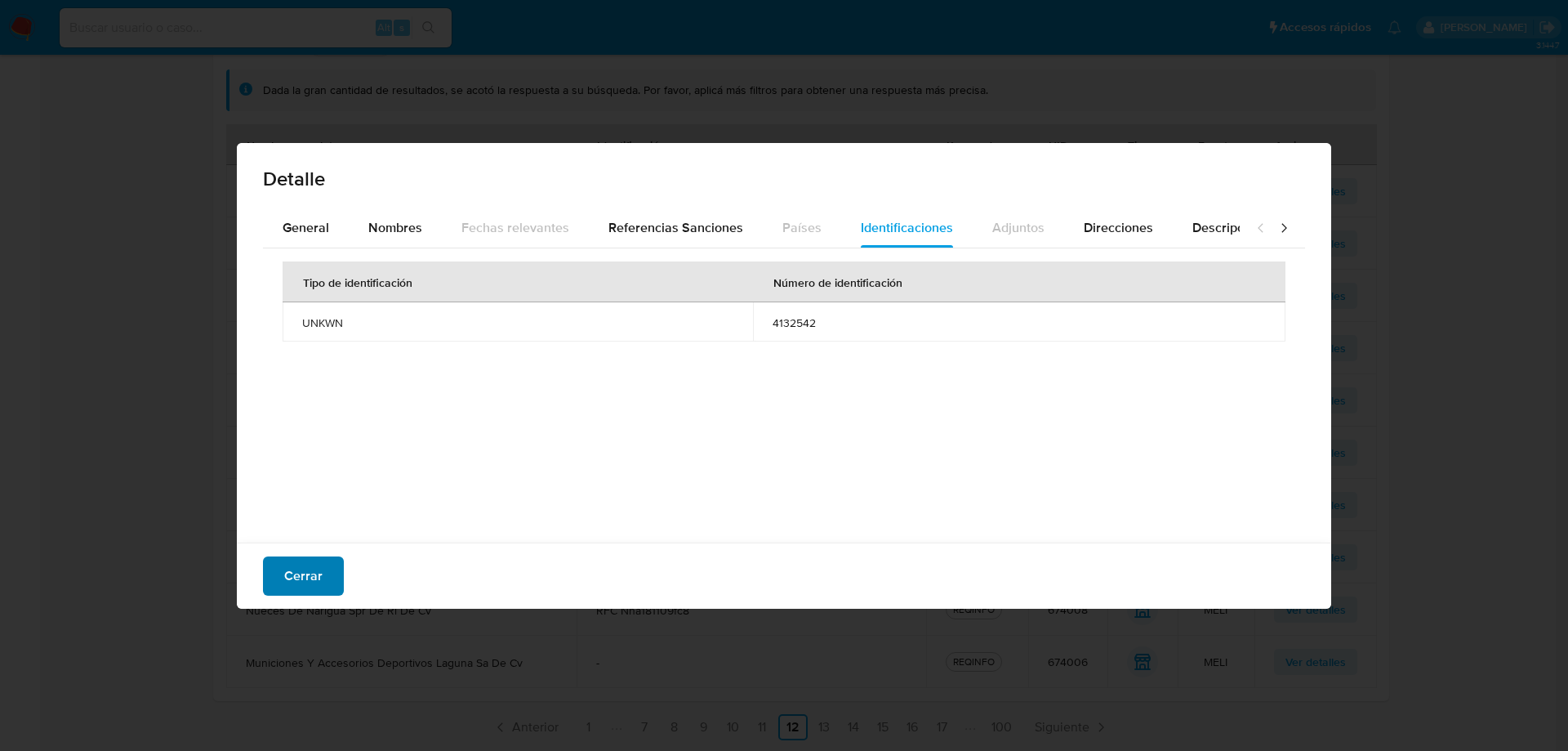 click on "Cerrar" at bounding box center [303, 576] 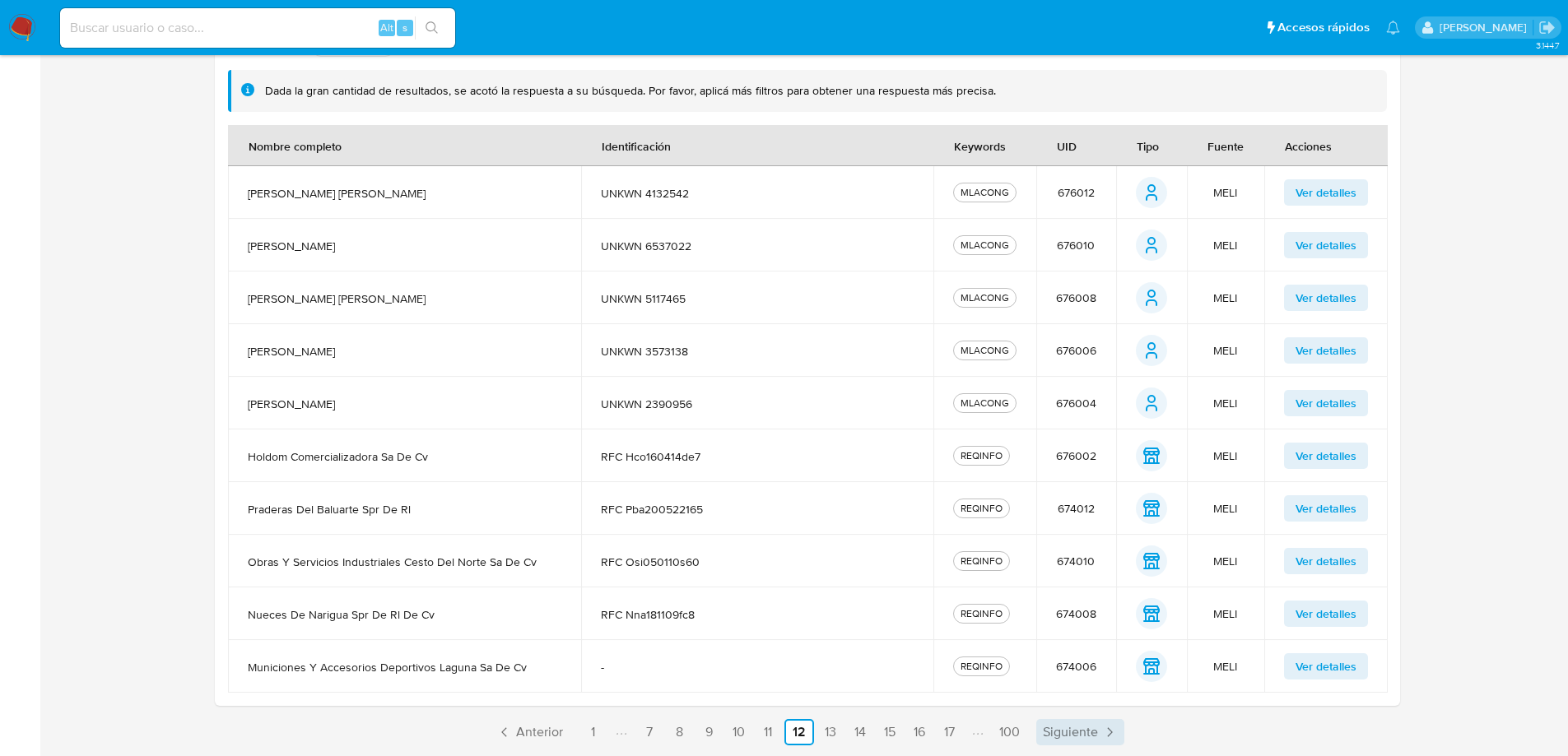click on "Siguiente" at bounding box center [1070, 732] 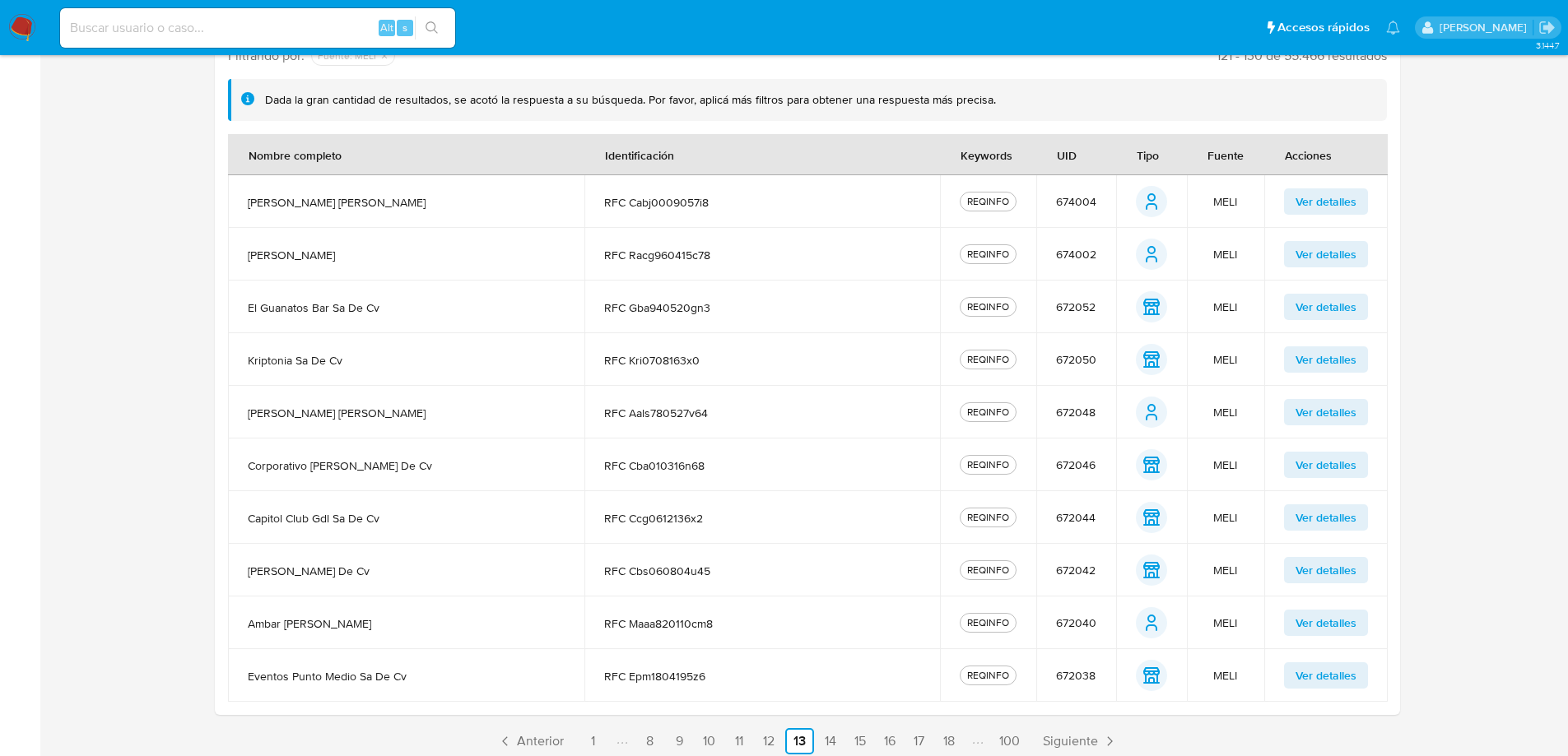 scroll, scrollTop: 349, scrollLeft: 0, axis: vertical 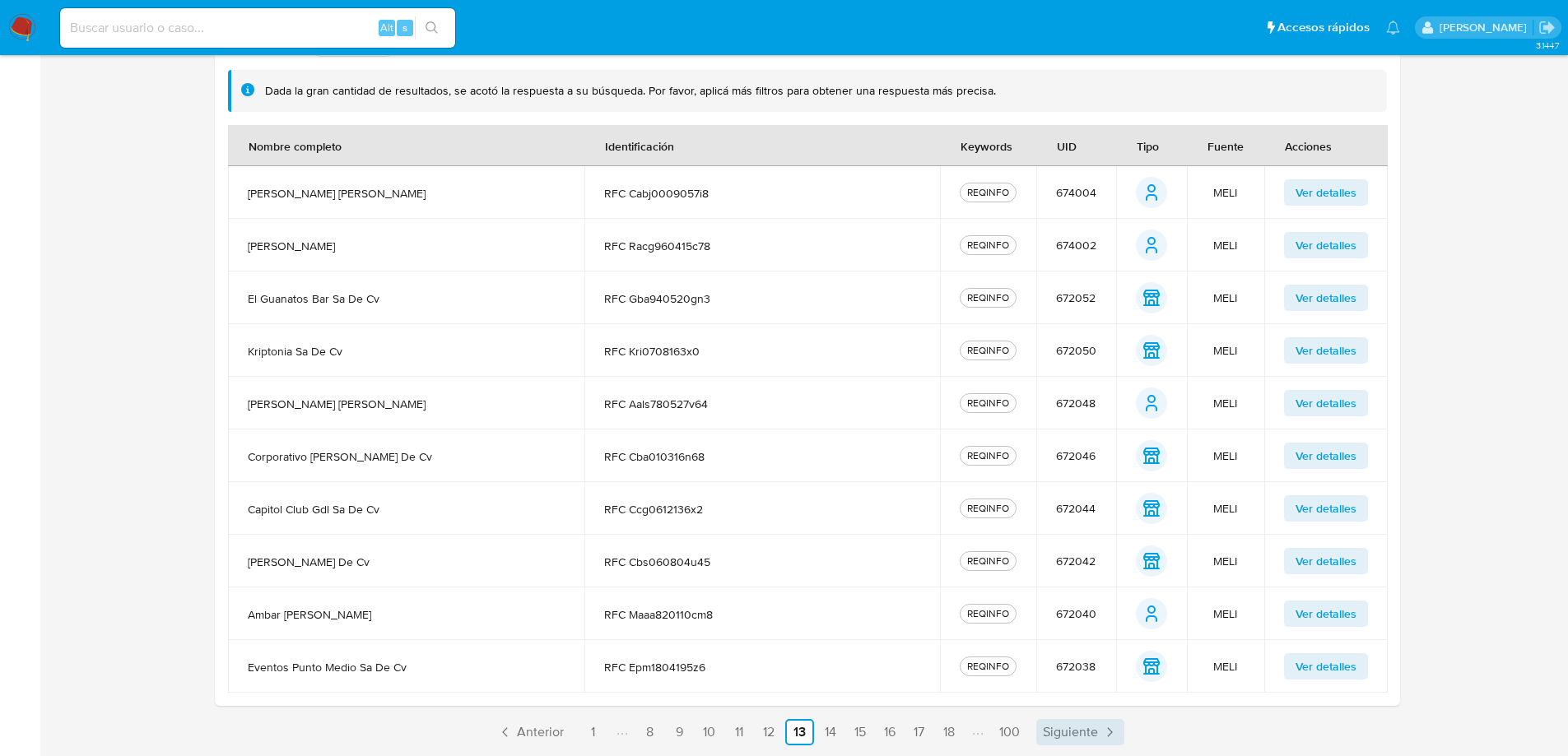 click on "Siguiente" at bounding box center [1070, 732] 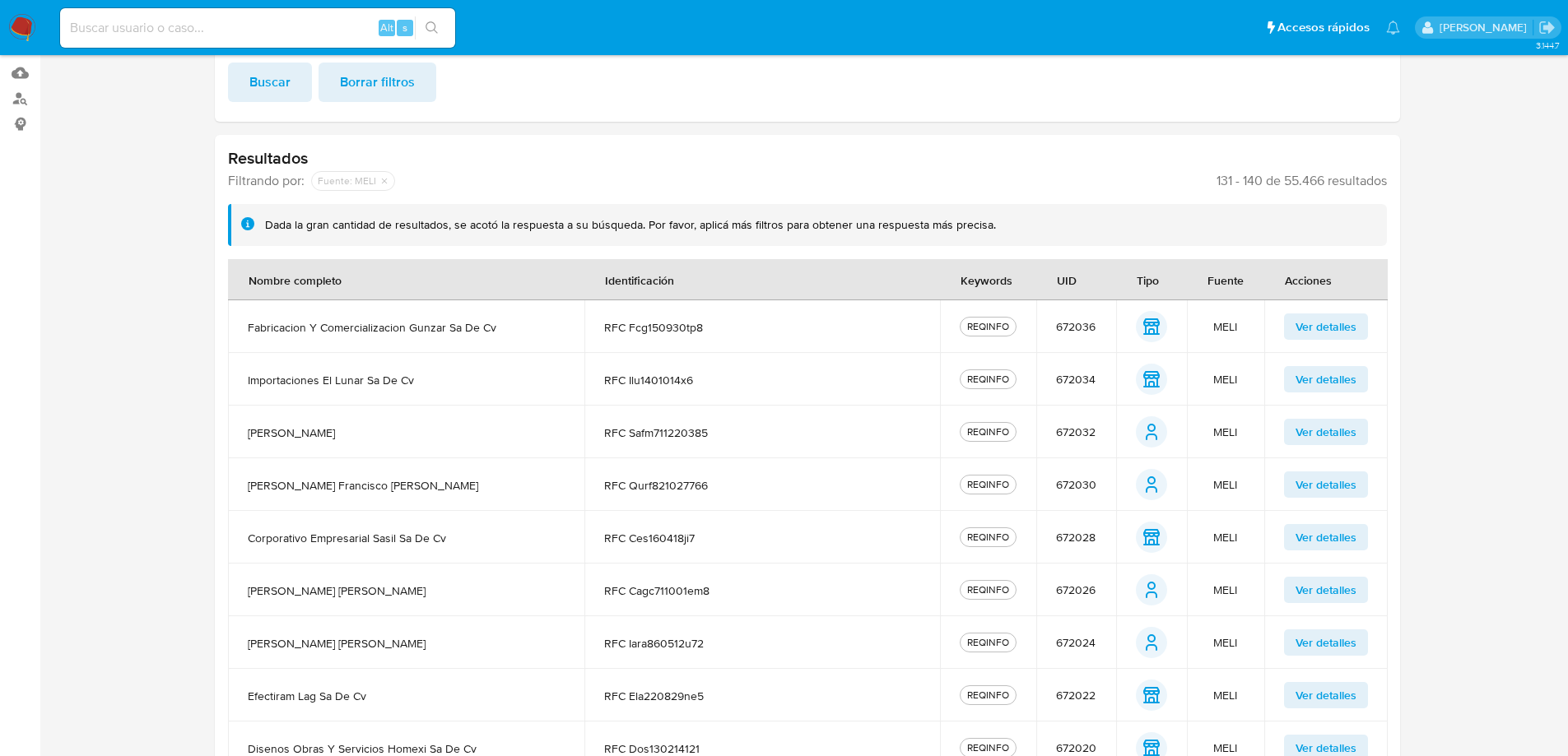 scroll, scrollTop: 349, scrollLeft: 0, axis: vertical 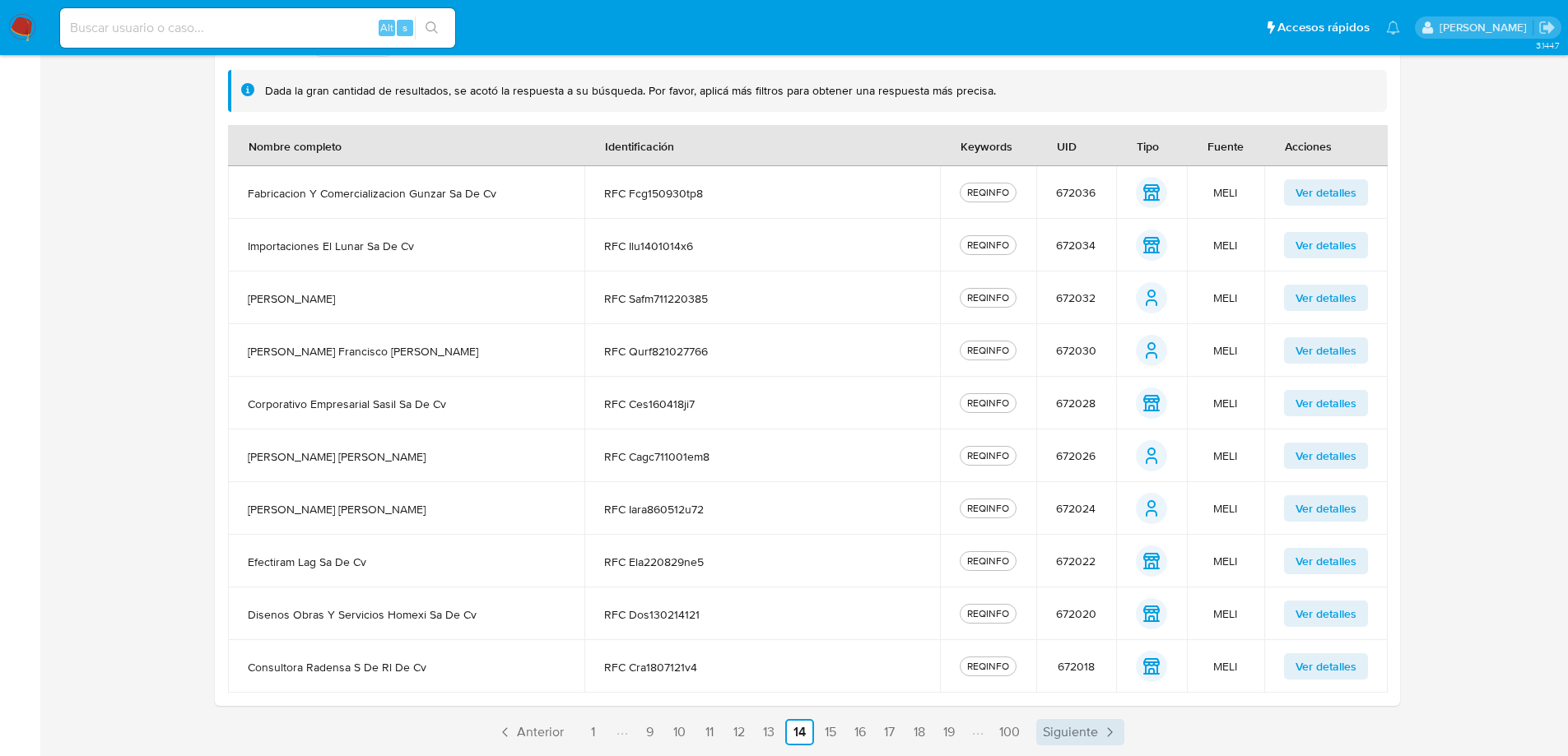 click on "Siguiente" at bounding box center (1070, 732) 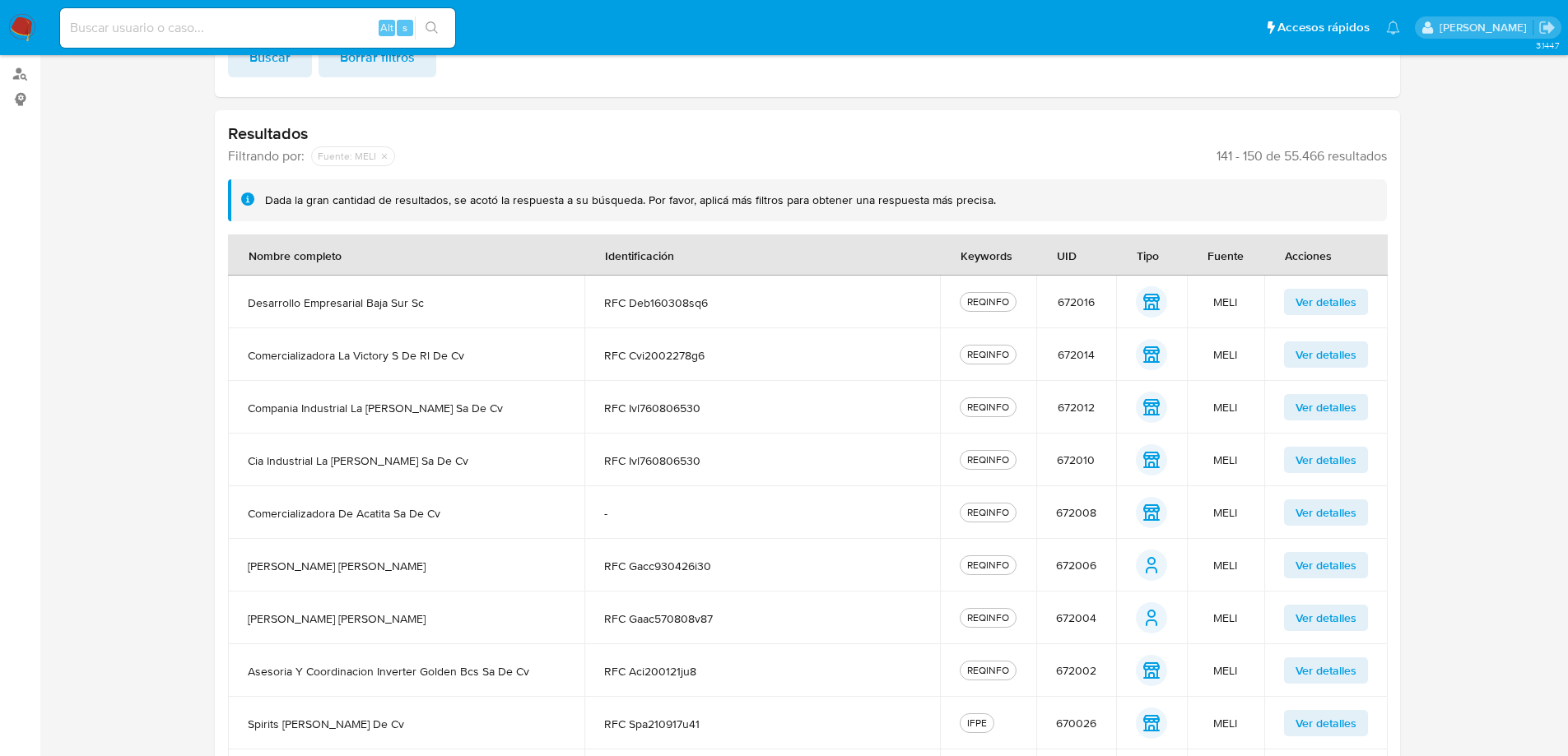 scroll, scrollTop: 349, scrollLeft: 0, axis: vertical 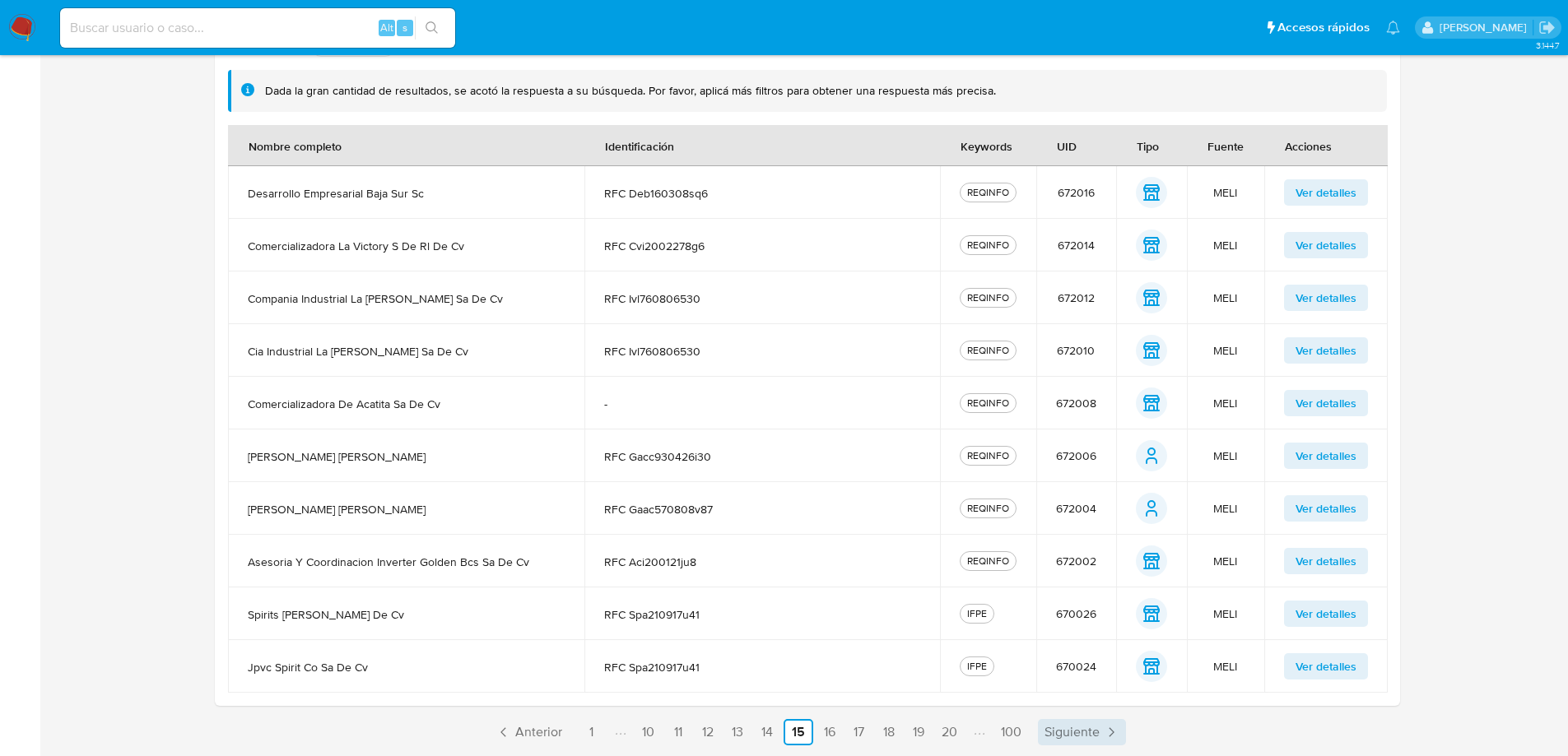 click on "Siguiente" at bounding box center [1072, 732] 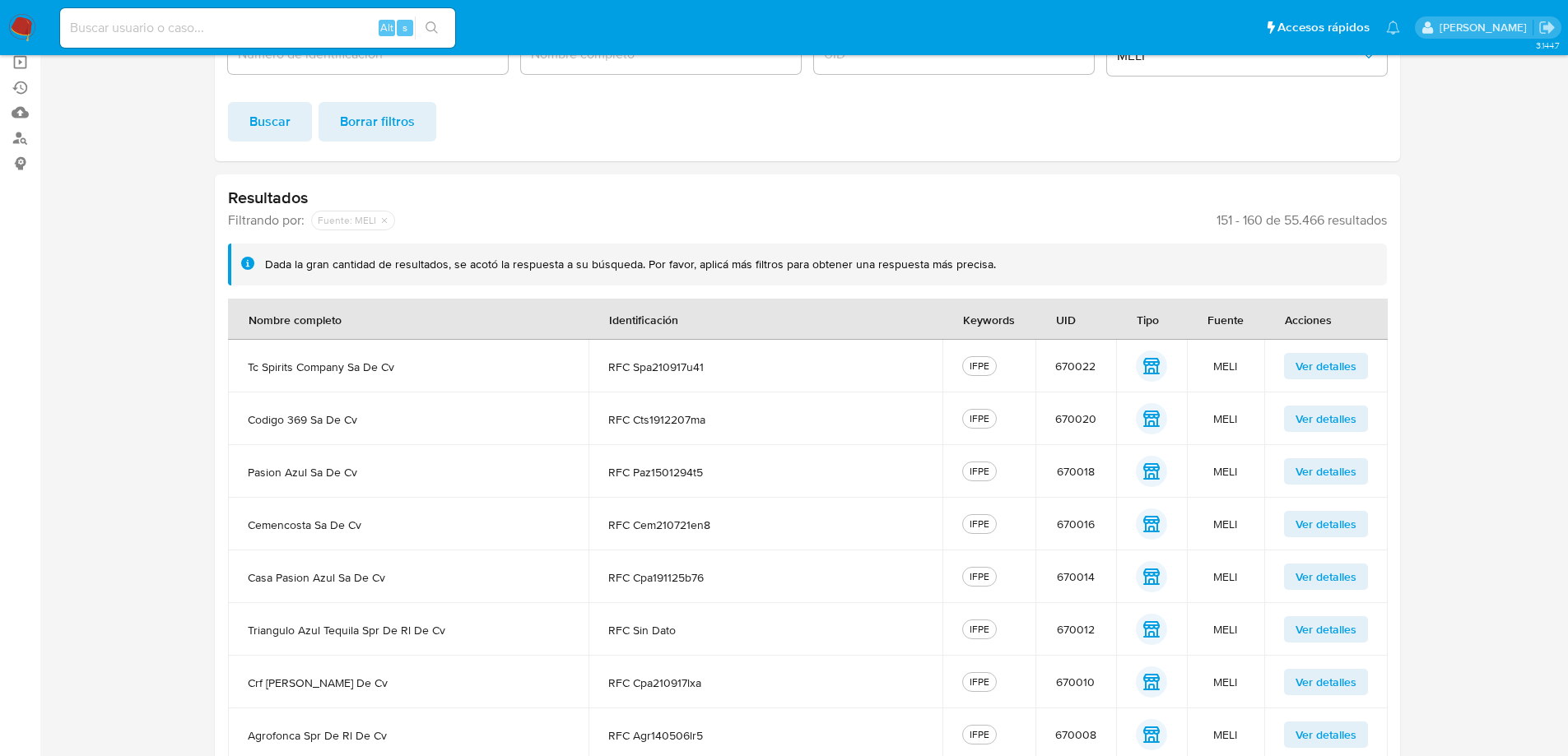 scroll, scrollTop: 349, scrollLeft: 0, axis: vertical 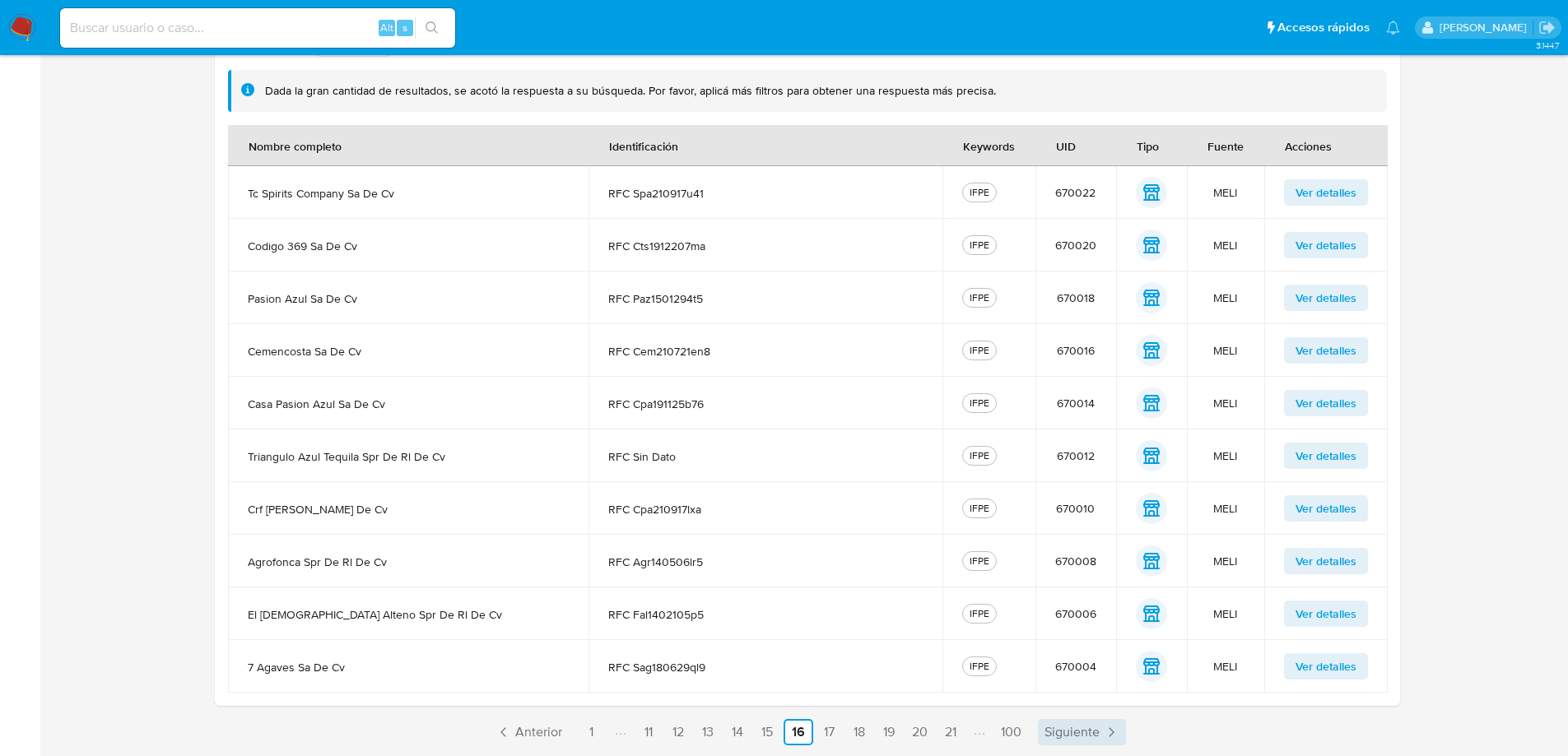 click on "Siguiente" at bounding box center (1072, 732) 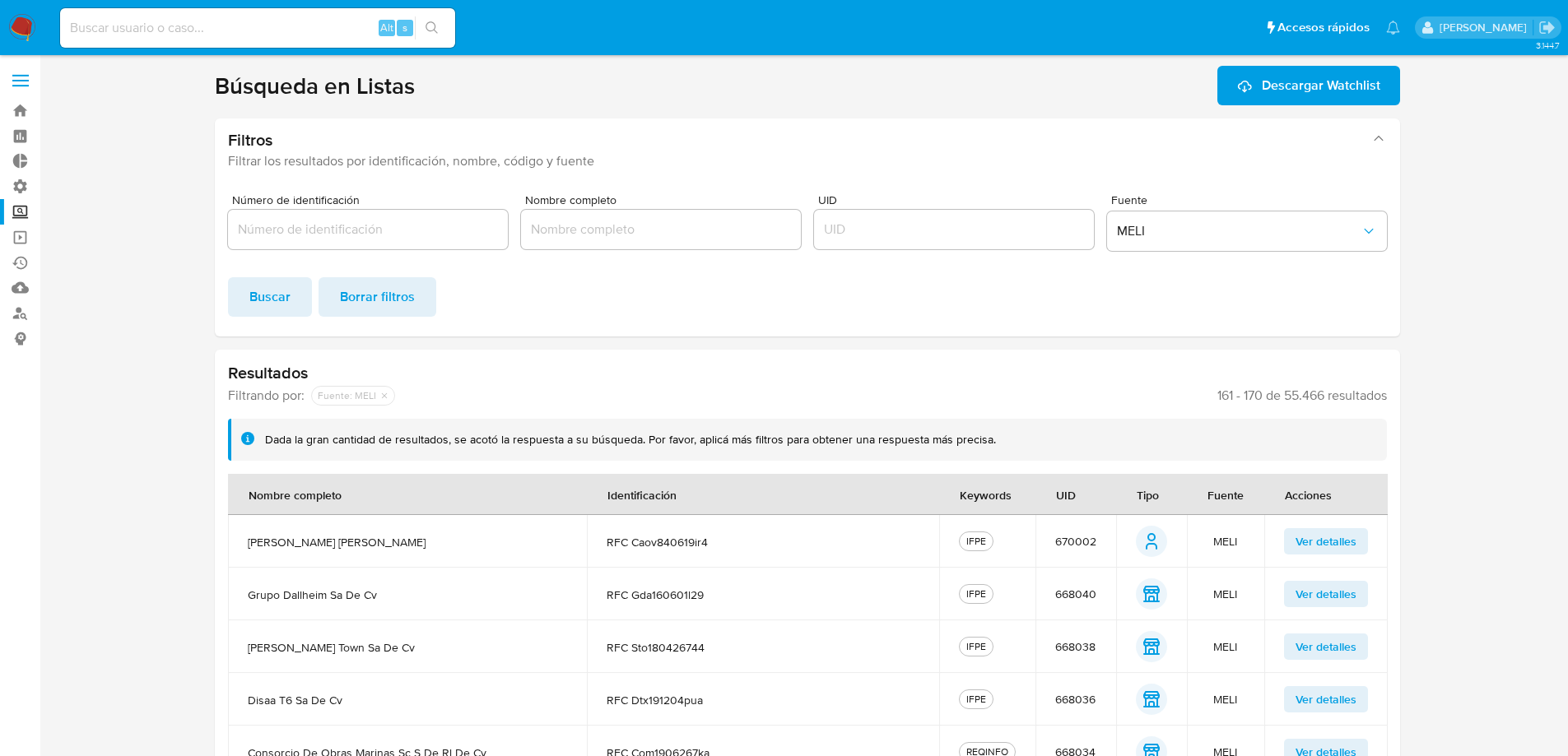 scroll, scrollTop: 349, scrollLeft: 0, axis: vertical 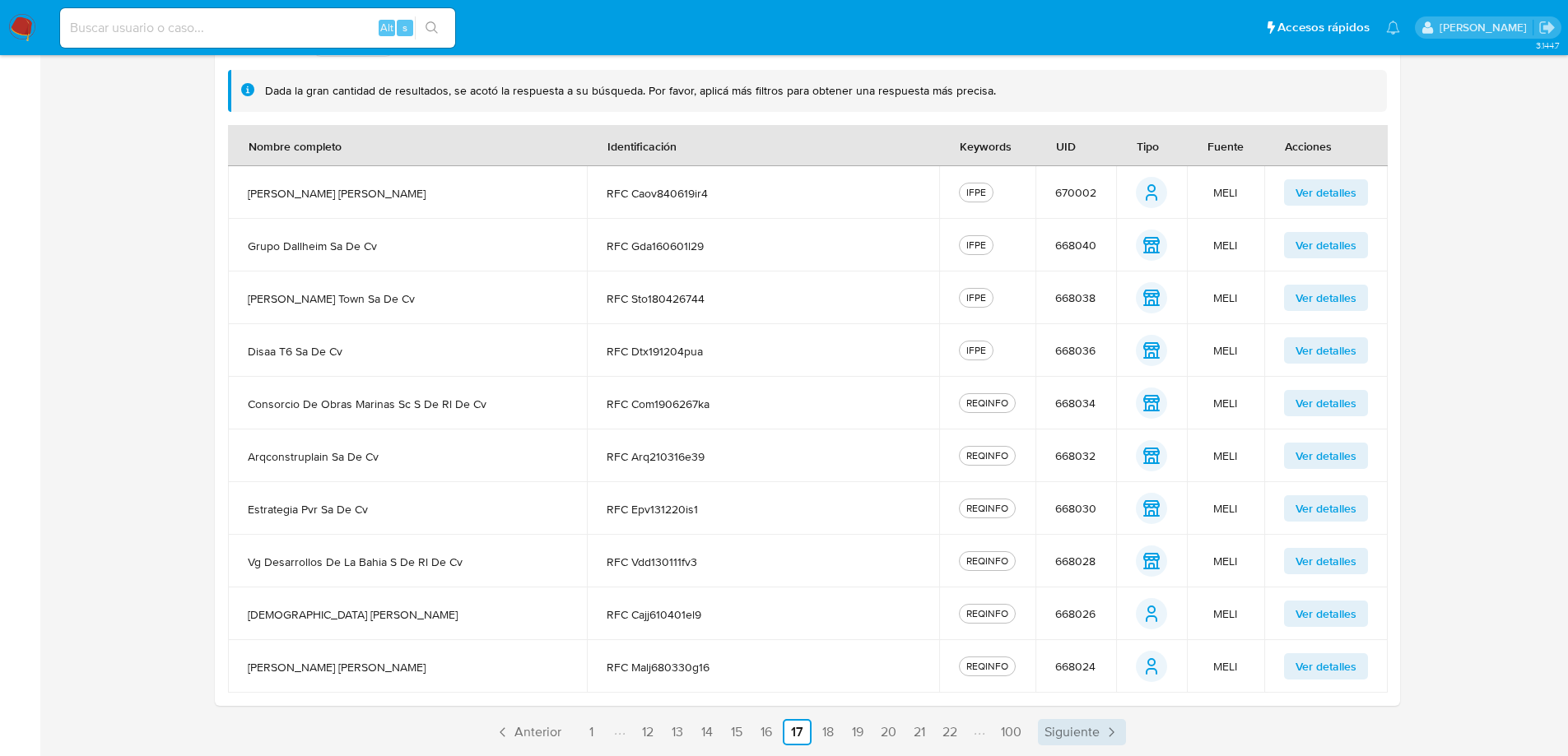 click on "Siguiente" at bounding box center [1072, 732] 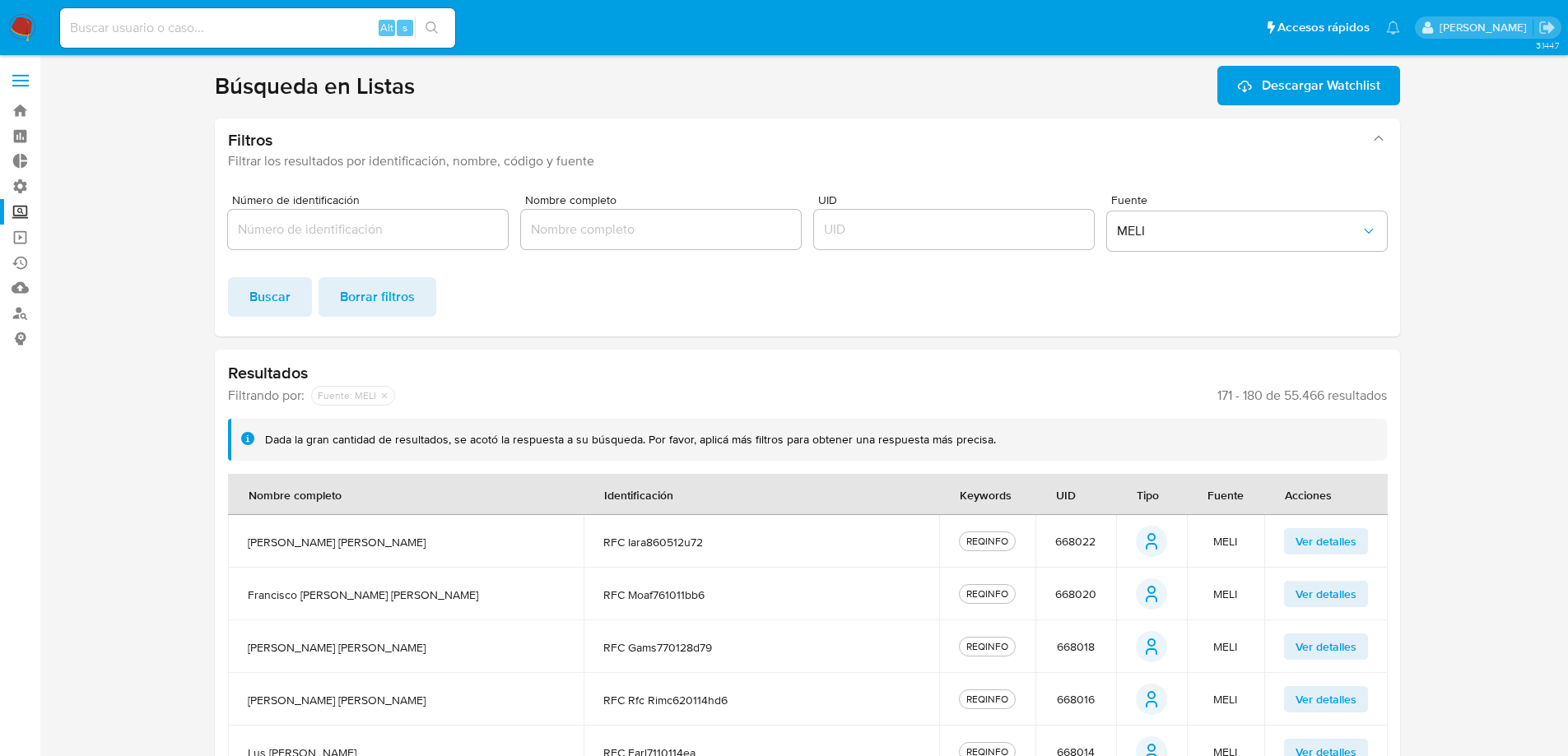 scroll, scrollTop: 364, scrollLeft: 0, axis: vertical 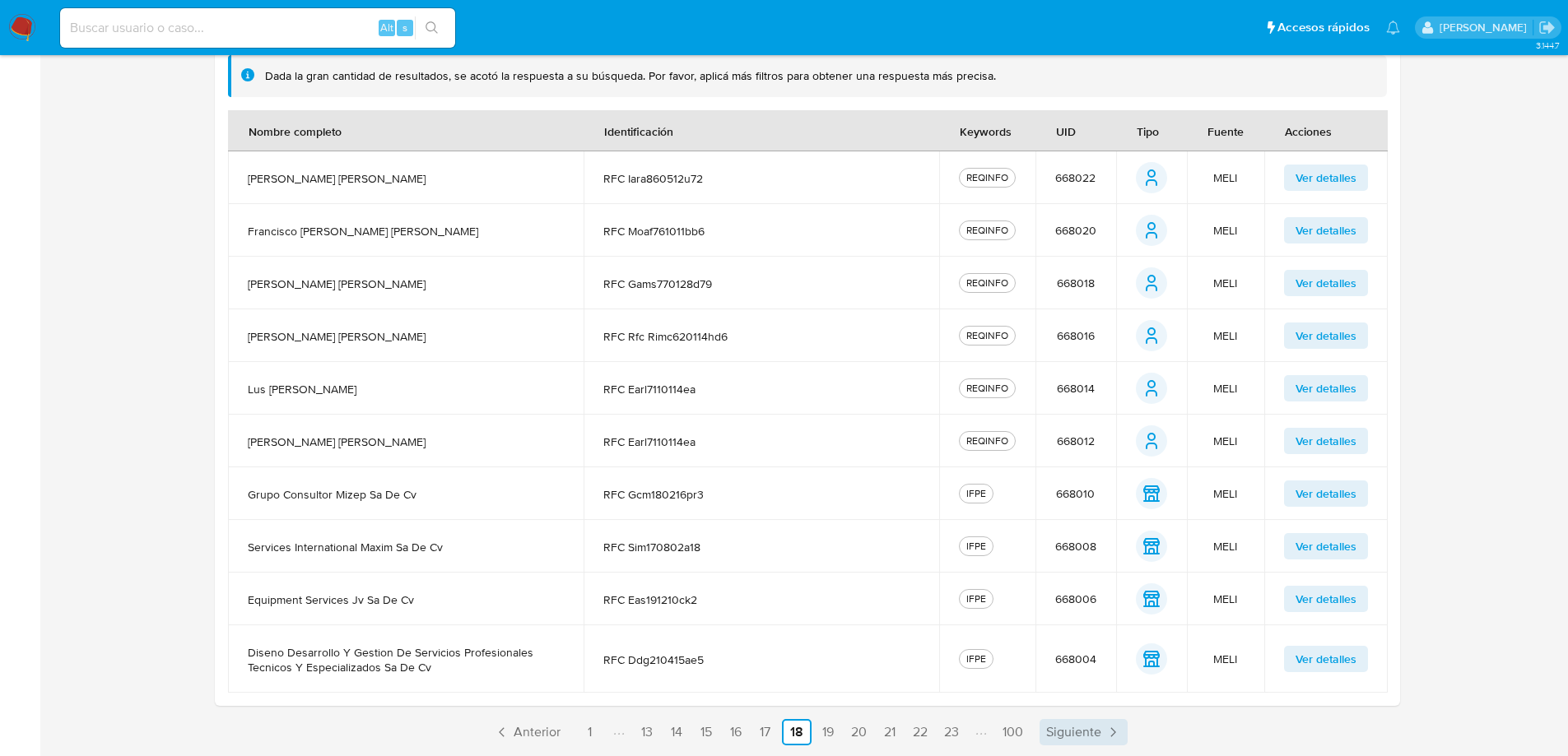 click on "Siguiente" at bounding box center (1073, 732) 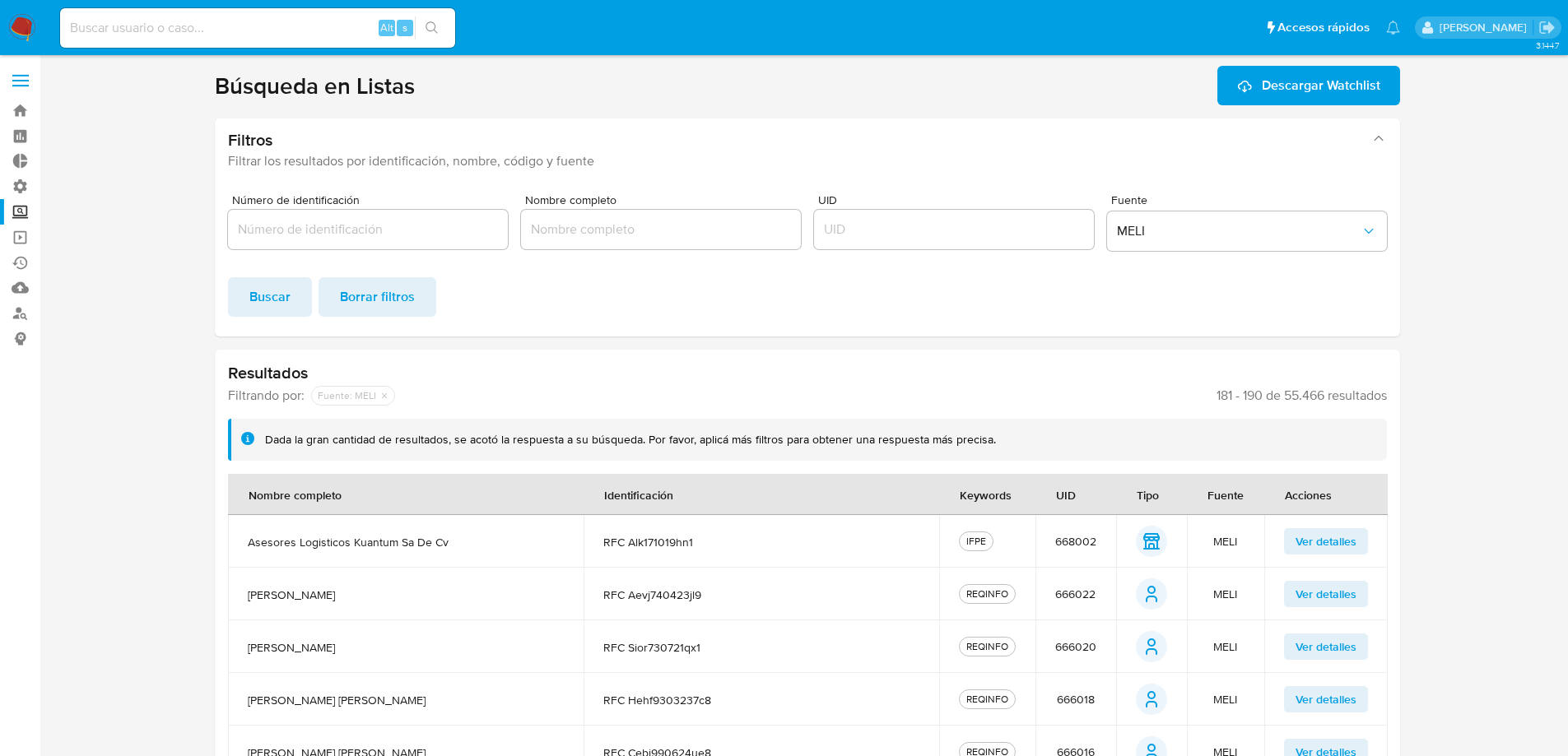 scroll, scrollTop: 349, scrollLeft: 0, axis: vertical 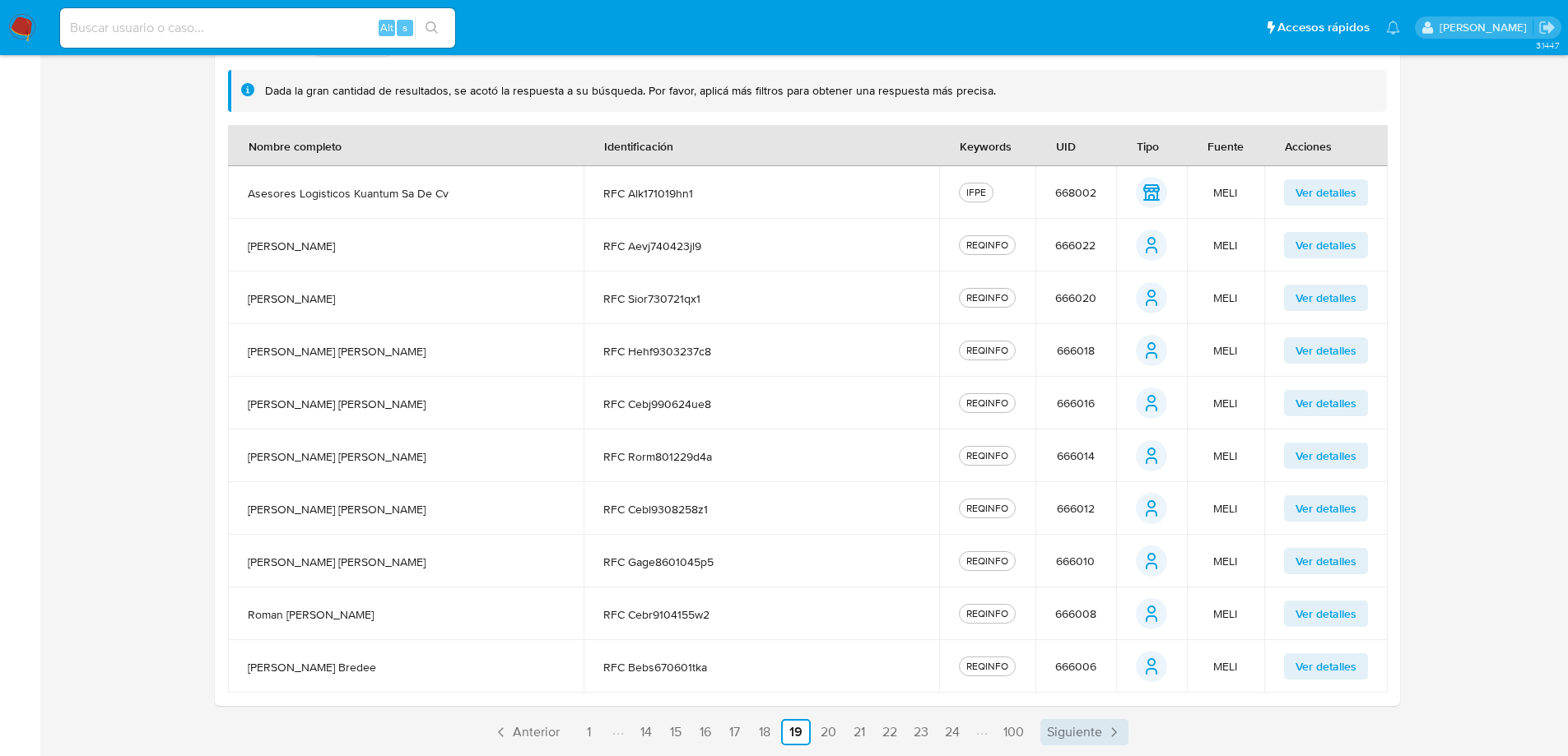 click on "Siguiente" at bounding box center [1074, 732] 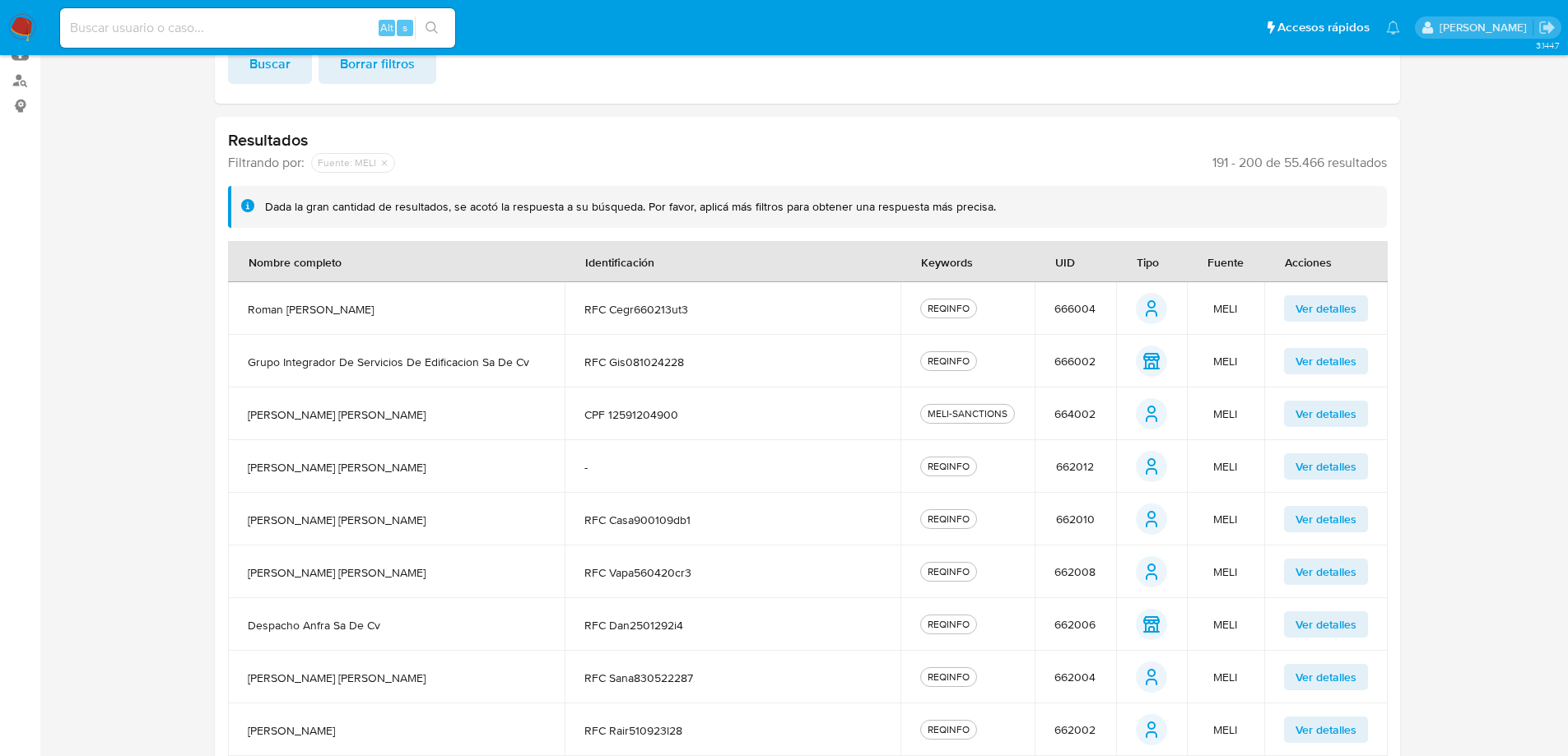 scroll, scrollTop: 349, scrollLeft: 0, axis: vertical 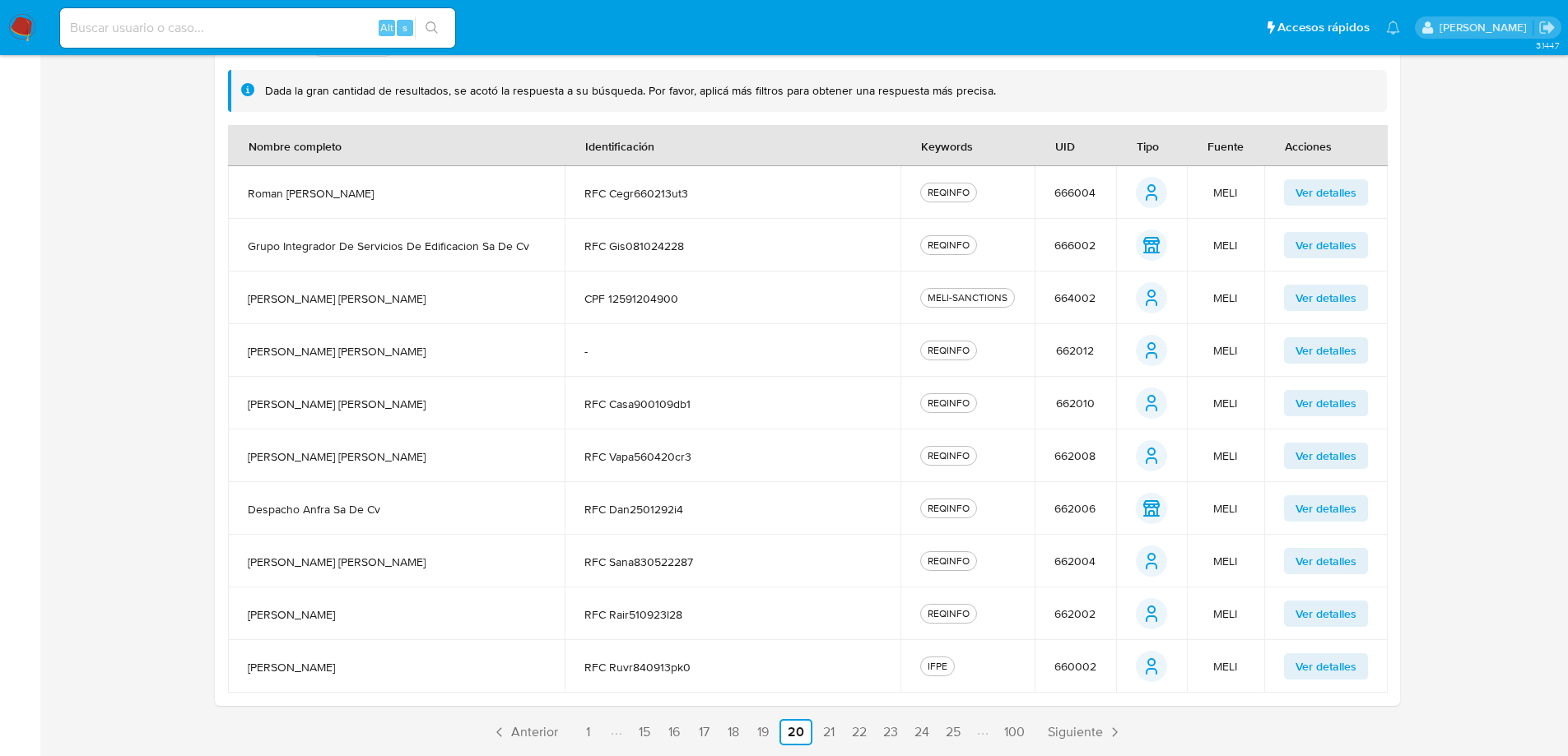click on "Ver detalles" at bounding box center (1326, 298) 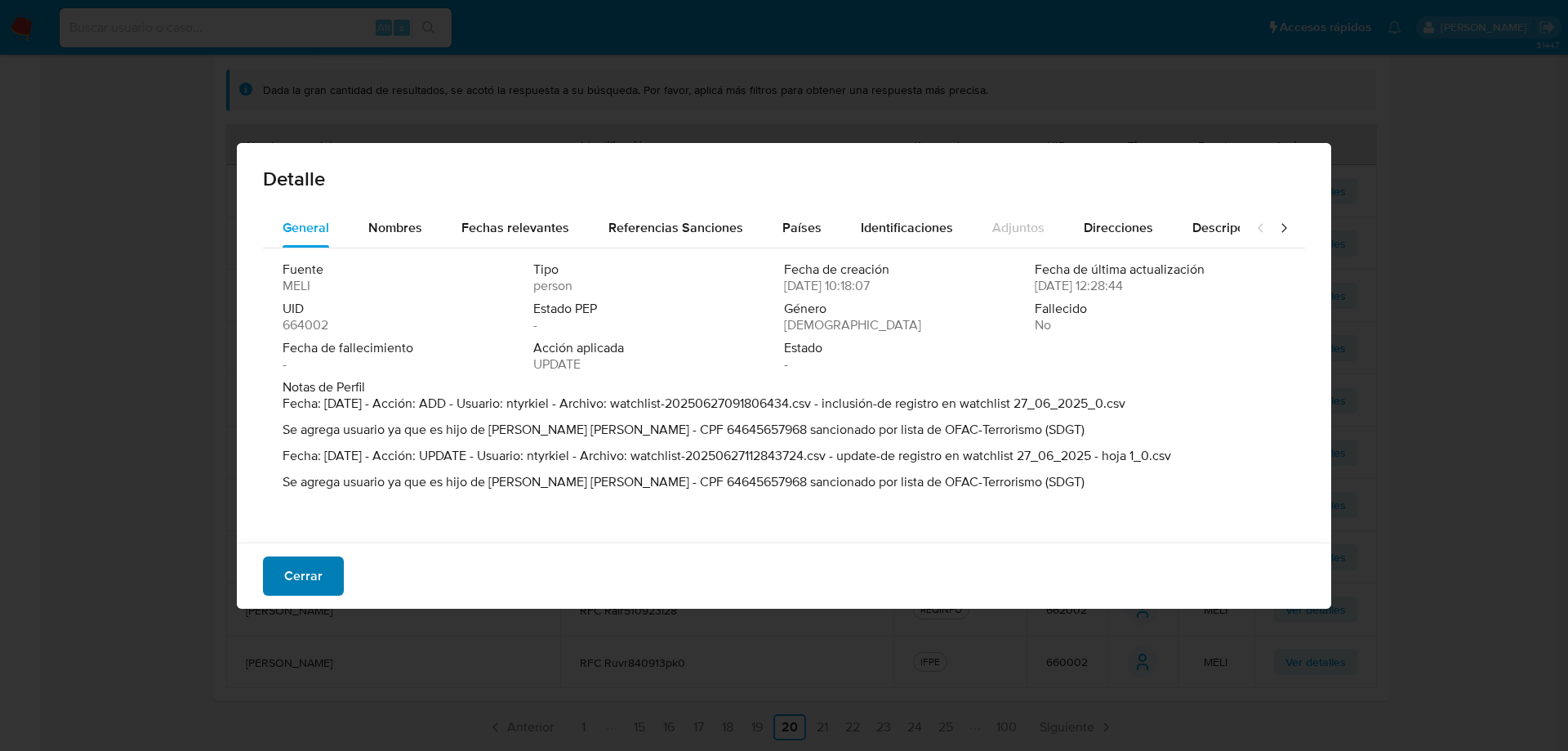 click on "Cerrar" at bounding box center [303, 576] 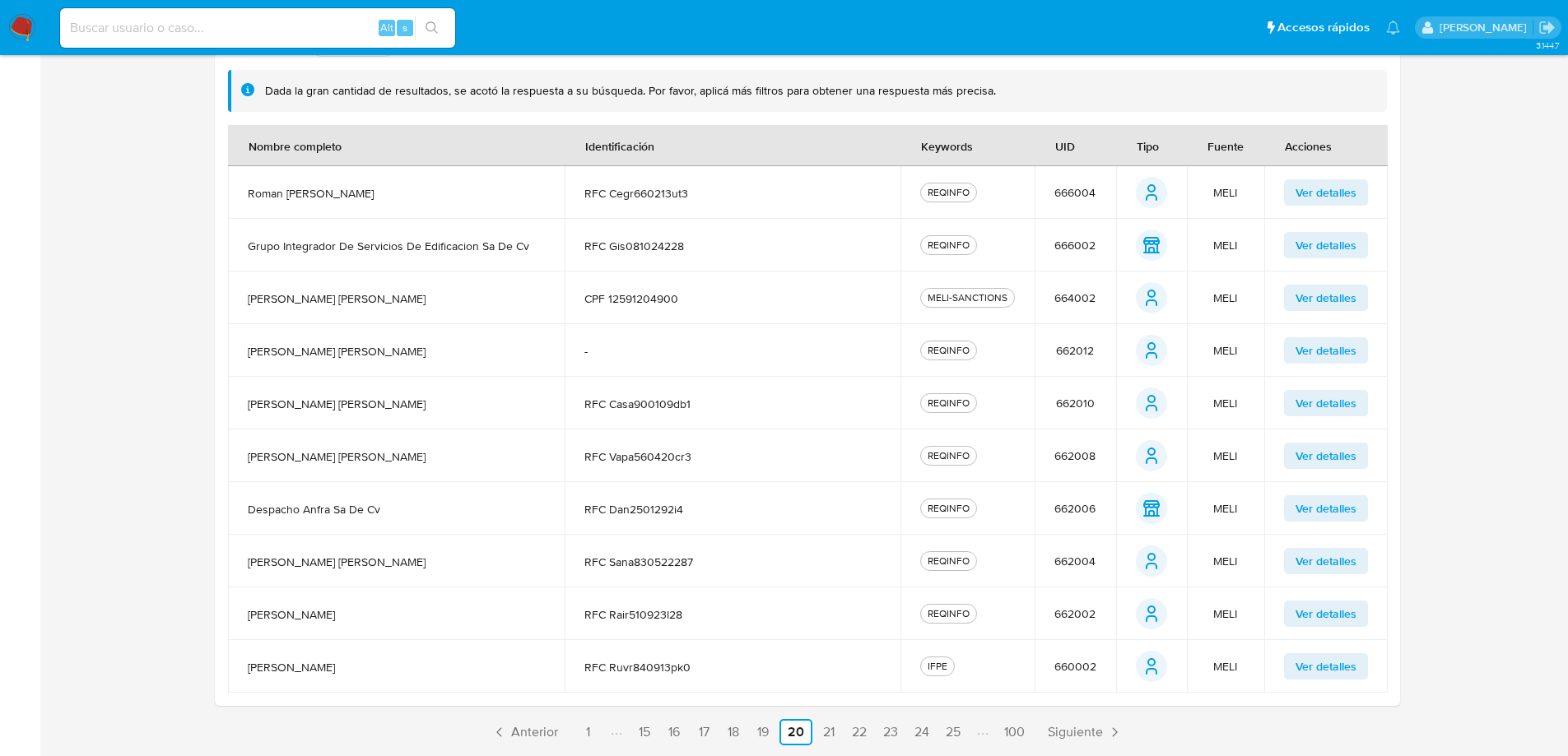 drag, startPoint x: 627, startPoint y: 299, endPoint x: 588, endPoint y: 292, distance: 39.62323 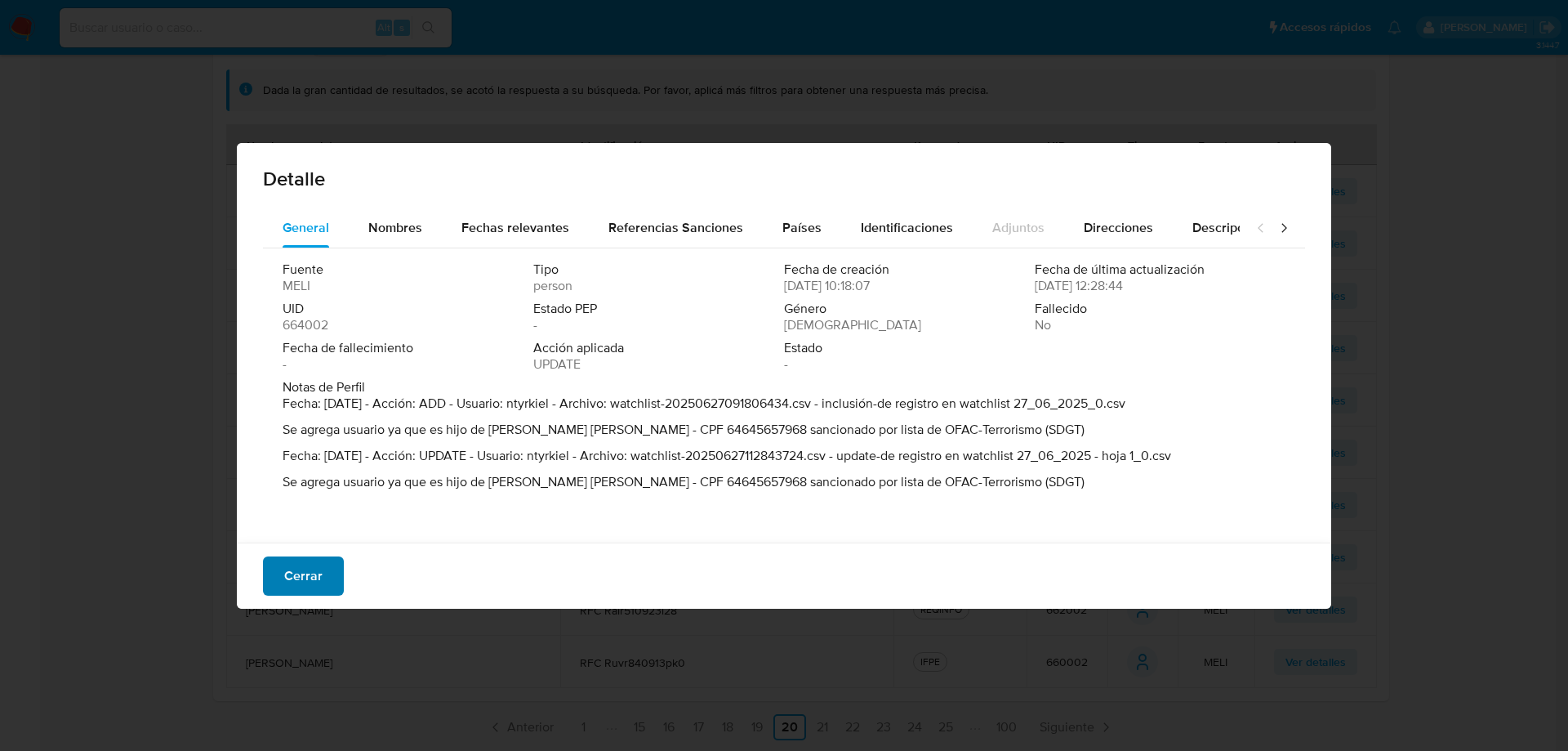 click on "Cerrar" at bounding box center [303, 576] 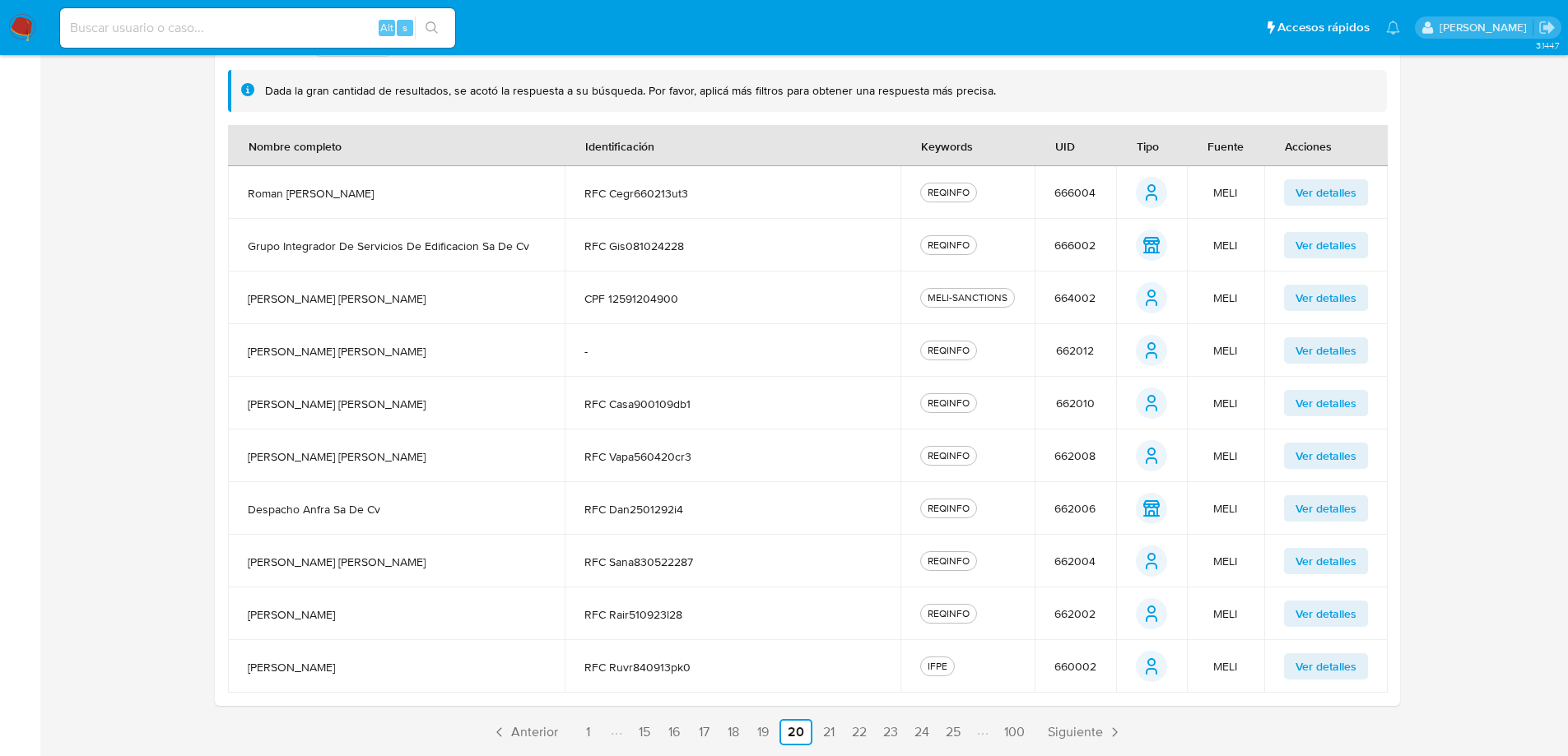 click on "CPF 12591204900" at bounding box center (733, 299) 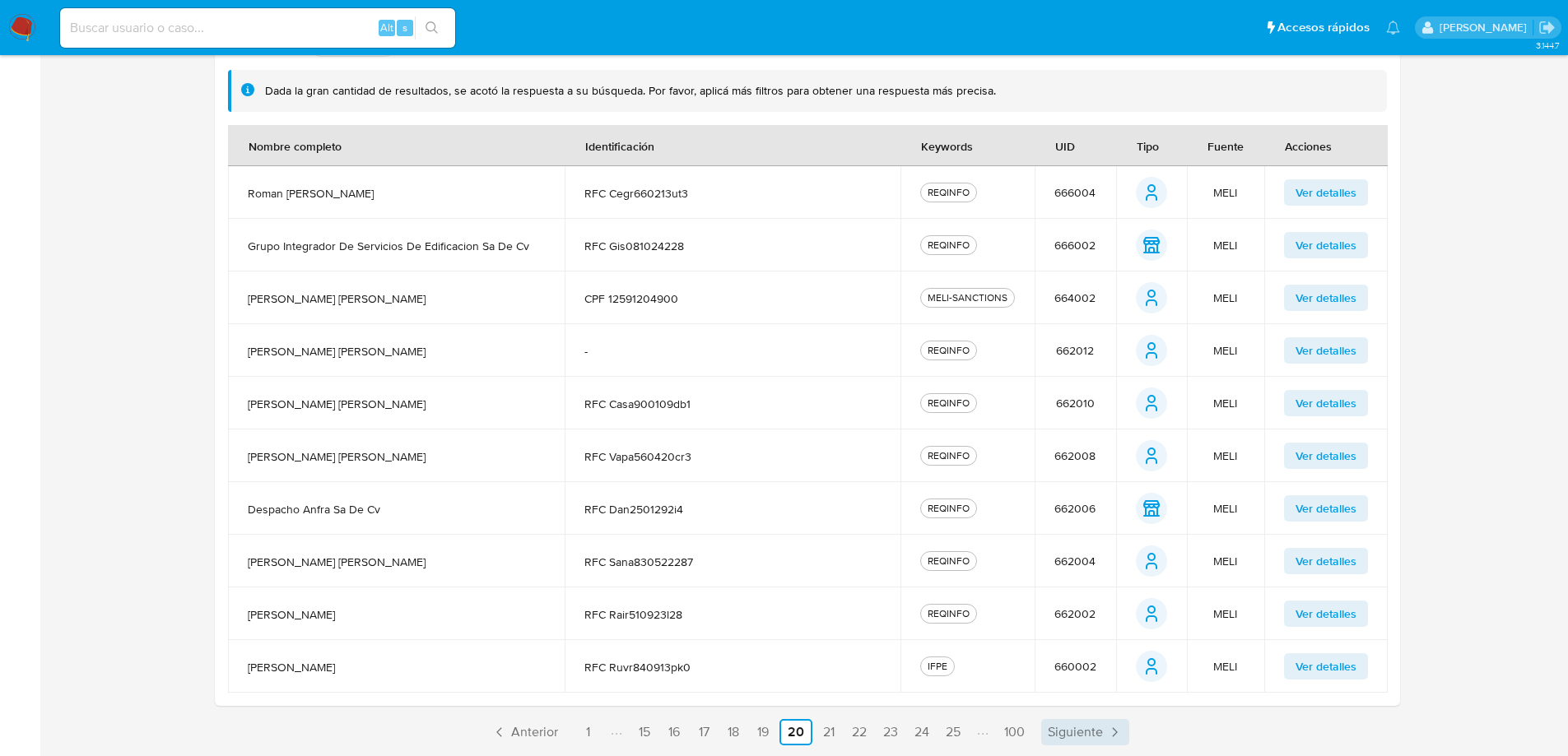 click on "Siguiente" at bounding box center (1075, 732) 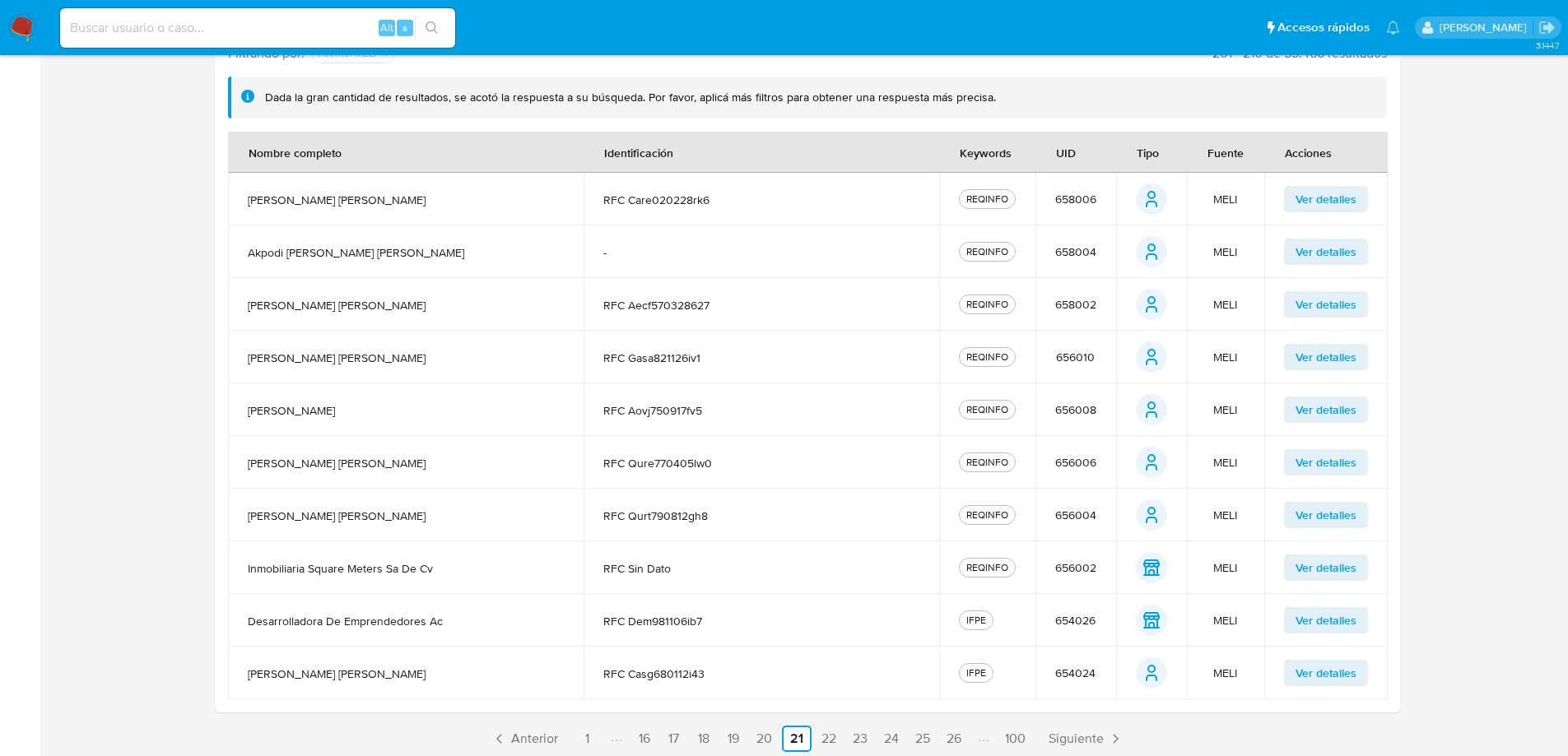 scroll, scrollTop: 349, scrollLeft: 0, axis: vertical 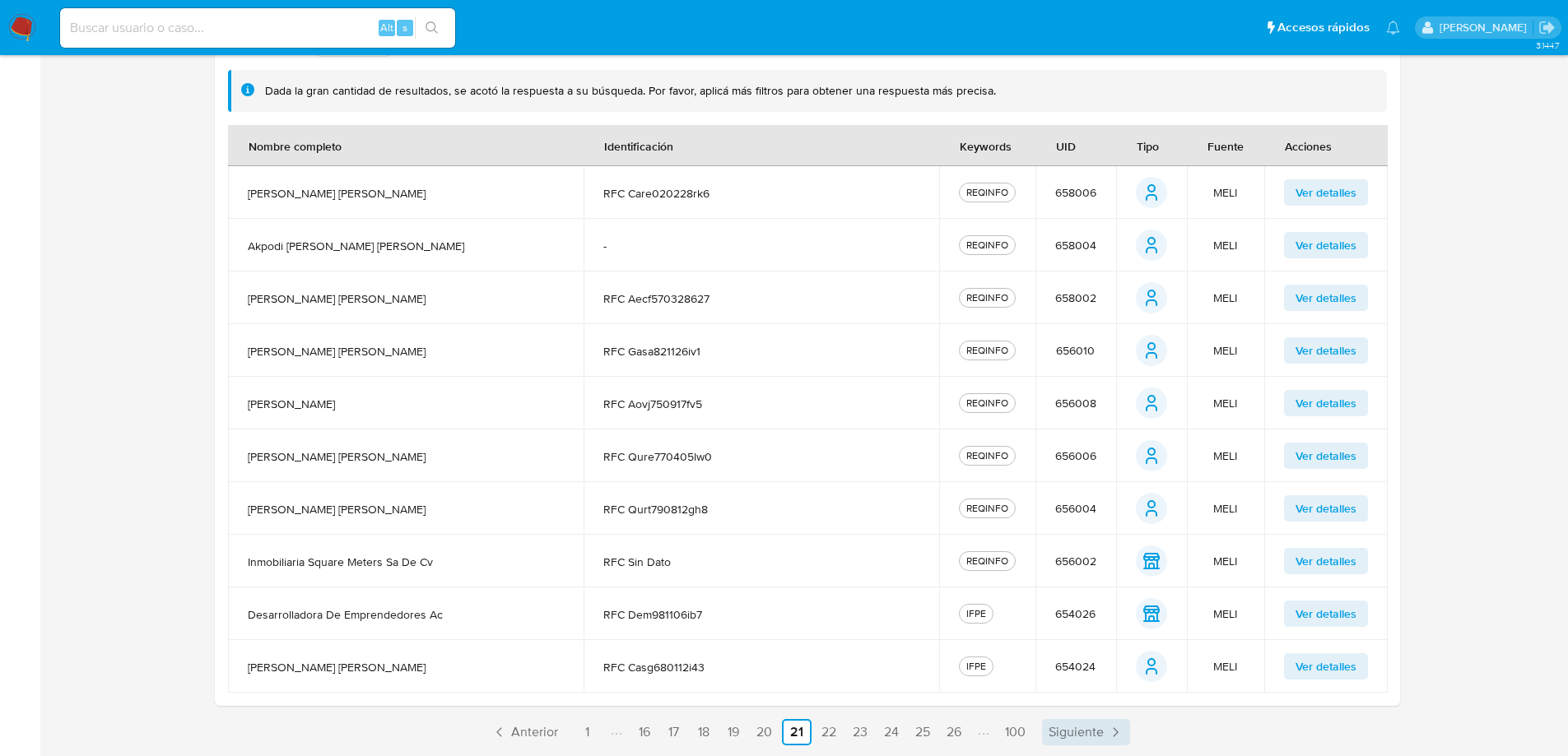 click on "Siguiente" at bounding box center (1086, 732) 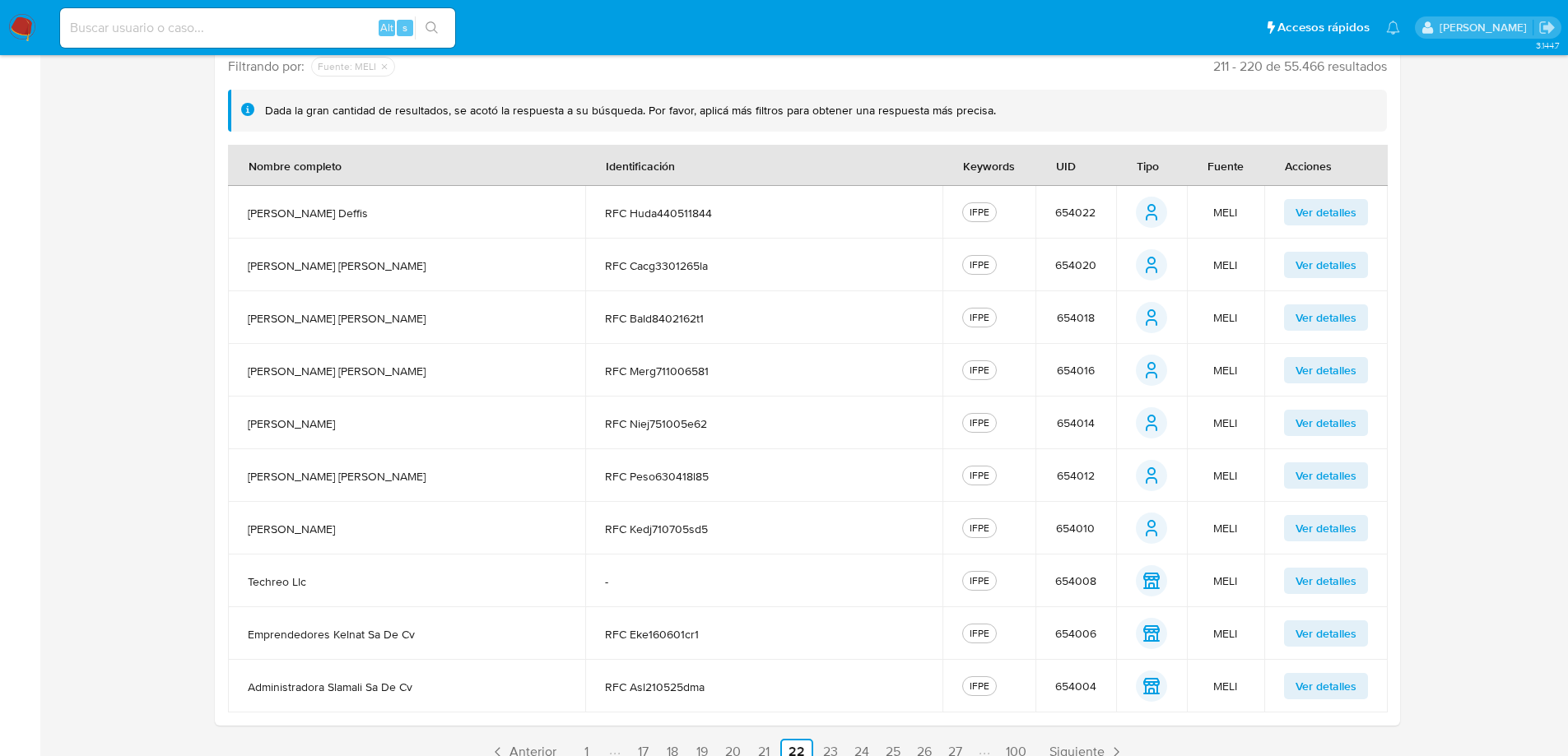 scroll, scrollTop: 349, scrollLeft: 0, axis: vertical 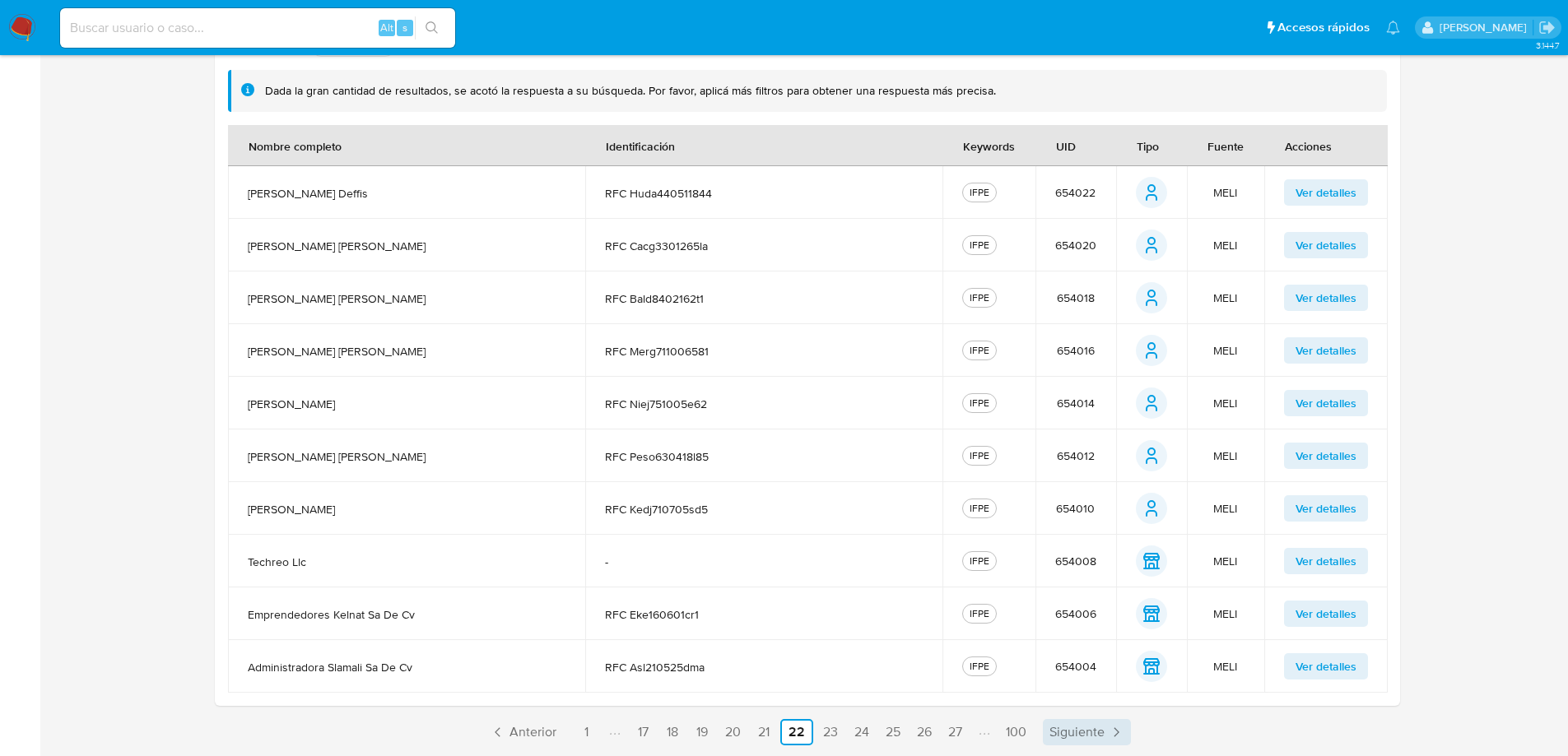 click on "Siguiente" at bounding box center [1077, 732] 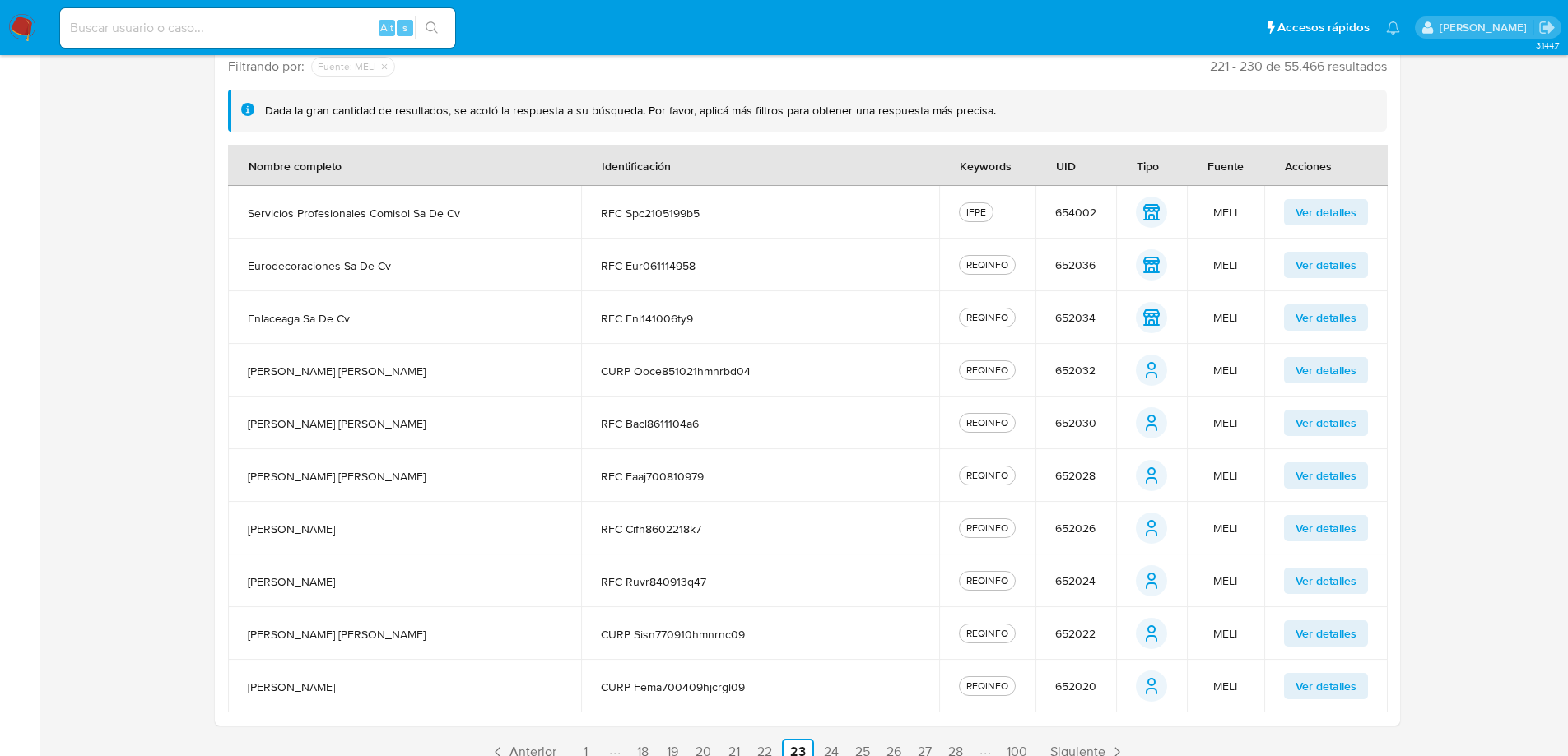 scroll, scrollTop: 349, scrollLeft: 0, axis: vertical 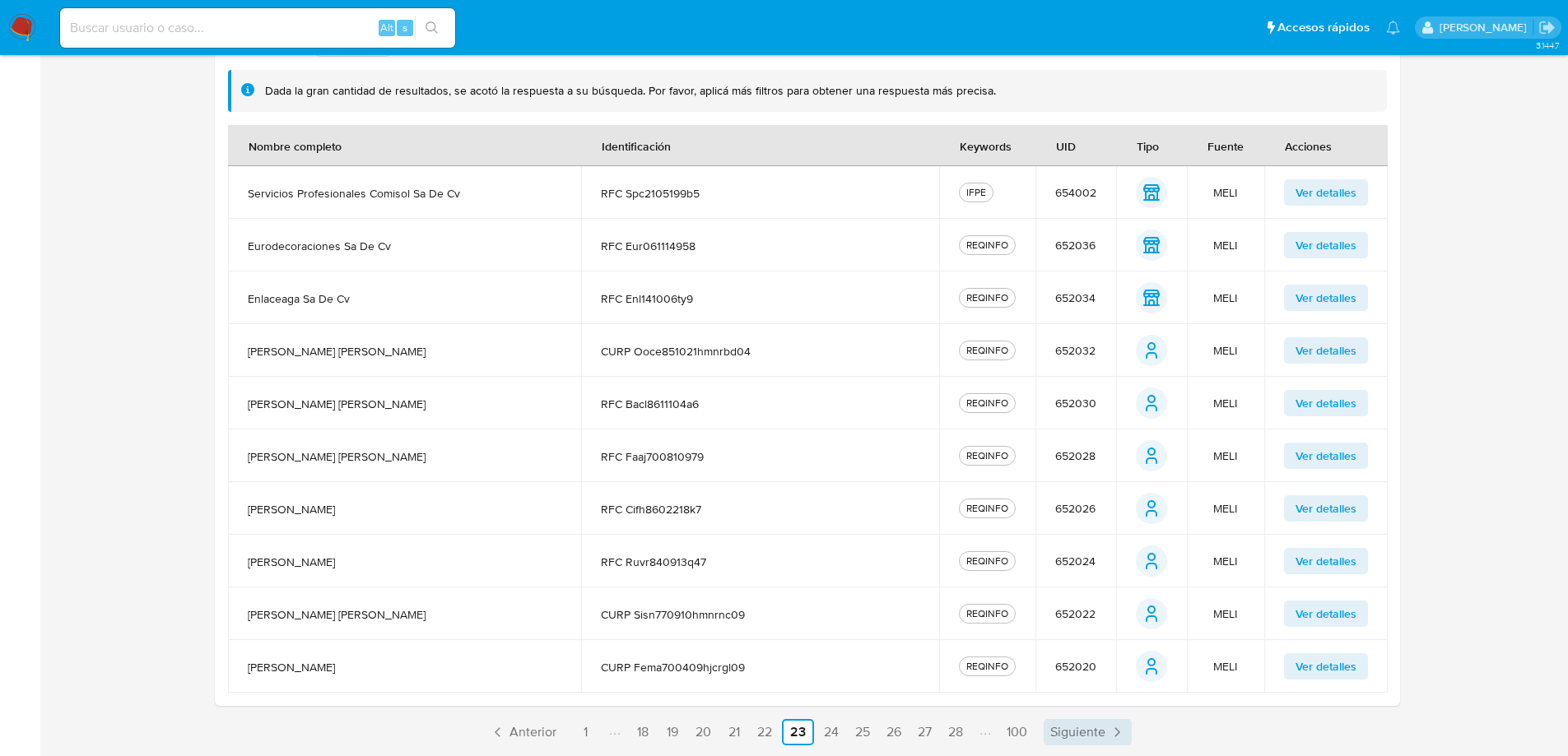 click on "Siguiente" at bounding box center (1077, 732) 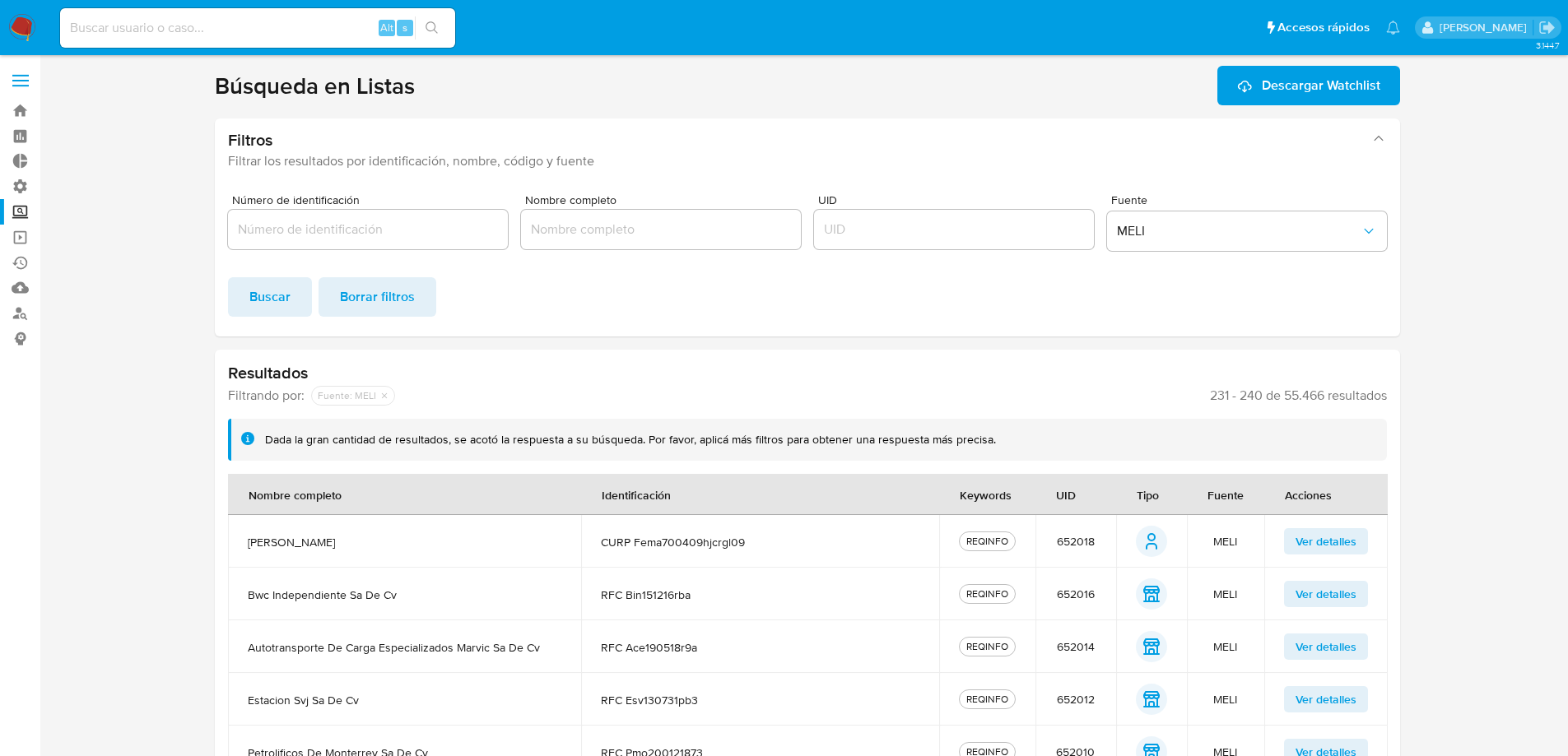 scroll, scrollTop: 349, scrollLeft: 0, axis: vertical 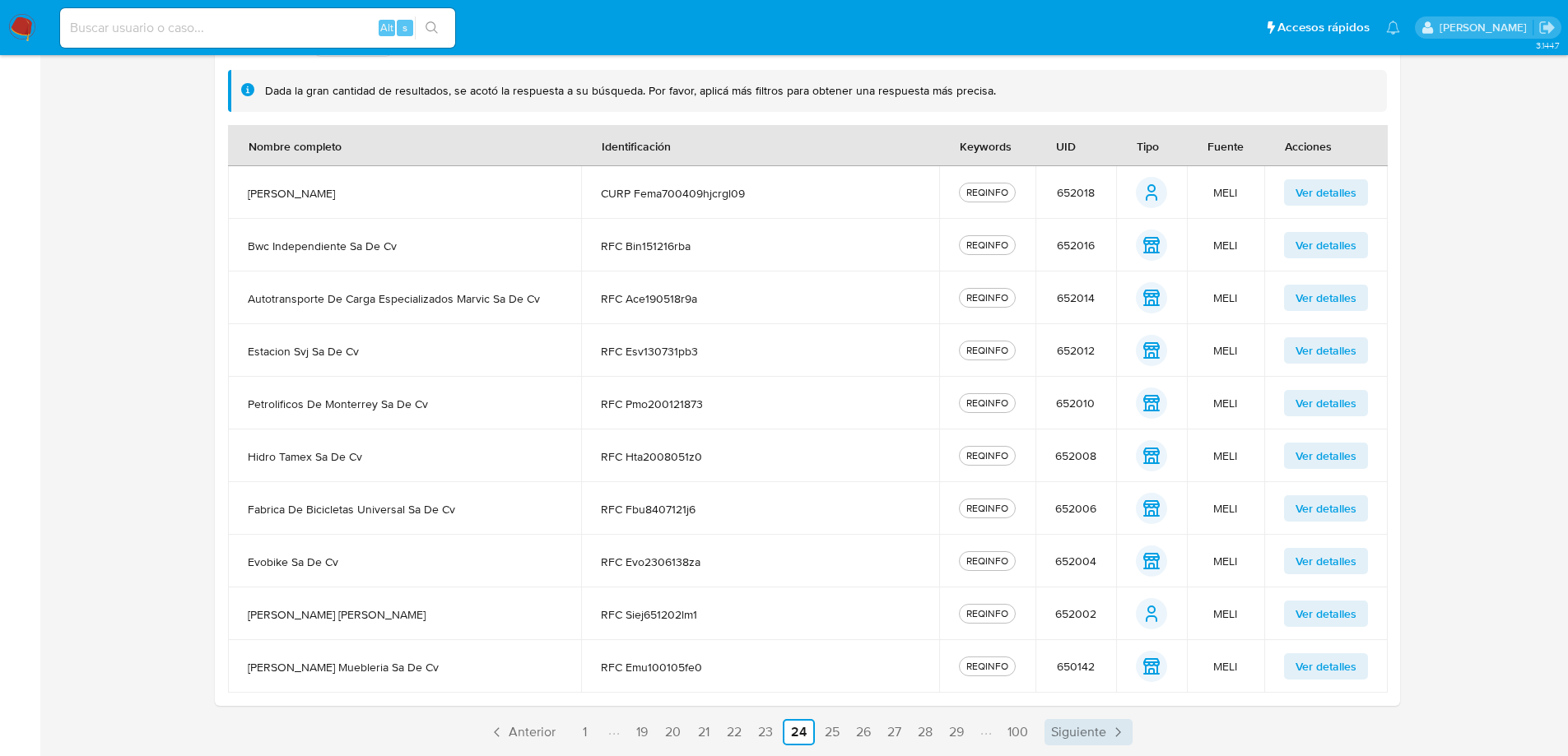 click on "Siguiente" at bounding box center [1078, 732] 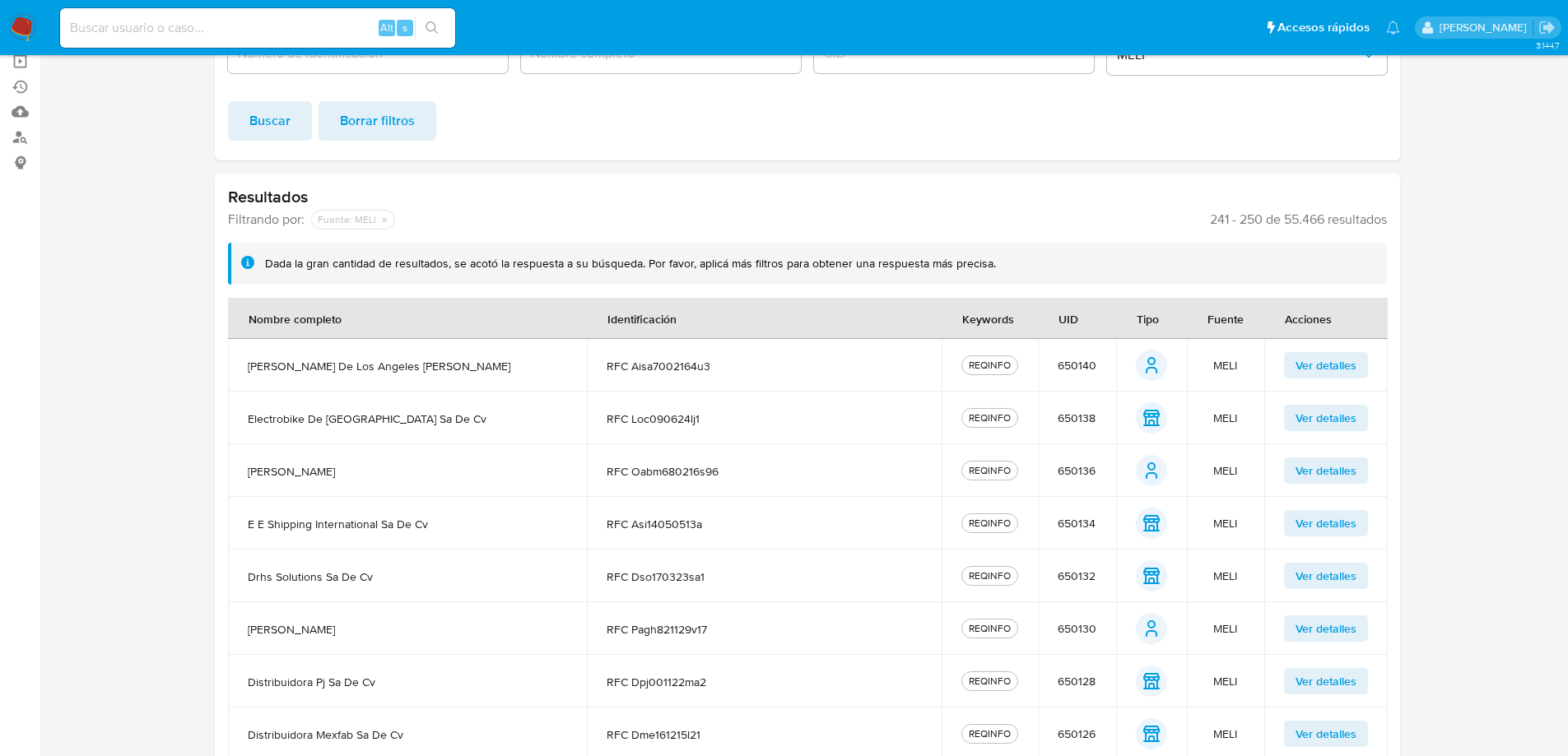 scroll, scrollTop: 349, scrollLeft: 0, axis: vertical 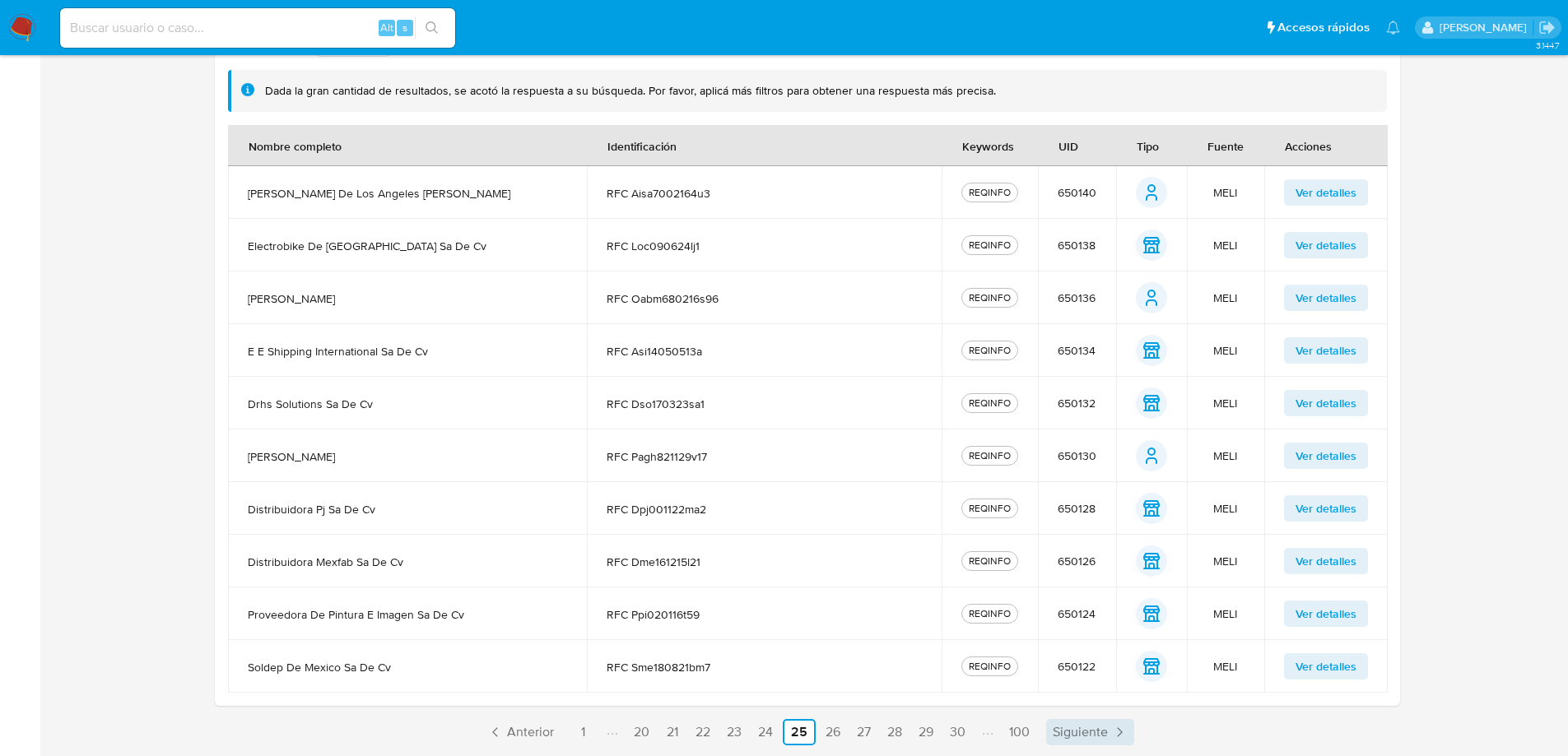 click on "Siguiente" at bounding box center (1080, 732) 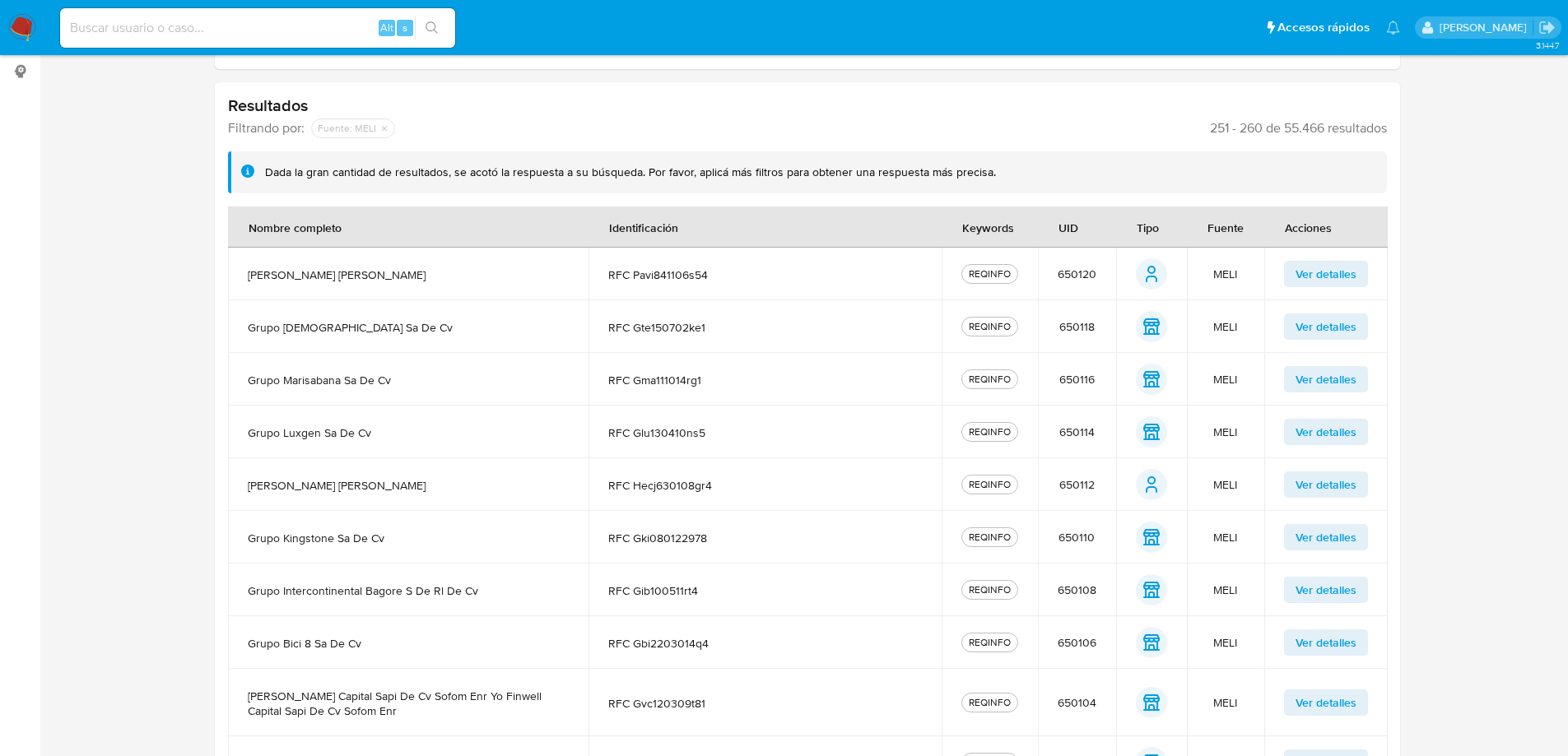scroll, scrollTop: 364, scrollLeft: 0, axis: vertical 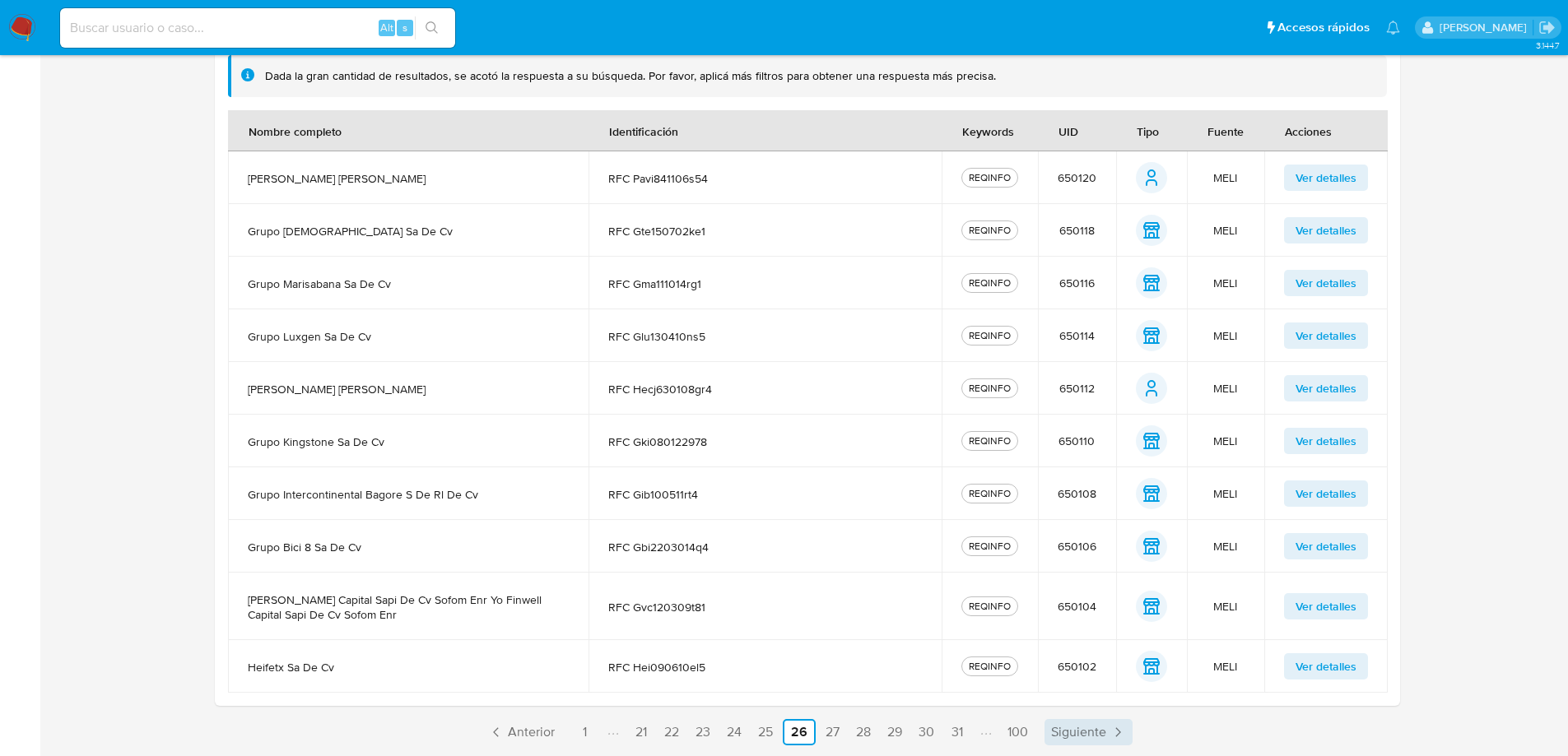 click on "Siguiente" at bounding box center [1078, 732] 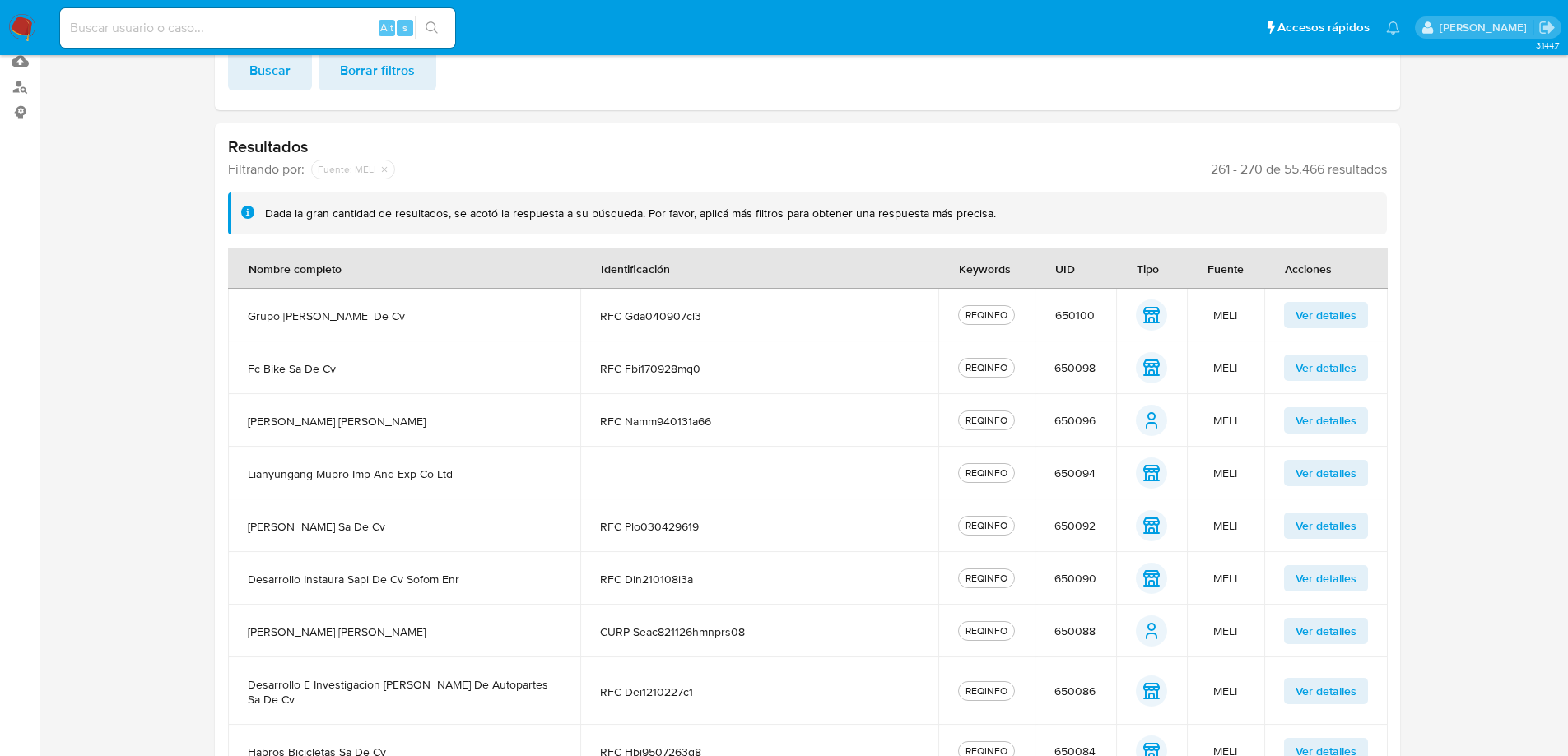 scroll, scrollTop: 364, scrollLeft: 0, axis: vertical 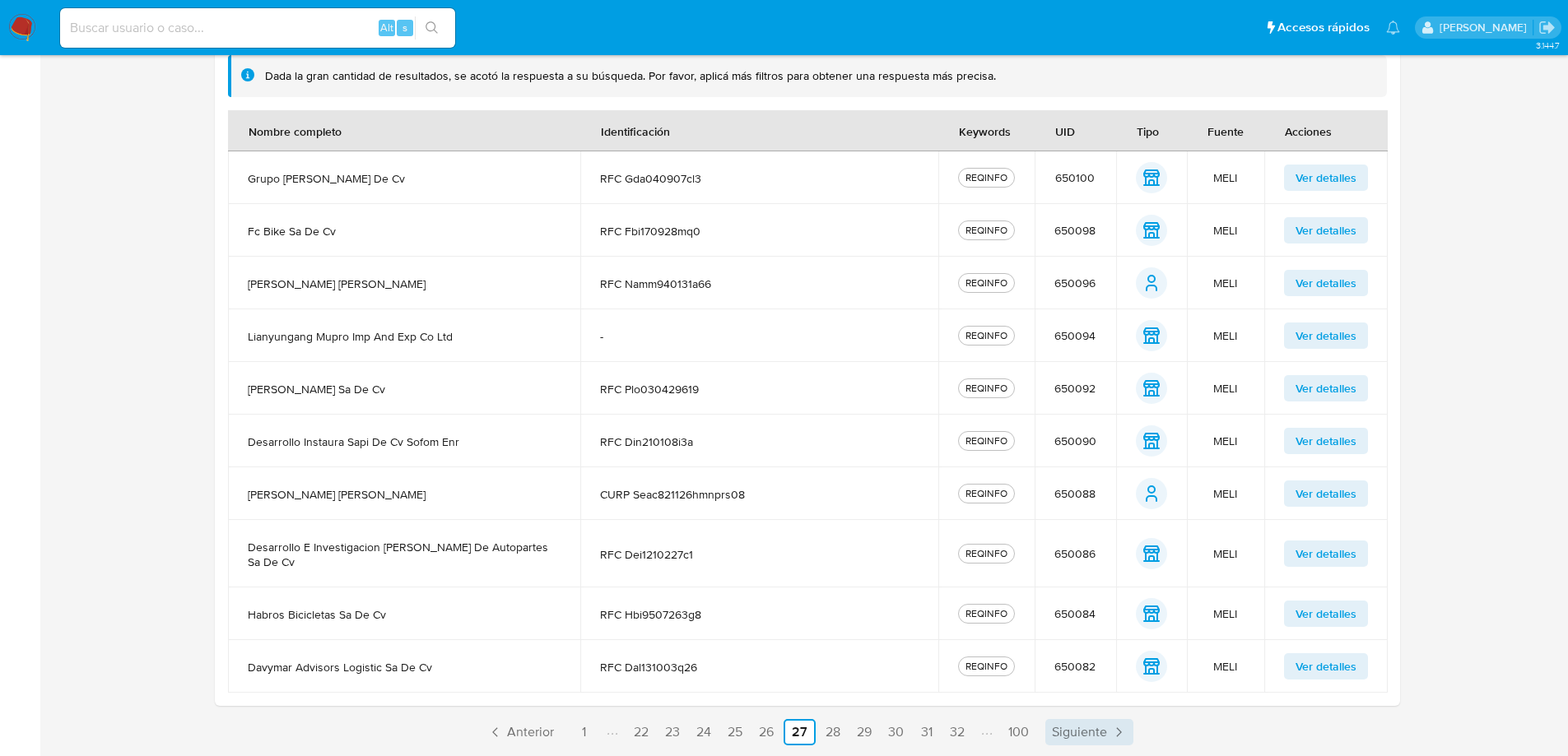 click on "Siguiente" at bounding box center [1079, 732] 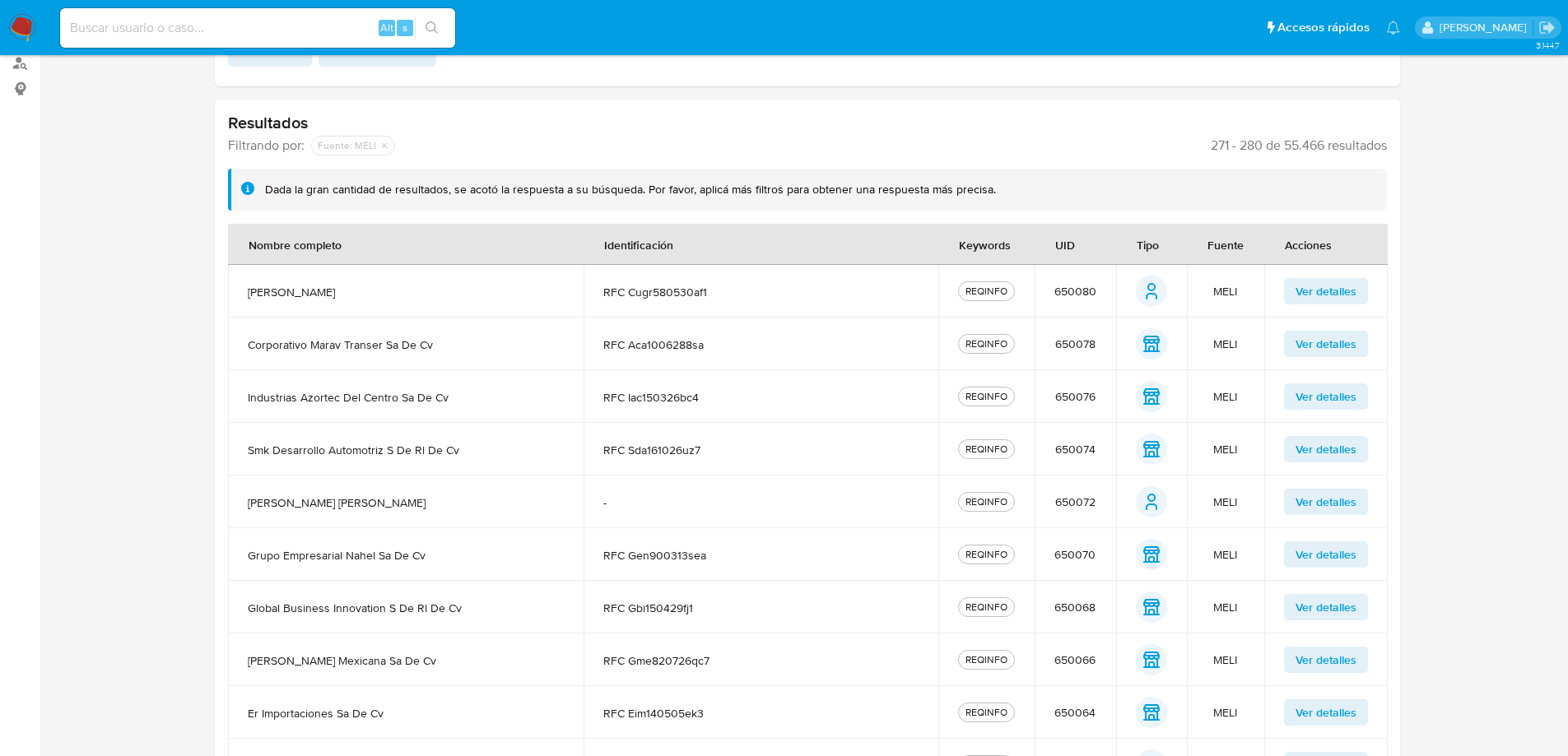 scroll, scrollTop: 349, scrollLeft: 0, axis: vertical 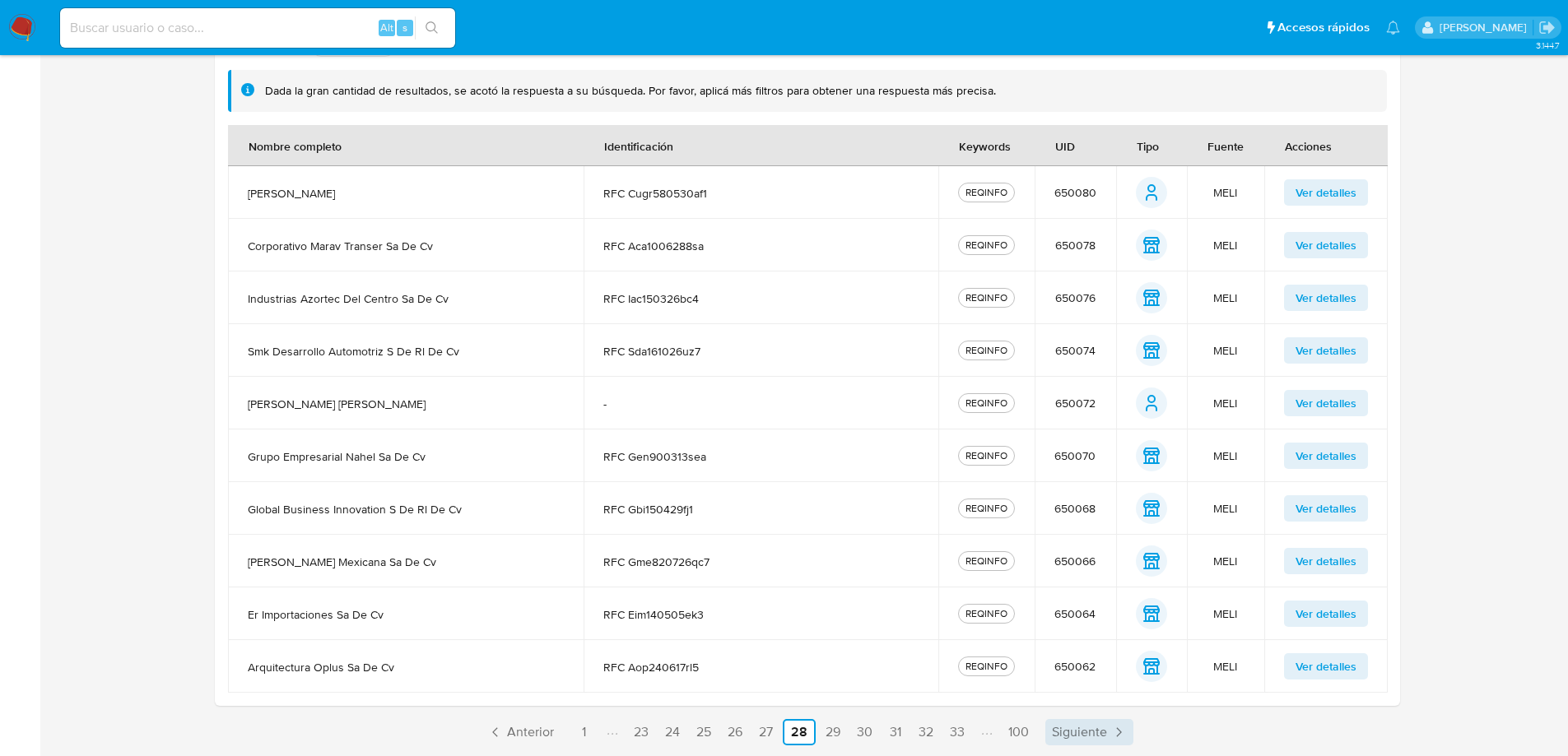 click on "Siguiente" at bounding box center (1089, 732) 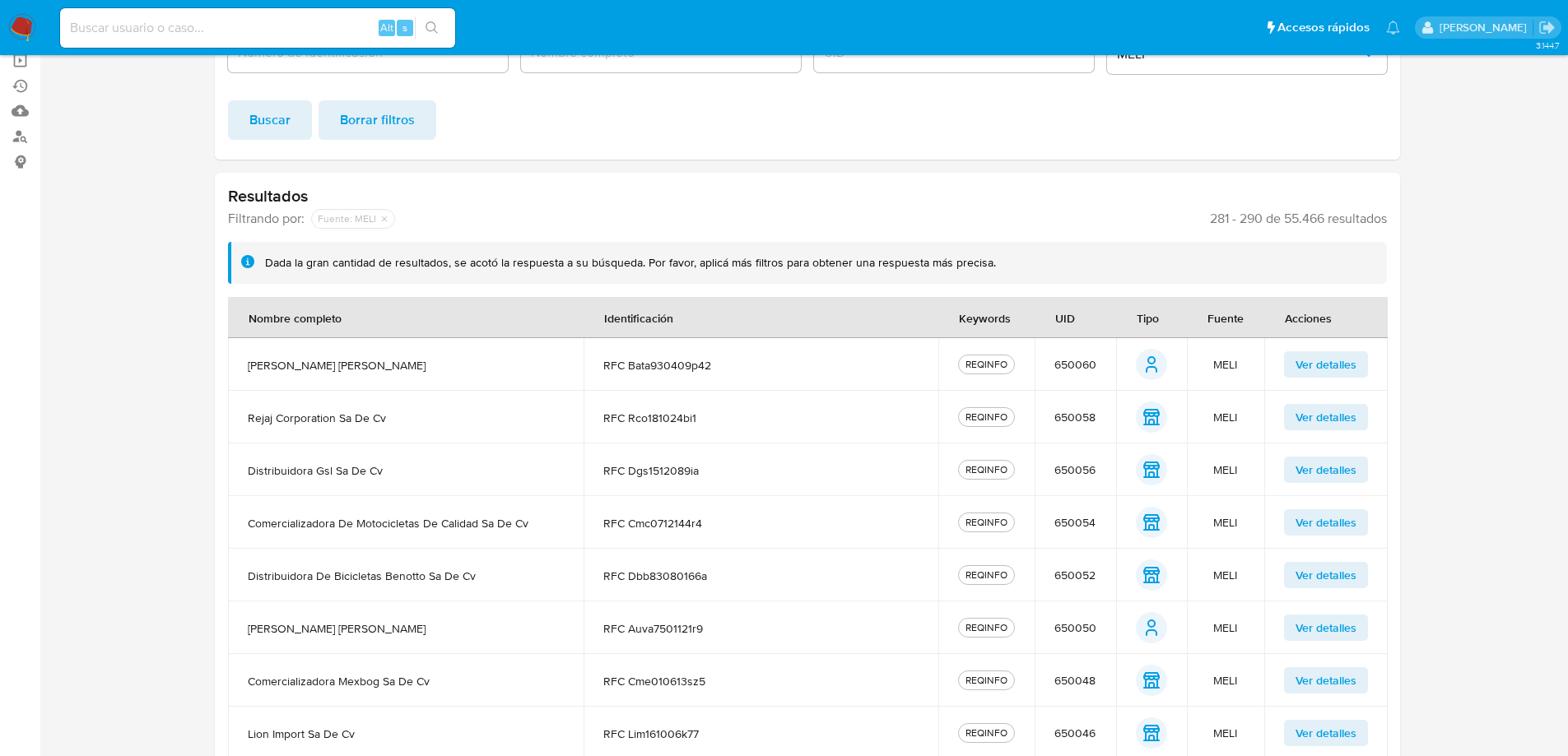 scroll, scrollTop: 349, scrollLeft: 0, axis: vertical 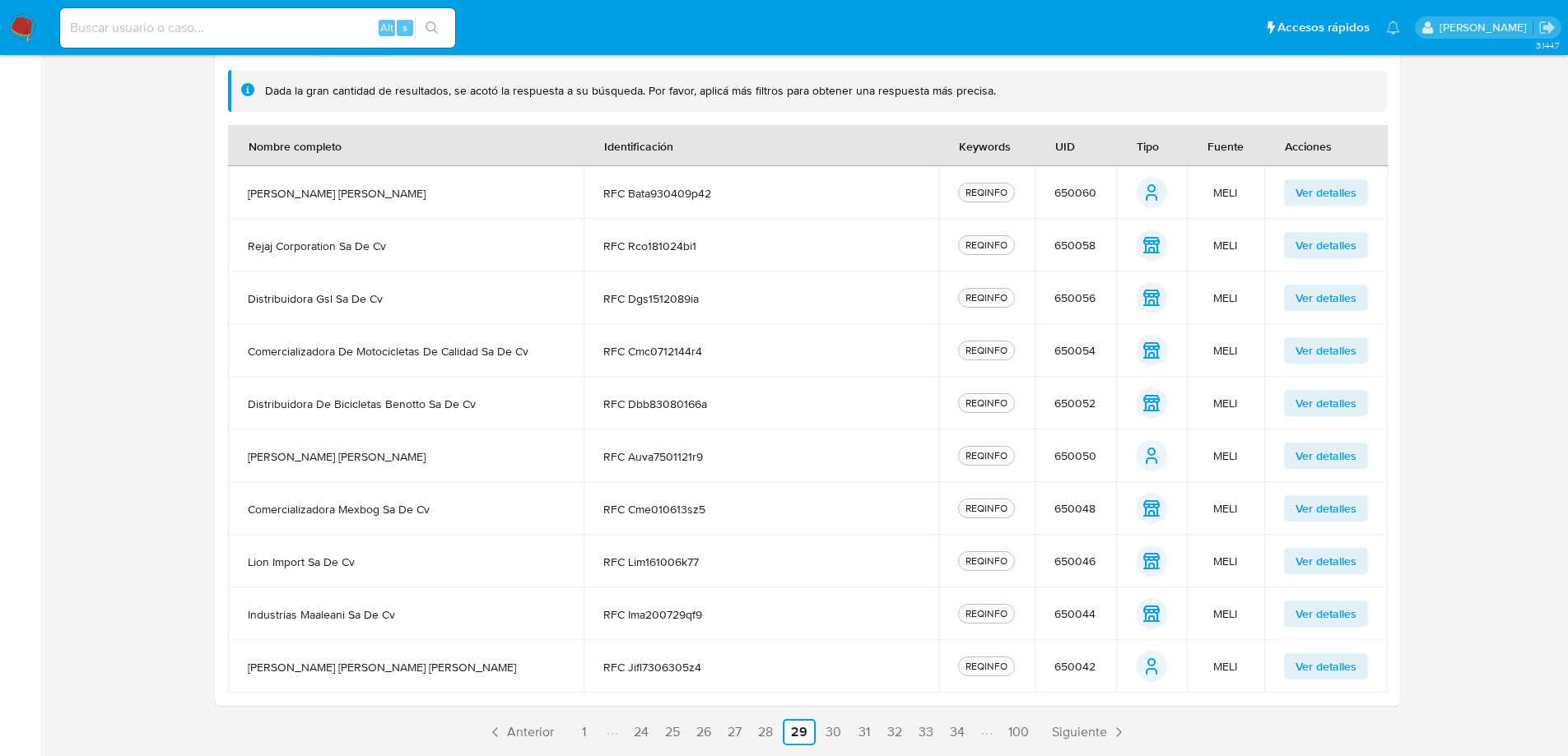 click on "Siguiente" at bounding box center (1079, 732) 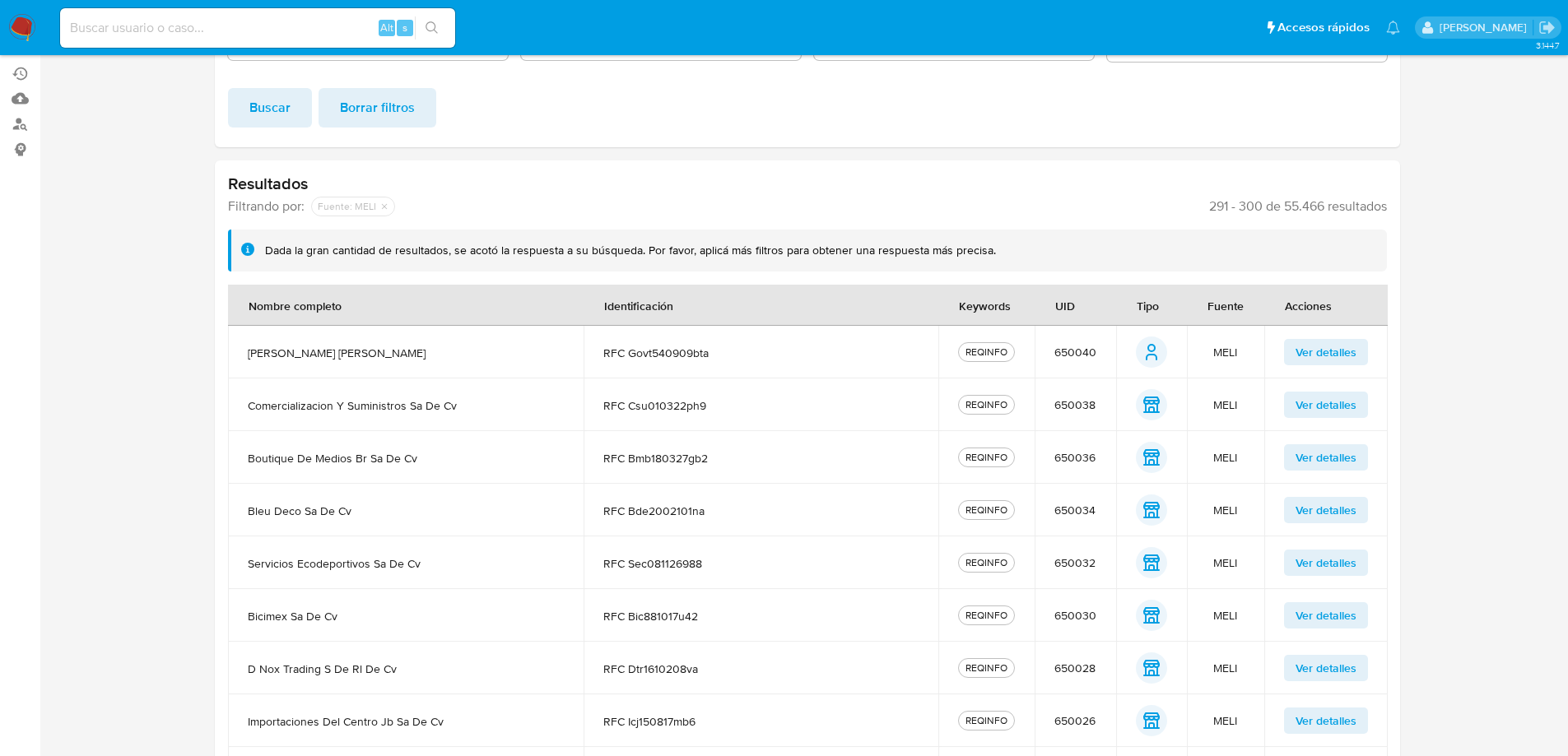 scroll, scrollTop: 349, scrollLeft: 0, axis: vertical 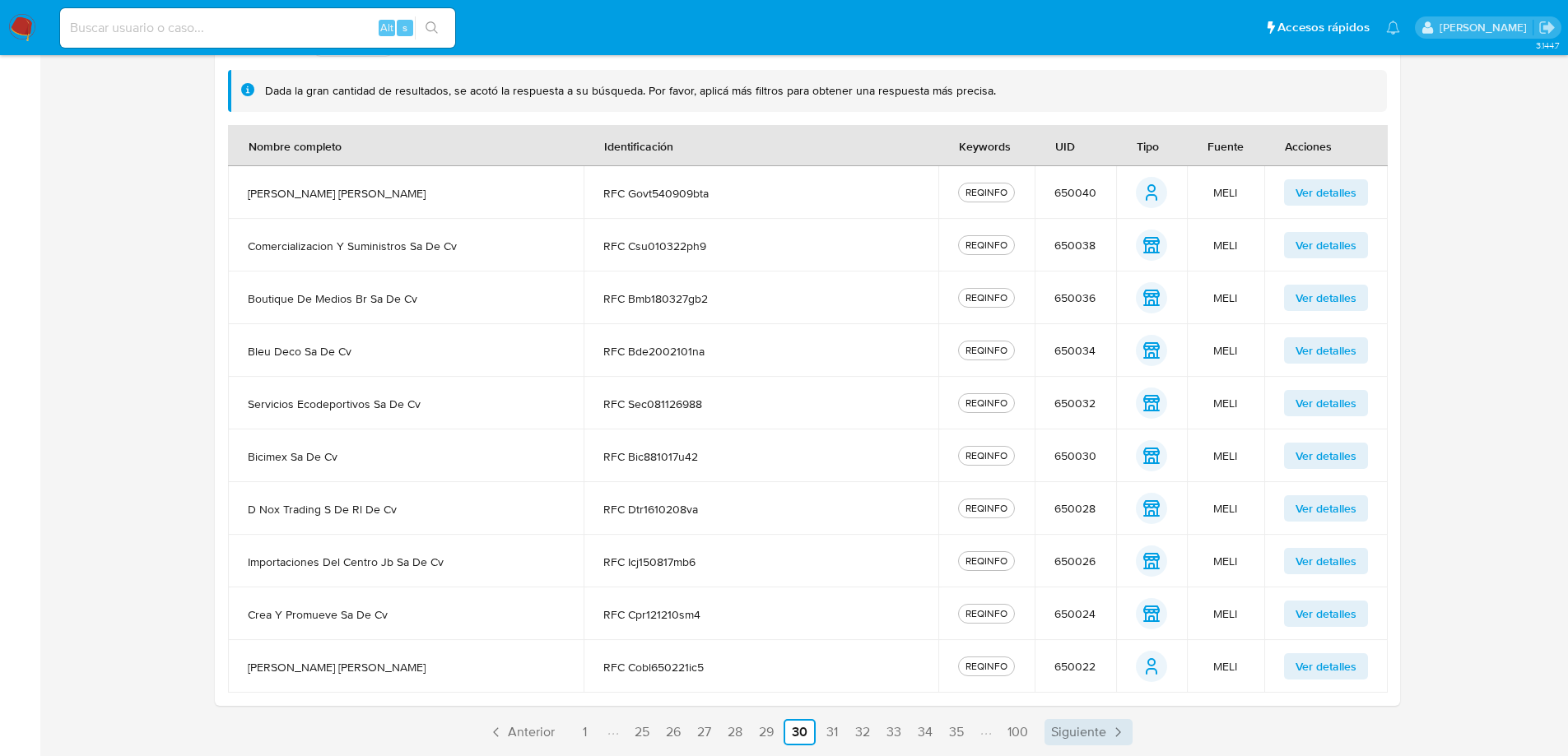 click on "Siguiente" at bounding box center [1078, 732] 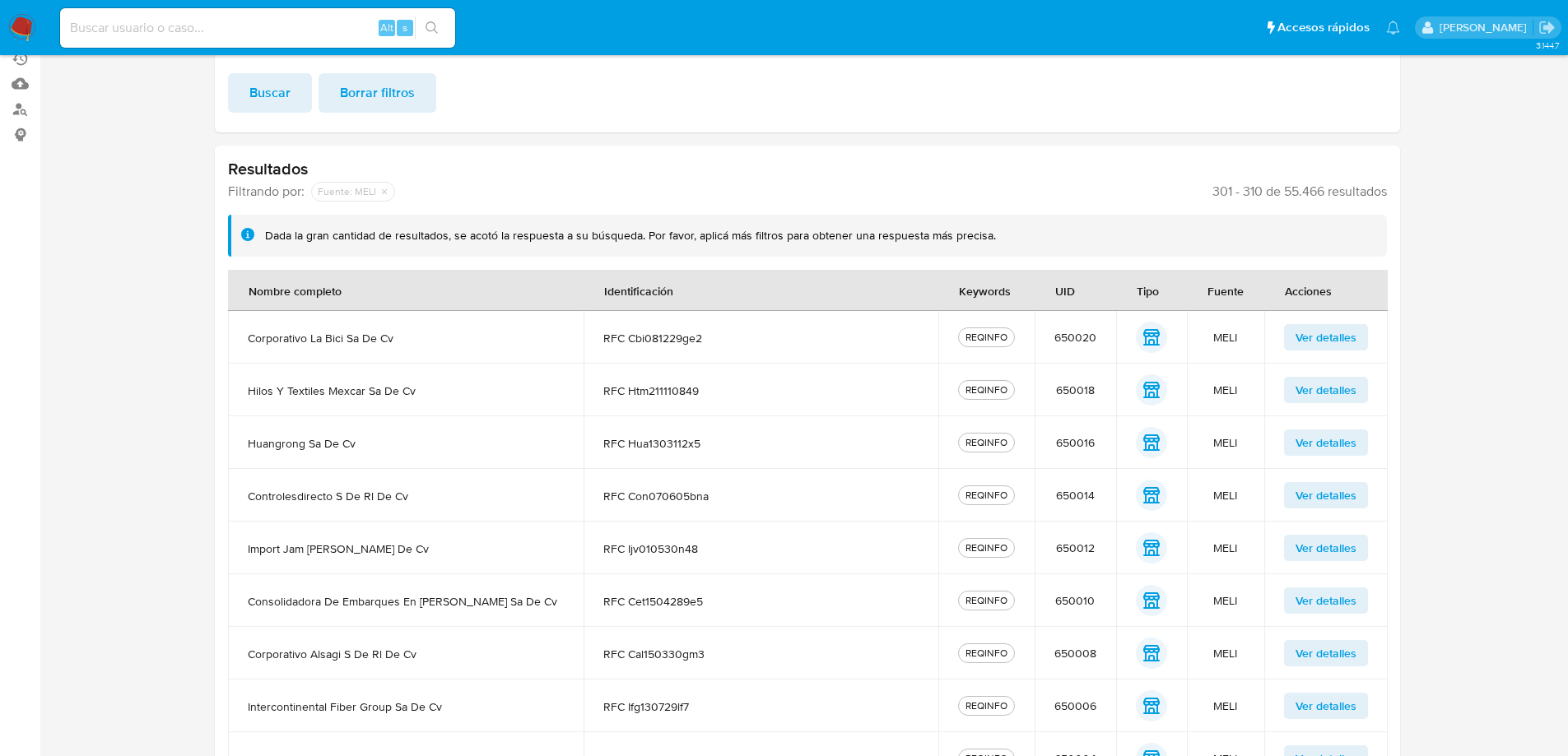 scroll, scrollTop: 349, scrollLeft: 0, axis: vertical 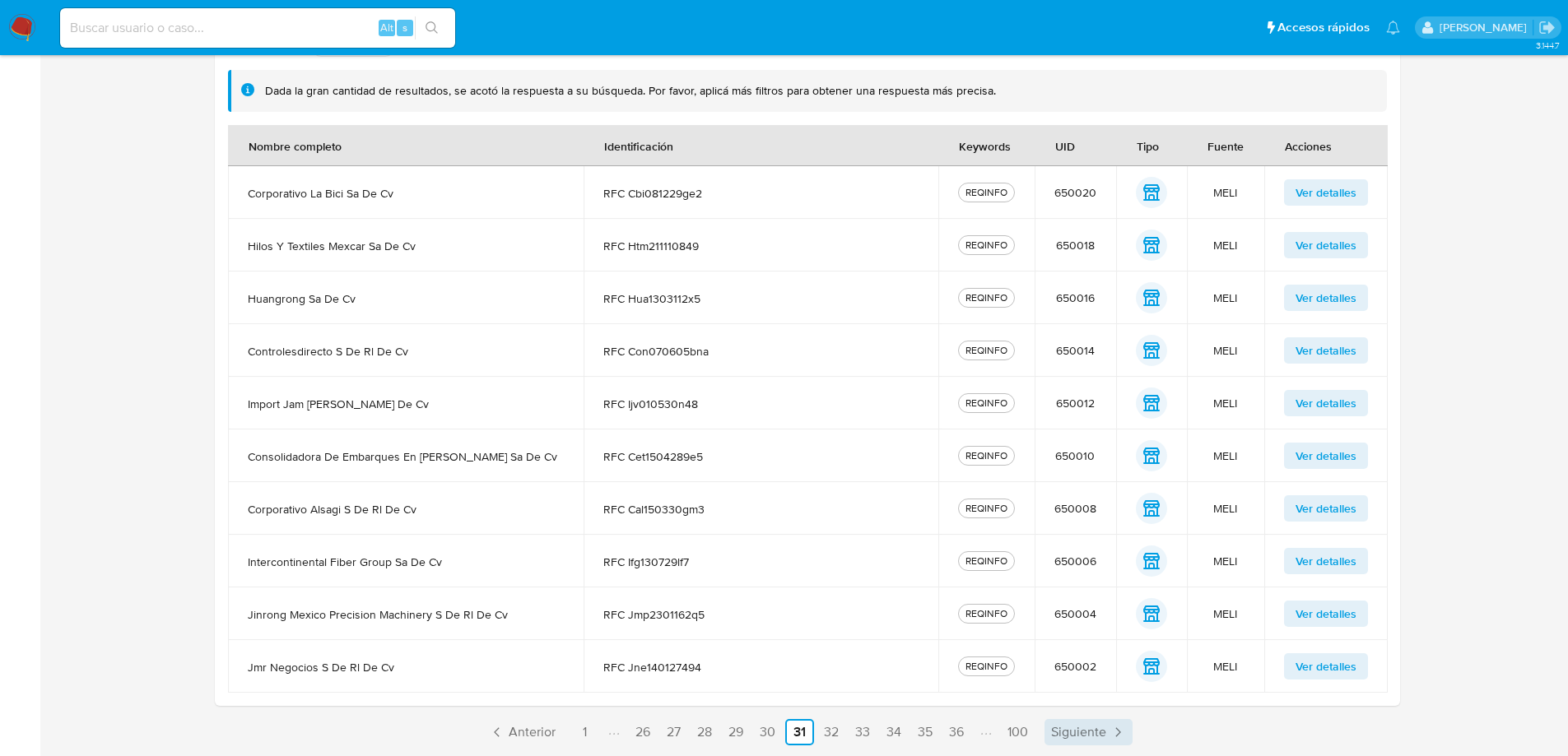 click on "Siguiente" at bounding box center (1078, 732) 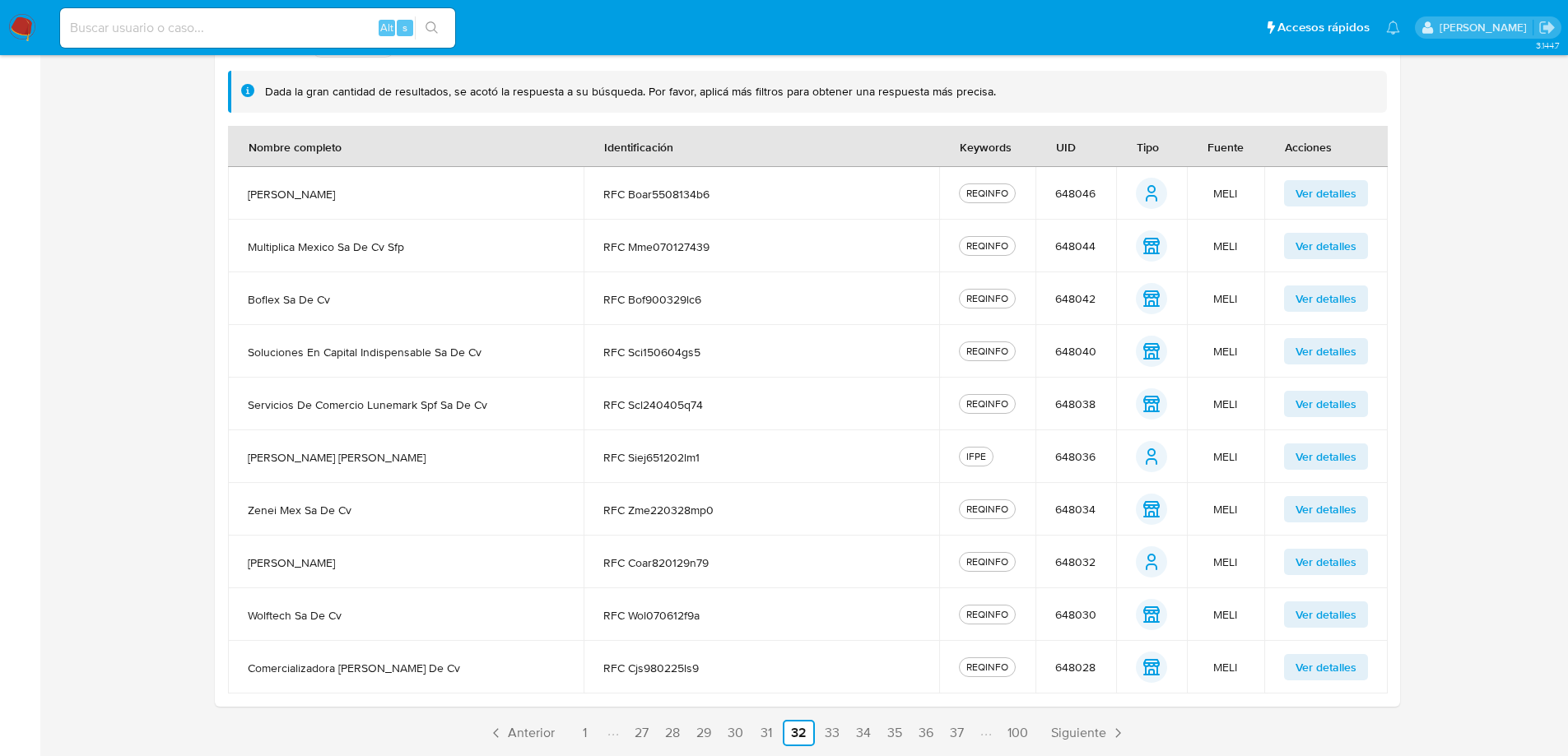 scroll, scrollTop: 349, scrollLeft: 0, axis: vertical 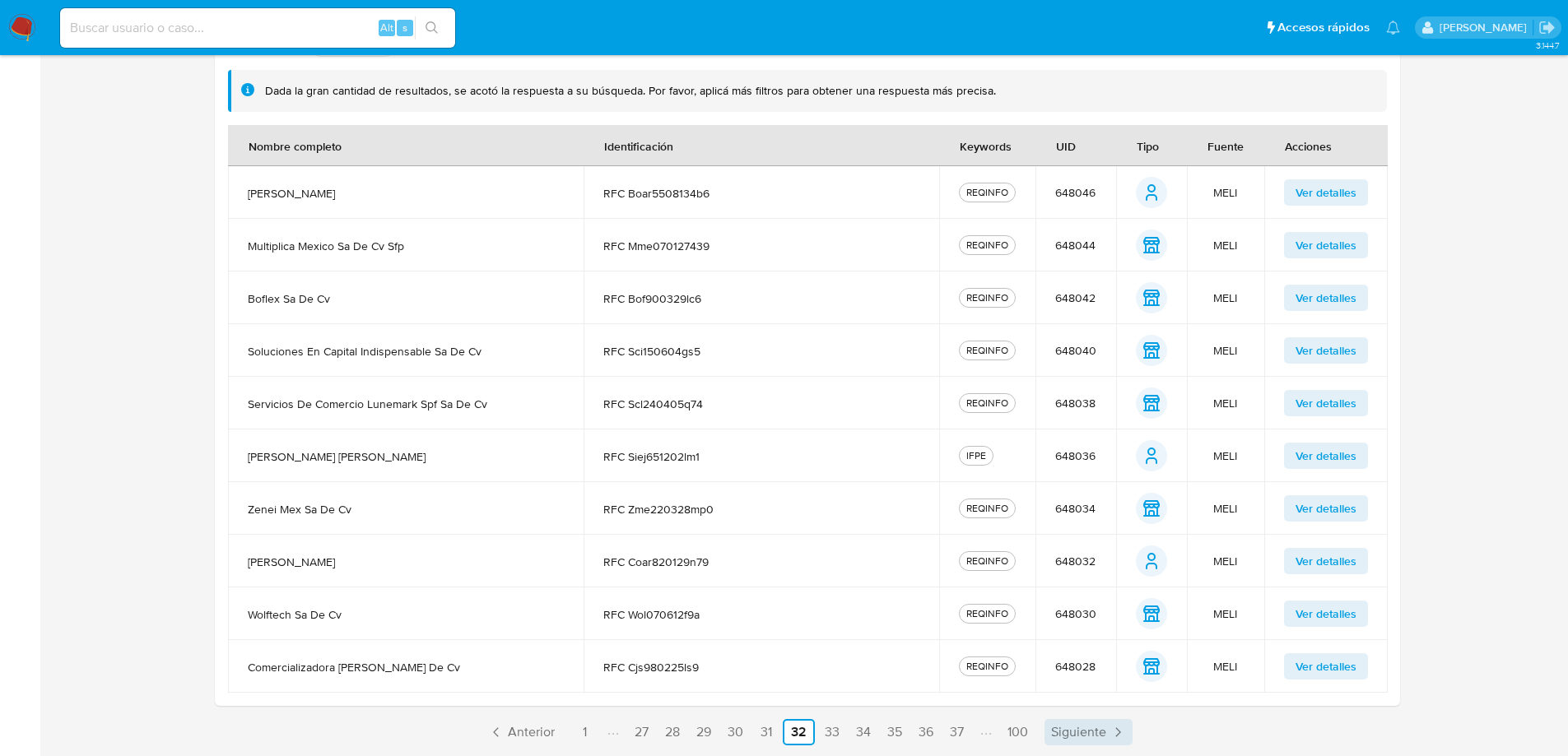 click on "Siguiente" at bounding box center [1078, 732] 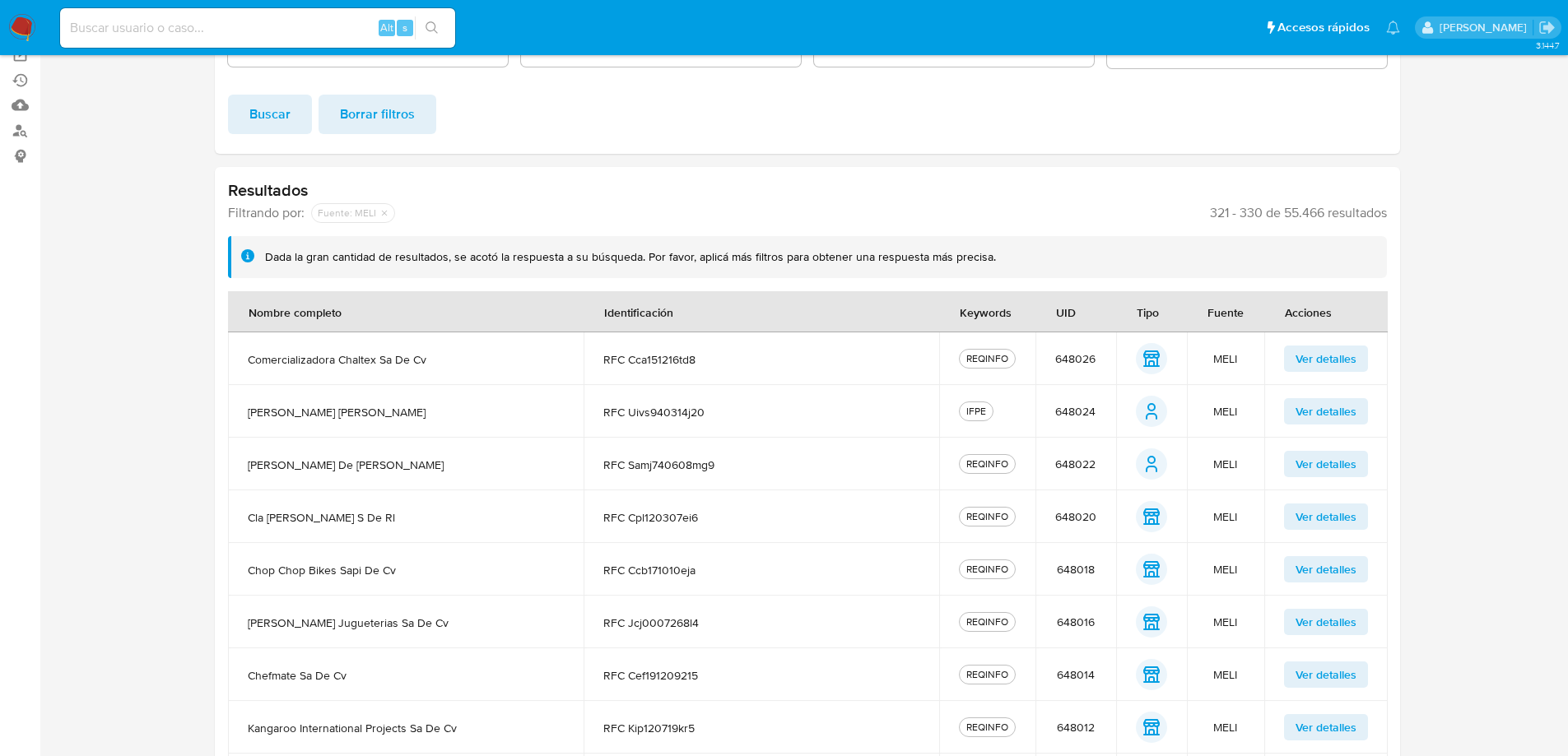 scroll, scrollTop: 349, scrollLeft: 0, axis: vertical 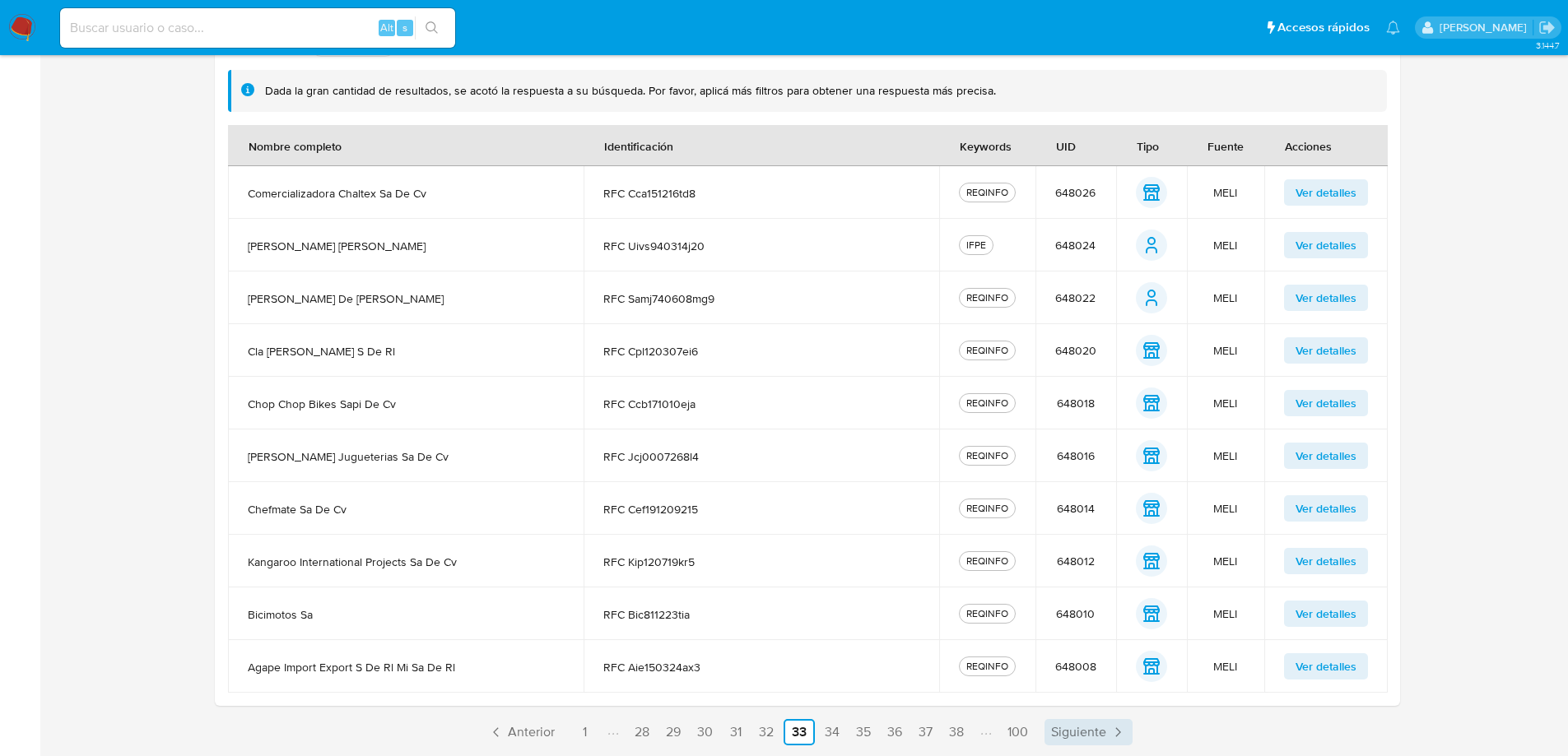 click on "Siguiente" at bounding box center [1078, 732] 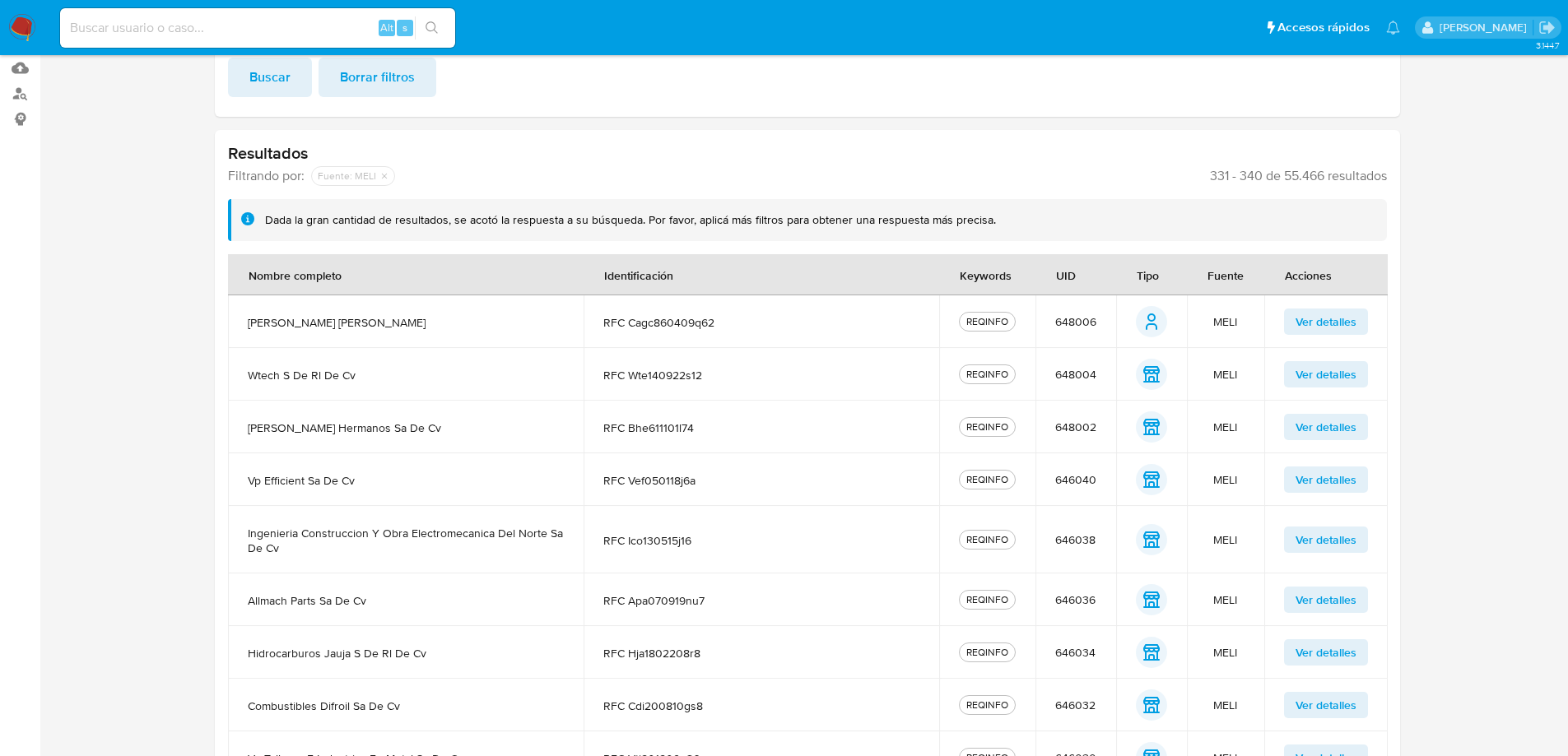 scroll, scrollTop: 364, scrollLeft: 0, axis: vertical 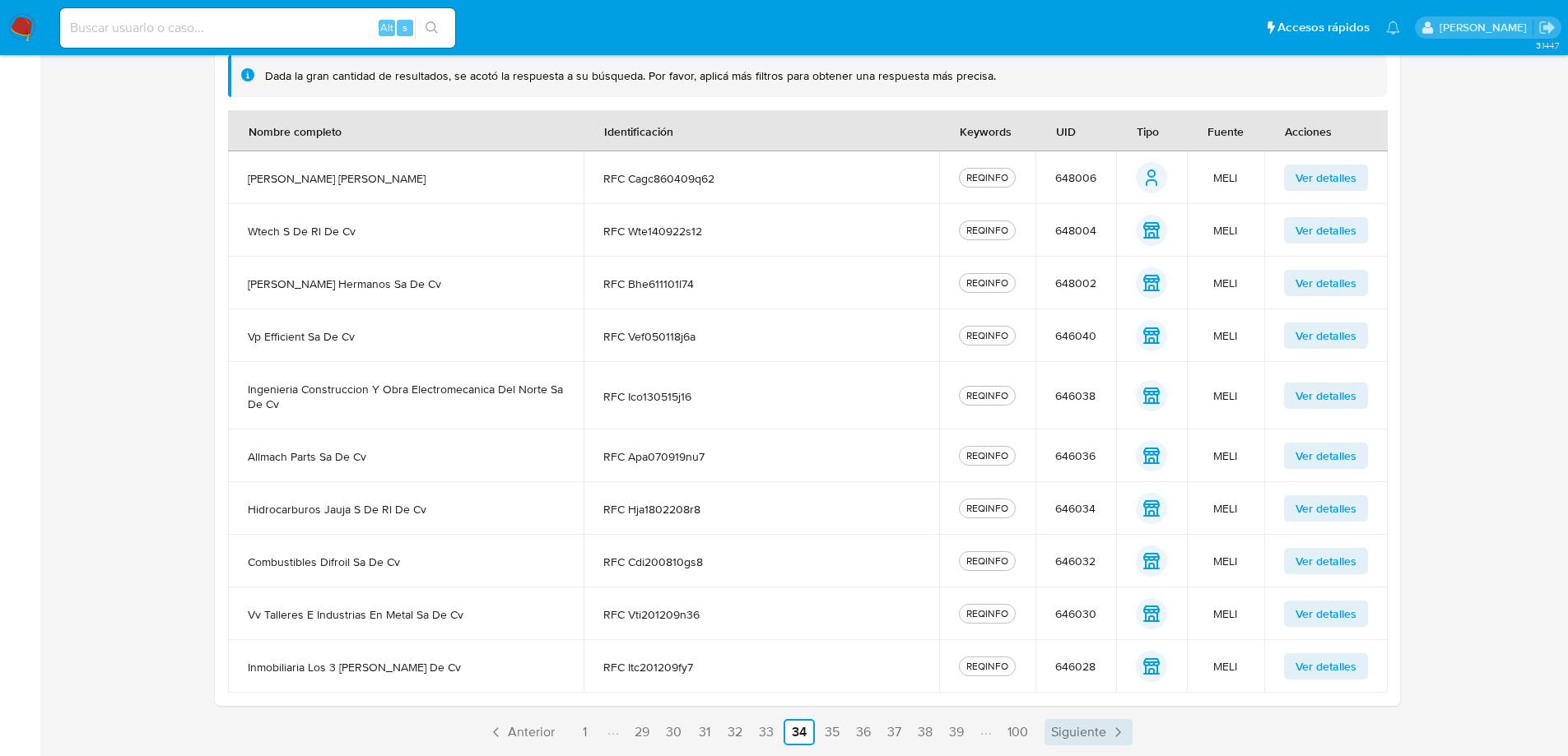 click on "Siguiente" at bounding box center (1078, 732) 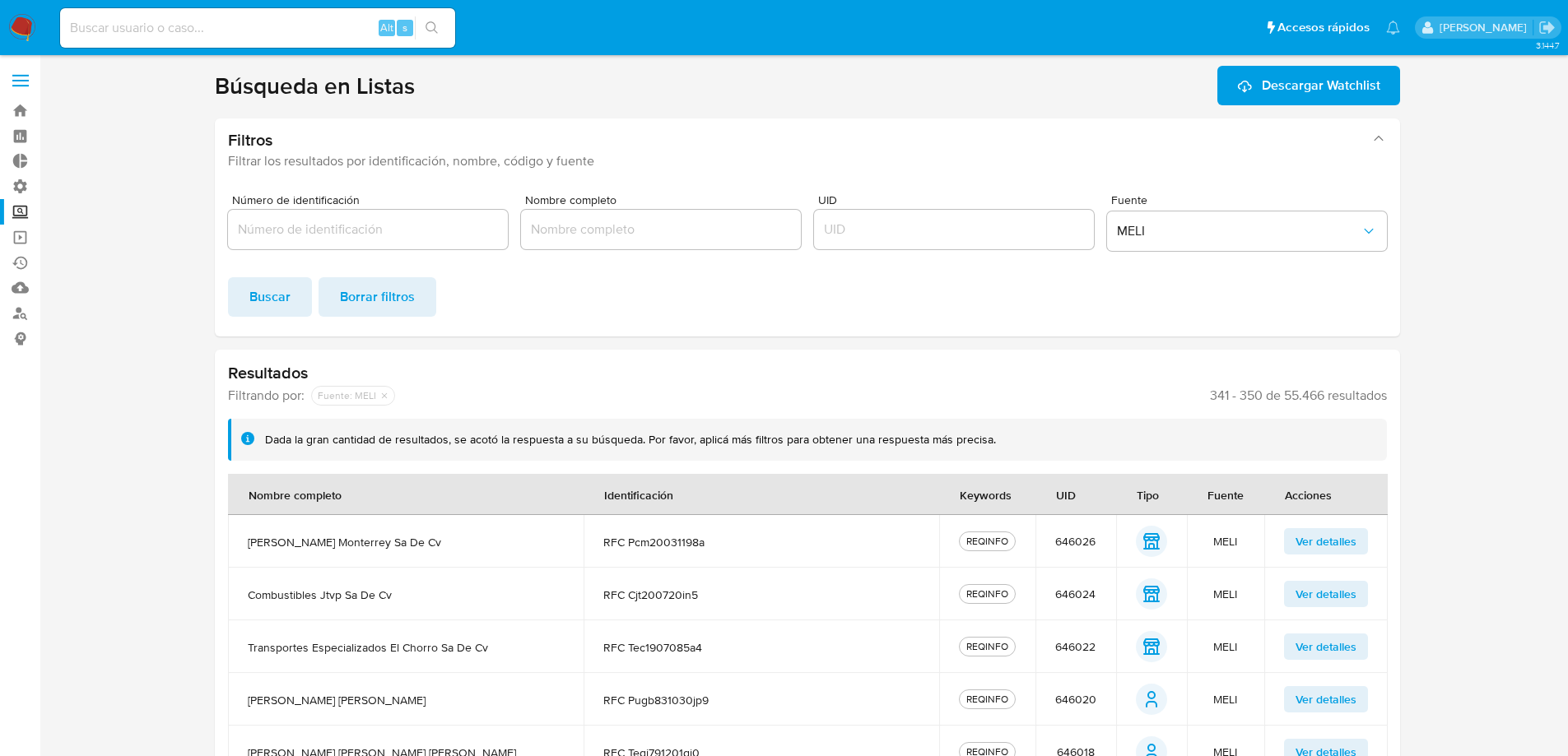 scroll, scrollTop: 349, scrollLeft: 0, axis: vertical 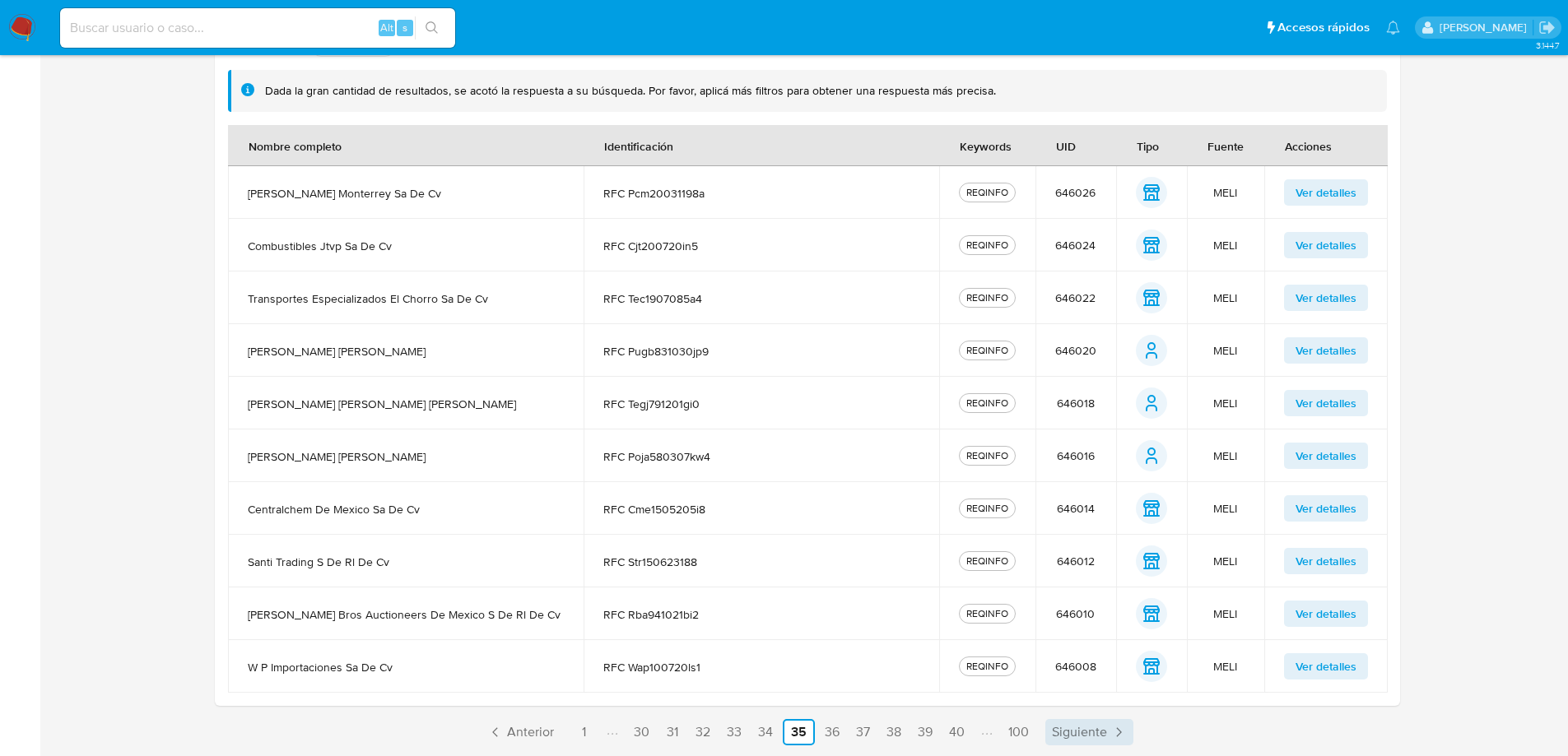 click on "Siguiente" at bounding box center (1079, 732) 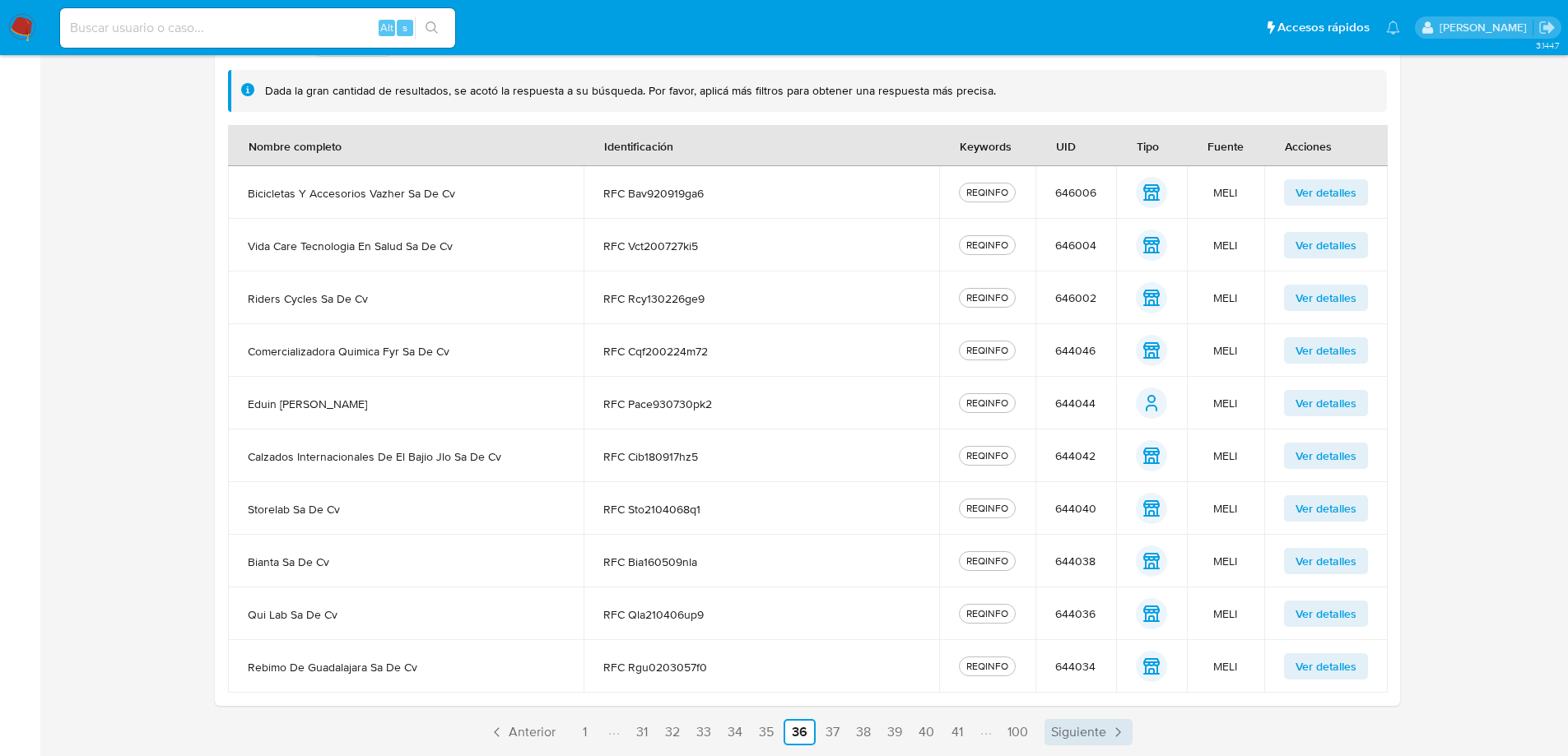 click on "Siguiente" at bounding box center [1078, 732] 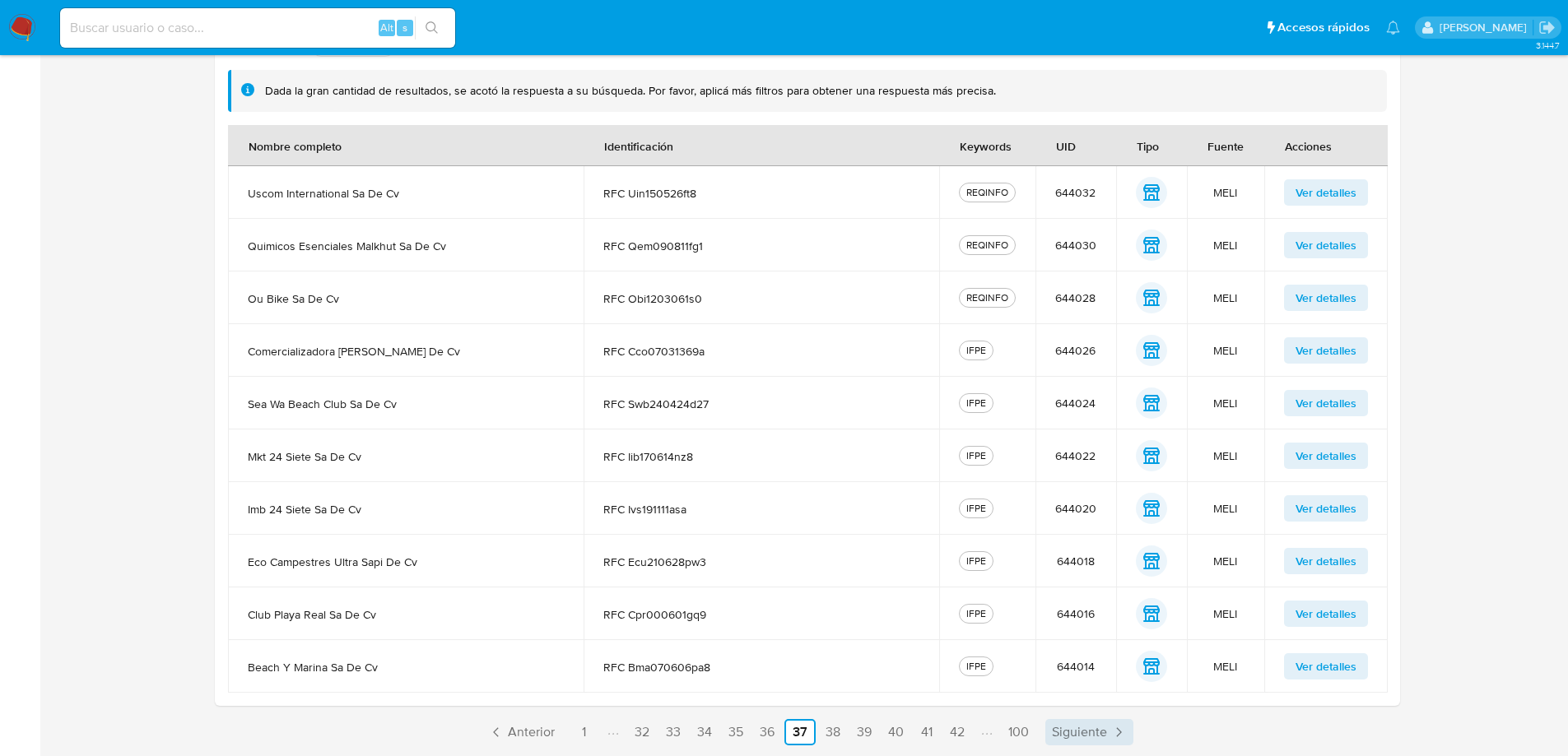 click on "Siguiente" at bounding box center (1079, 732) 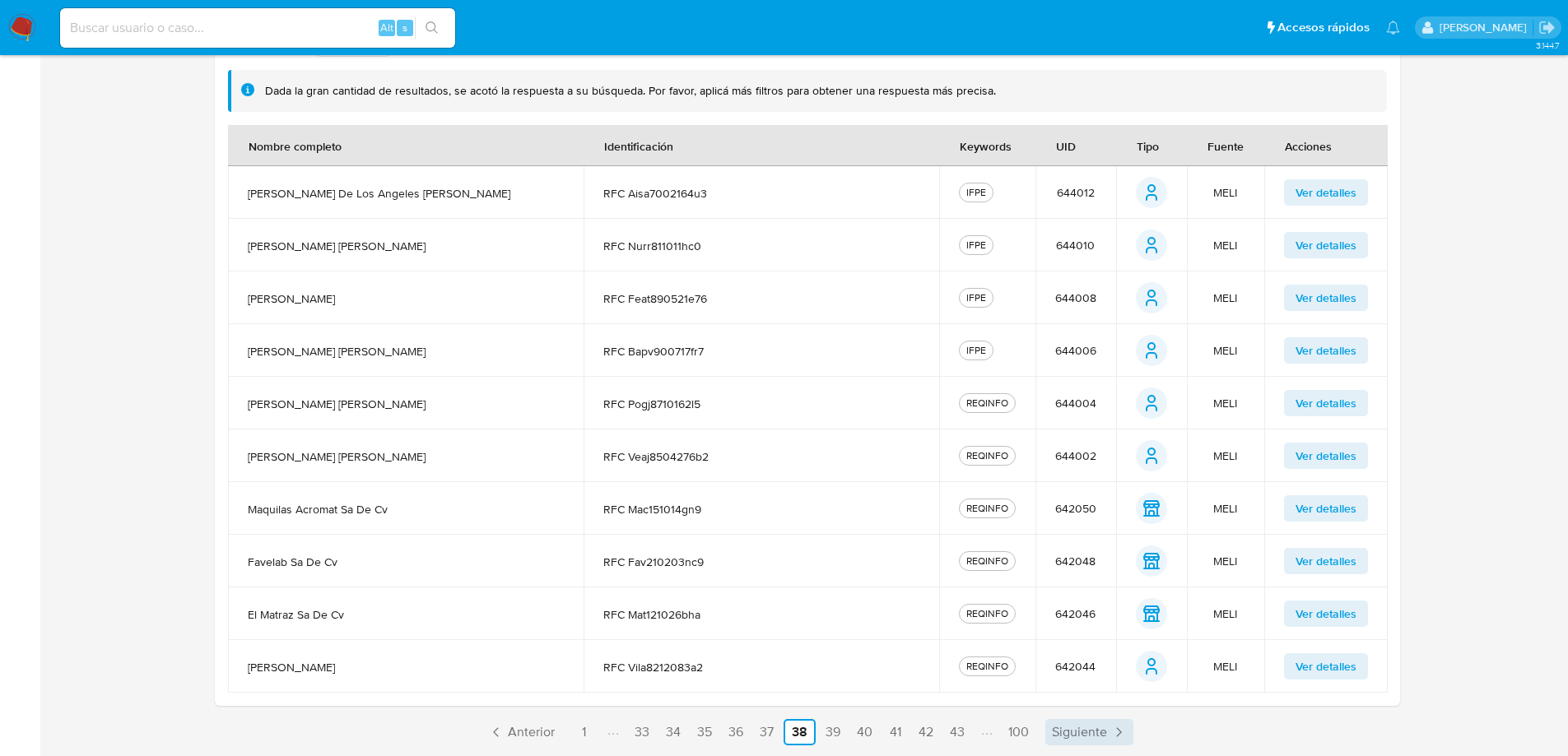 click on "Siguiente" at bounding box center (1079, 732) 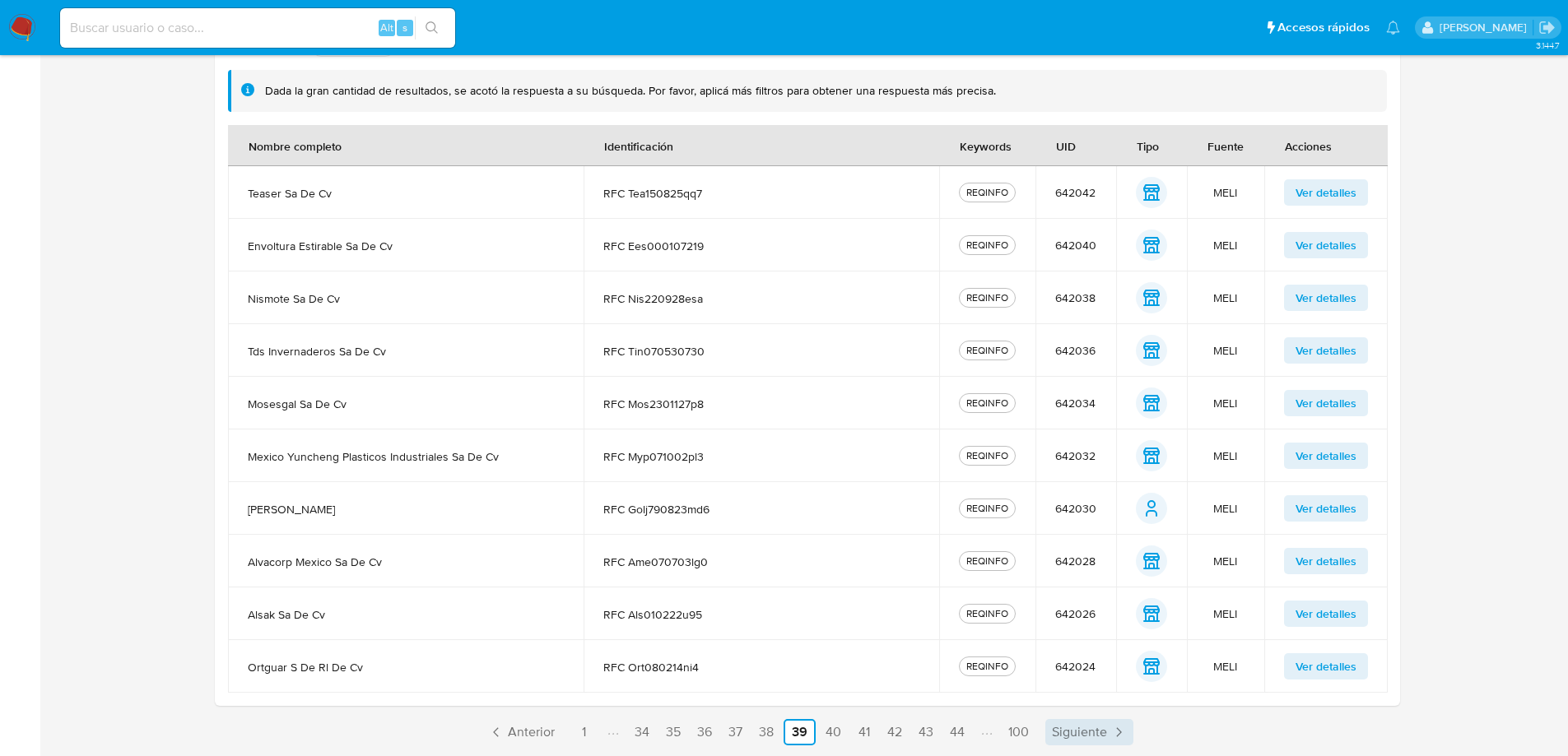 click on "Siguiente" at bounding box center [1079, 732] 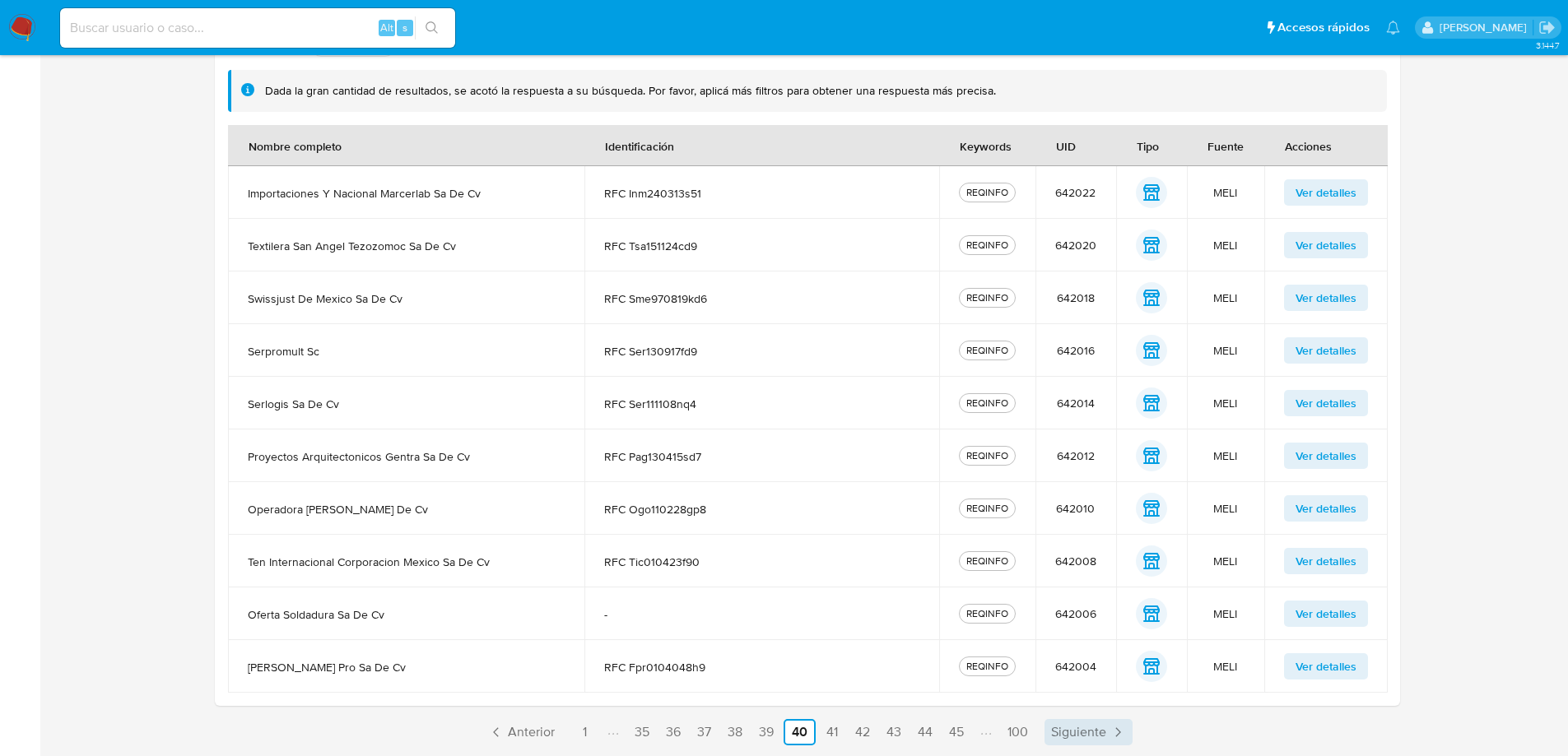 click on "Siguiente" at bounding box center (1078, 732) 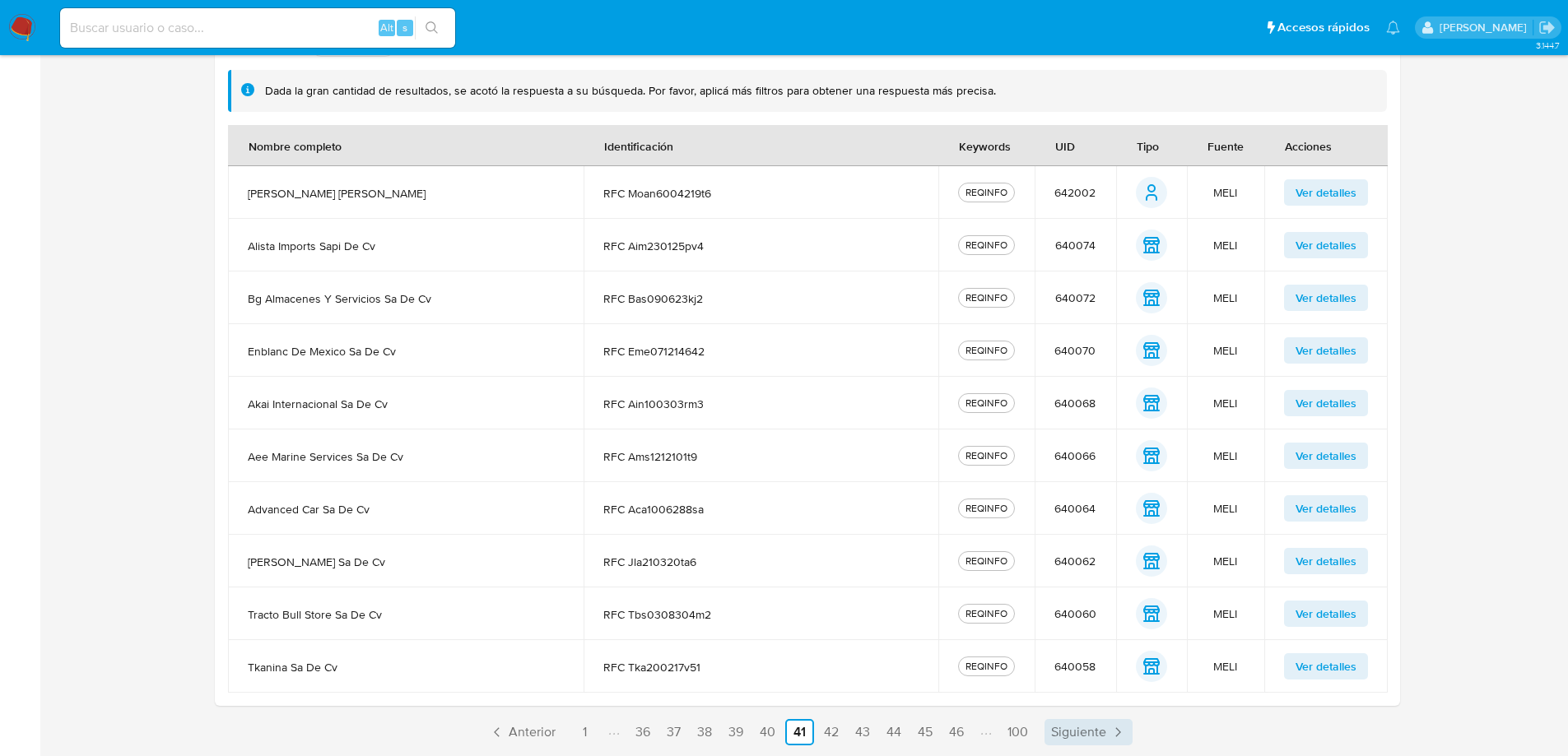 click on "Siguiente" at bounding box center (1078, 732) 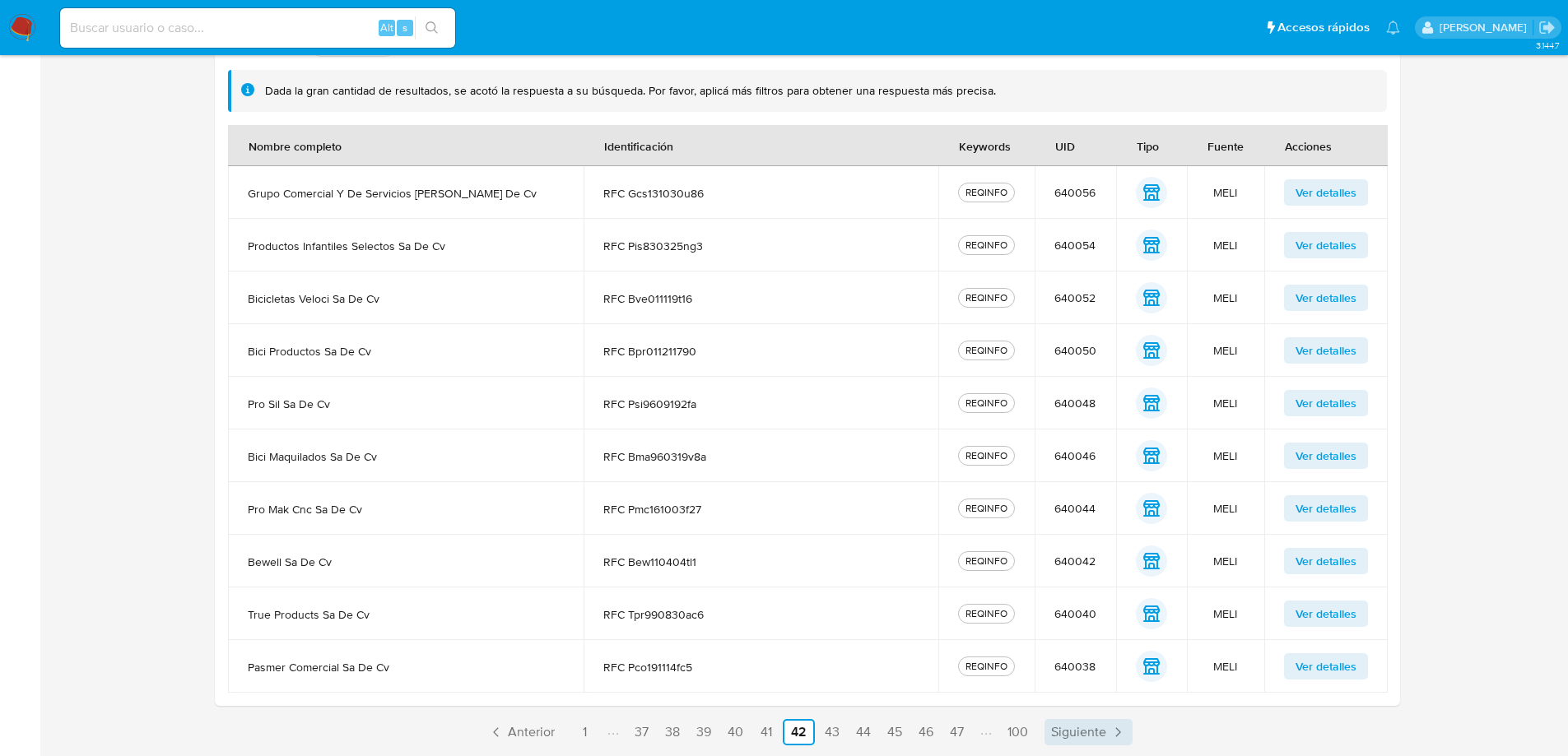 click on "Siguiente" at bounding box center [1088, 732] 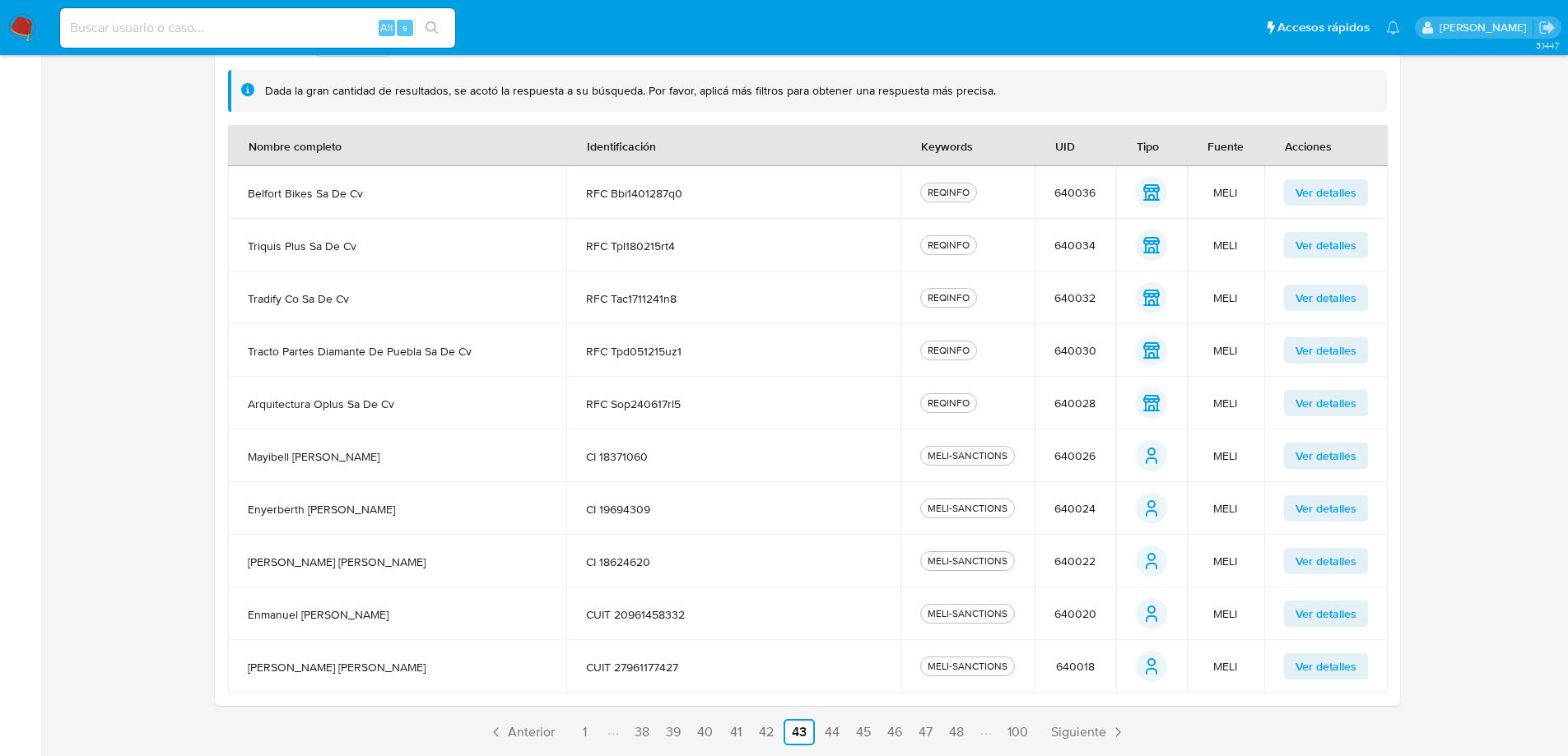 click on "CUIT 20961458332" at bounding box center [733, 615] 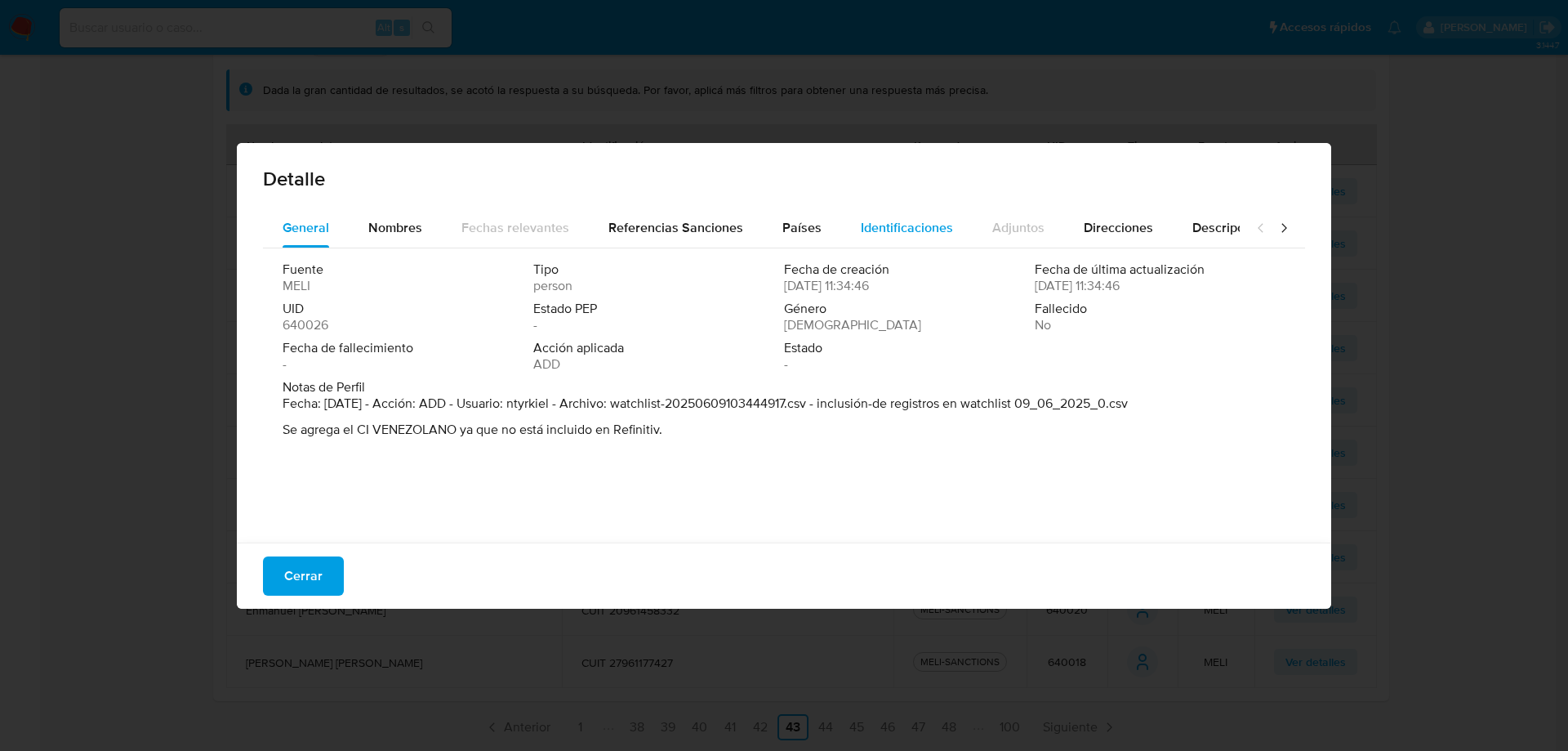 click on "Identificaciones" at bounding box center (906, 227) 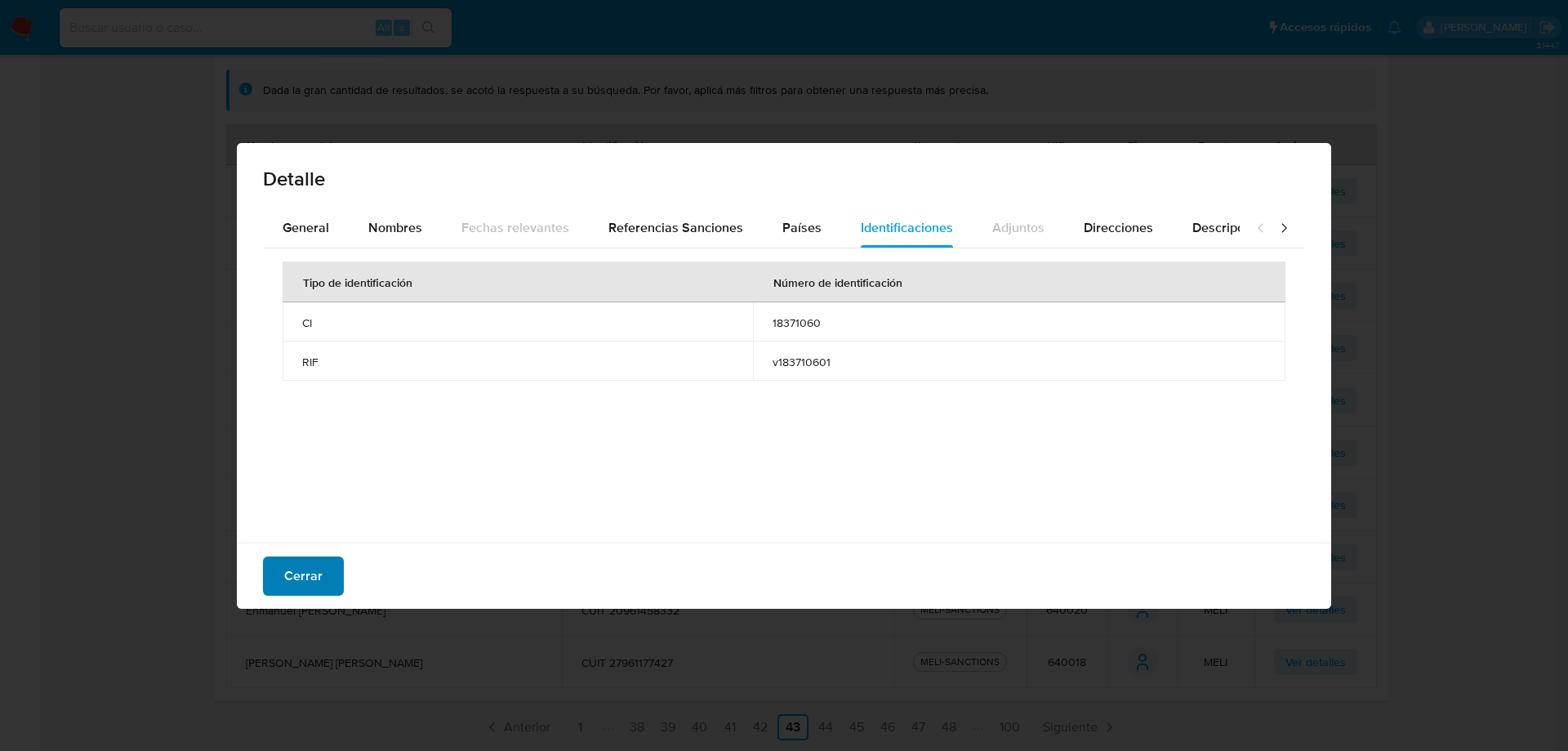 click on "Cerrar" at bounding box center (303, 576) 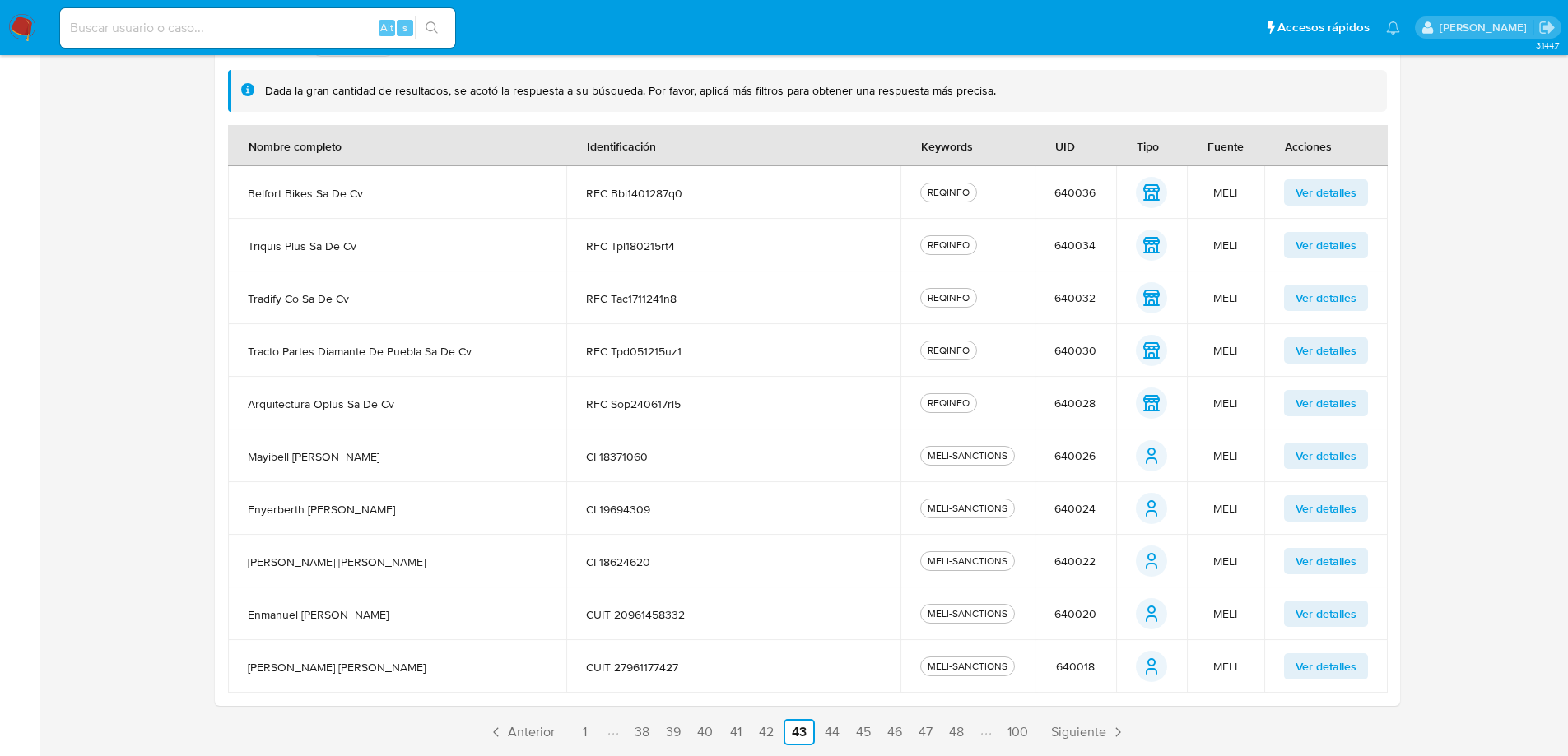 click on "Ver detalles" at bounding box center [1326, 508] 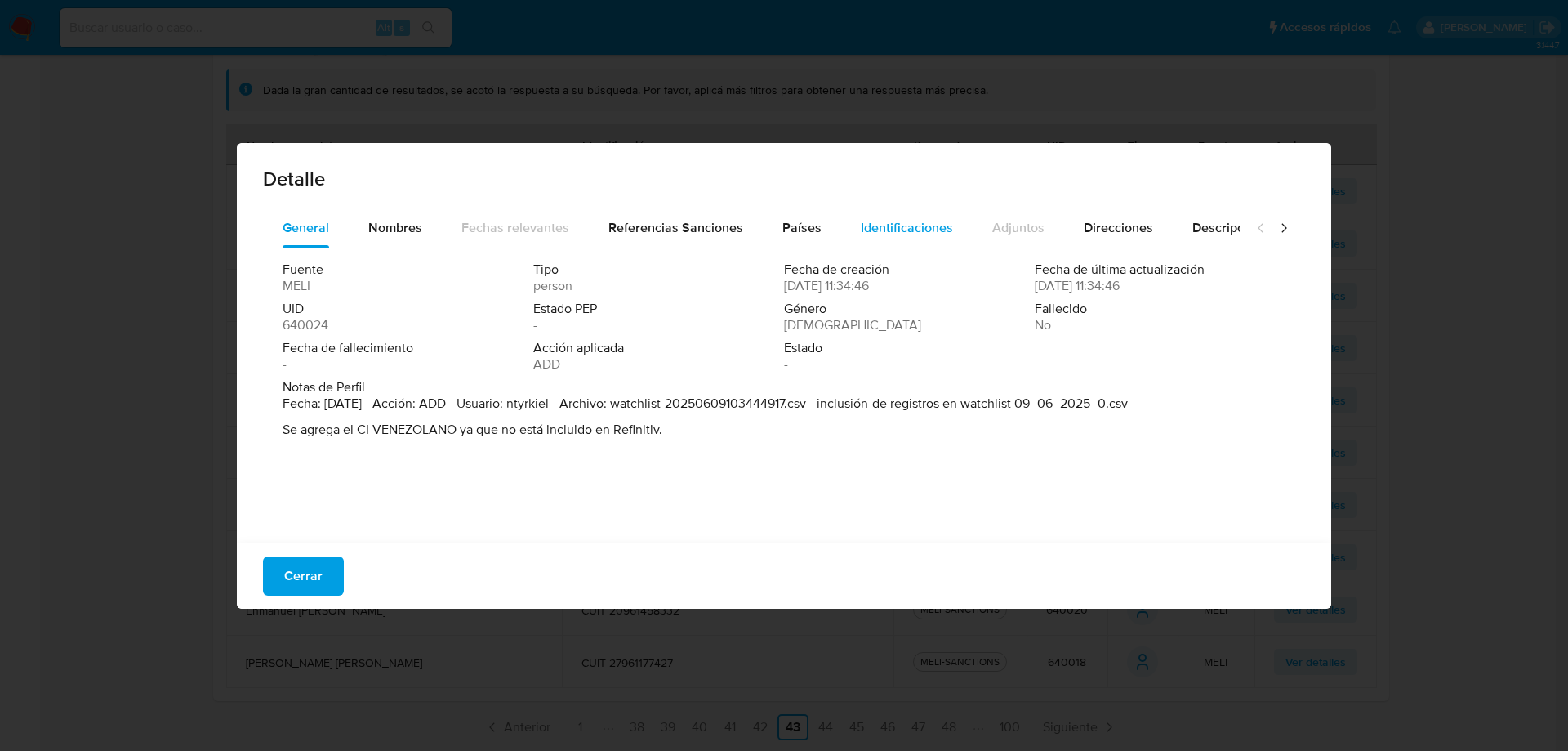 click on "Identificaciones" at bounding box center [906, 227] 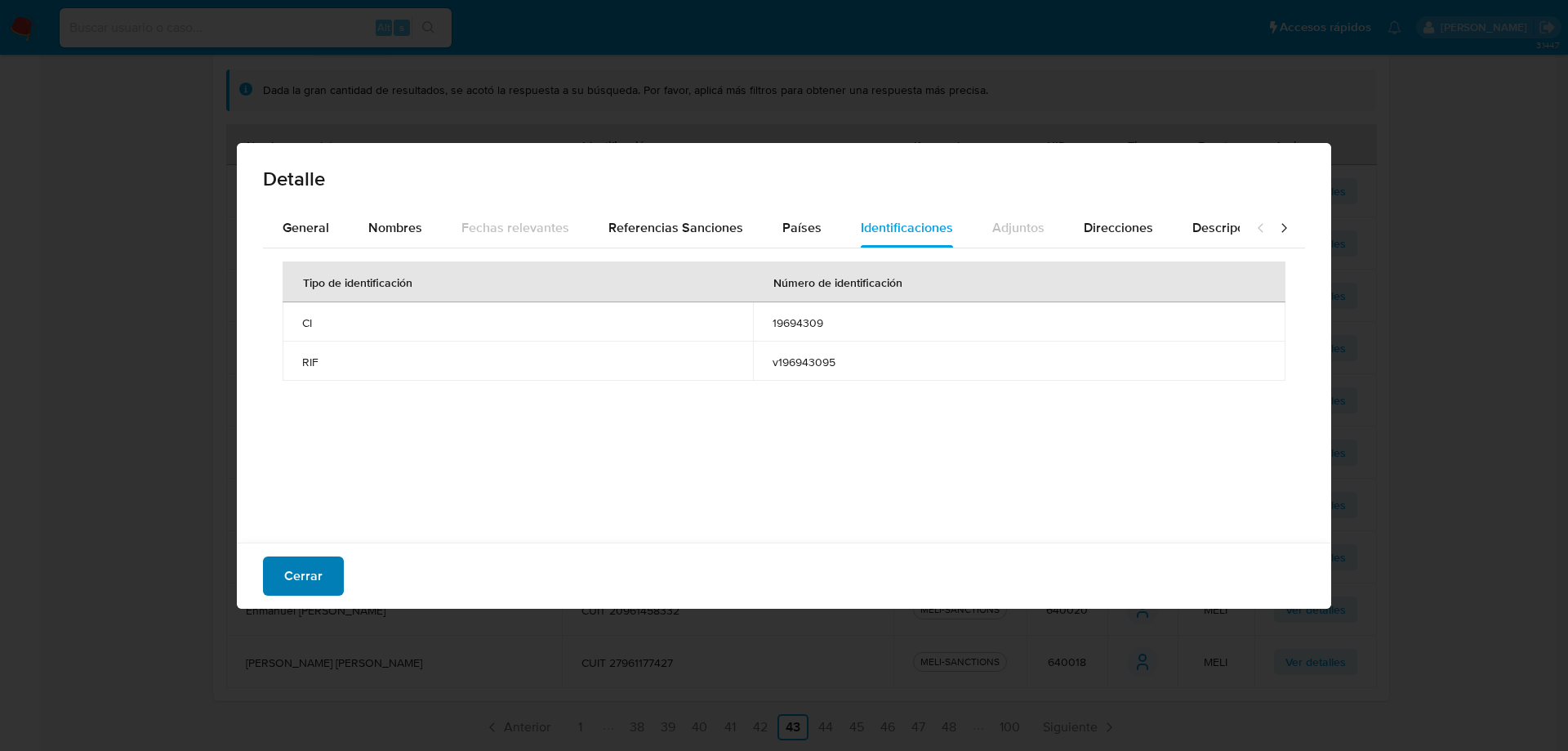 click on "Cerrar" at bounding box center (303, 576) 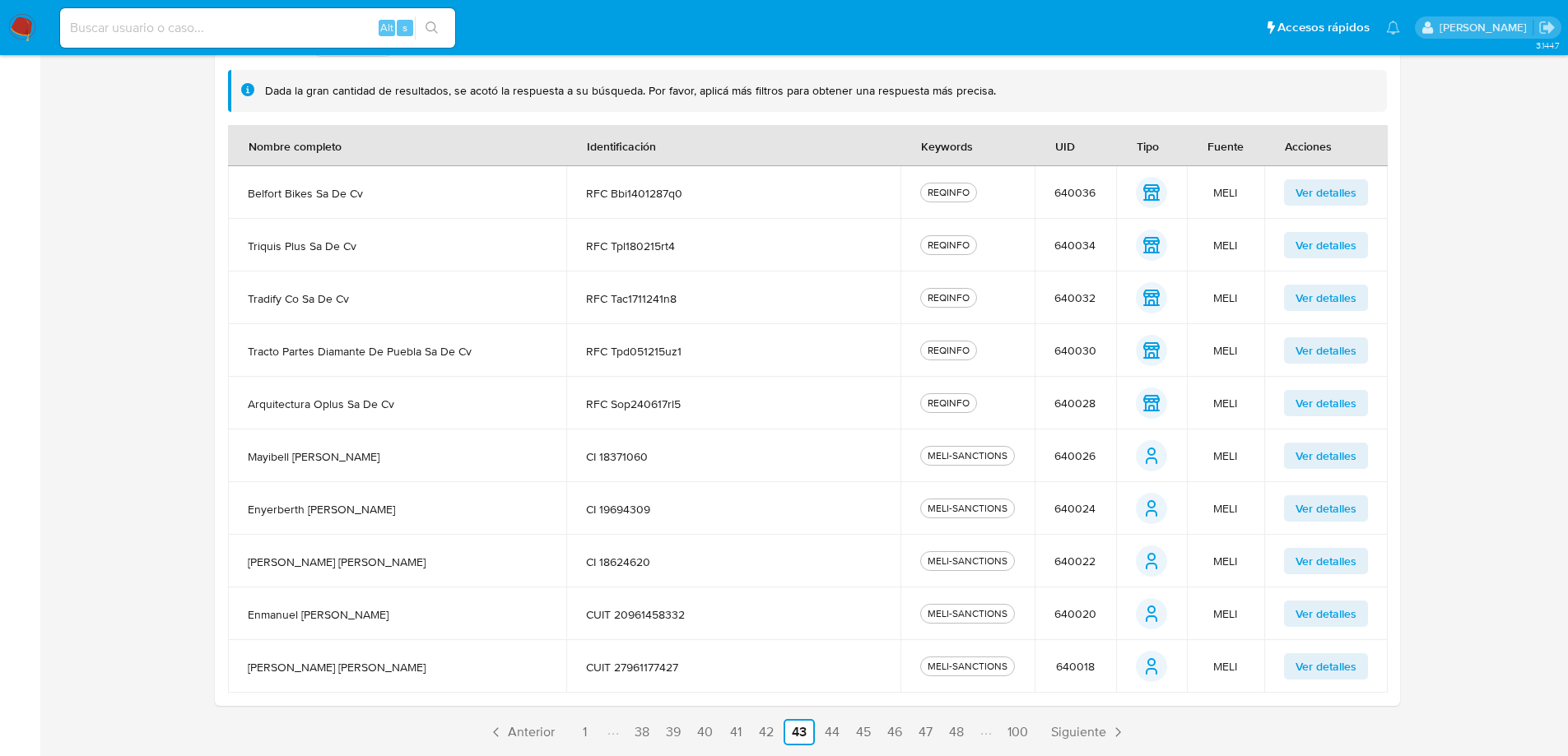 click on "Ver detalles" at bounding box center (1326, 561) 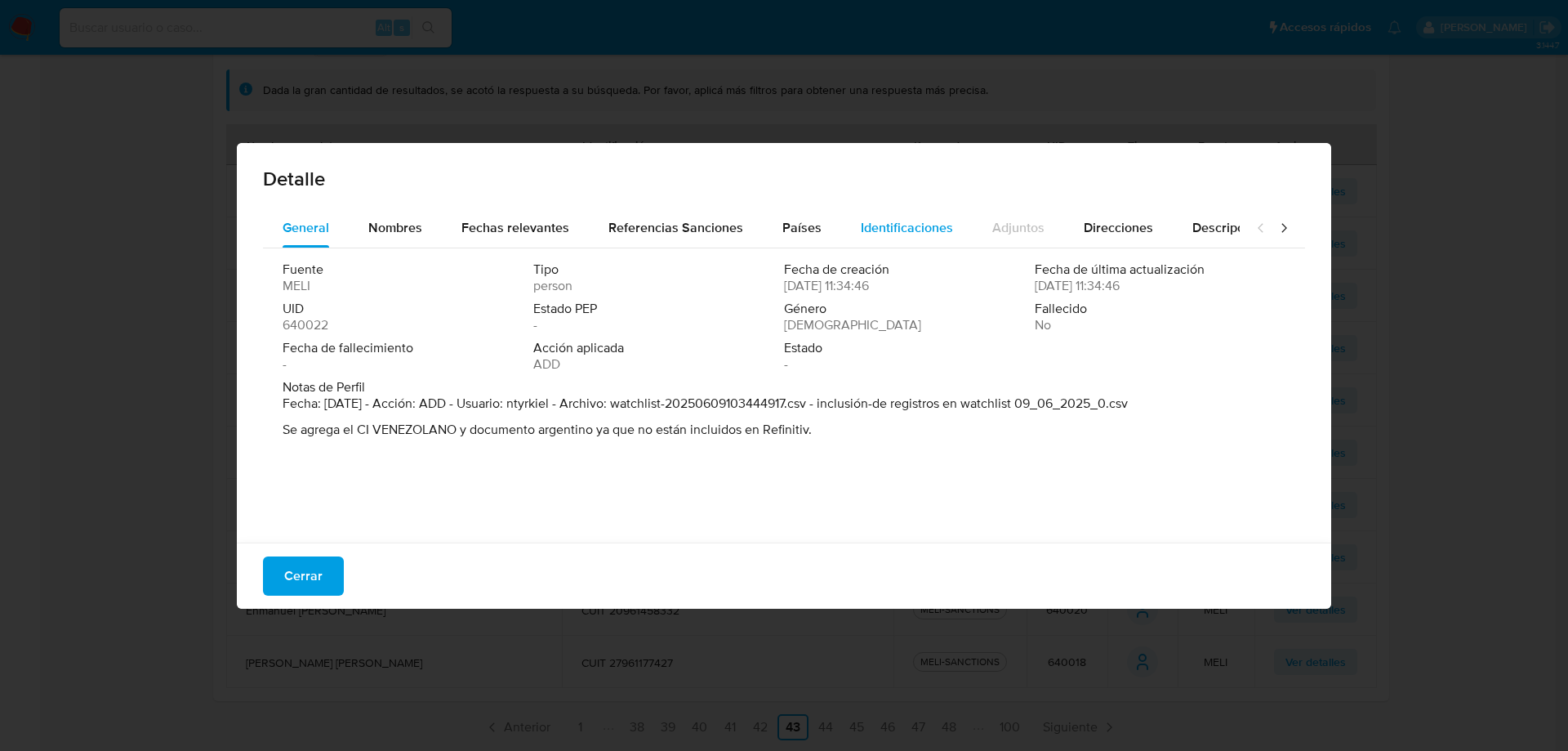 click on "Identificaciones" at bounding box center [906, 227] 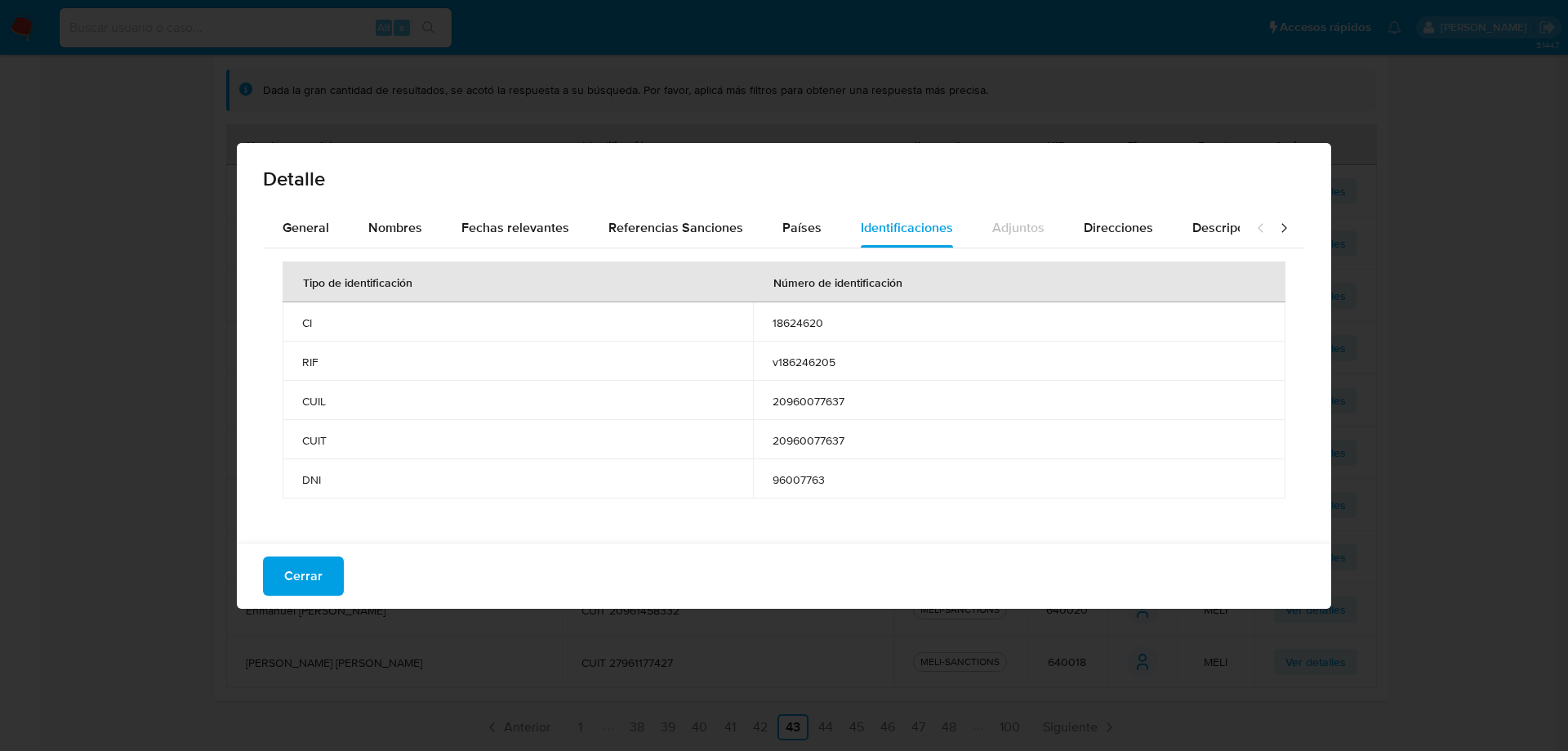 click on "20960077637" at bounding box center [1019, 401] 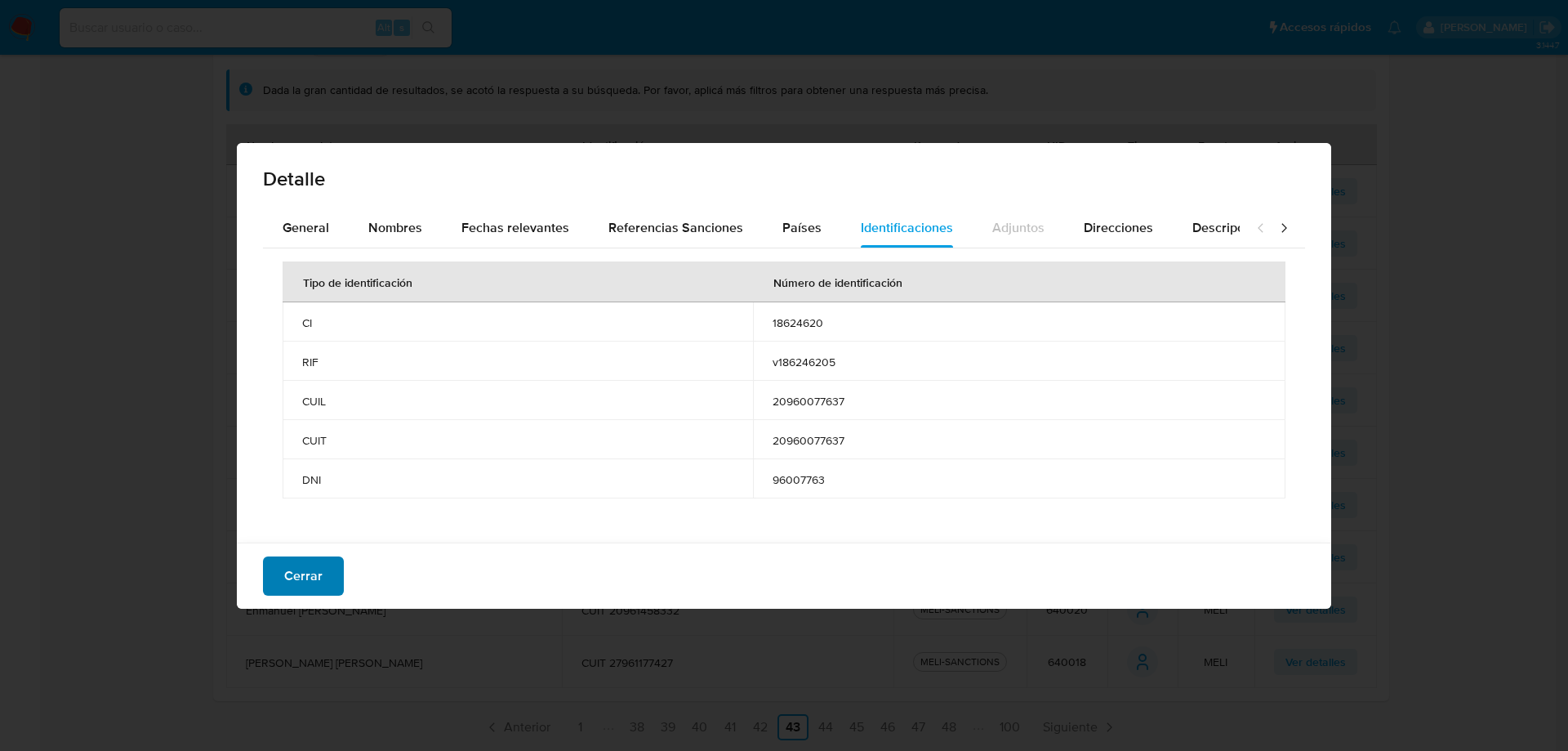 click on "Cerrar" at bounding box center [303, 576] 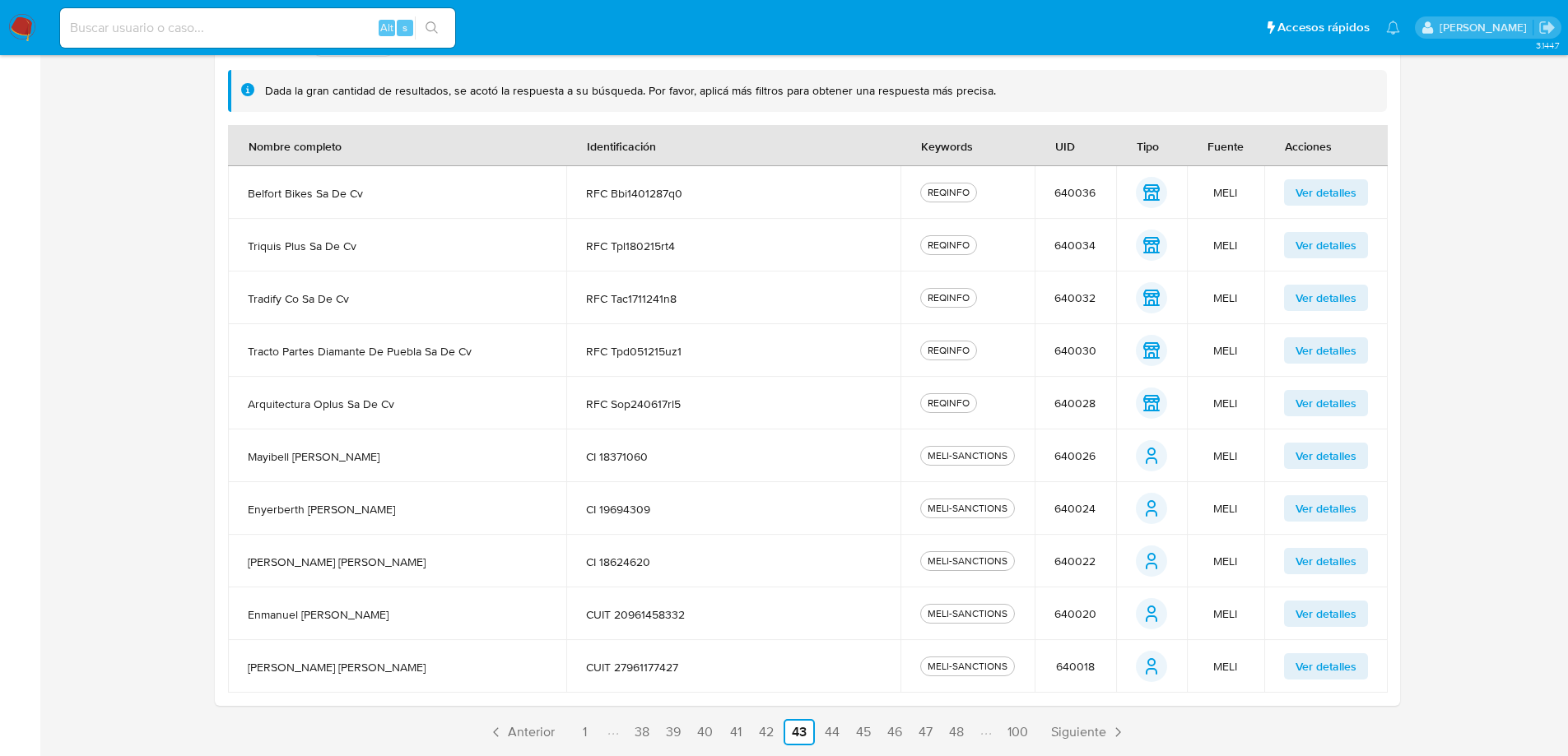 click on "Ver detalles" at bounding box center [1326, 561] 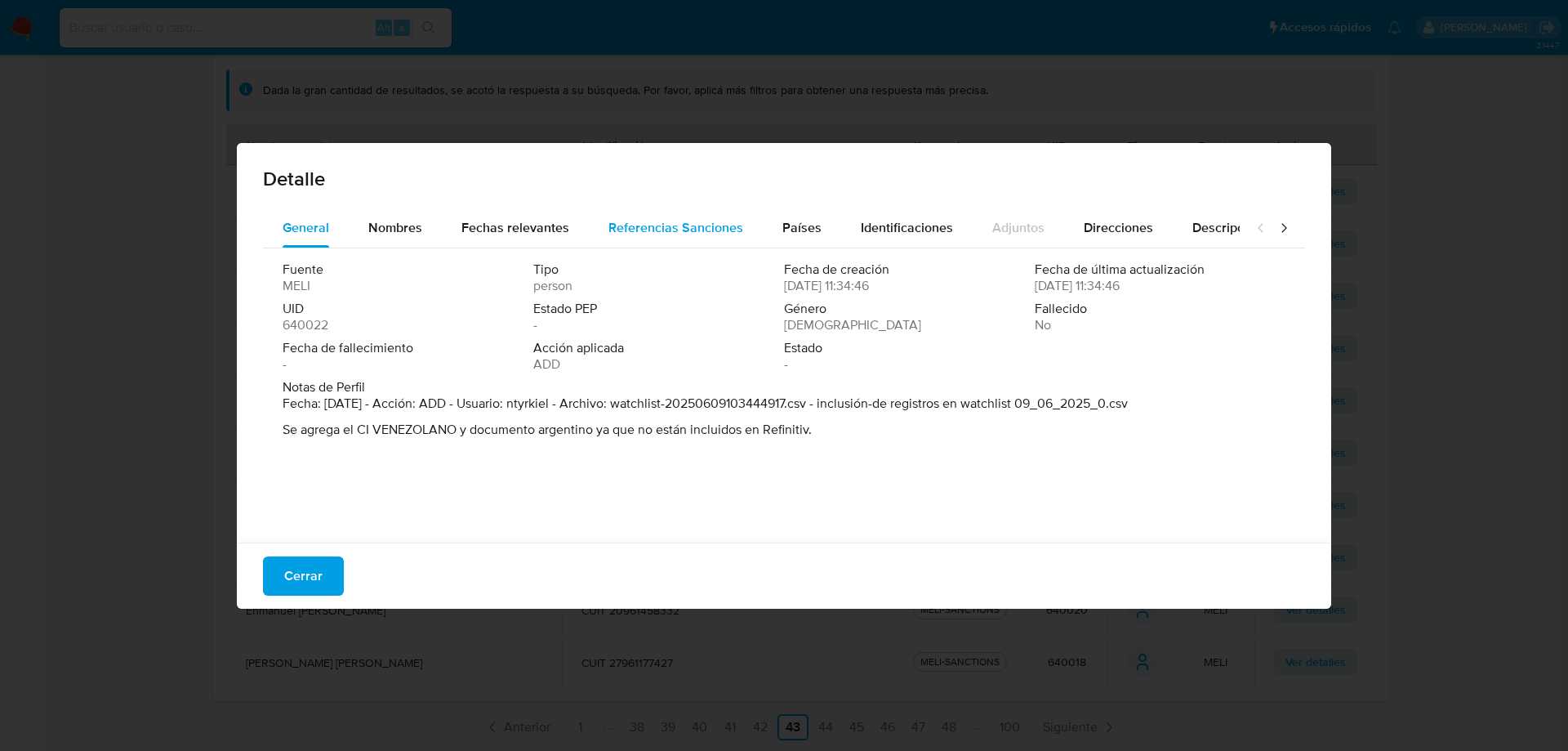 click on "Referencias Sanciones" at bounding box center (675, 227) 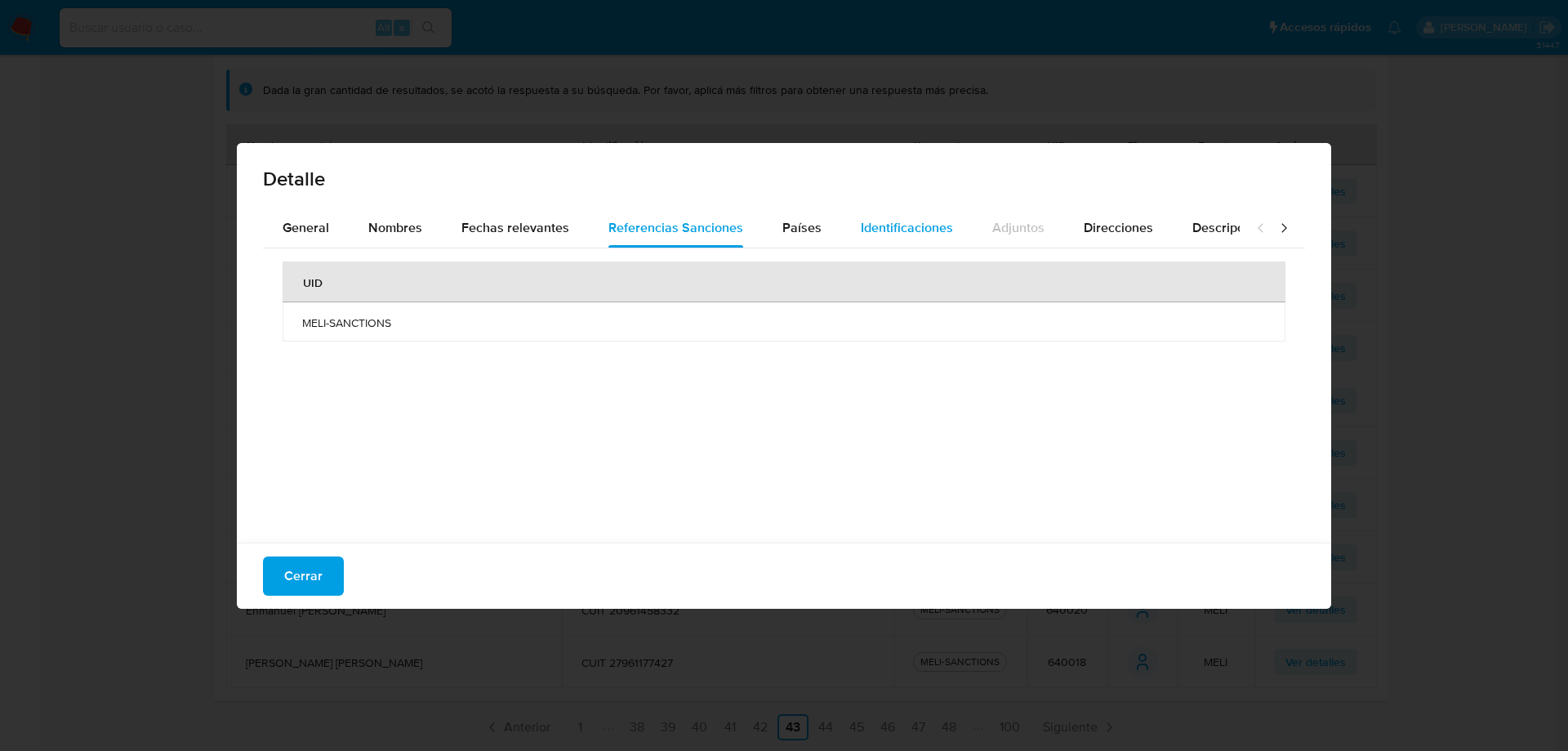 click on "Identificaciones" at bounding box center (906, 227) 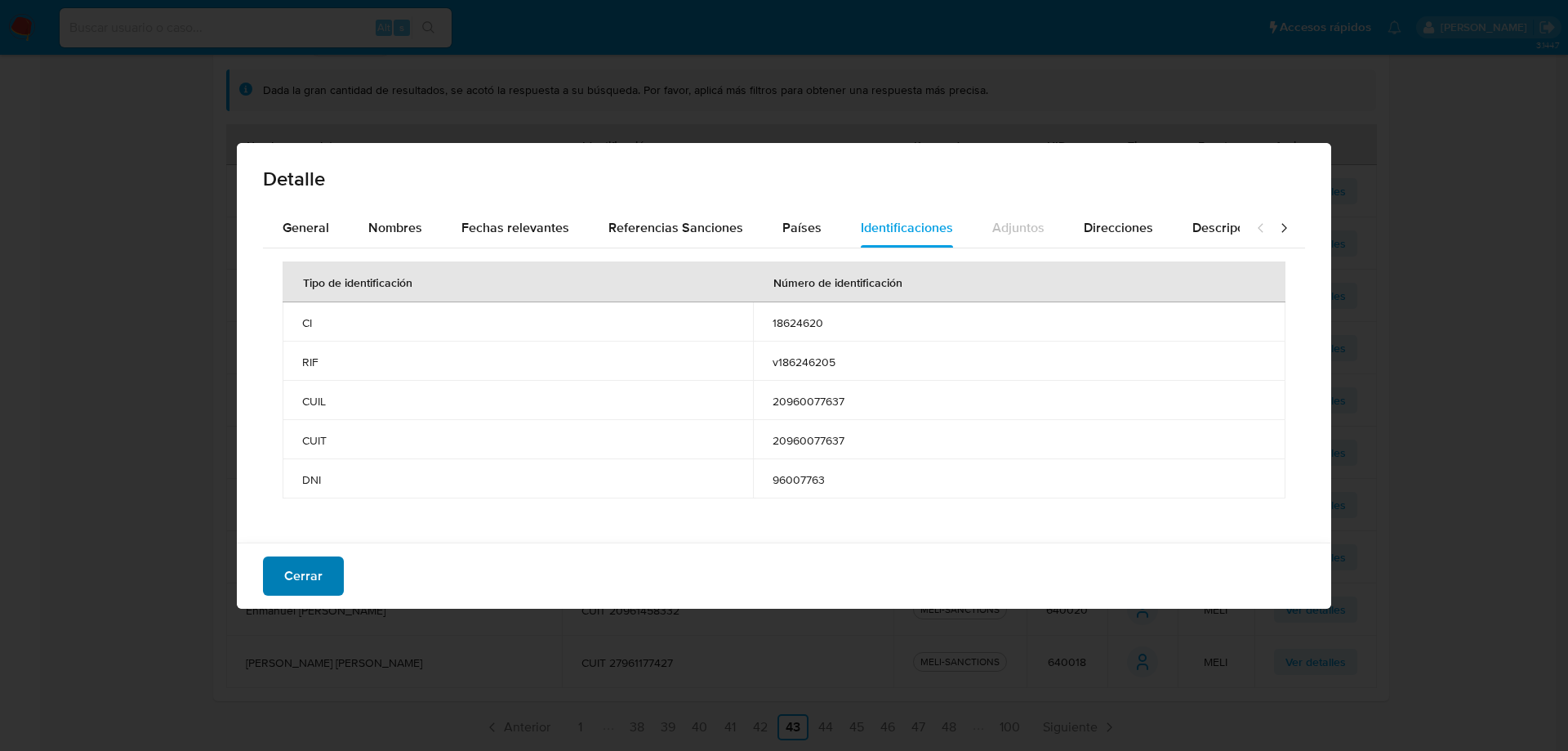 click on "Cerrar" at bounding box center [303, 576] 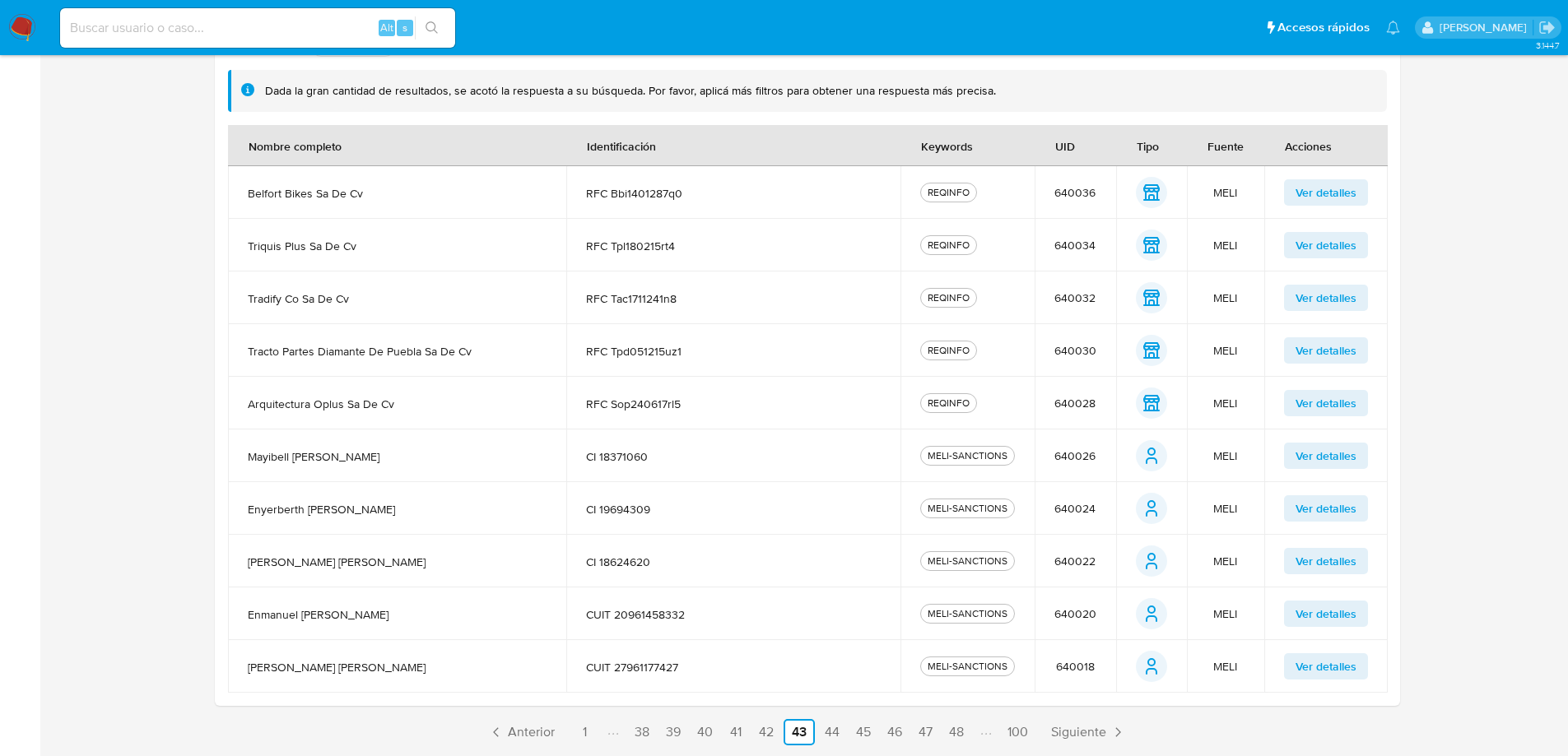 click on "Ver detalles" at bounding box center (1326, 561) 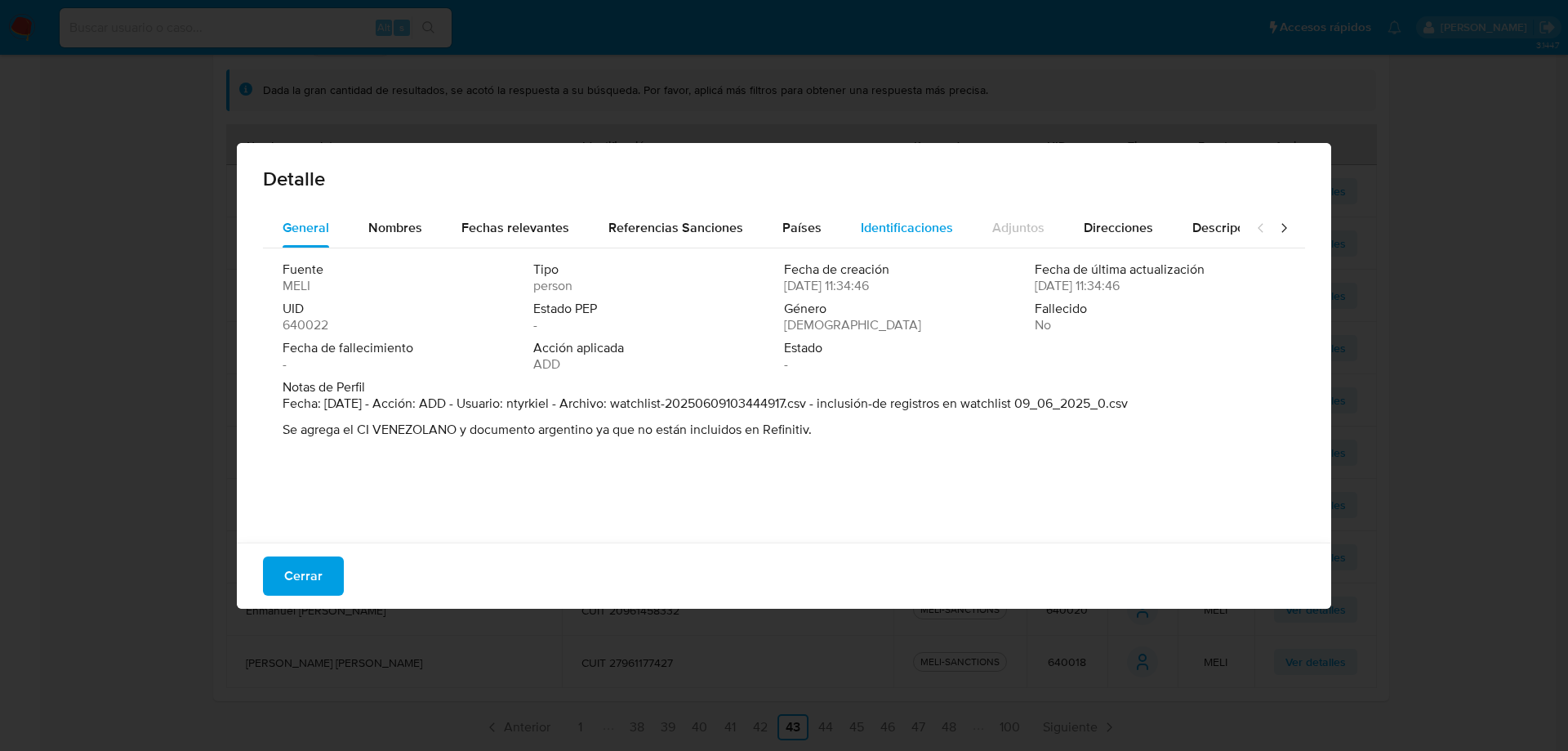 click on "Identificaciones" at bounding box center [906, 227] 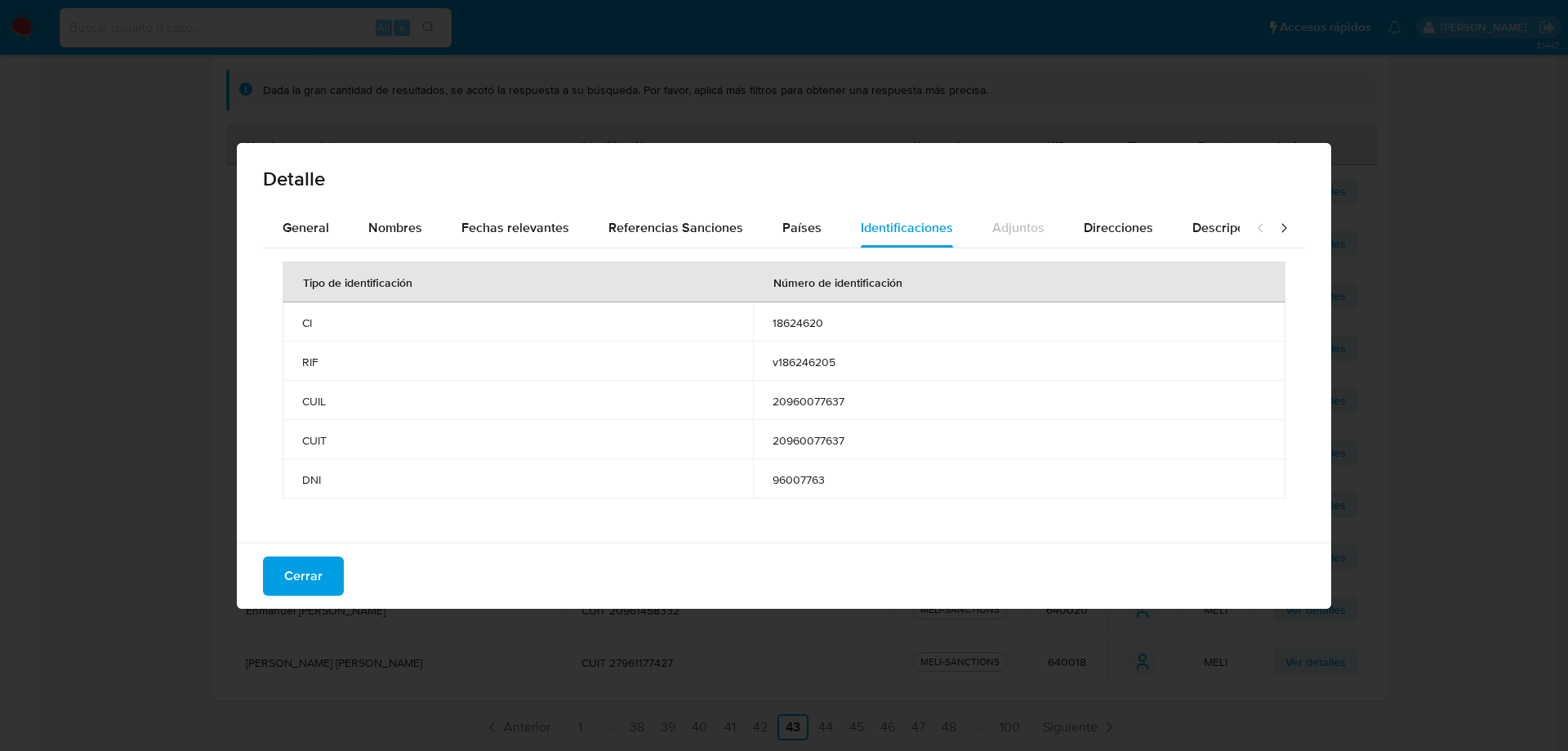 type 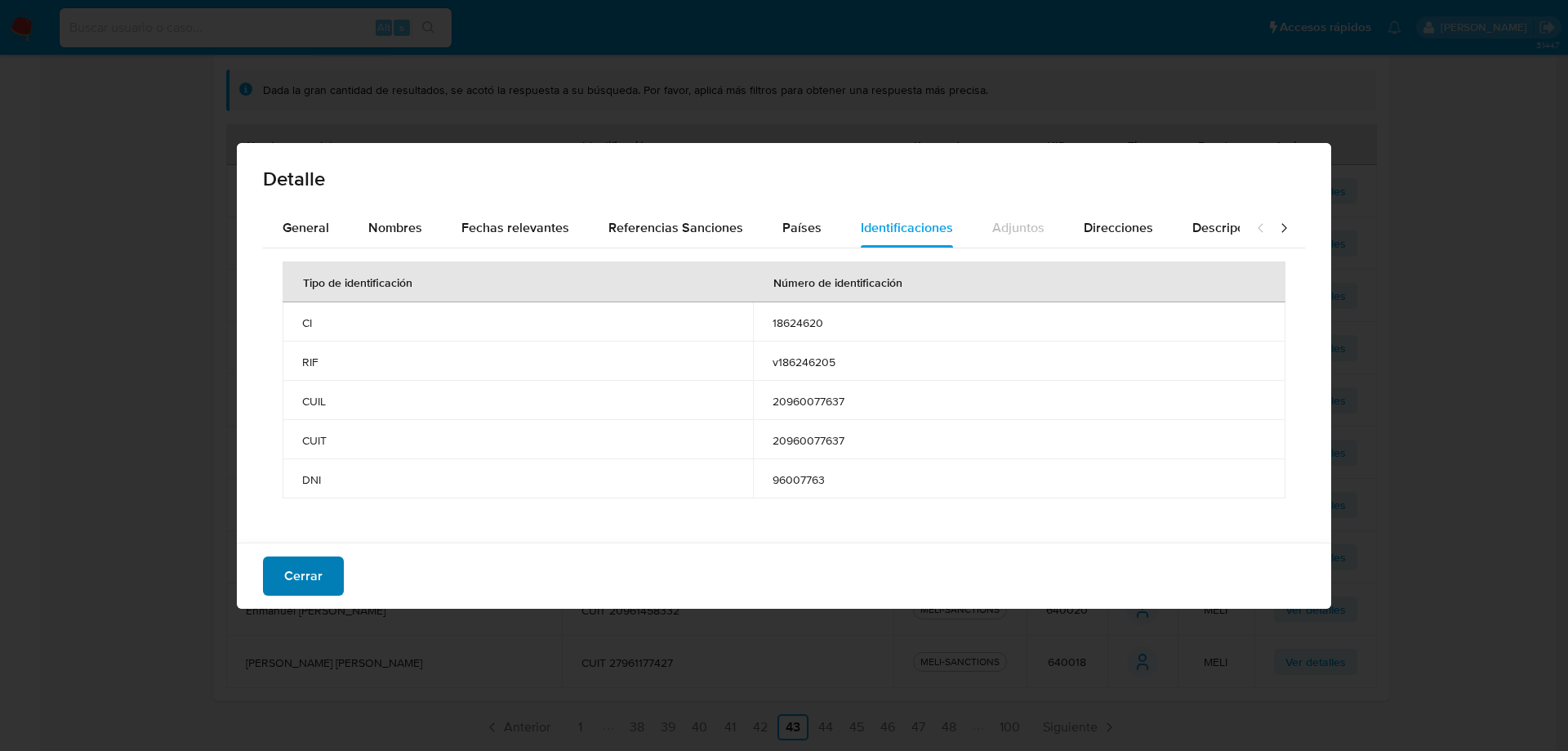 click on "Cerrar" at bounding box center (303, 576) 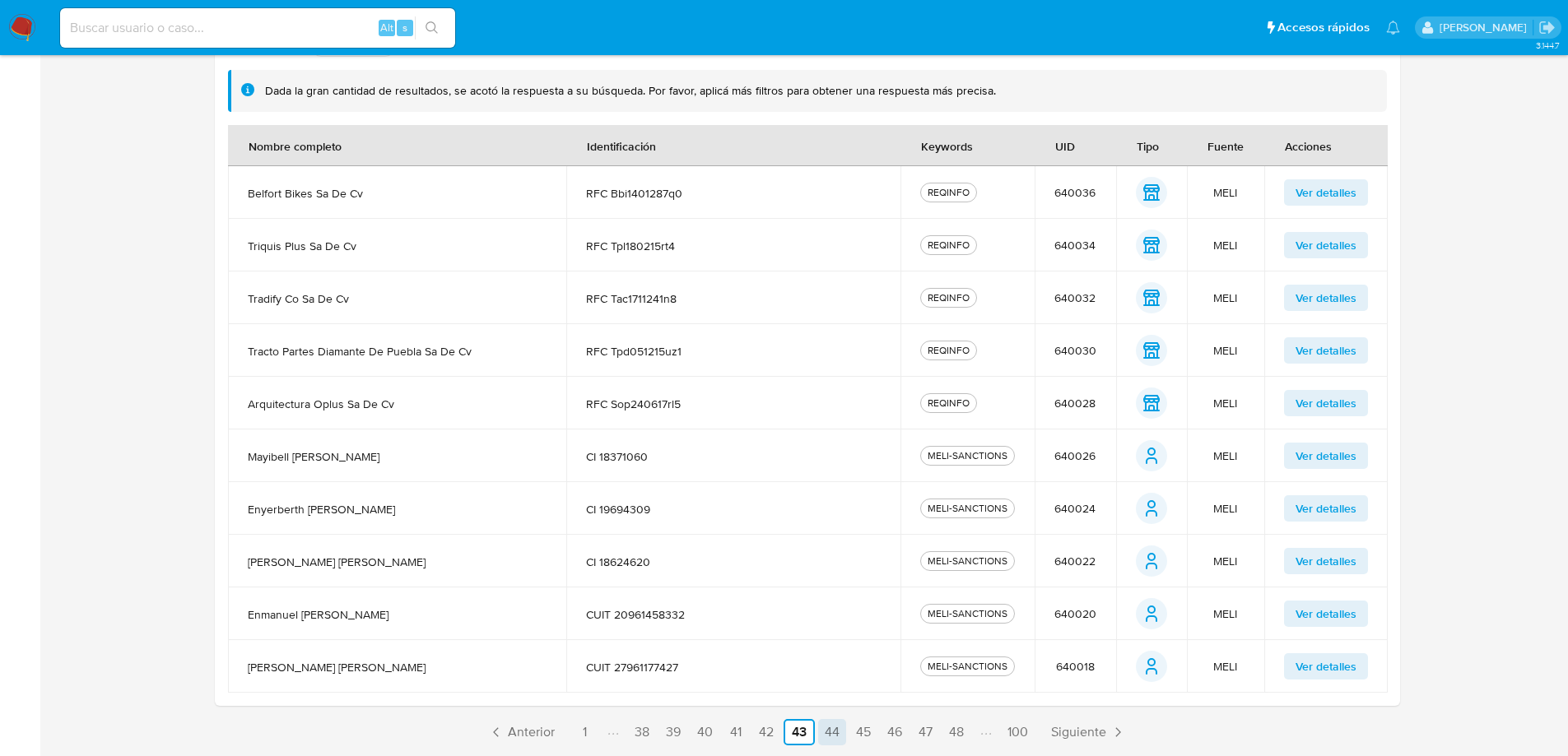 click on "44" at bounding box center (832, 732) 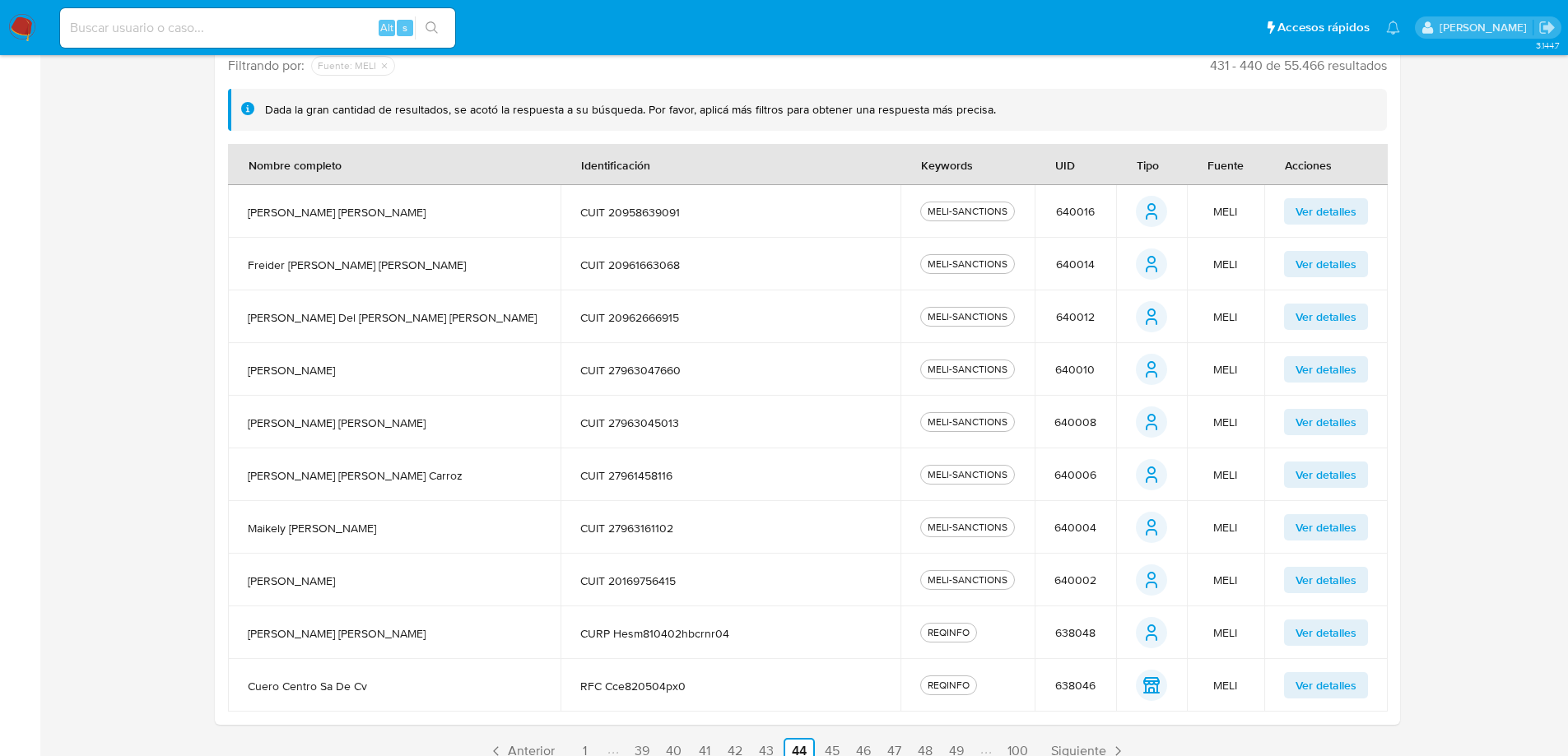 scroll, scrollTop: 349, scrollLeft: 0, axis: vertical 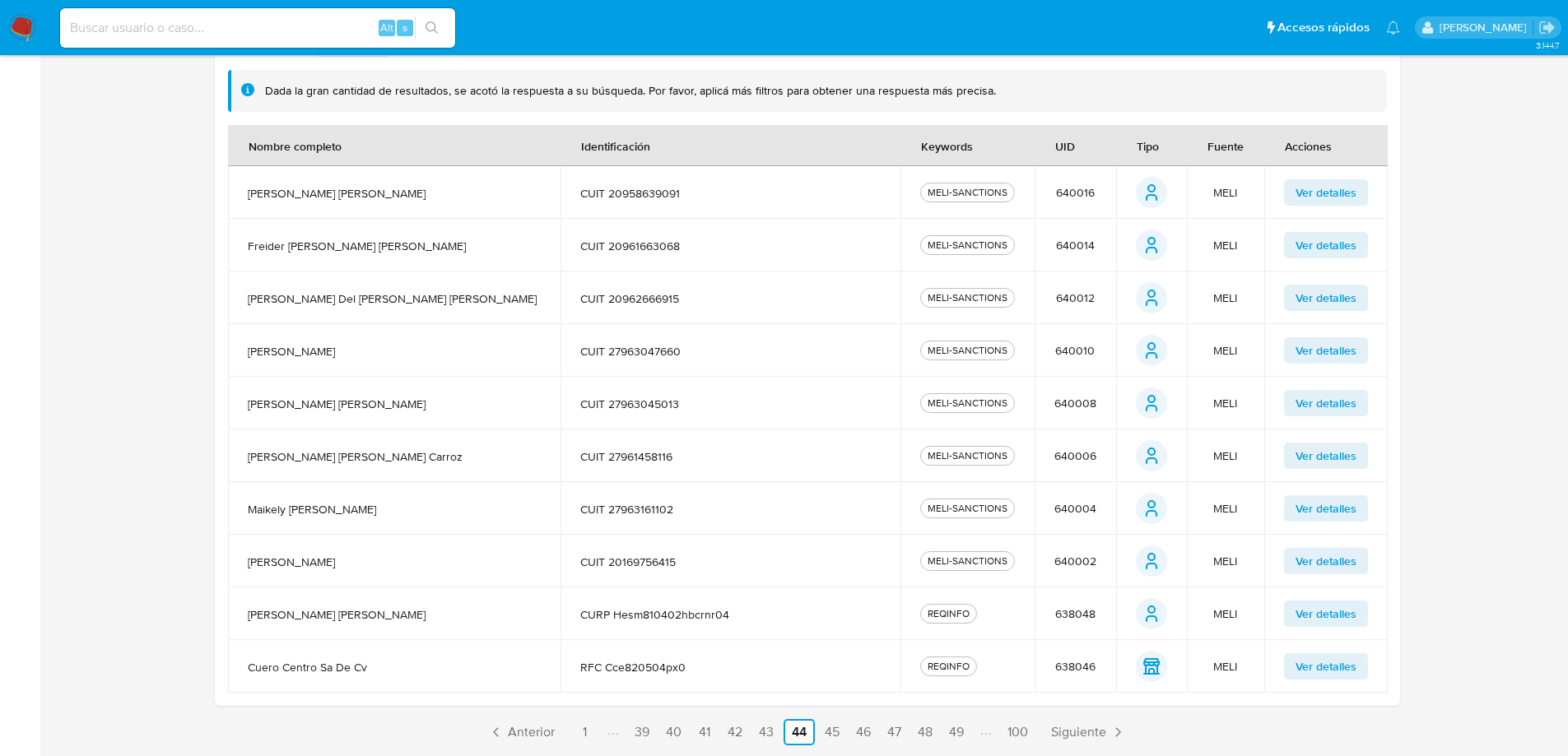 click on "CUIT 20958639091" at bounding box center [730, 193] 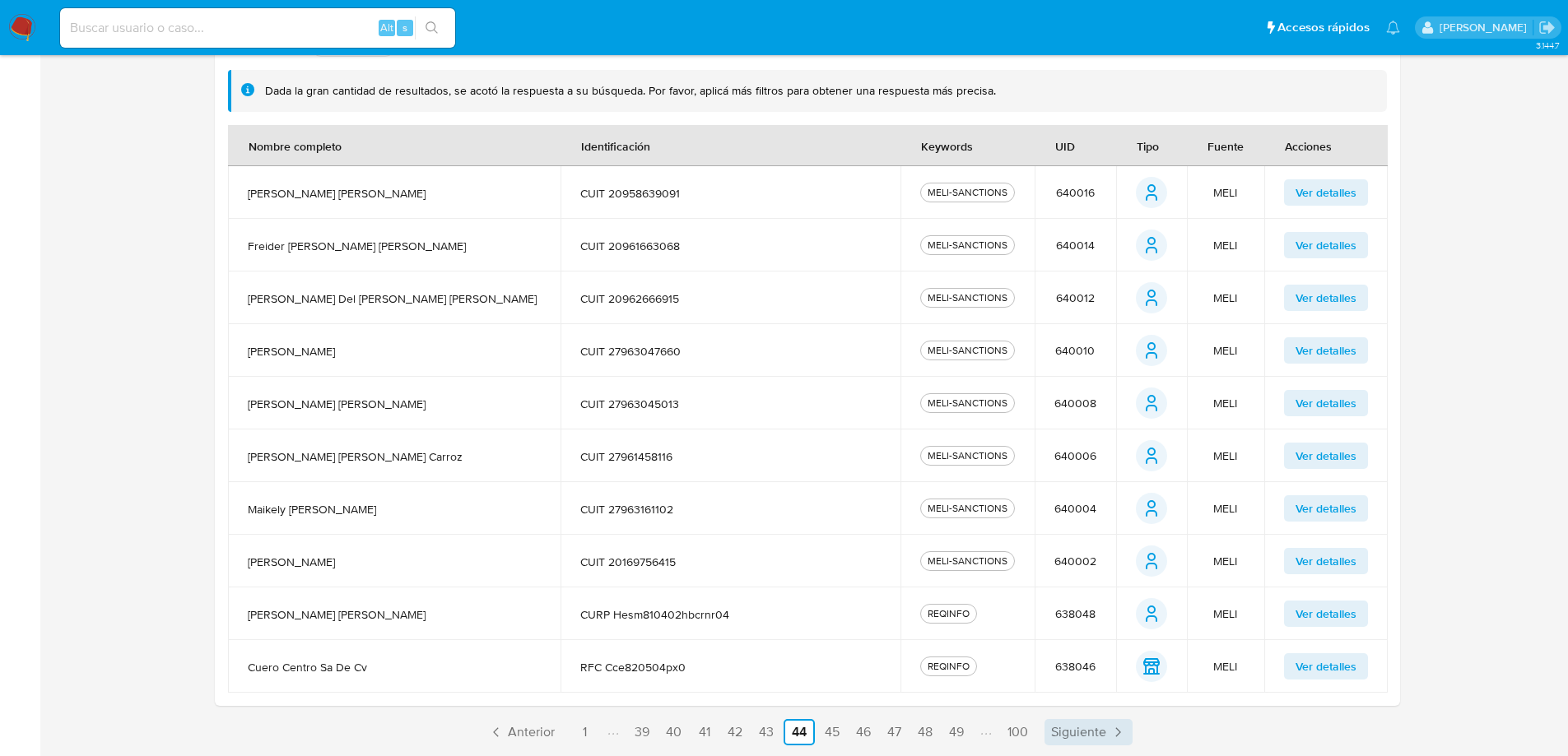 click on "Siguiente" at bounding box center [1088, 732] 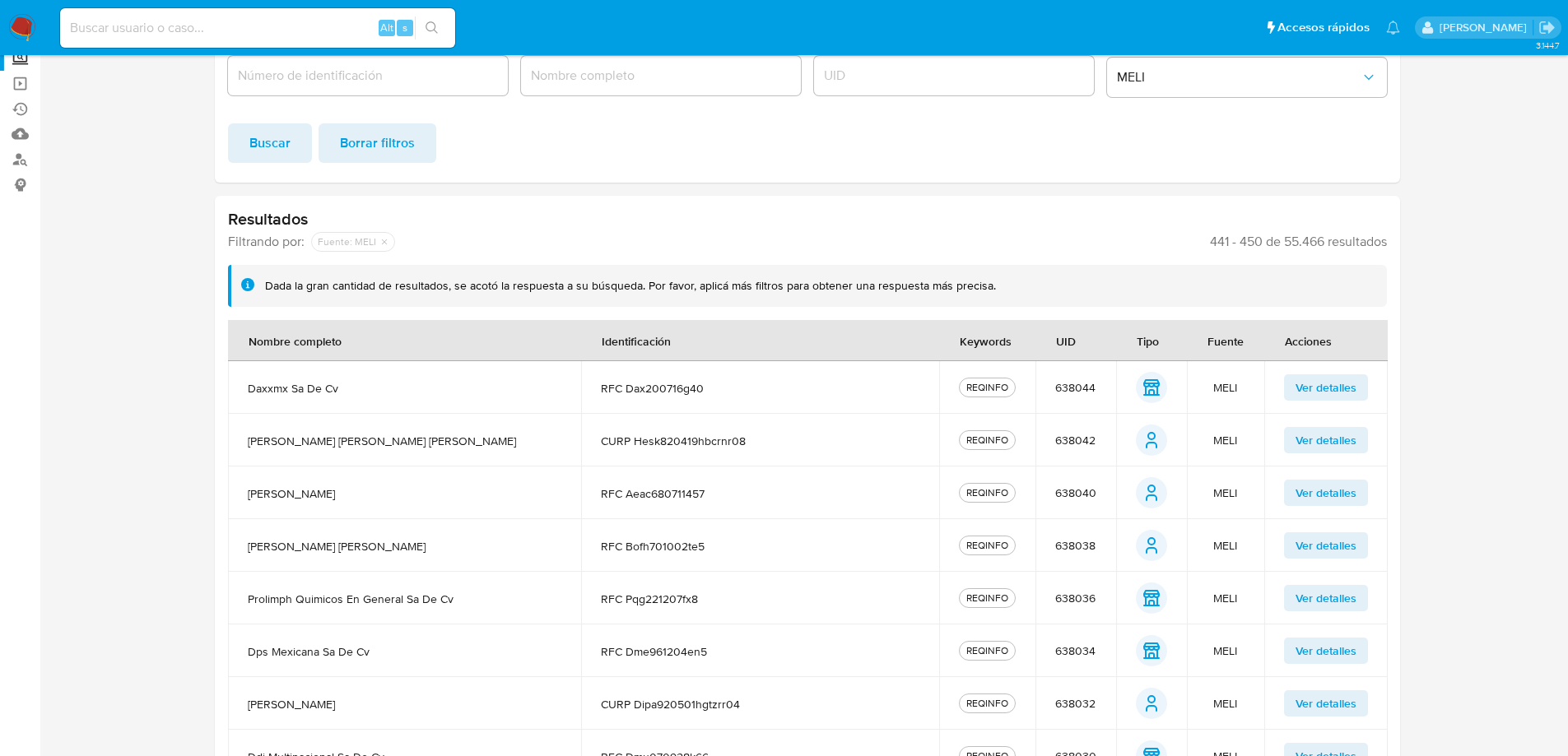scroll, scrollTop: 349, scrollLeft: 0, axis: vertical 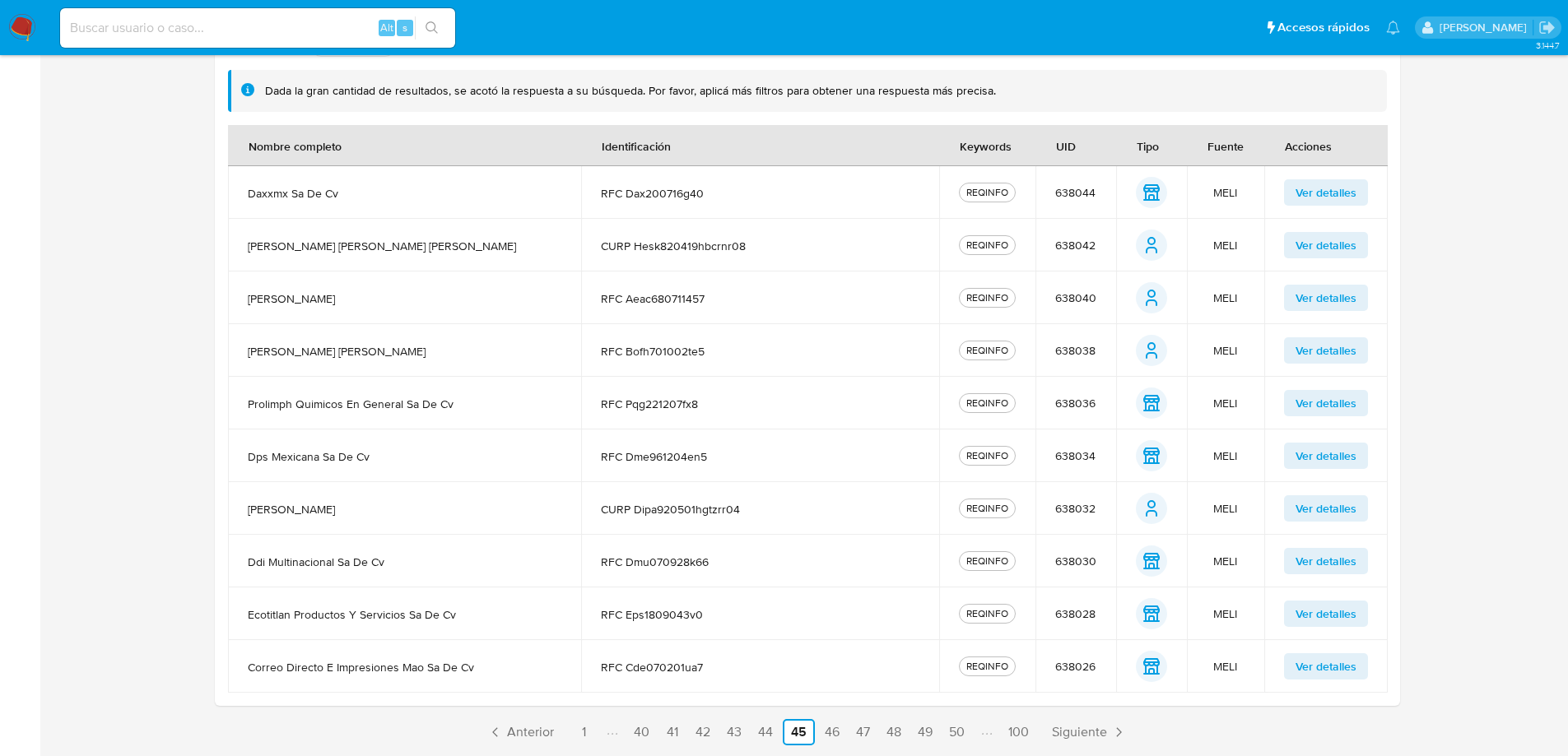 click on "Siguiente" at bounding box center (1079, 732) 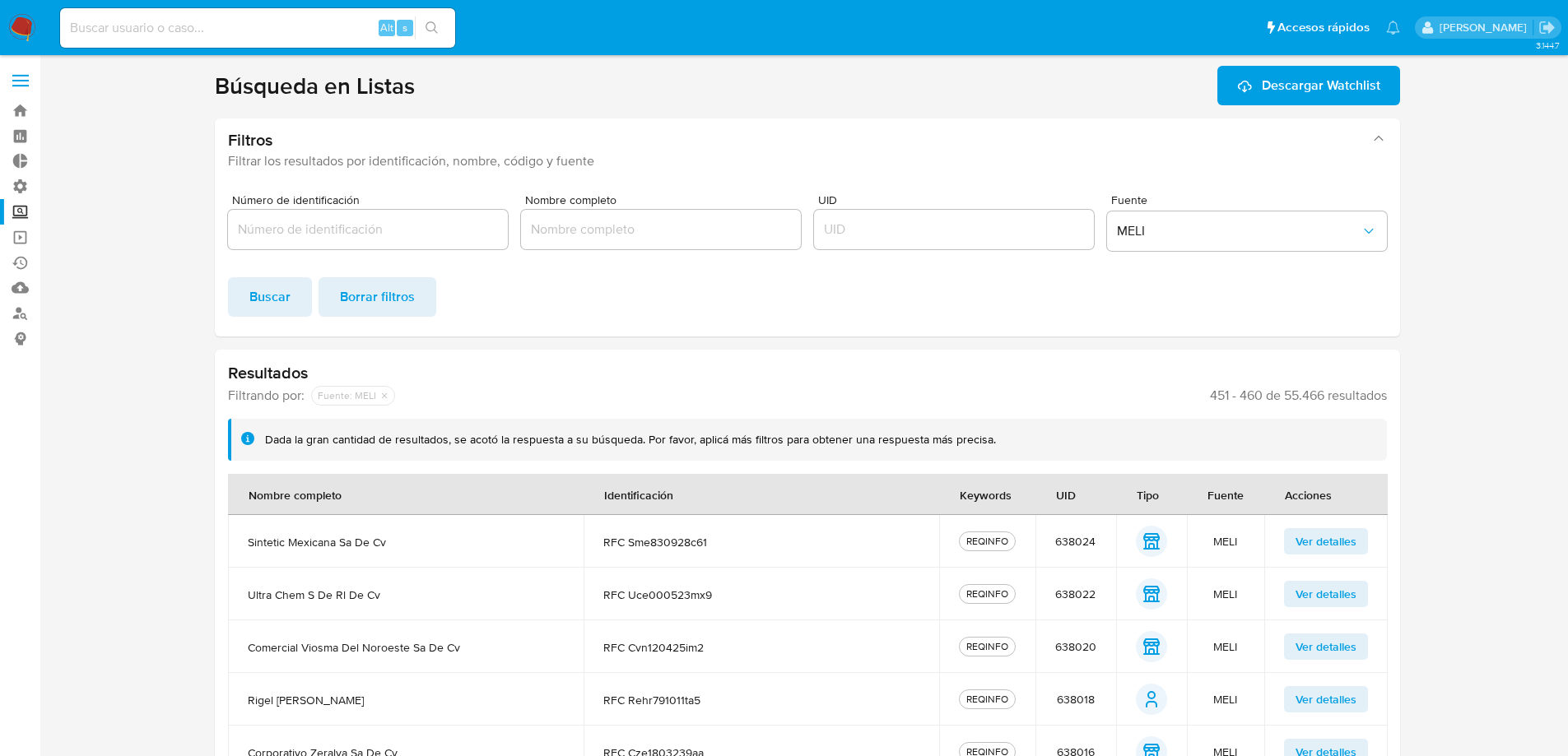 scroll, scrollTop: 364, scrollLeft: 0, axis: vertical 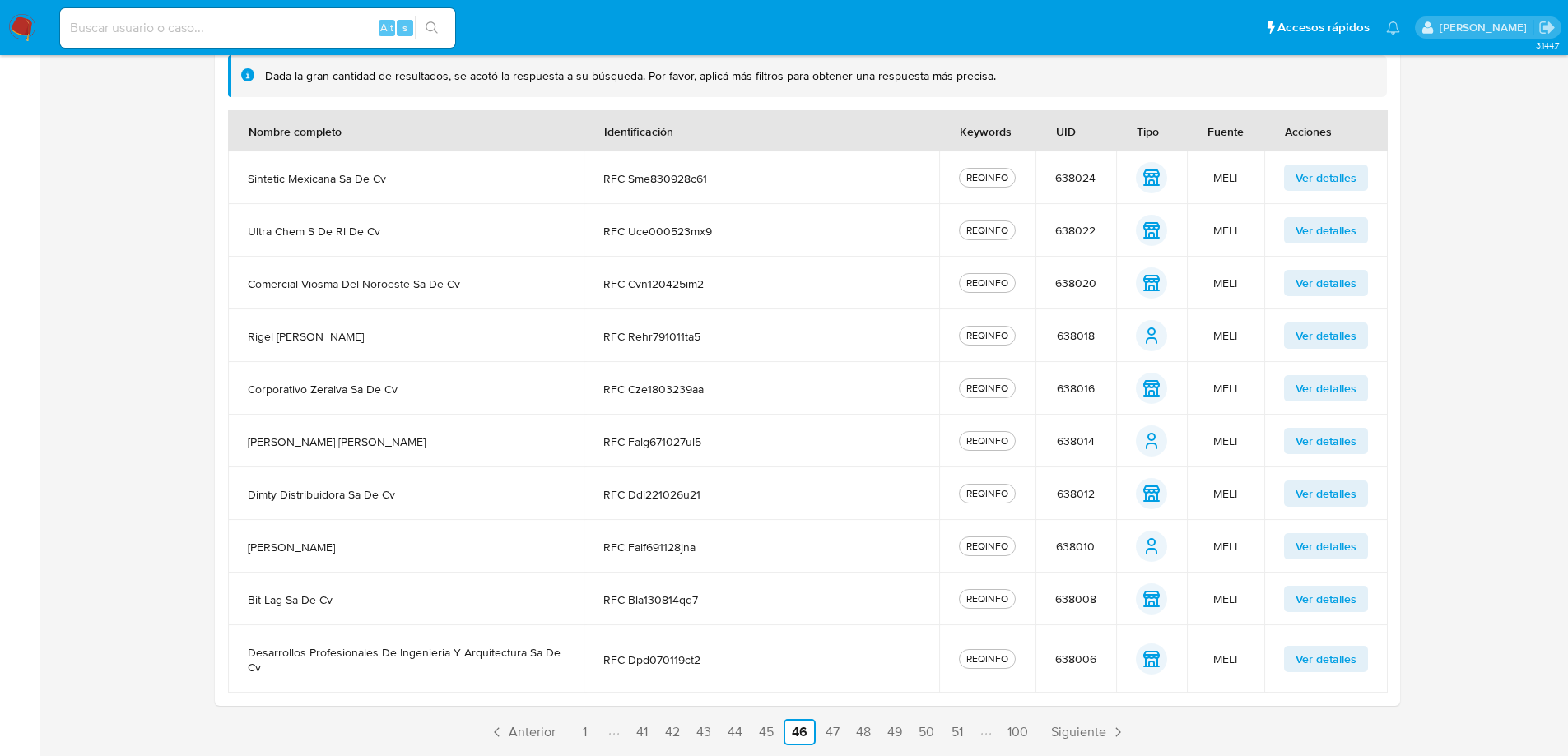 click on "Búsqueda en Listas Descargar Watchlist Filtros Filtrar los resultados por identificación, nombre, código y fuente Número de identificación Nombre completo UID Fuente MELI Buscar Borrar filtros Resultados Filtrando por: deshabilitado : Fuente: MELI 451 - 460 de 55.466 resultados Dada la gran cantidad de resultados, se acotó la respuesta a su búsqueda. Por favor, aplicá más filtros para obtener una respuesta más precisa. Nombre completo Identificación Keywords UID Tipo Fuente Acciones sintetic mexicana sa de cv RFC sme830928c61 REQINFO 638024 entity entity MELI Ver detalles ultra chem s de rl de cv RFC uce000523mx9 REQINFO 638022 entity entity MELI Ver detalles comercial viosma del noroeste sa de cv RFC cvn120425im2 REQINFO 638020 entity entity MELI Ver detalles rigel mario rendon hinojosa RFC rehr791011ta5 REQINFO 638018 person person MELI Ver detalles corporativo zeralva sa de cv RFC cze1803239aa REQINFO 638016 entity entity MELI Ver detalles maria gabriela favela lopez RFC falg671027ul5 REQINFO 1" at bounding box center (807, 224) 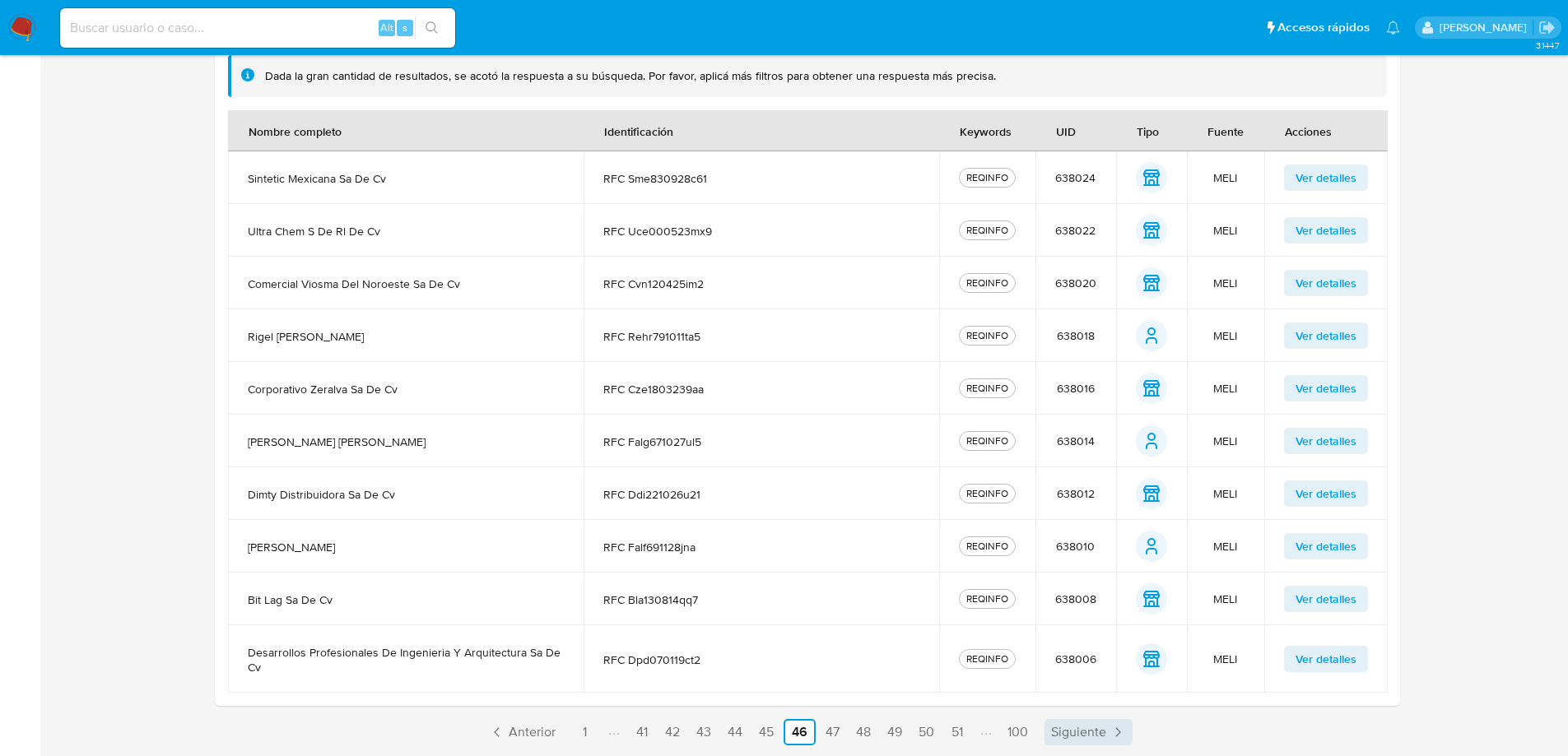 click on "Siguiente" at bounding box center (1088, 732) 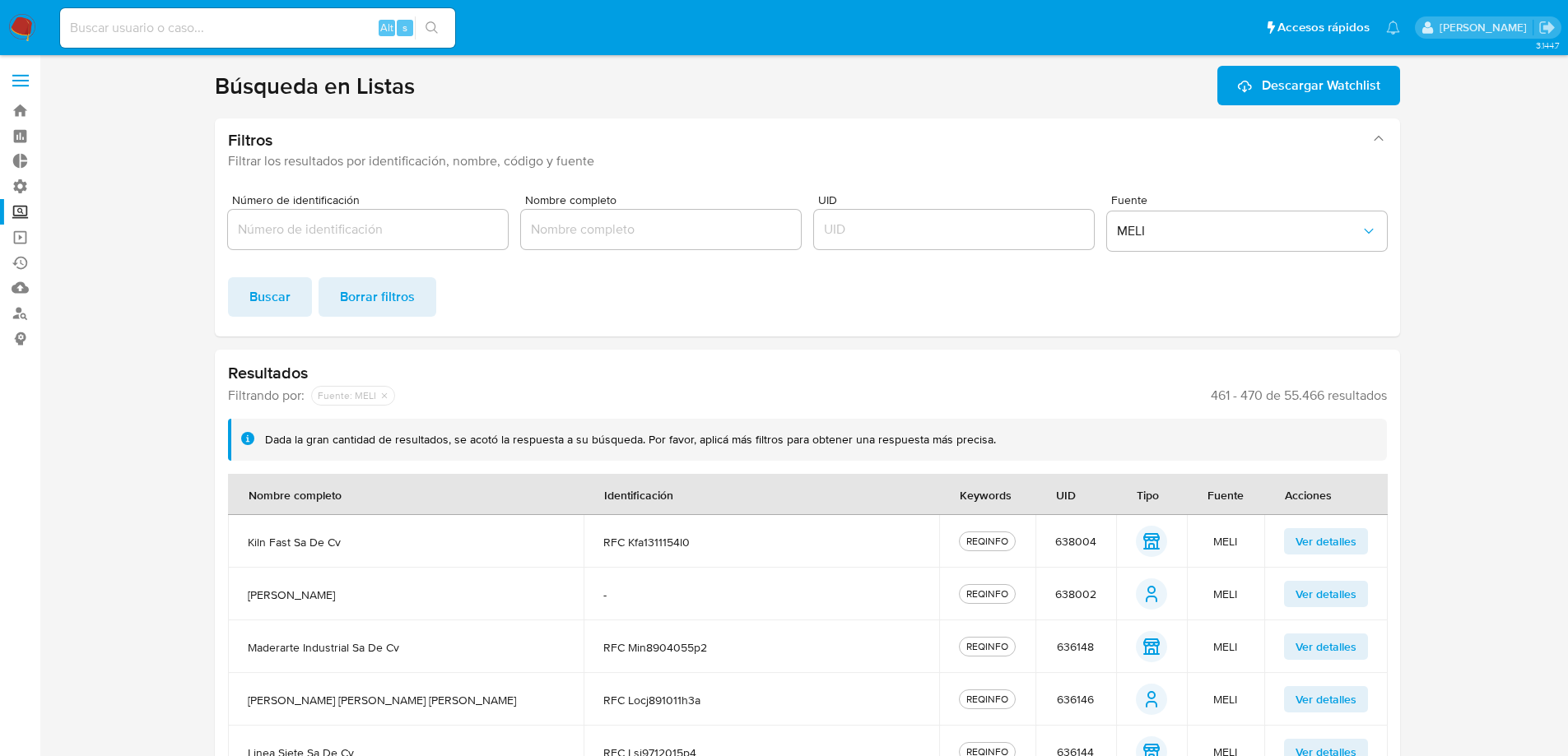 scroll, scrollTop: 349, scrollLeft: 0, axis: vertical 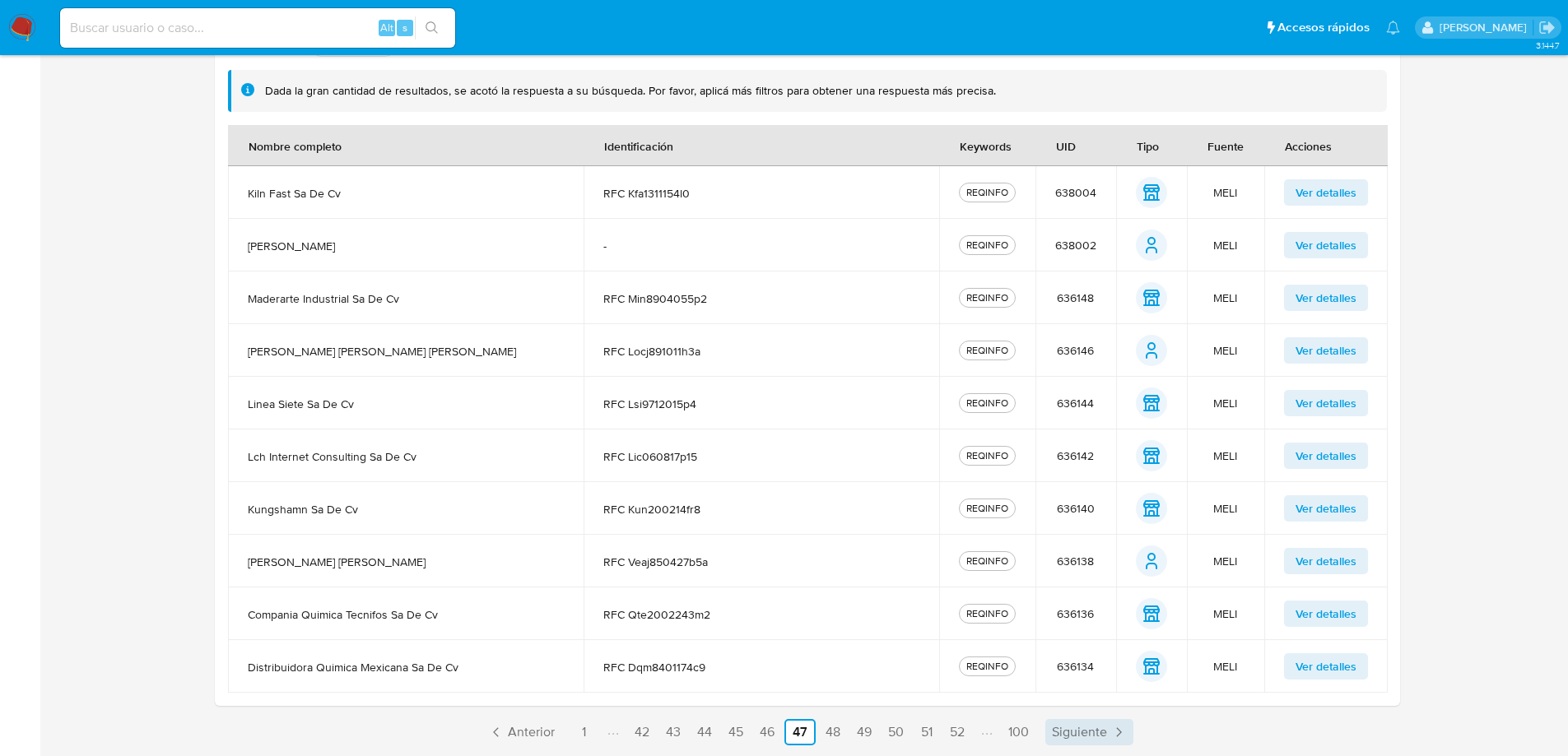 click on "Siguiente" at bounding box center [1089, 732] 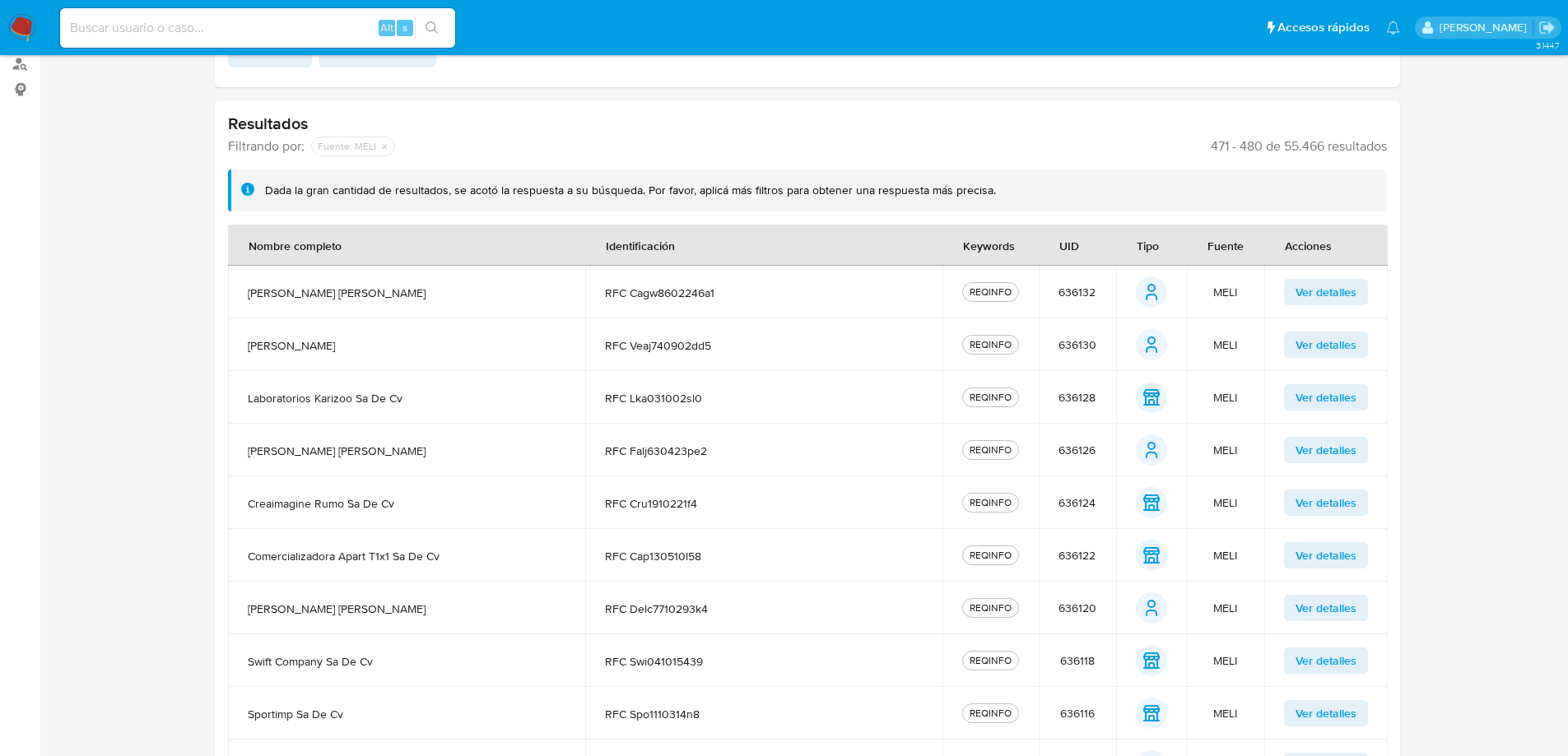 scroll, scrollTop: 349, scrollLeft: 0, axis: vertical 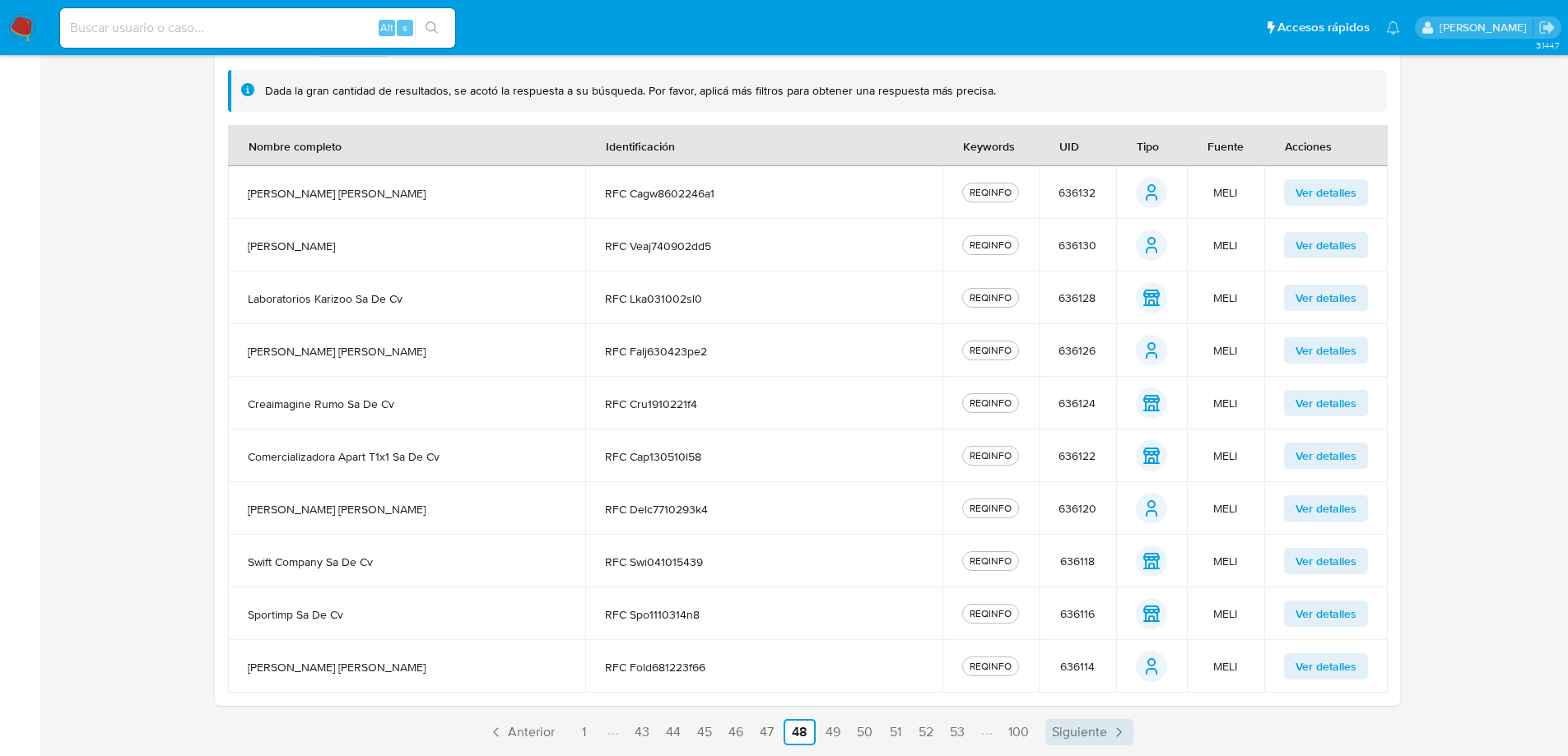 click on "Siguiente" at bounding box center (1079, 732) 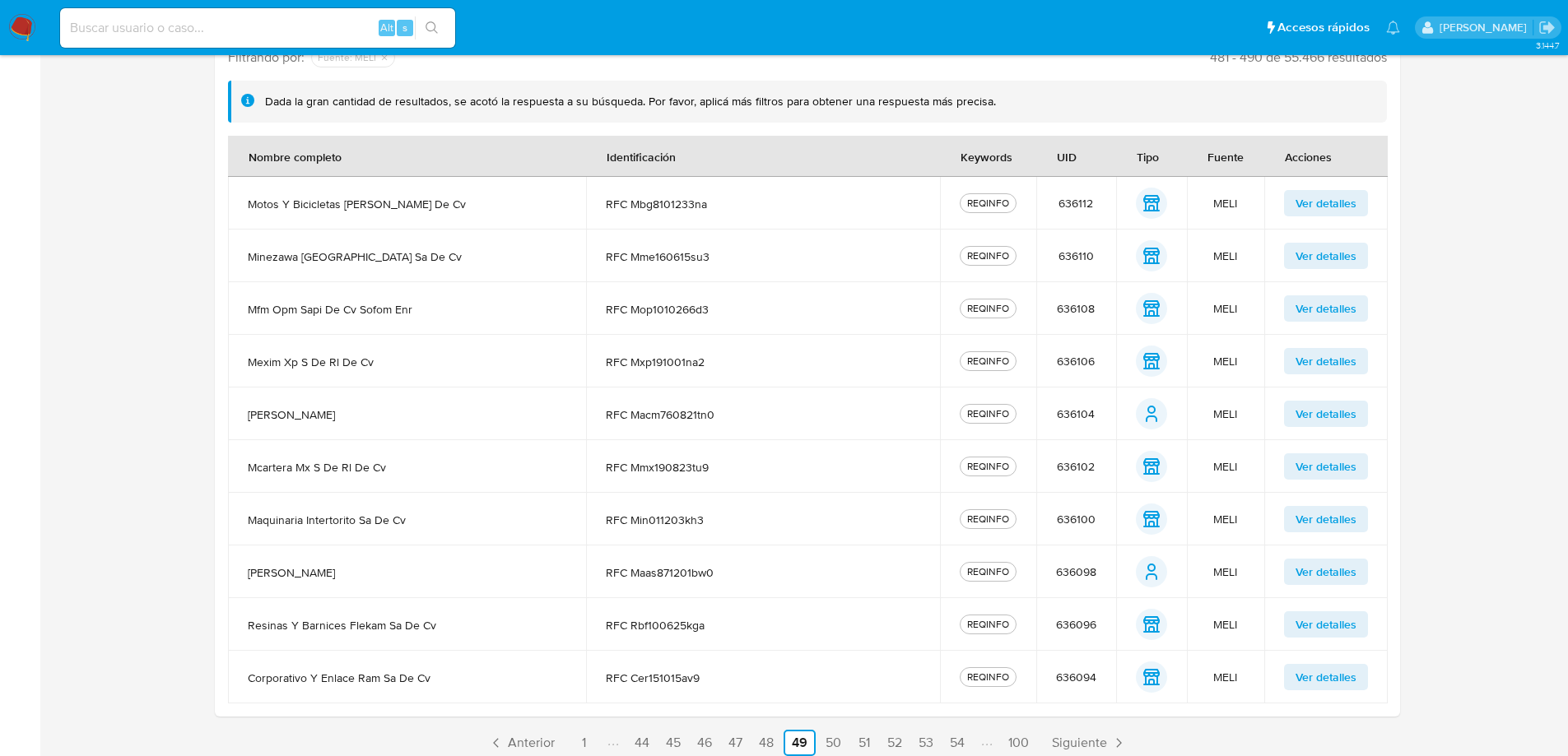 scroll, scrollTop: 349, scrollLeft: 0, axis: vertical 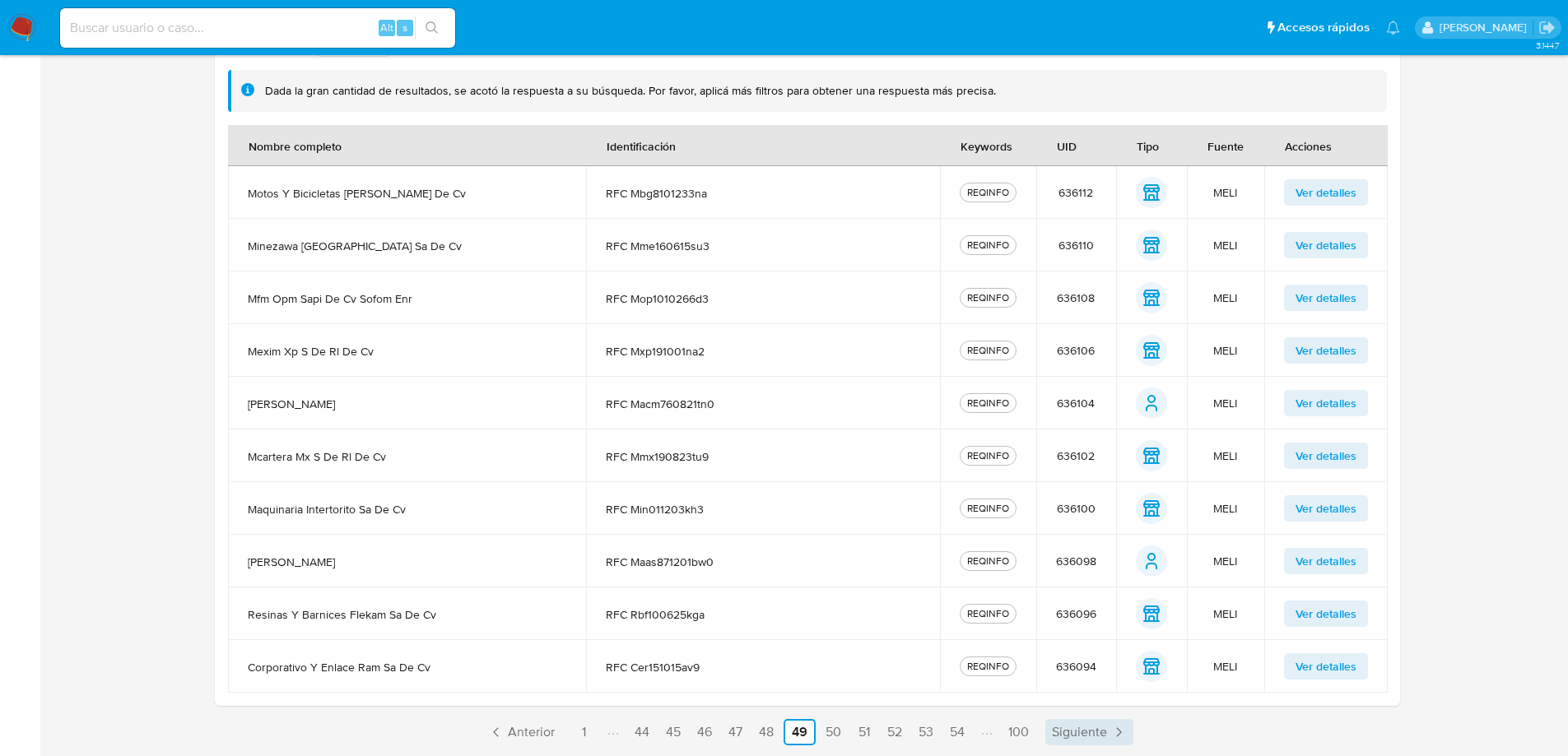 click on "Siguiente" at bounding box center [1079, 732] 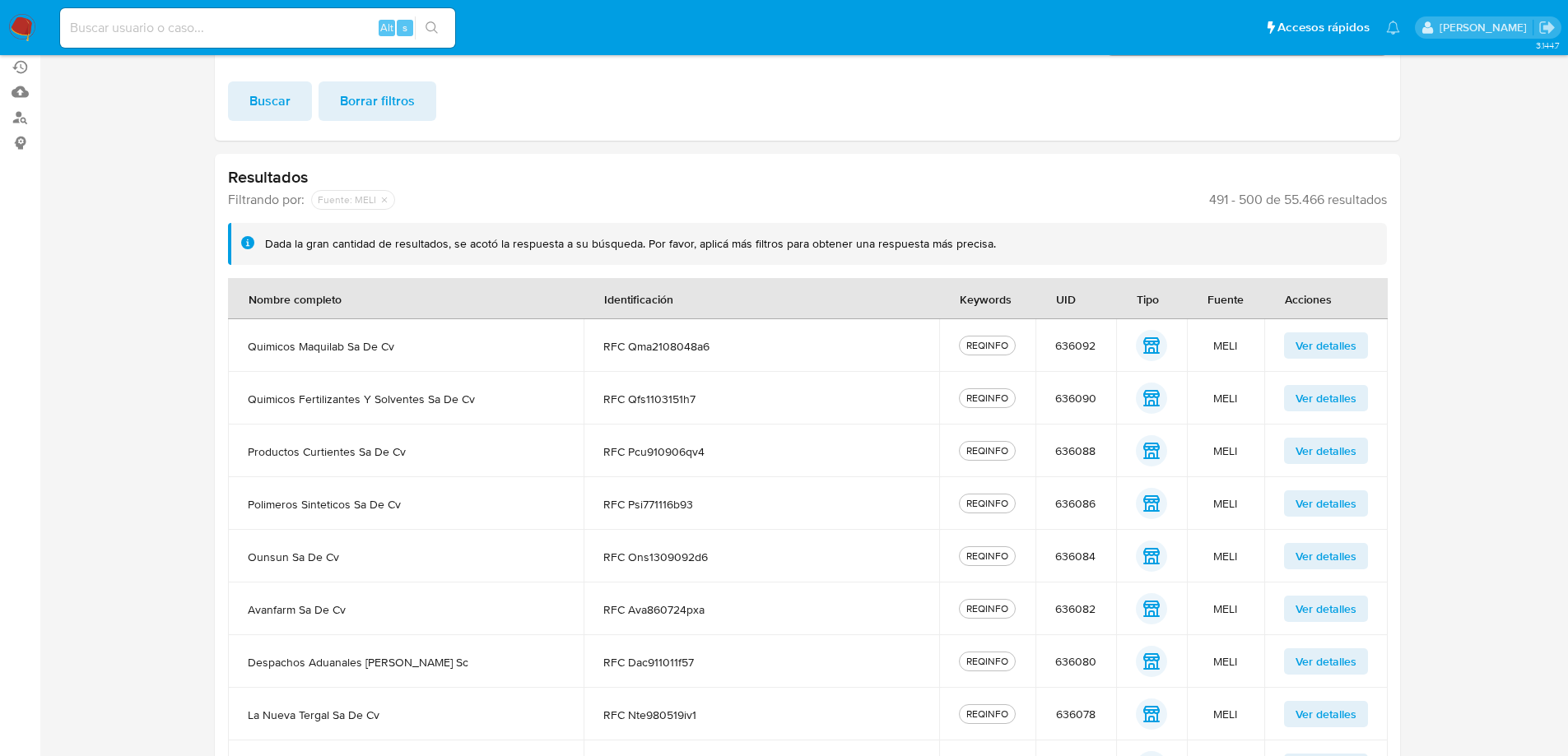 scroll, scrollTop: 349, scrollLeft: 0, axis: vertical 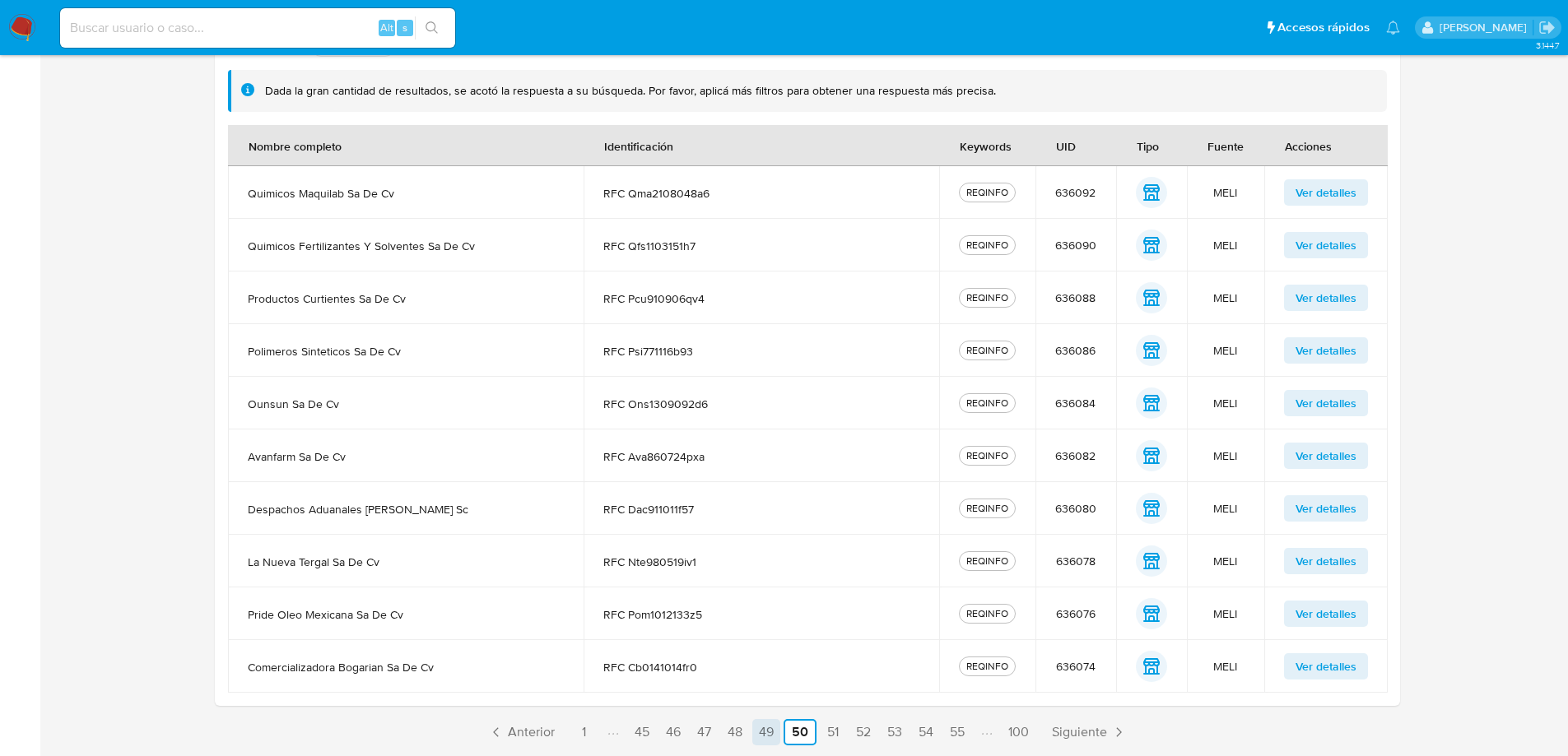 click on "49" at bounding box center [766, 732] 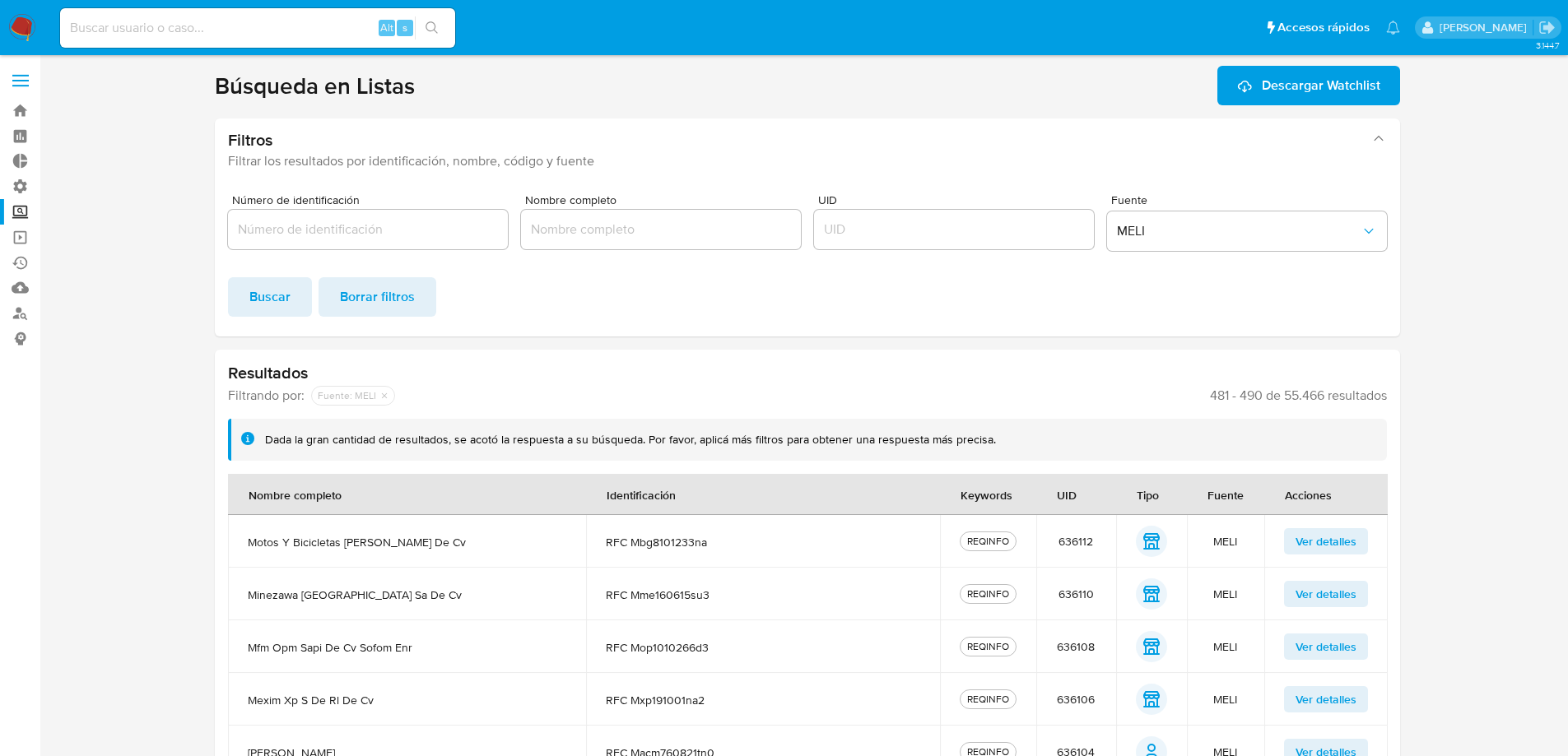 scroll, scrollTop: 349, scrollLeft: 0, axis: vertical 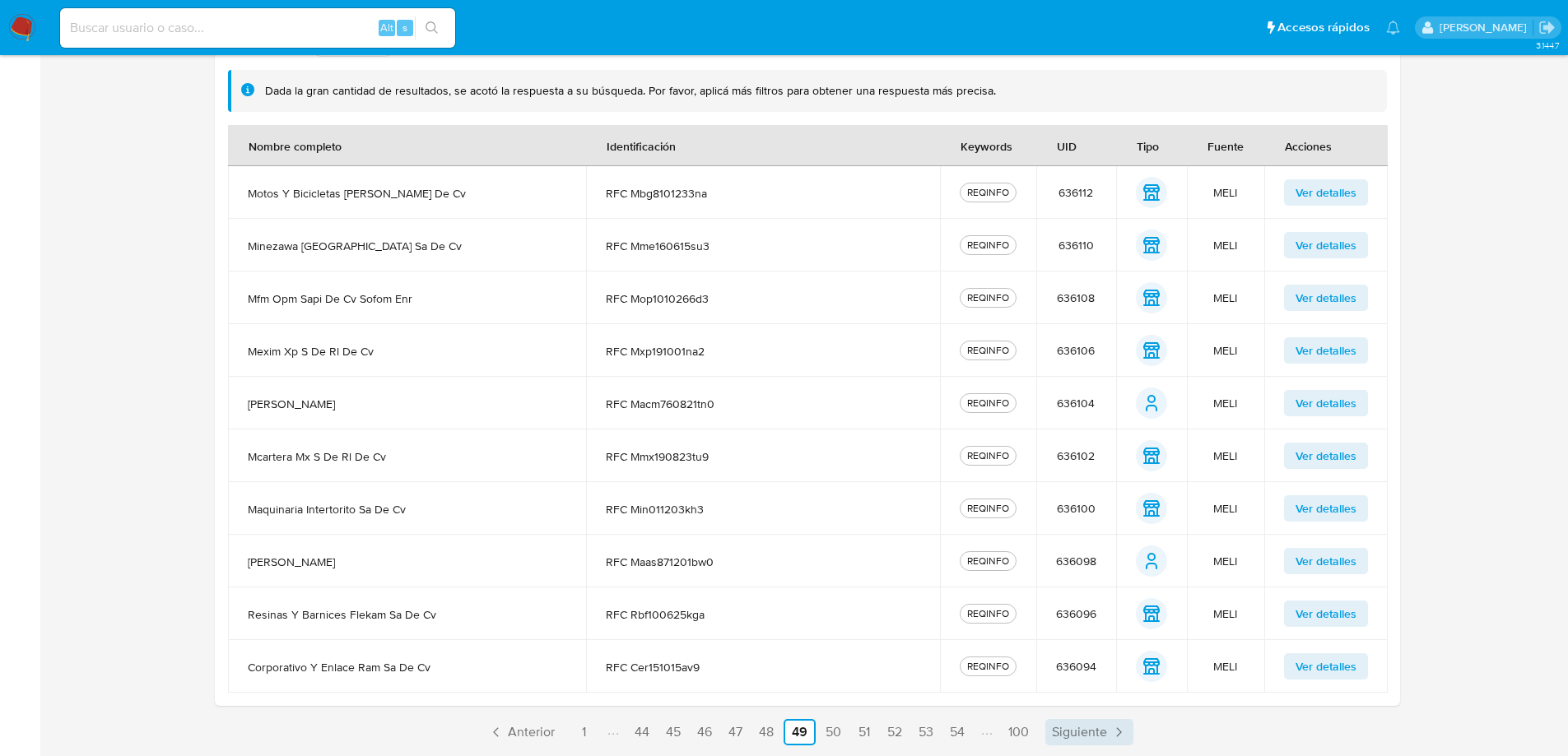 click on "Siguiente" at bounding box center (1079, 732) 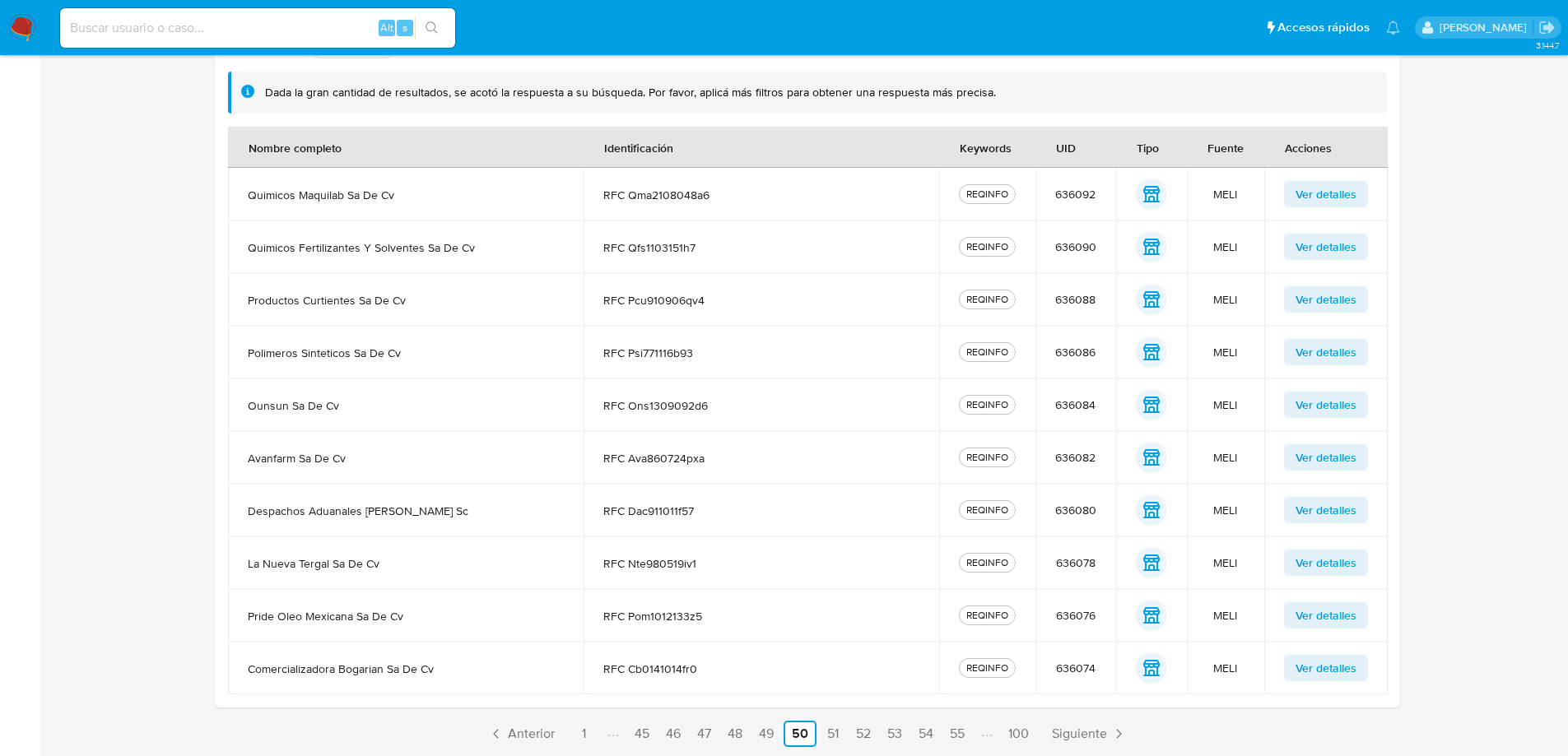 scroll, scrollTop: 349, scrollLeft: 0, axis: vertical 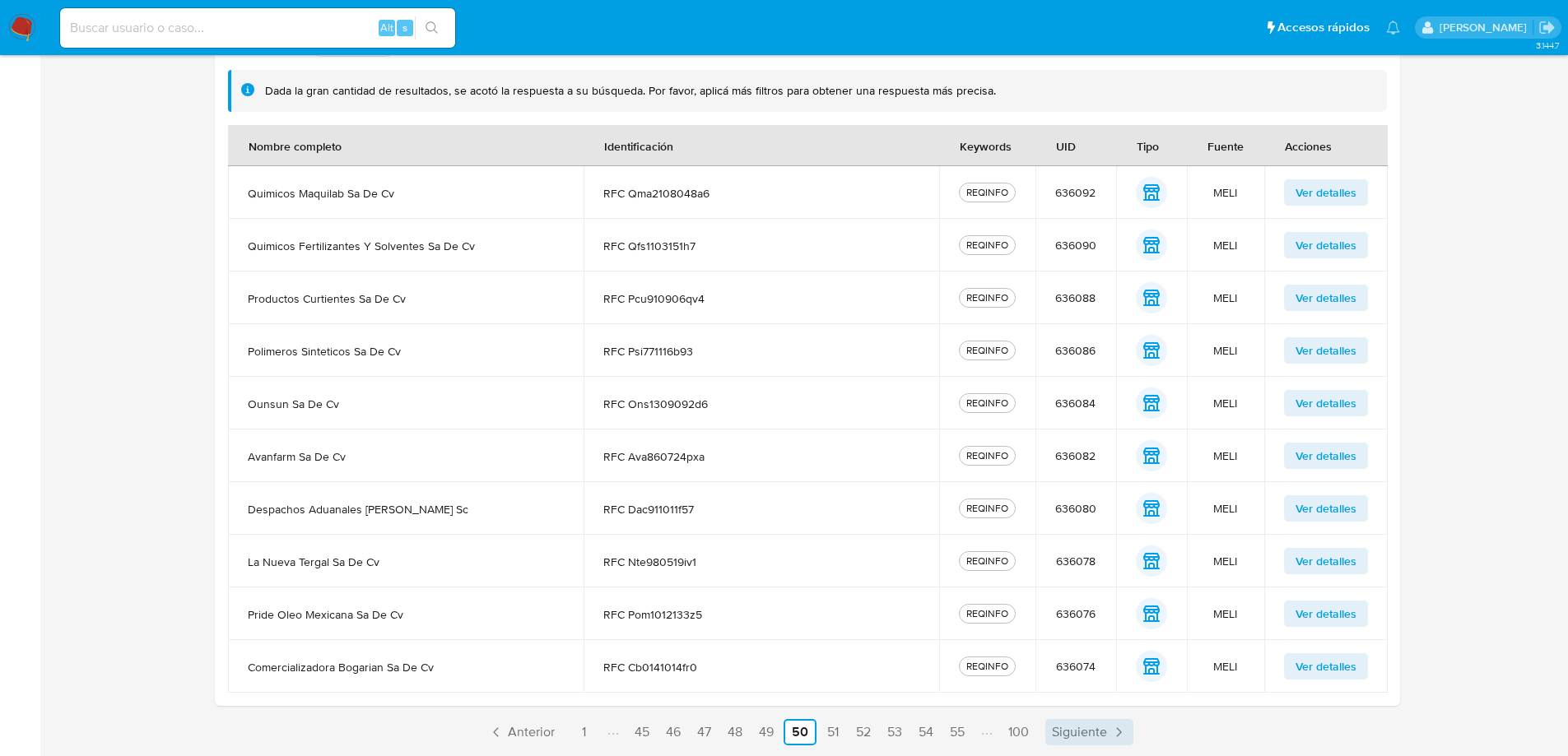 click on "Siguiente" at bounding box center (1079, 732) 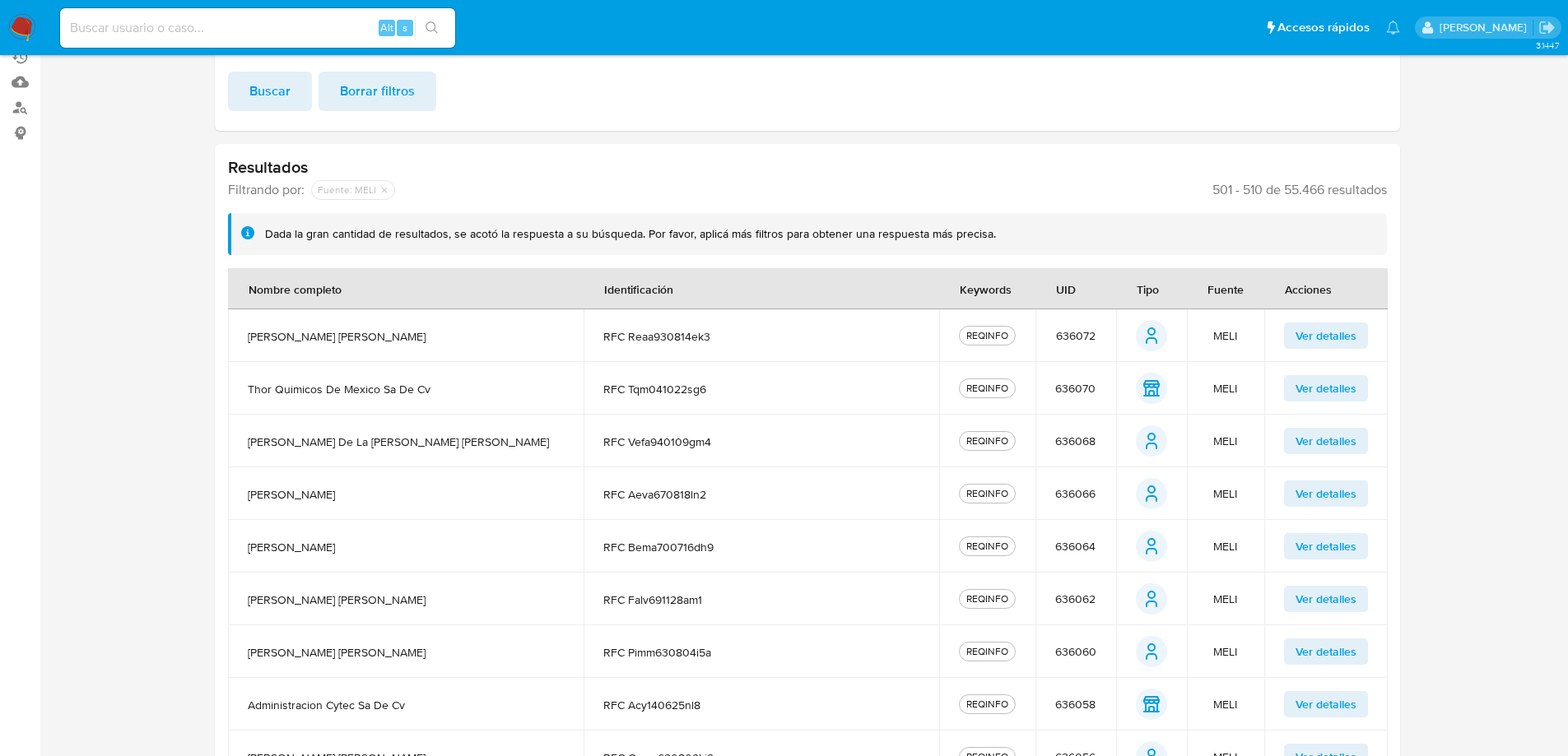 scroll, scrollTop: 349, scrollLeft: 0, axis: vertical 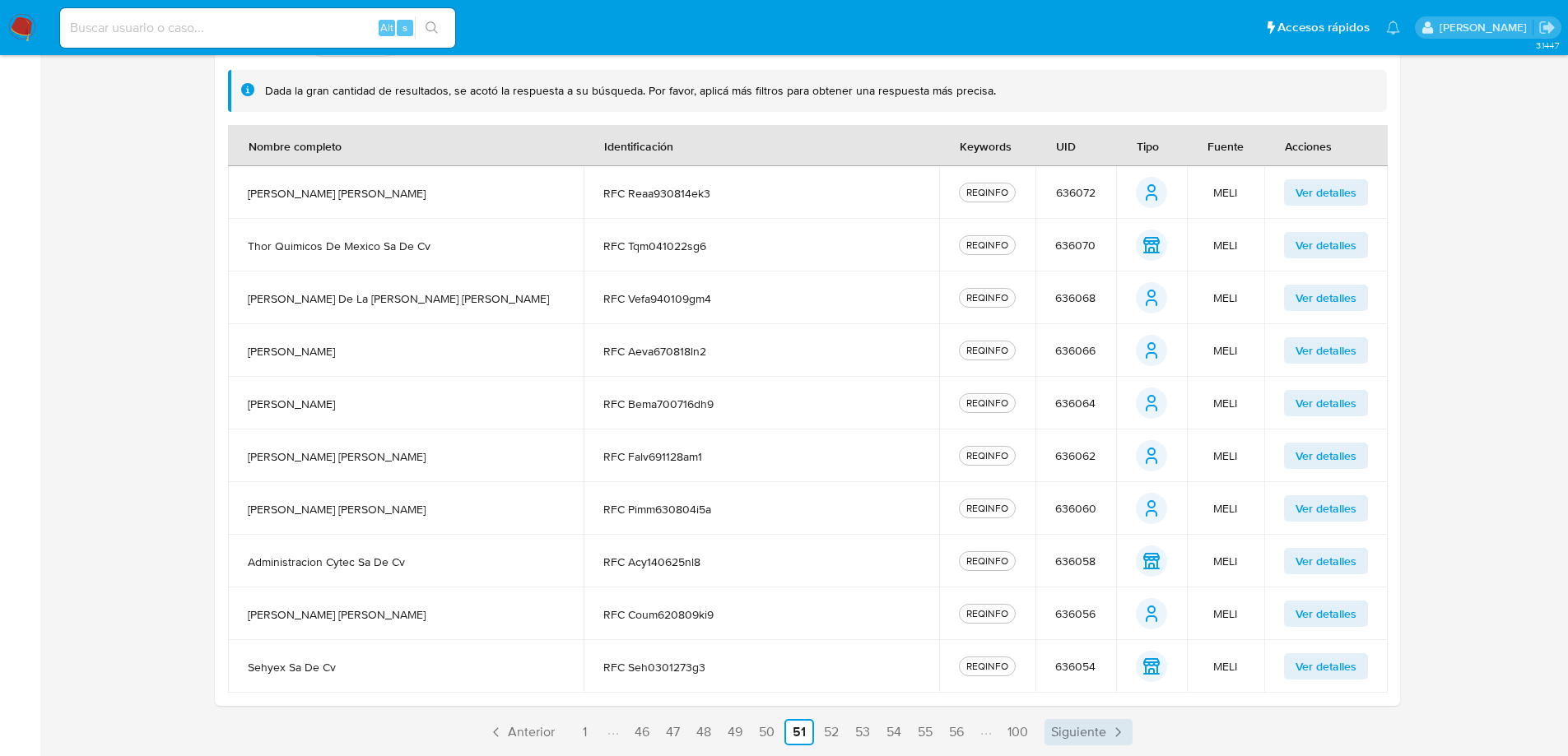 click on "Siguiente" at bounding box center [1078, 732] 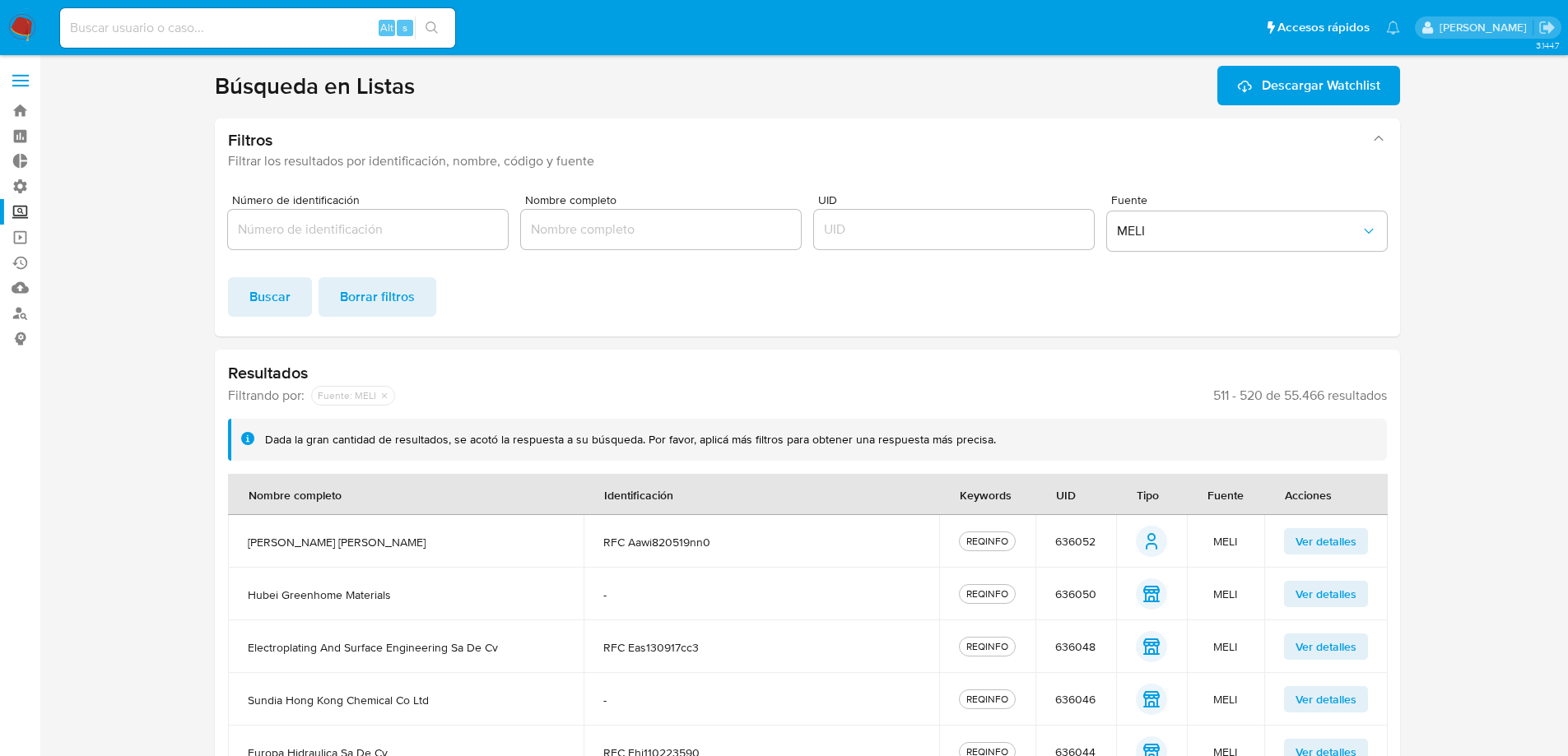 scroll, scrollTop: 349, scrollLeft: 0, axis: vertical 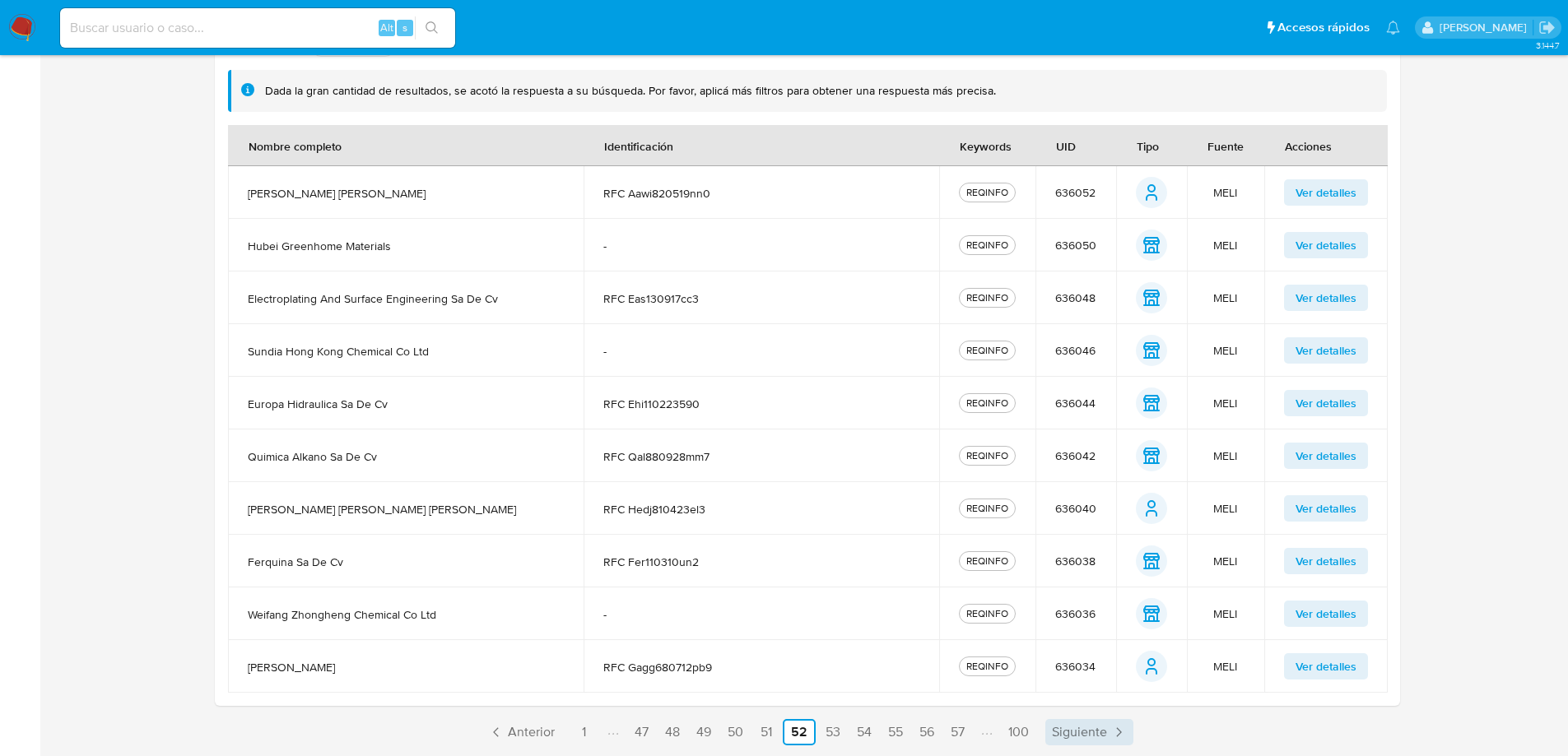 click on "Siguiente" at bounding box center (1079, 732) 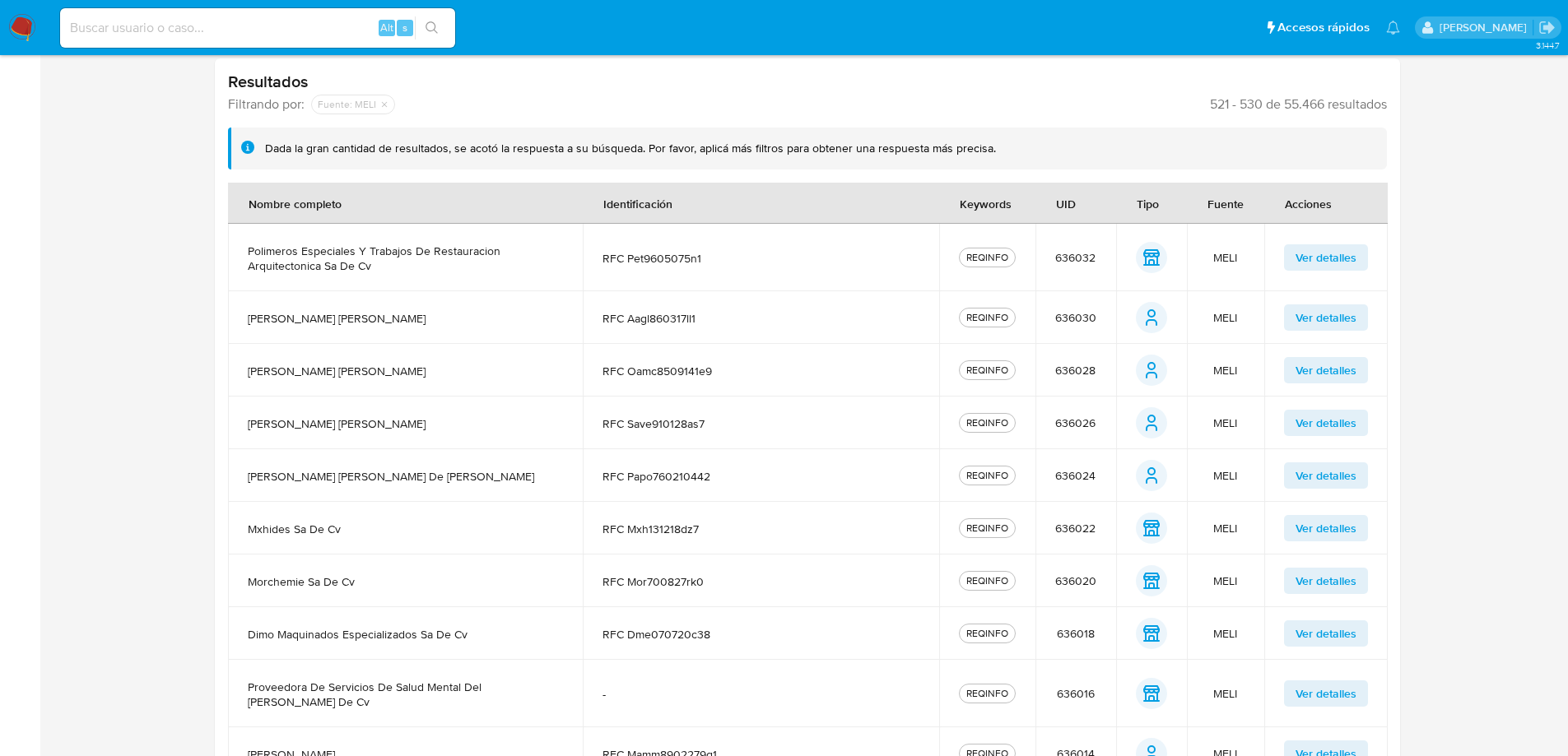 scroll, scrollTop: 378, scrollLeft: 0, axis: vertical 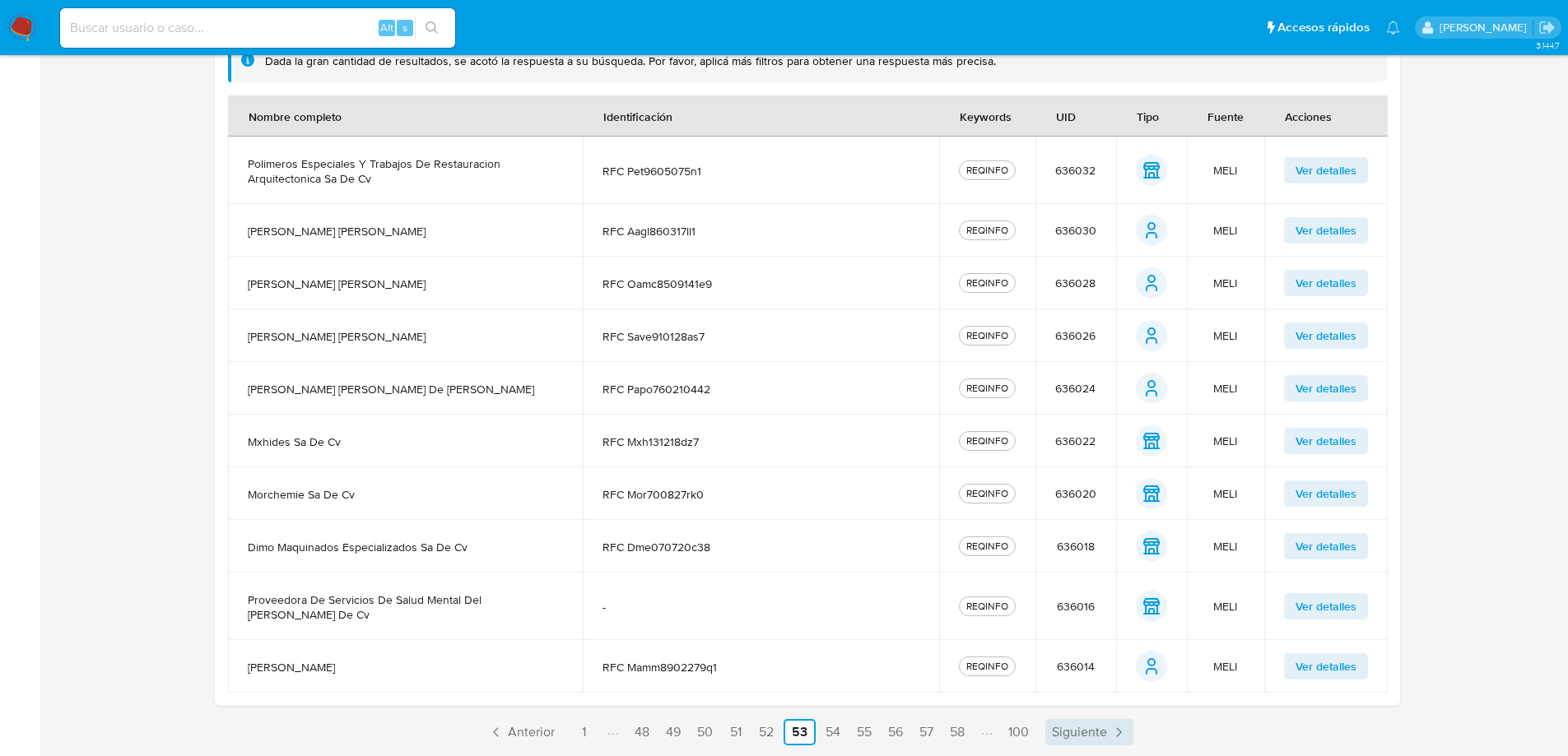 click on "Siguiente" at bounding box center (1079, 732) 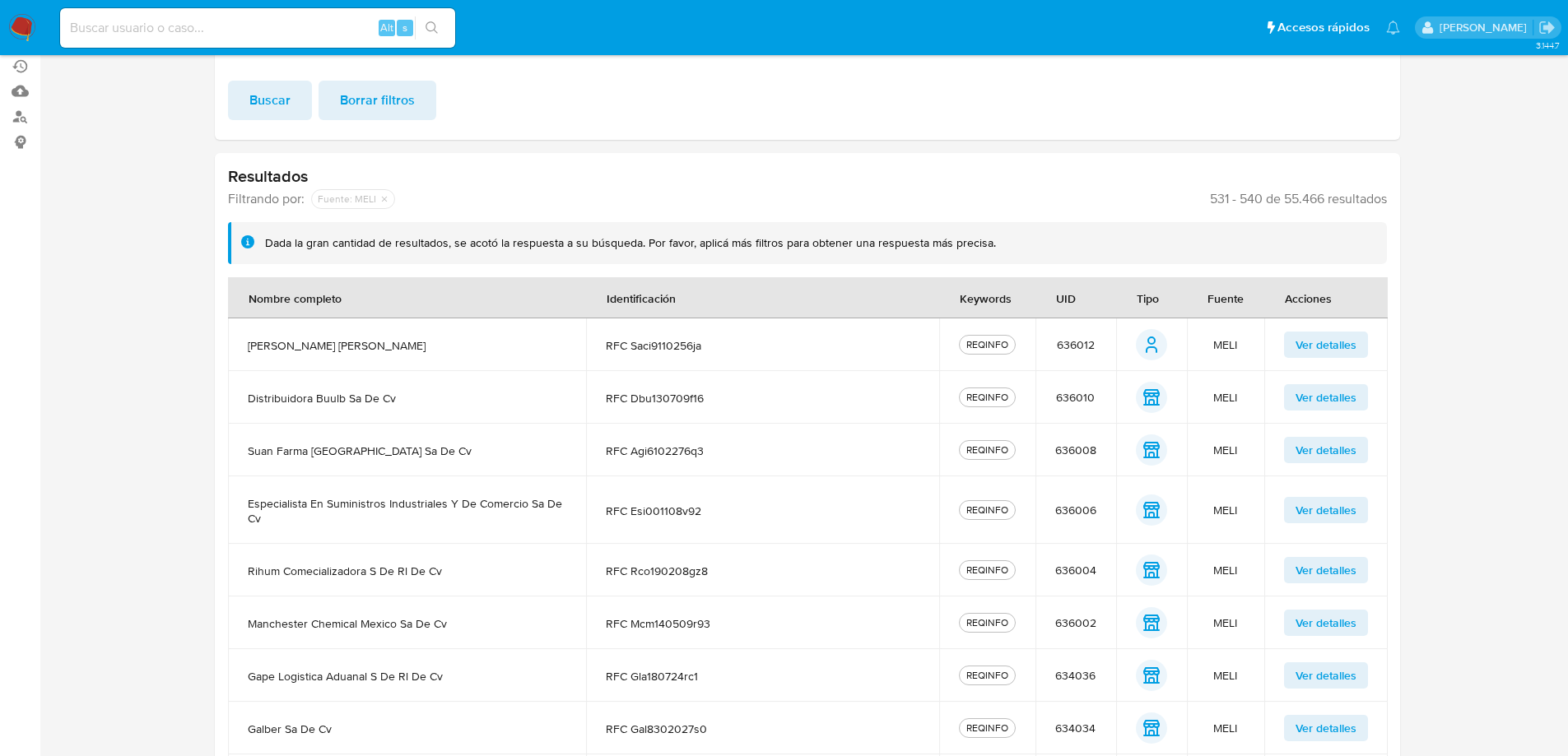 scroll, scrollTop: 364, scrollLeft: 0, axis: vertical 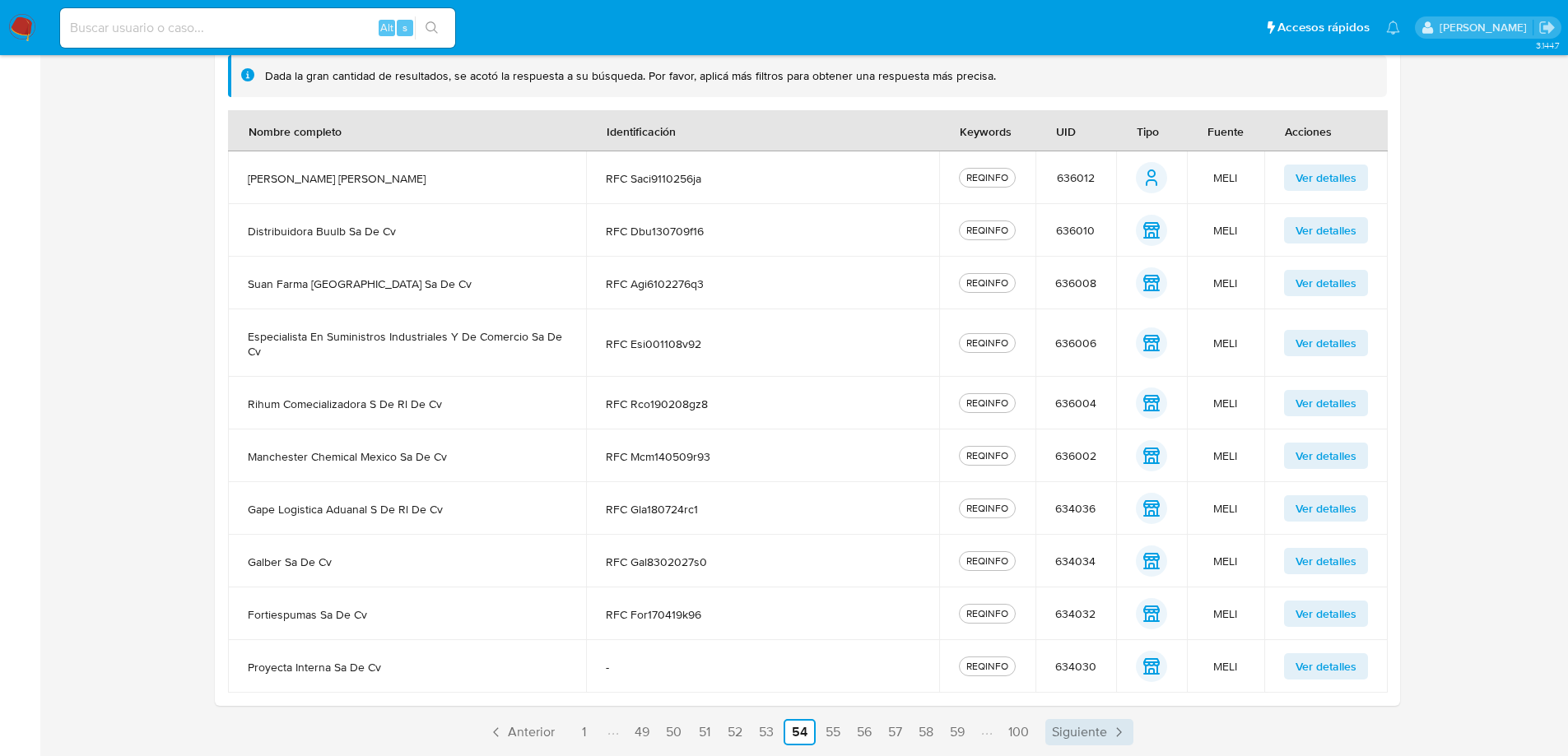 click on "Siguiente" at bounding box center (1079, 732) 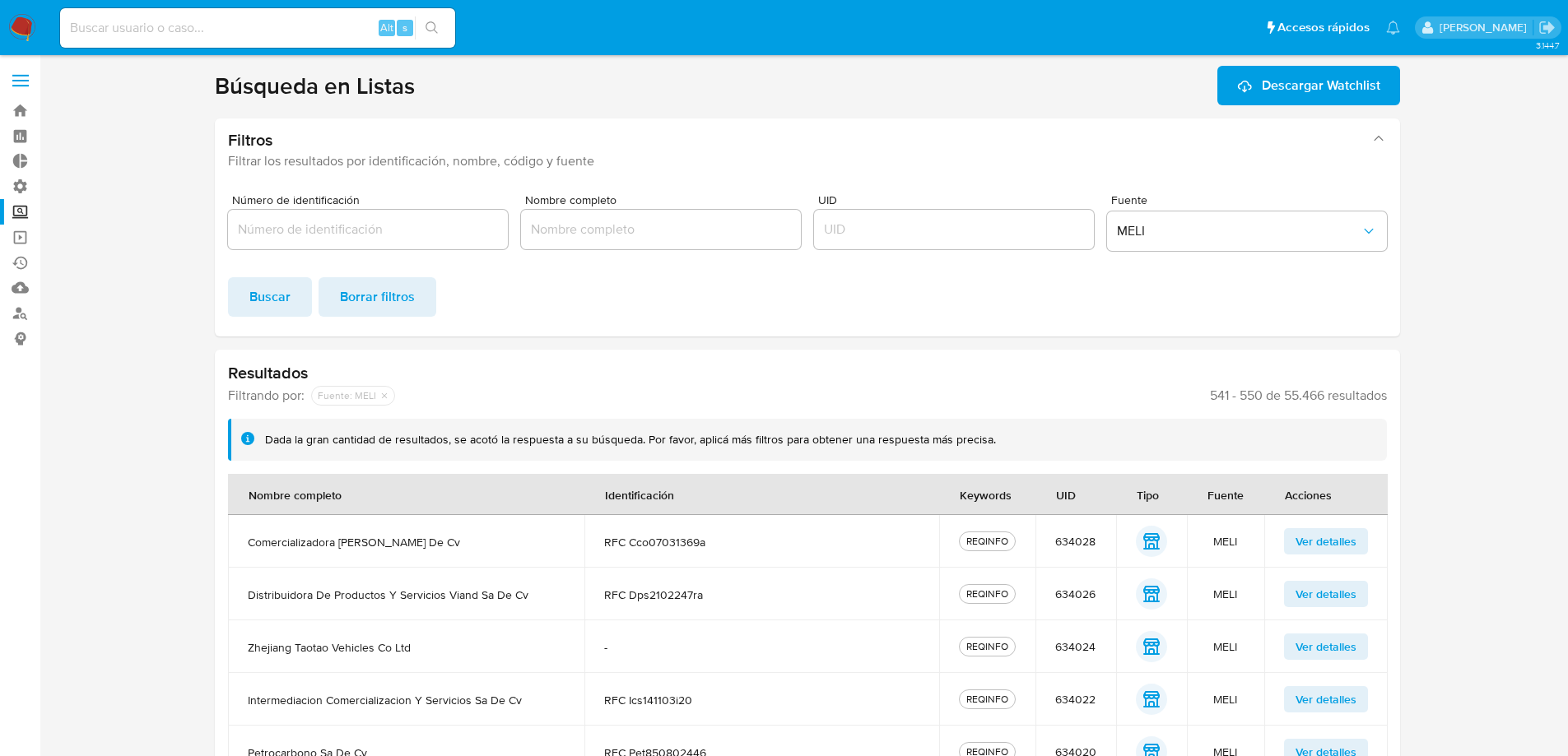 scroll, scrollTop: 349, scrollLeft: 0, axis: vertical 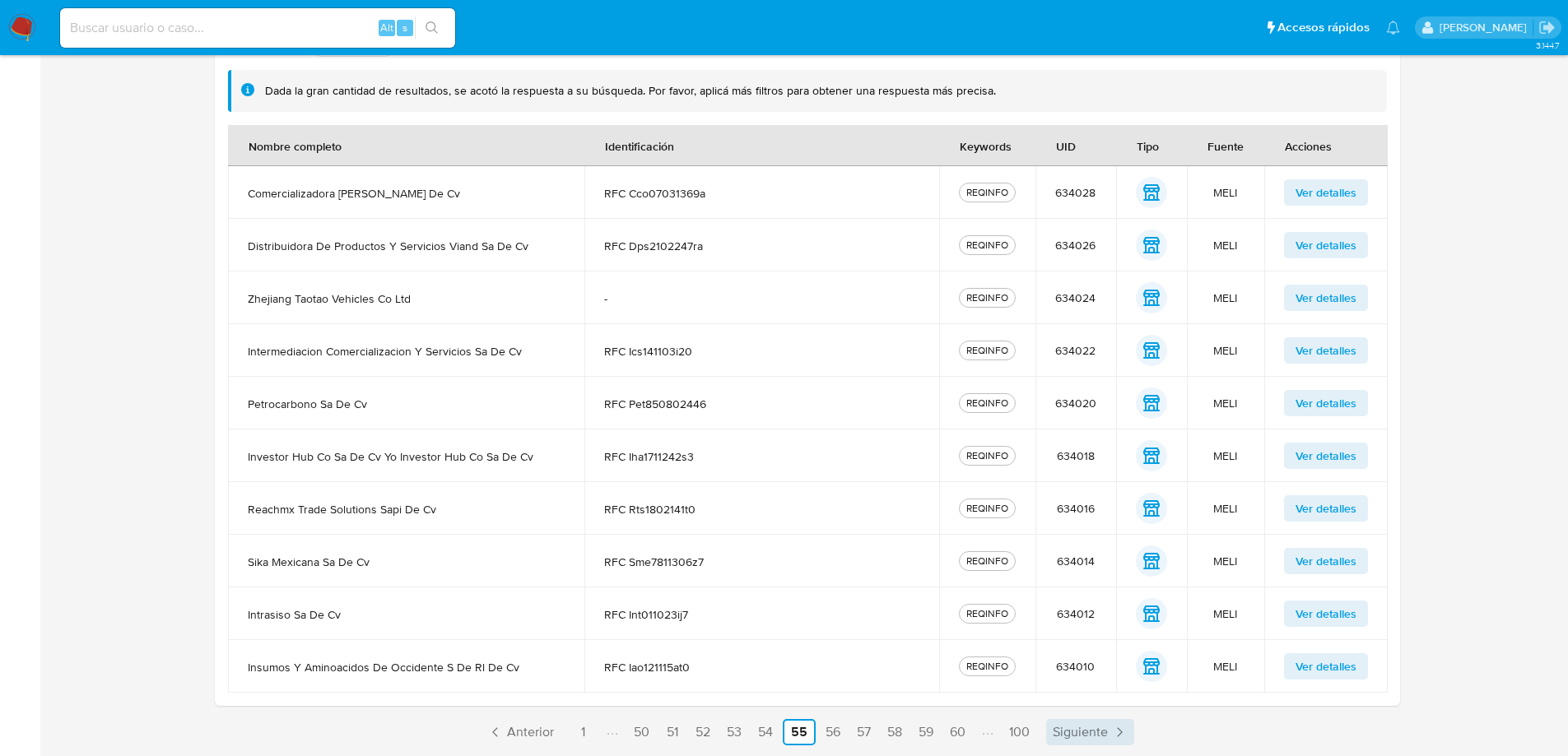 click on "Siguiente" at bounding box center (1080, 732) 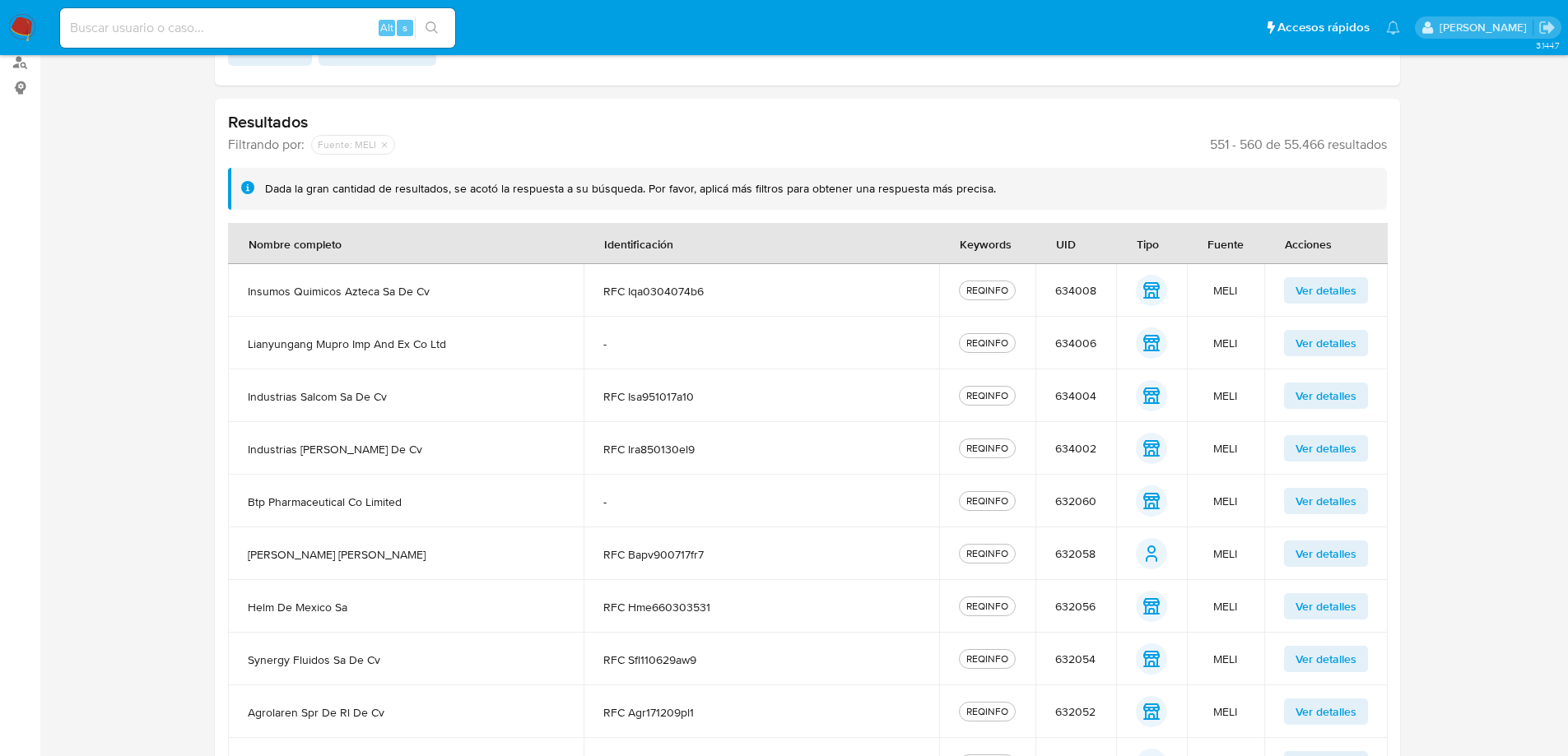 scroll, scrollTop: 349, scrollLeft: 0, axis: vertical 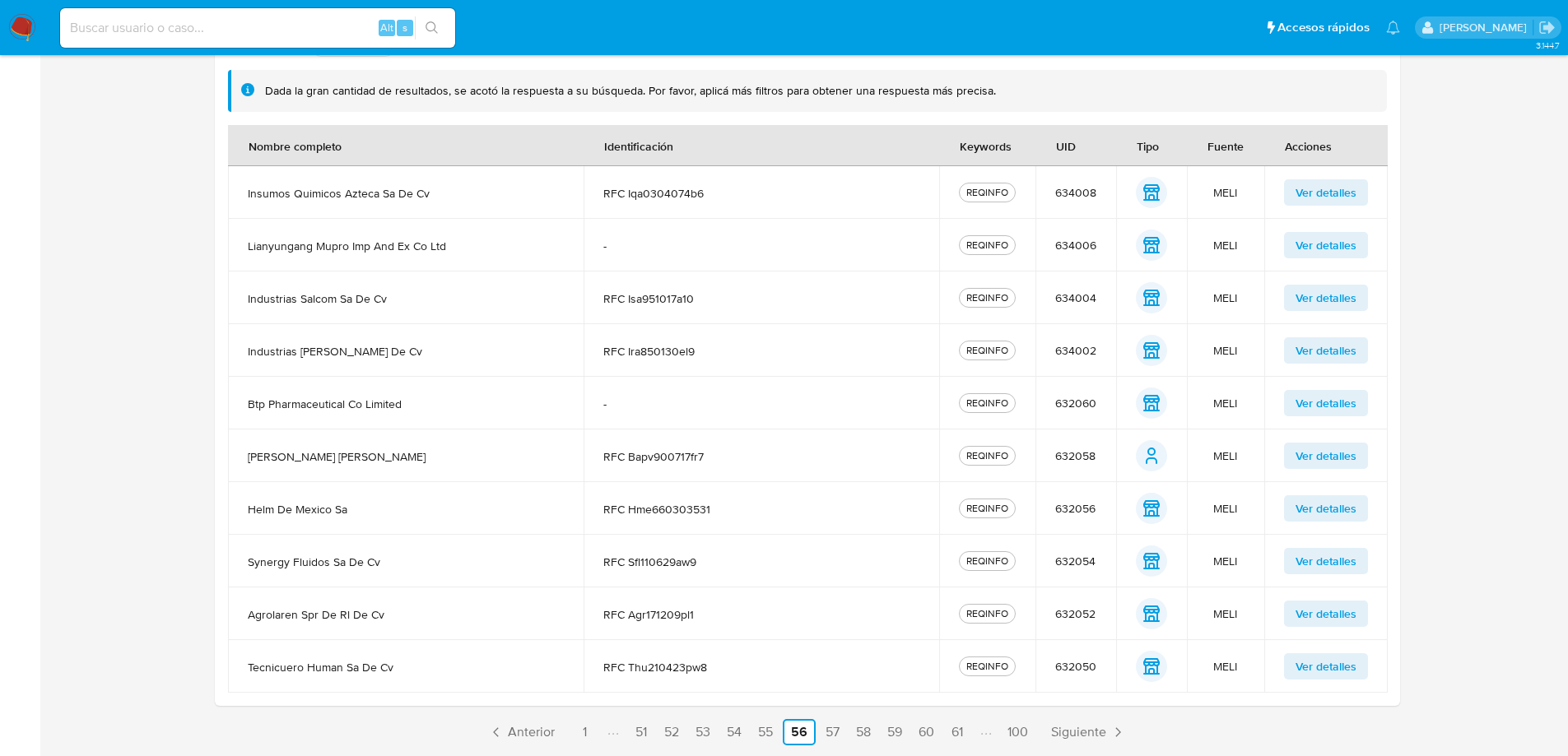 click on "Siguiente" at bounding box center (1078, 732) 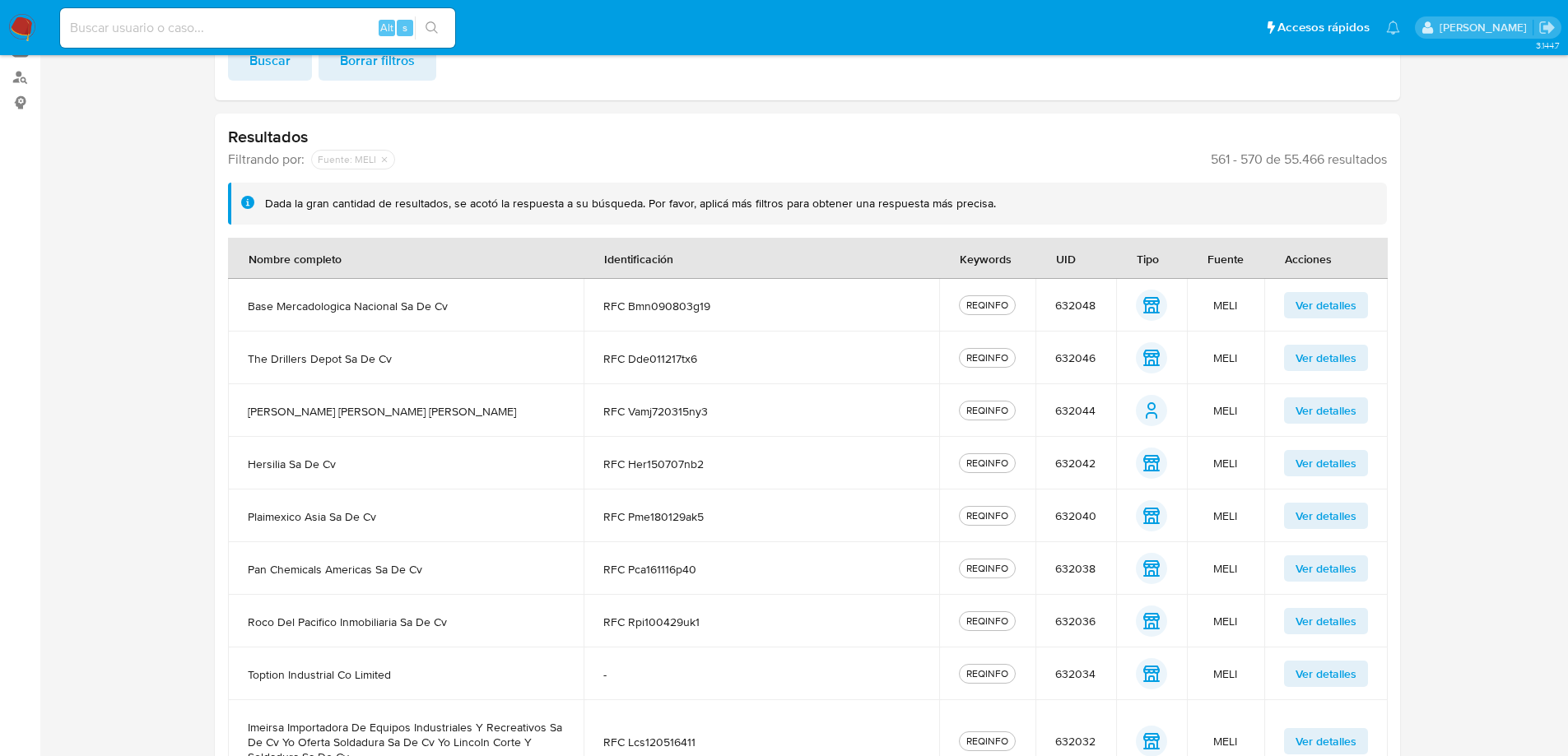scroll, scrollTop: 378, scrollLeft: 0, axis: vertical 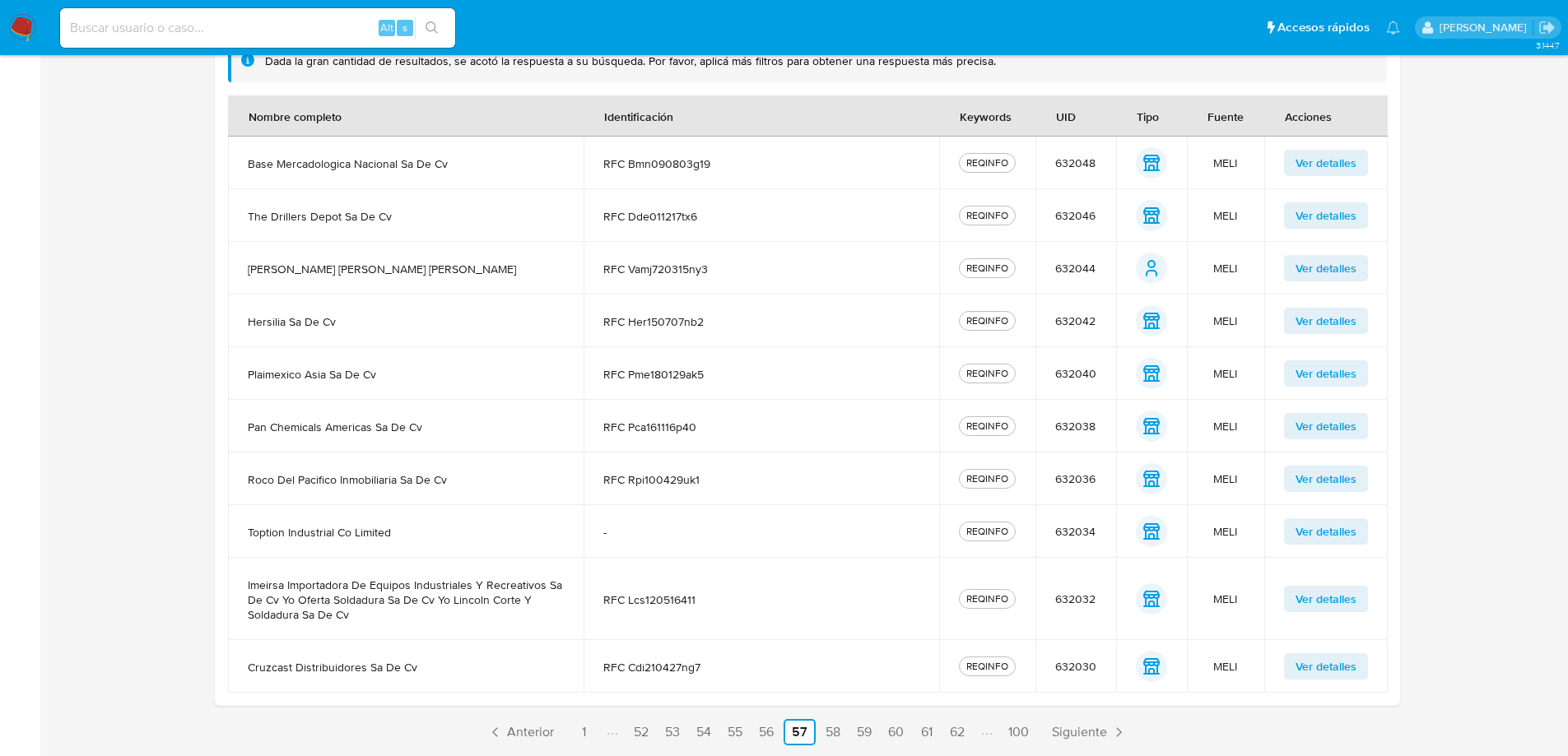 click on "Siguiente" at bounding box center [1079, 732] 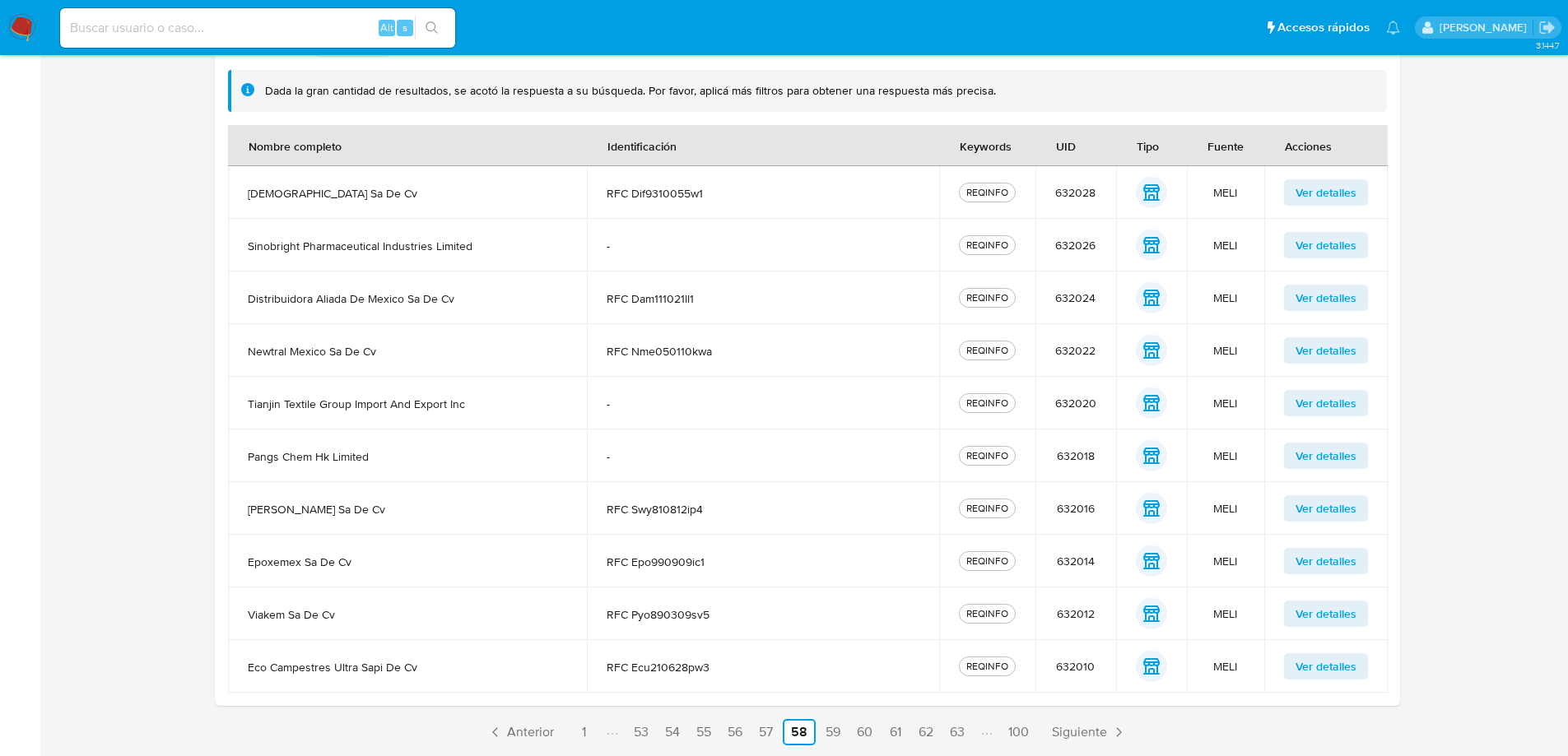 click on "Siguiente" at bounding box center (1079, 732) 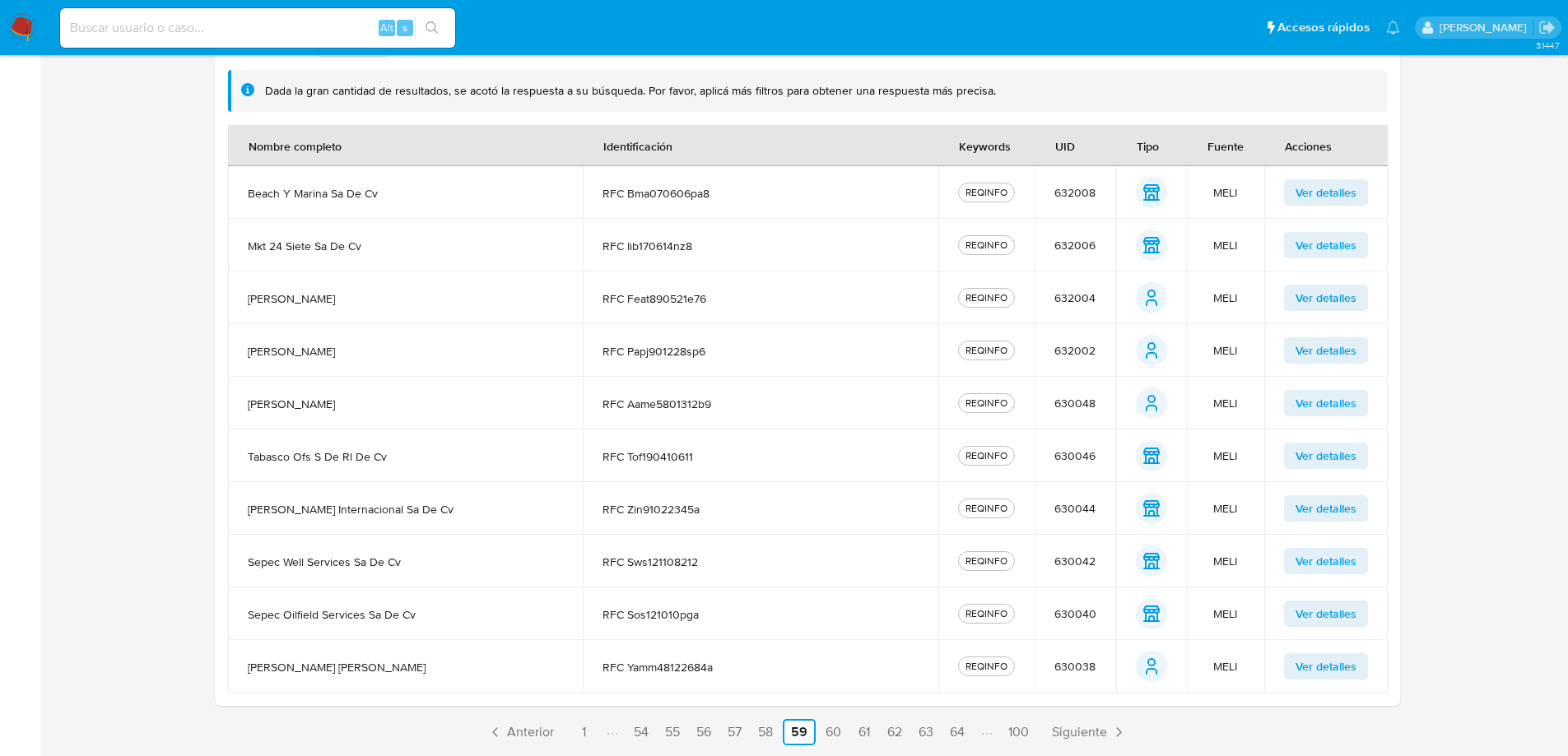 click on "Siguiente" at bounding box center [1079, 732] 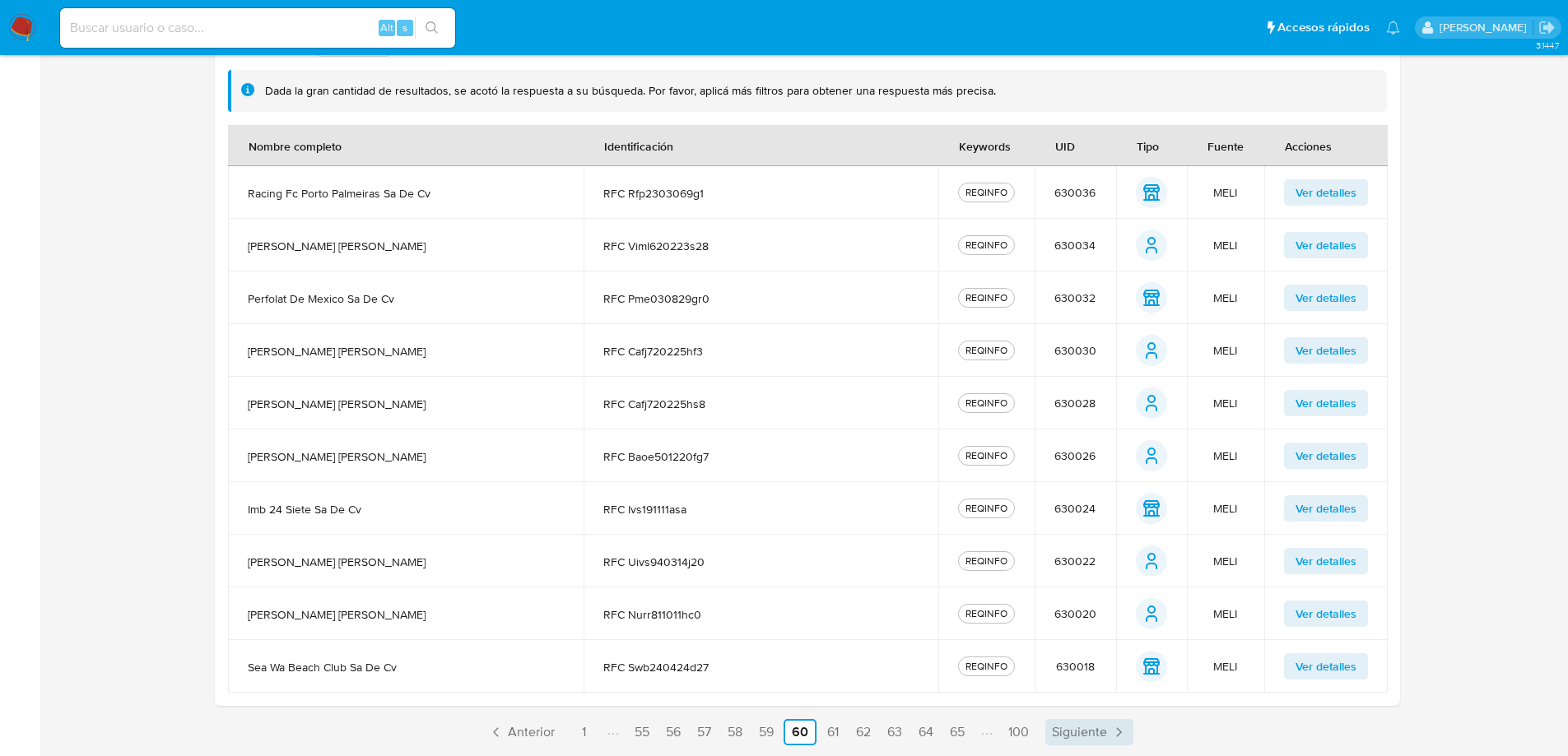 click on "Siguiente" at bounding box center [1089, 732] 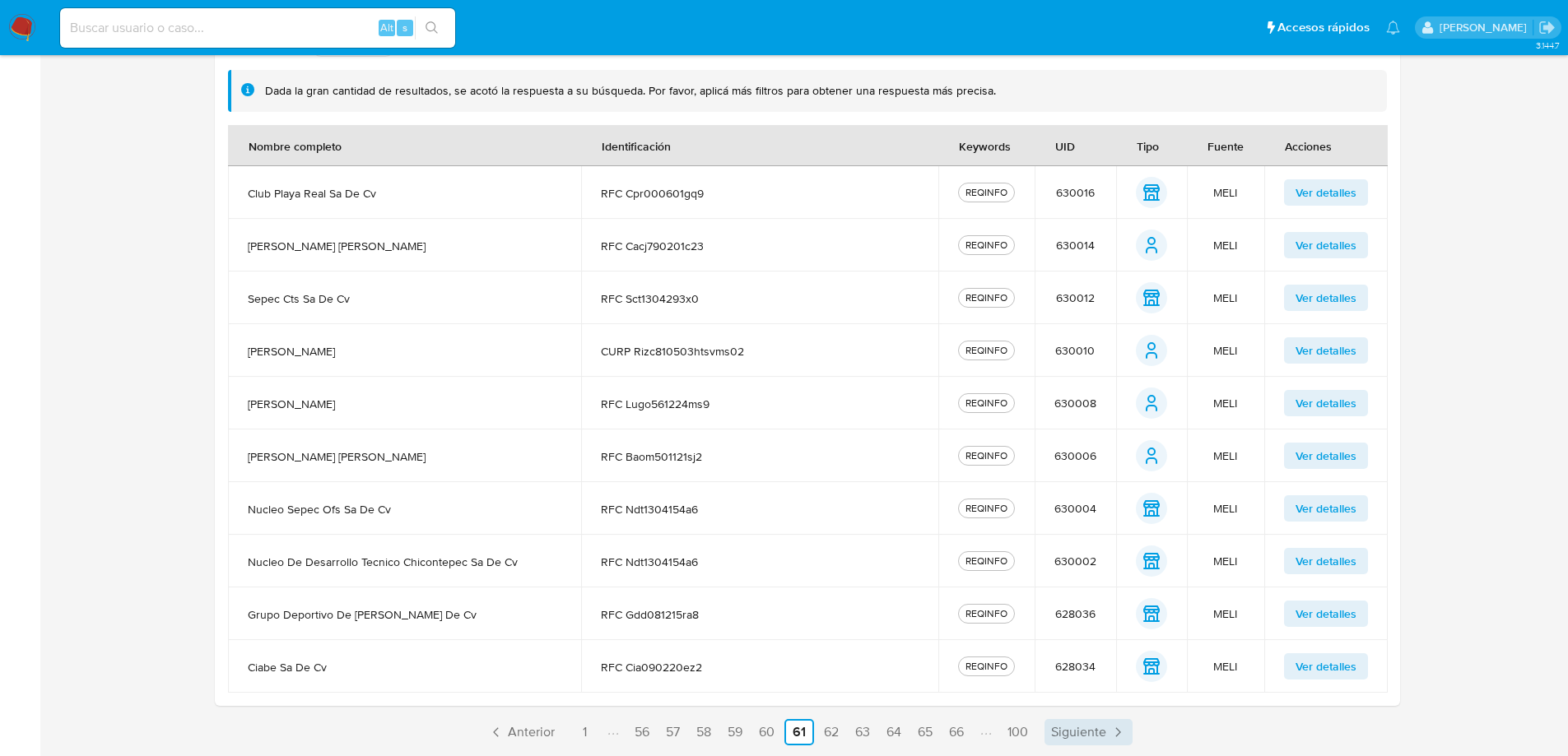 click on "Siguiente" at bounding box center [1078, 732] 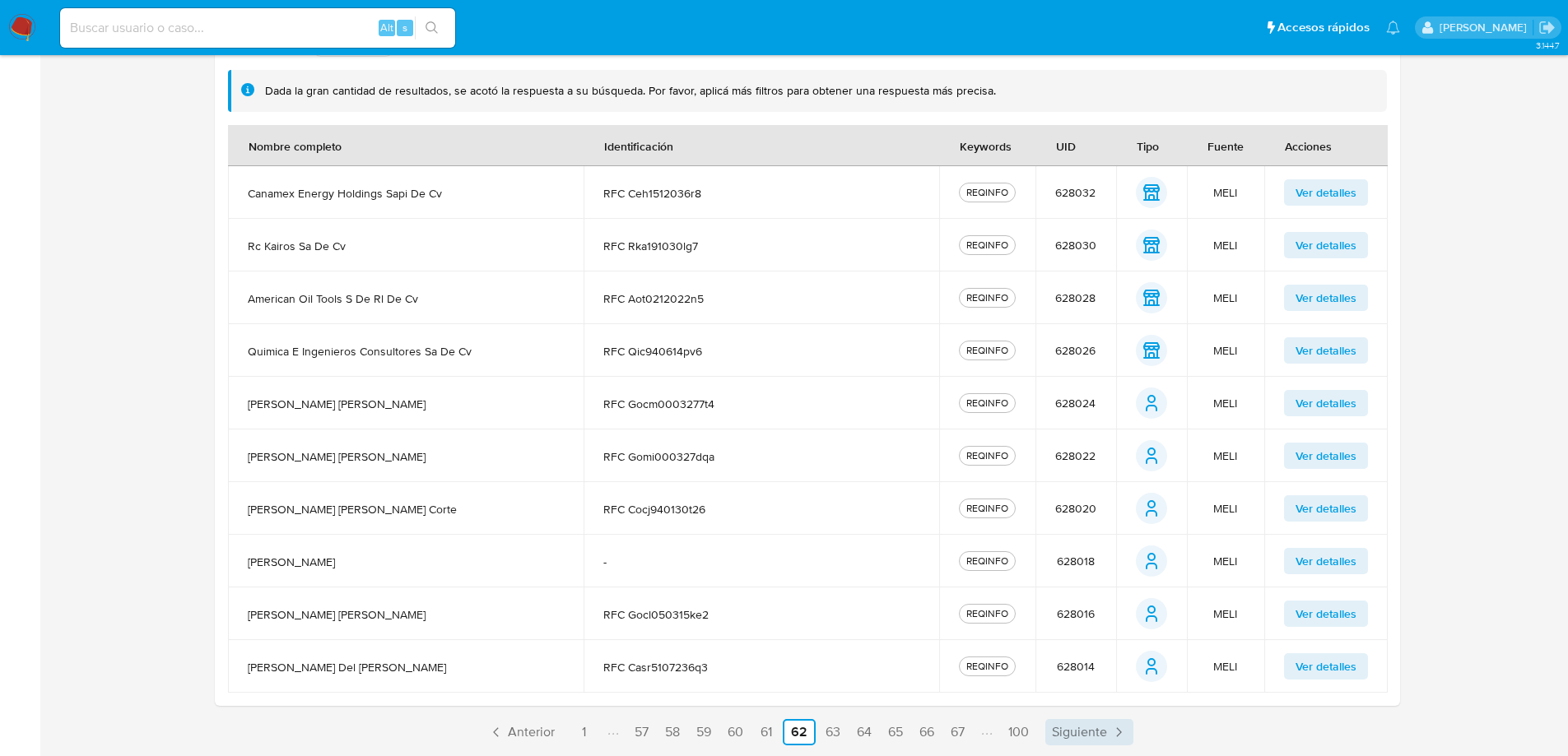click on "Siguiente" at bounding box center [1079, 732] 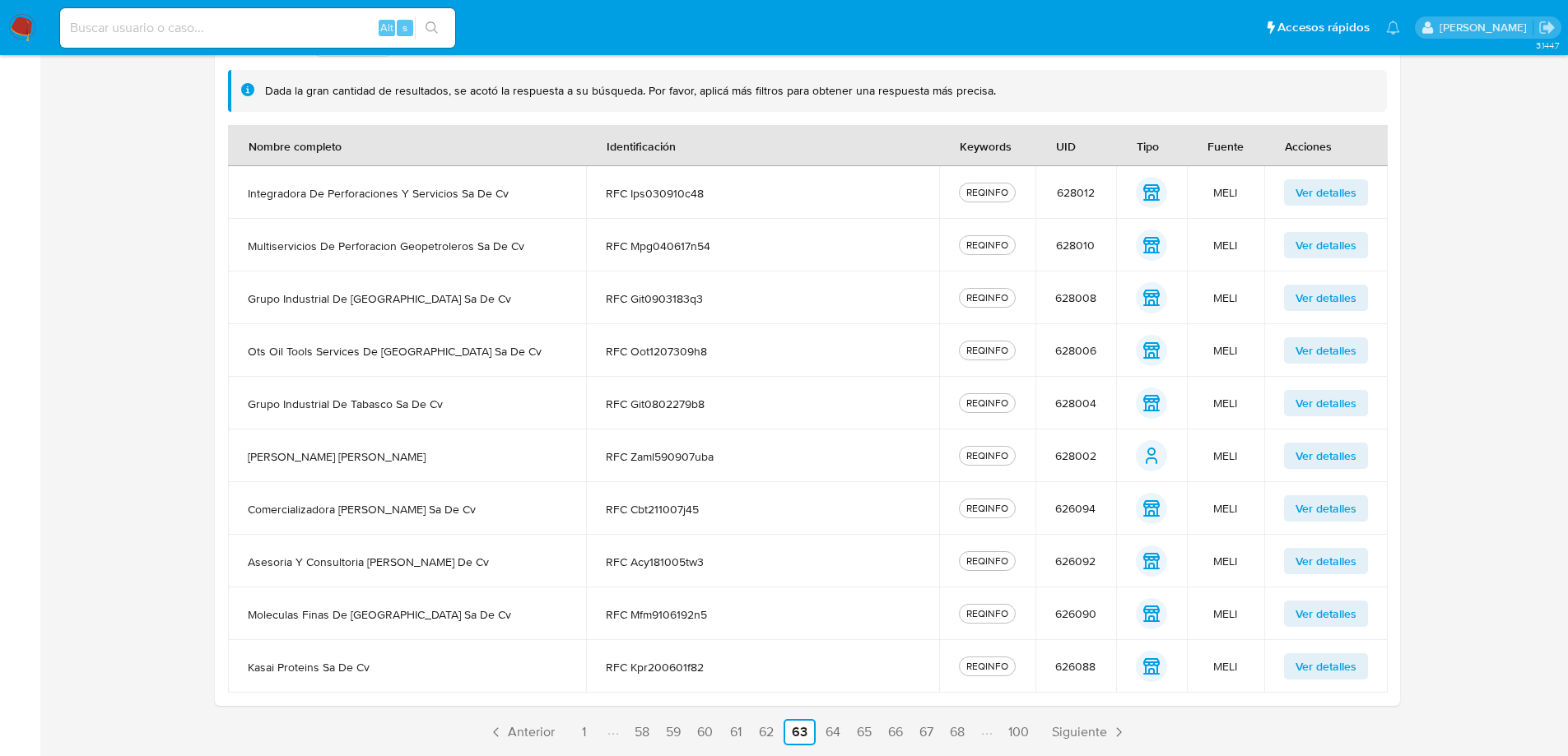 click on "Siguiente" at bounding box center (1079, 732) 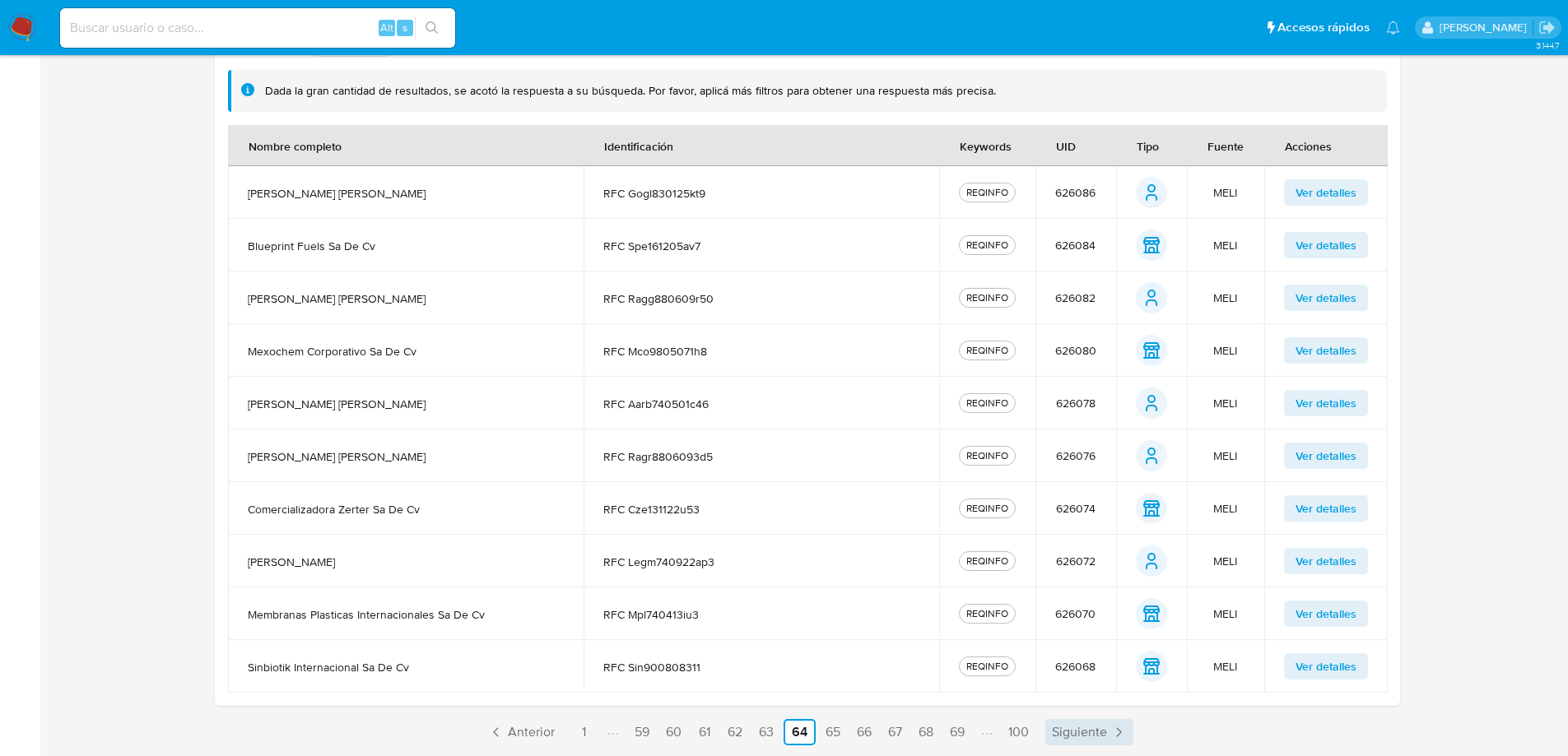click on "Siguiente" at bounding box center (1089, 732) 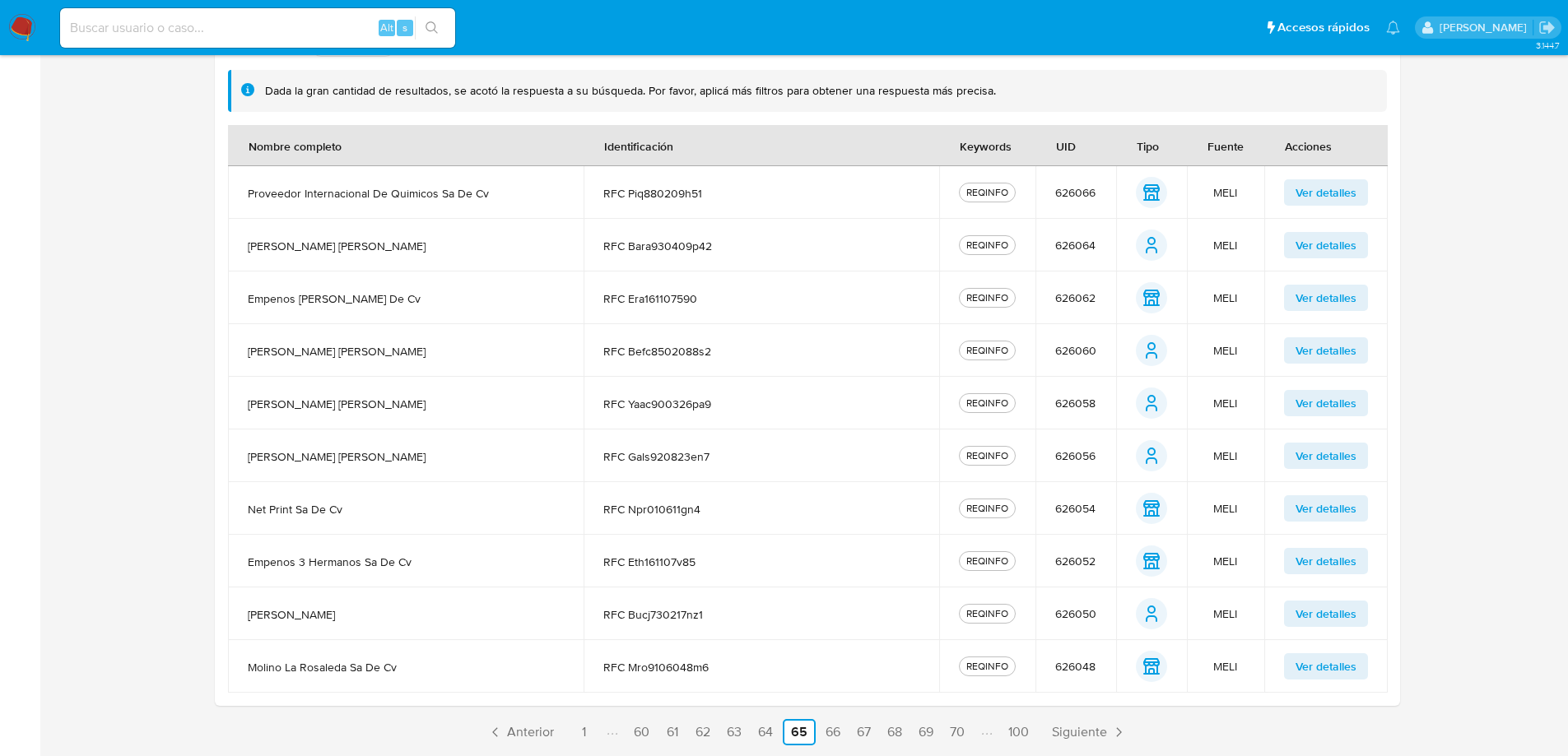 click on "Siguiente" at bounding box center (1079, 732) 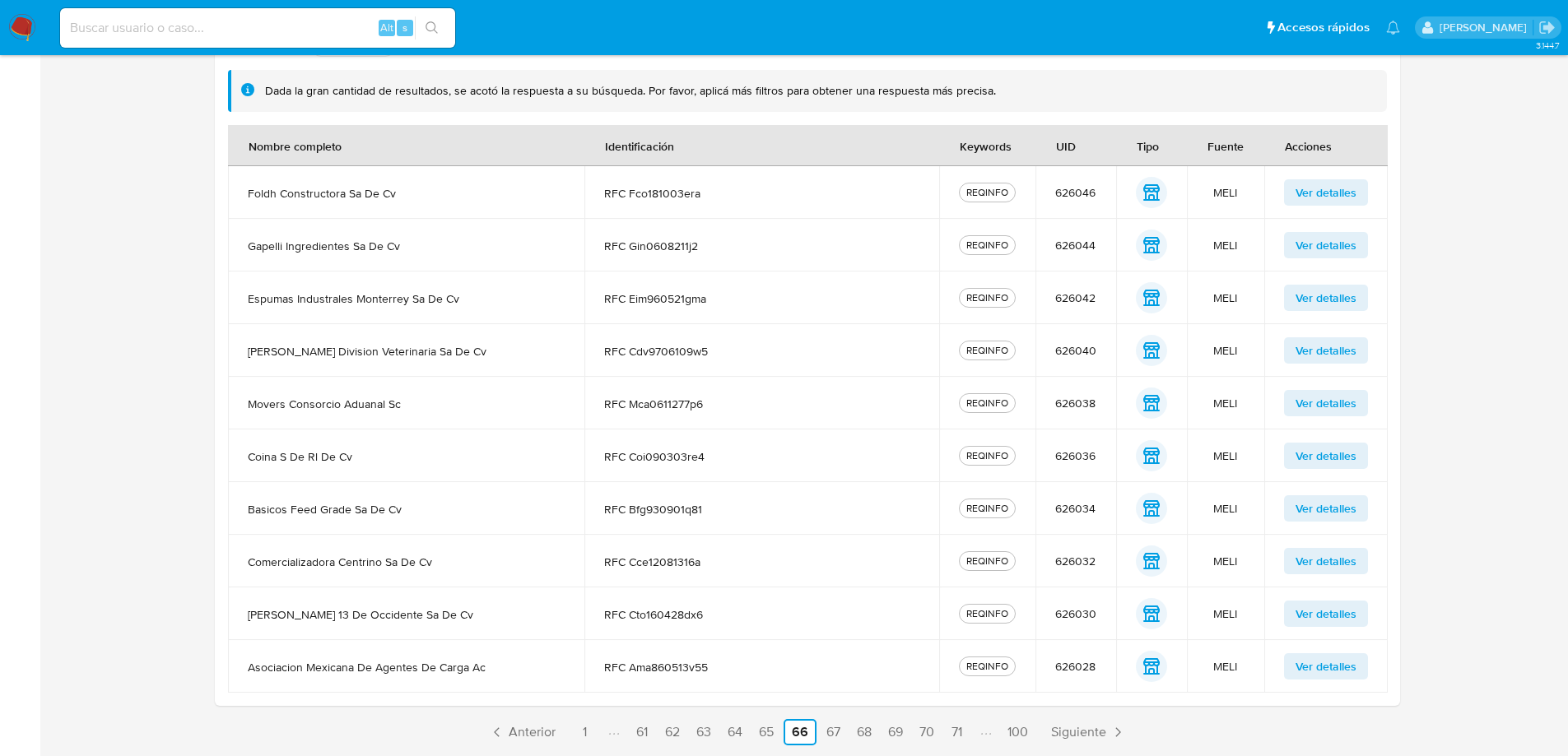 click on "Siguiente" at bounding box center (1088, 732) 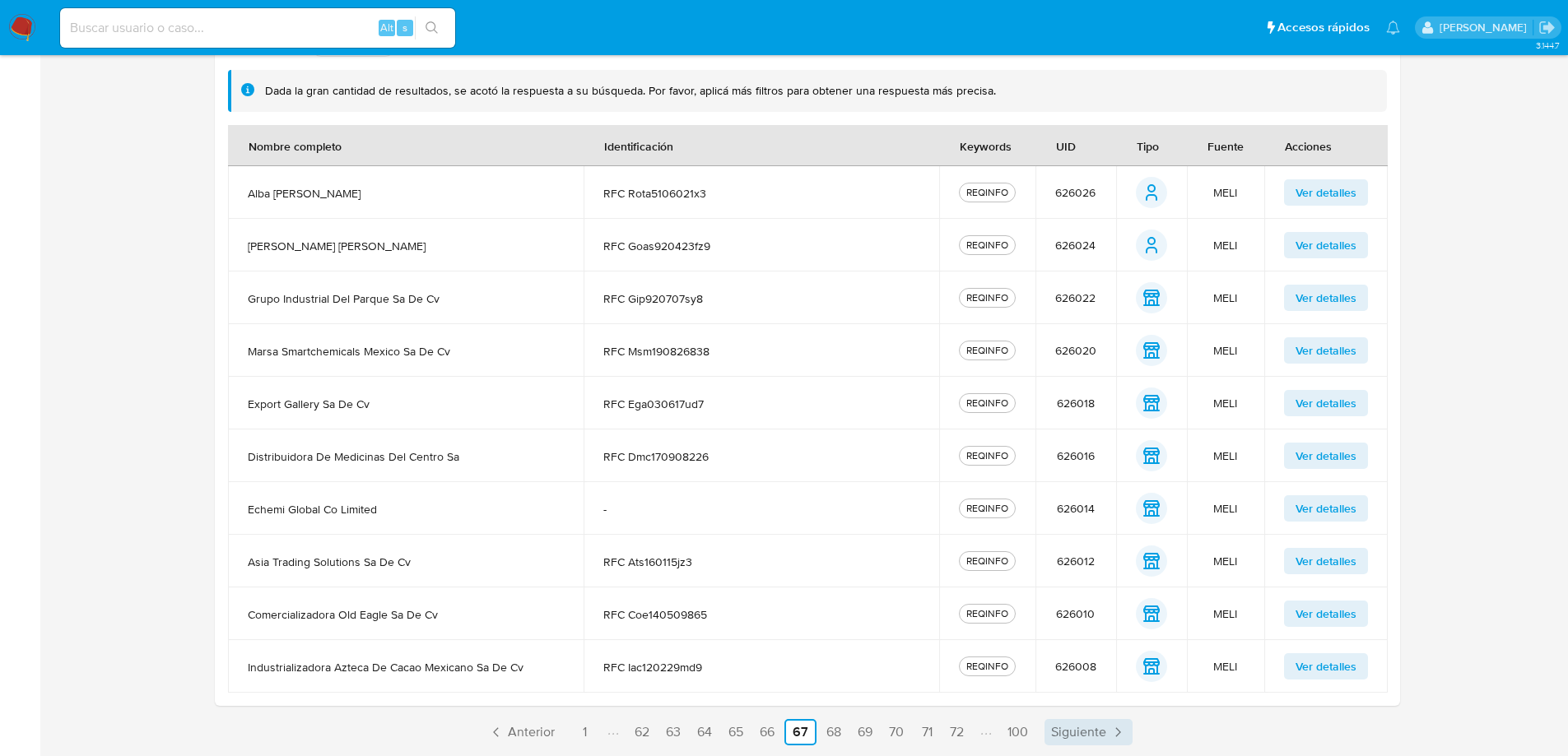 click on "Siguiente" at bounding box center (1078, 732) 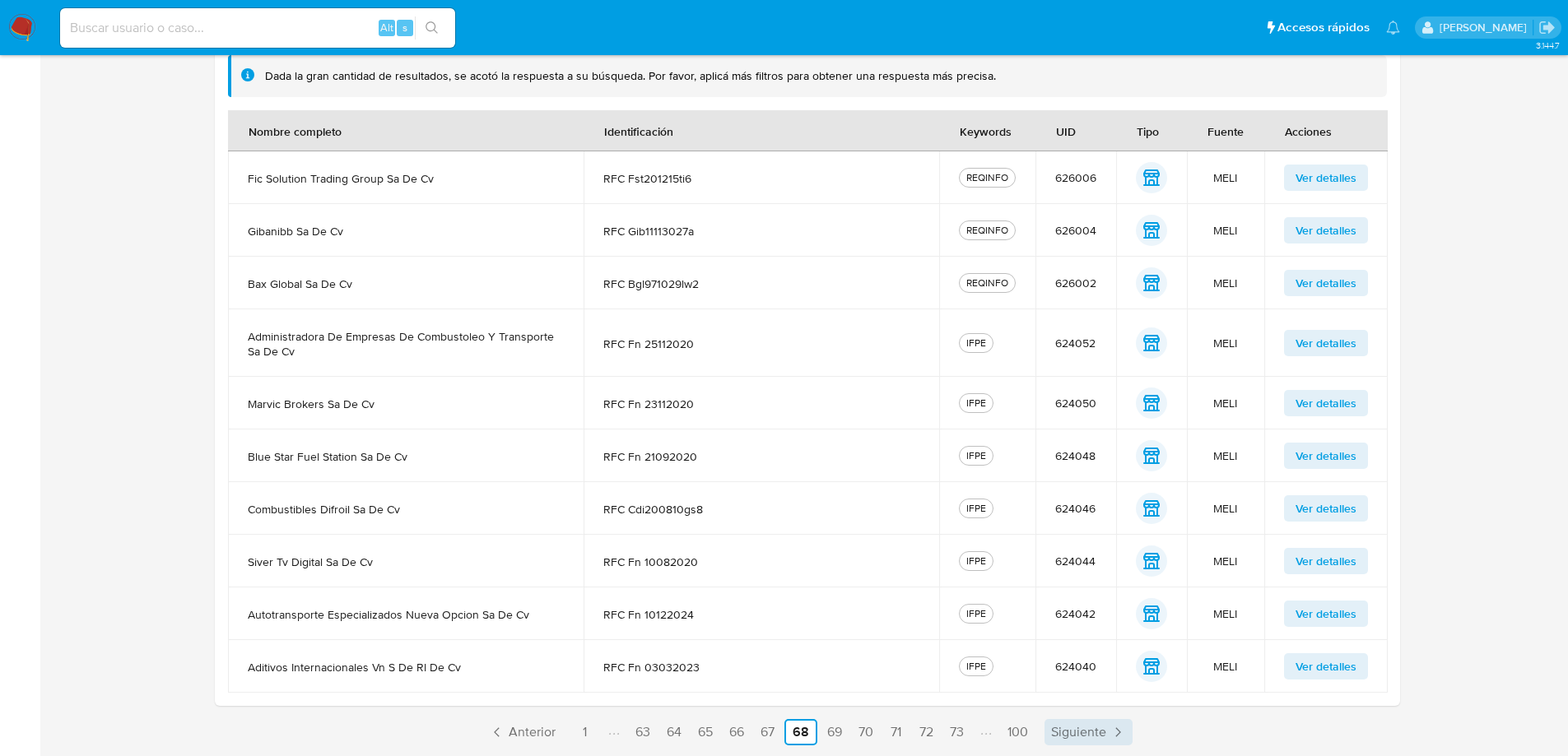 click on "Siguiente" at bounding box center [1078, 732] 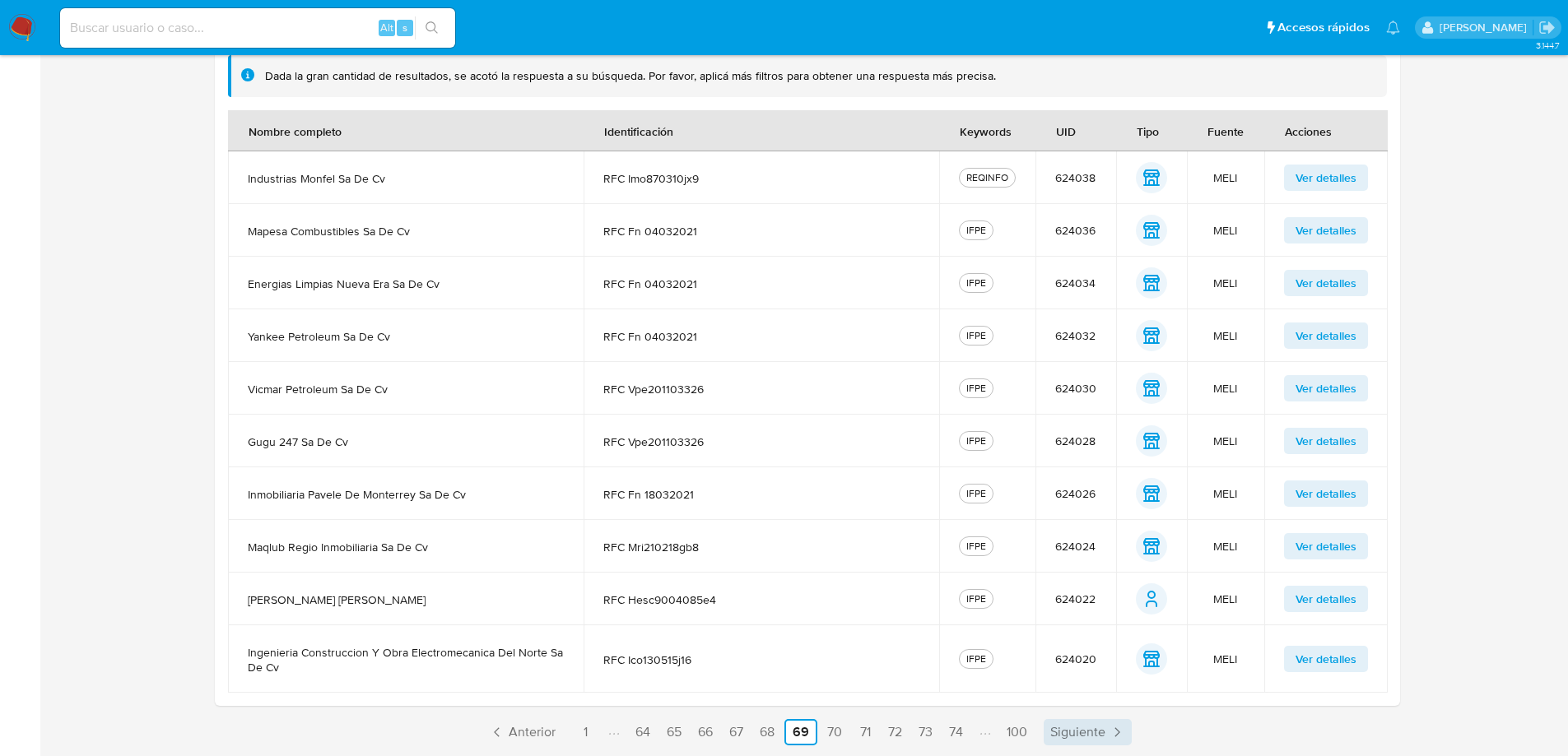 click on "Siguiente" at bounding box center (1077, 732) 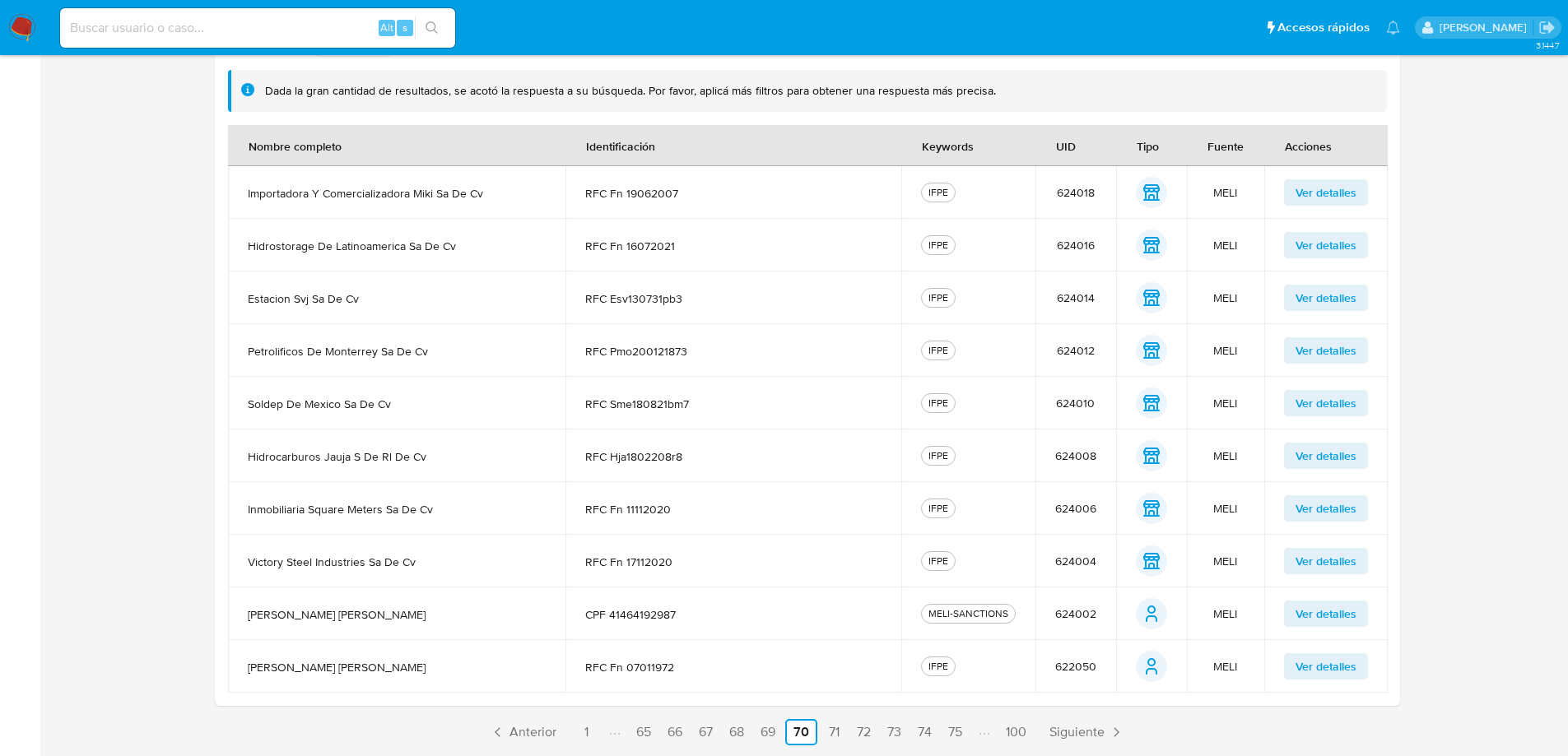 click on "Ver detalles" at bounding box center [1326, 614] 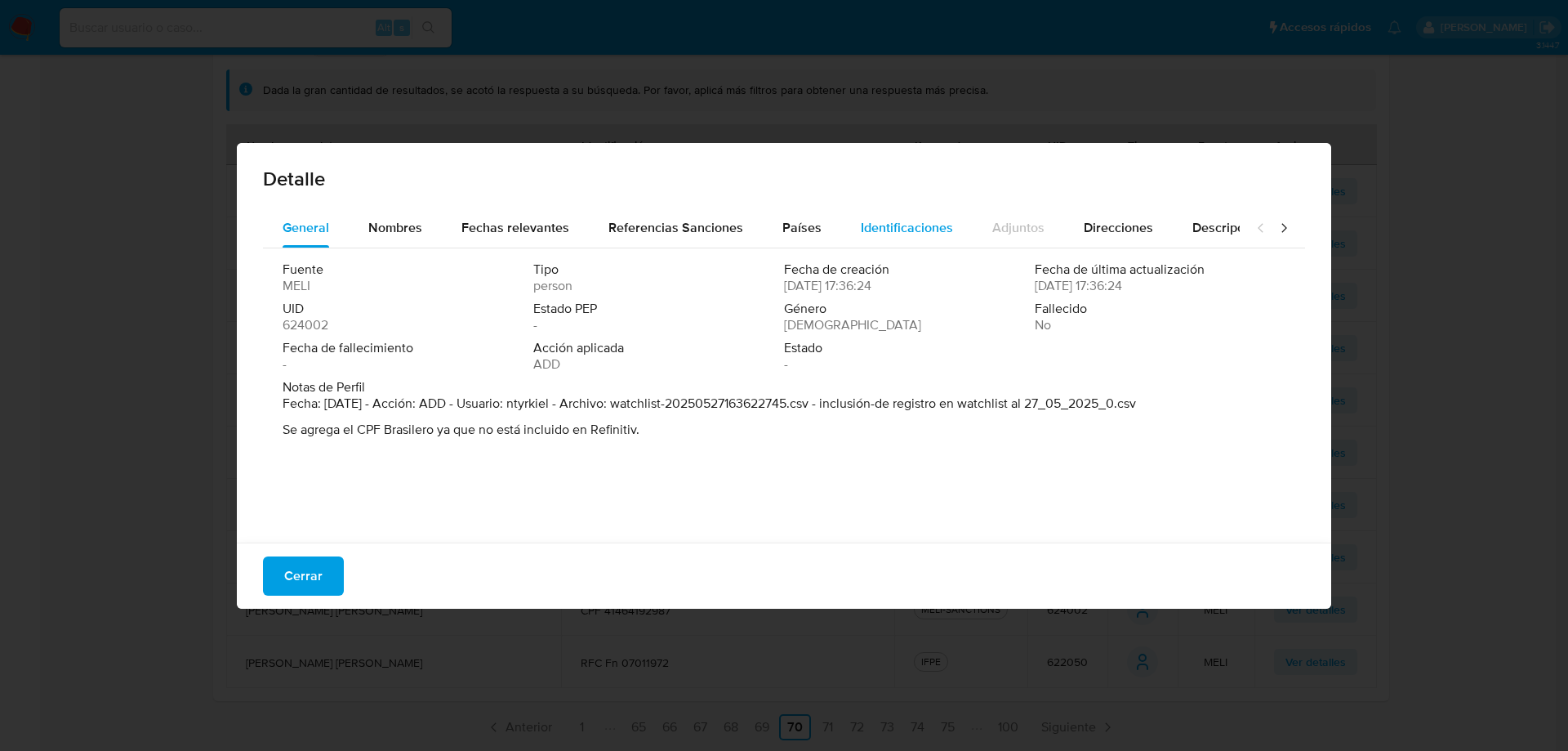 click on "Identificaciones" at bounding box center (906, 228) 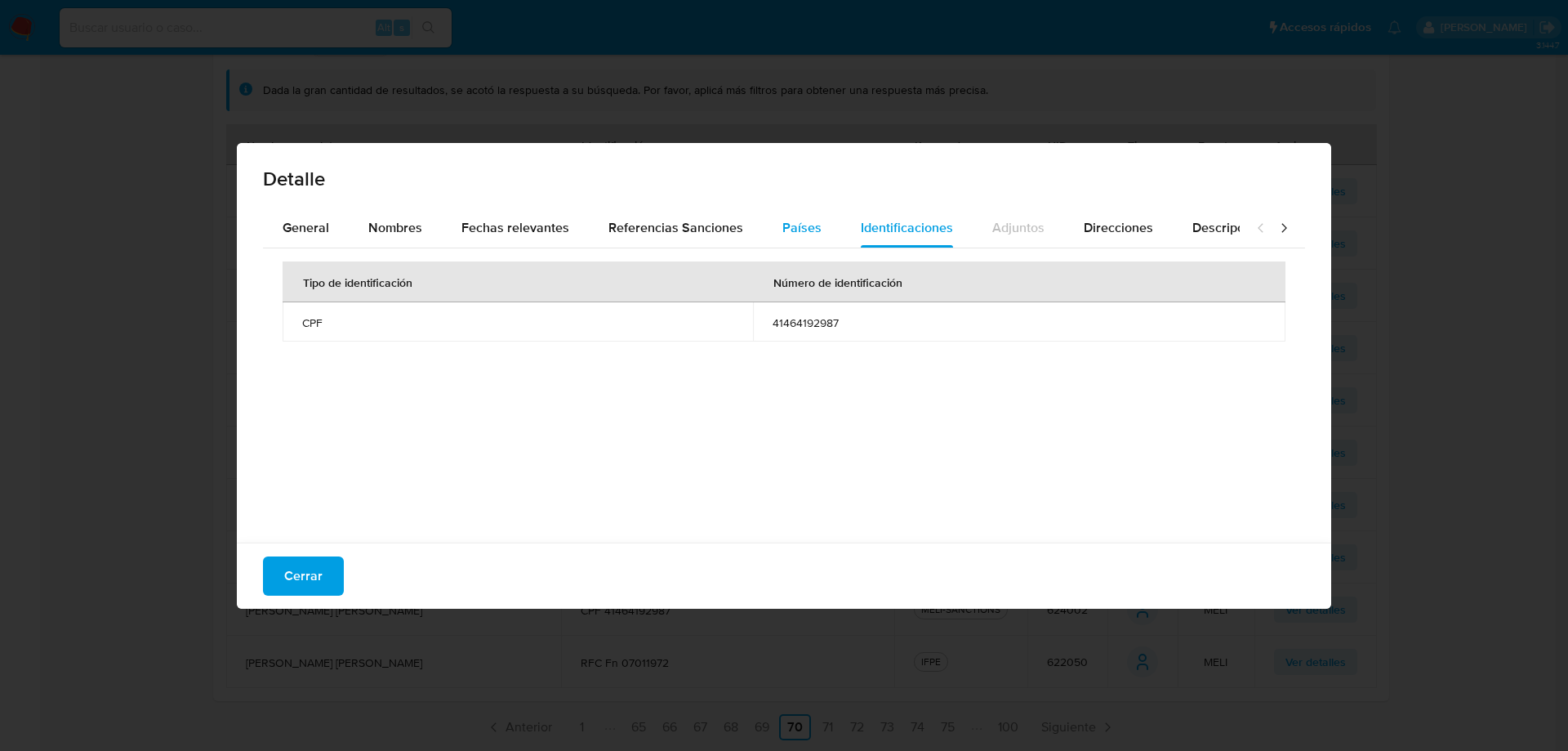 click on "Países" at bounding box center (802, 228) 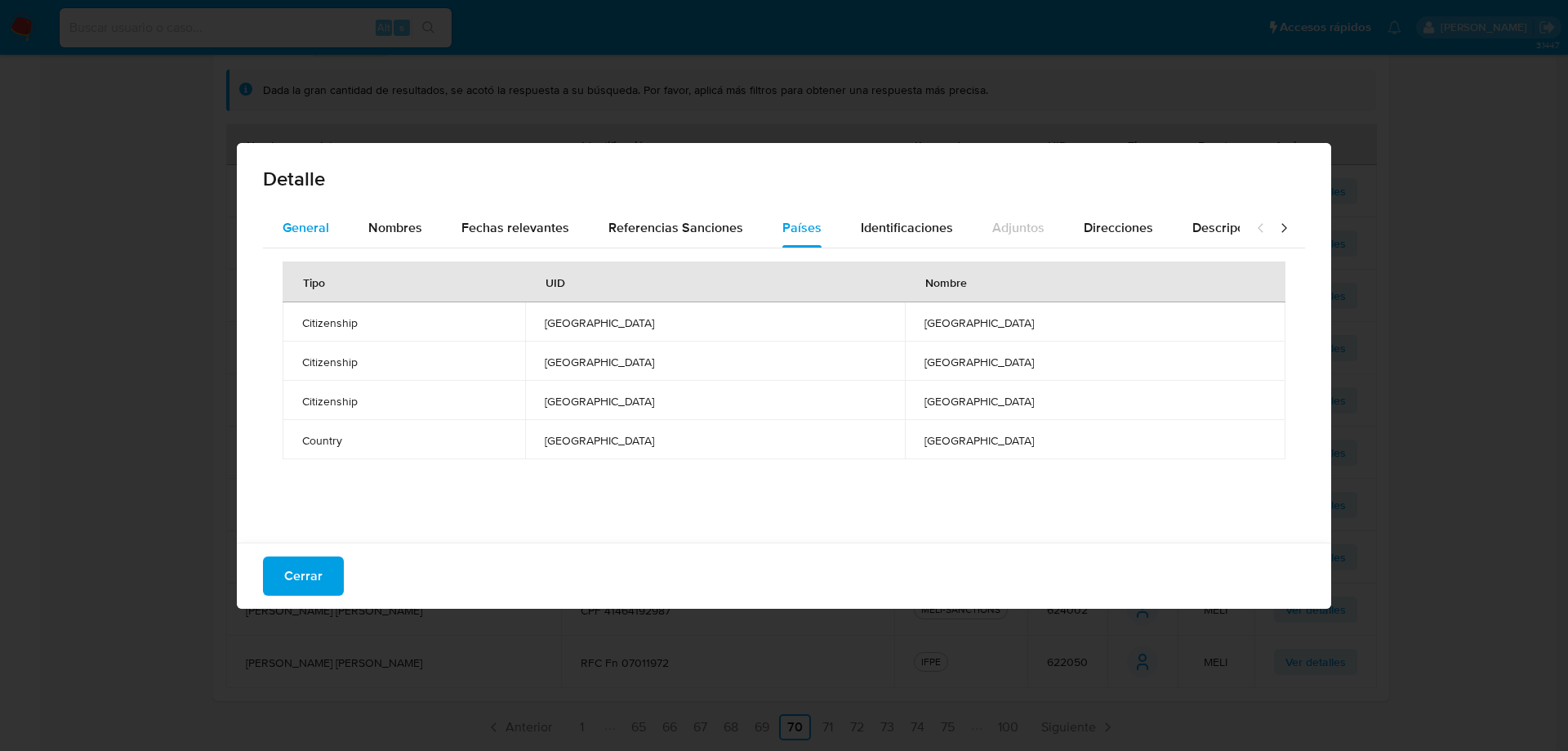 click on "General" at bounding box center [305, 227] 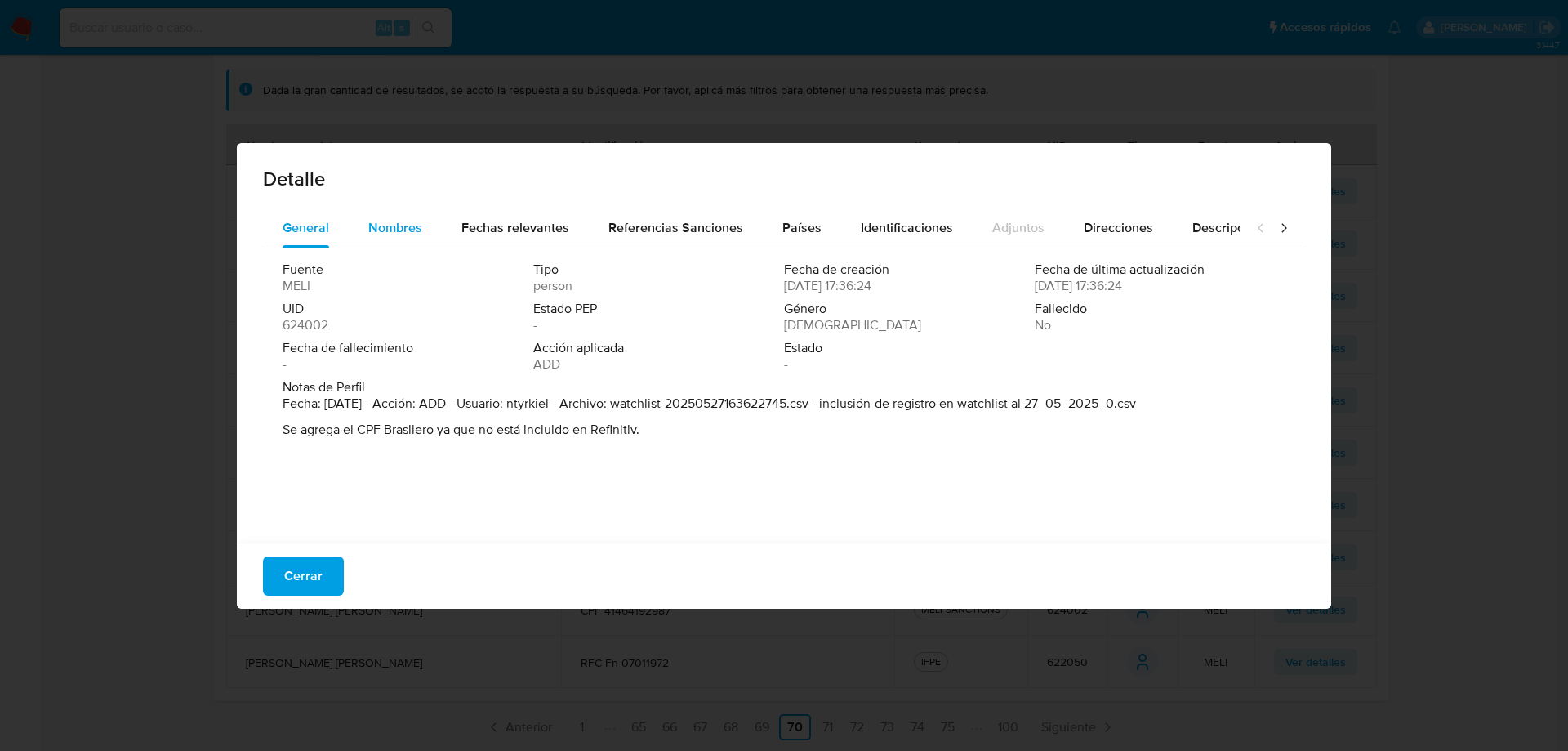 click on "Nombres" at bounding box center (395, 227) 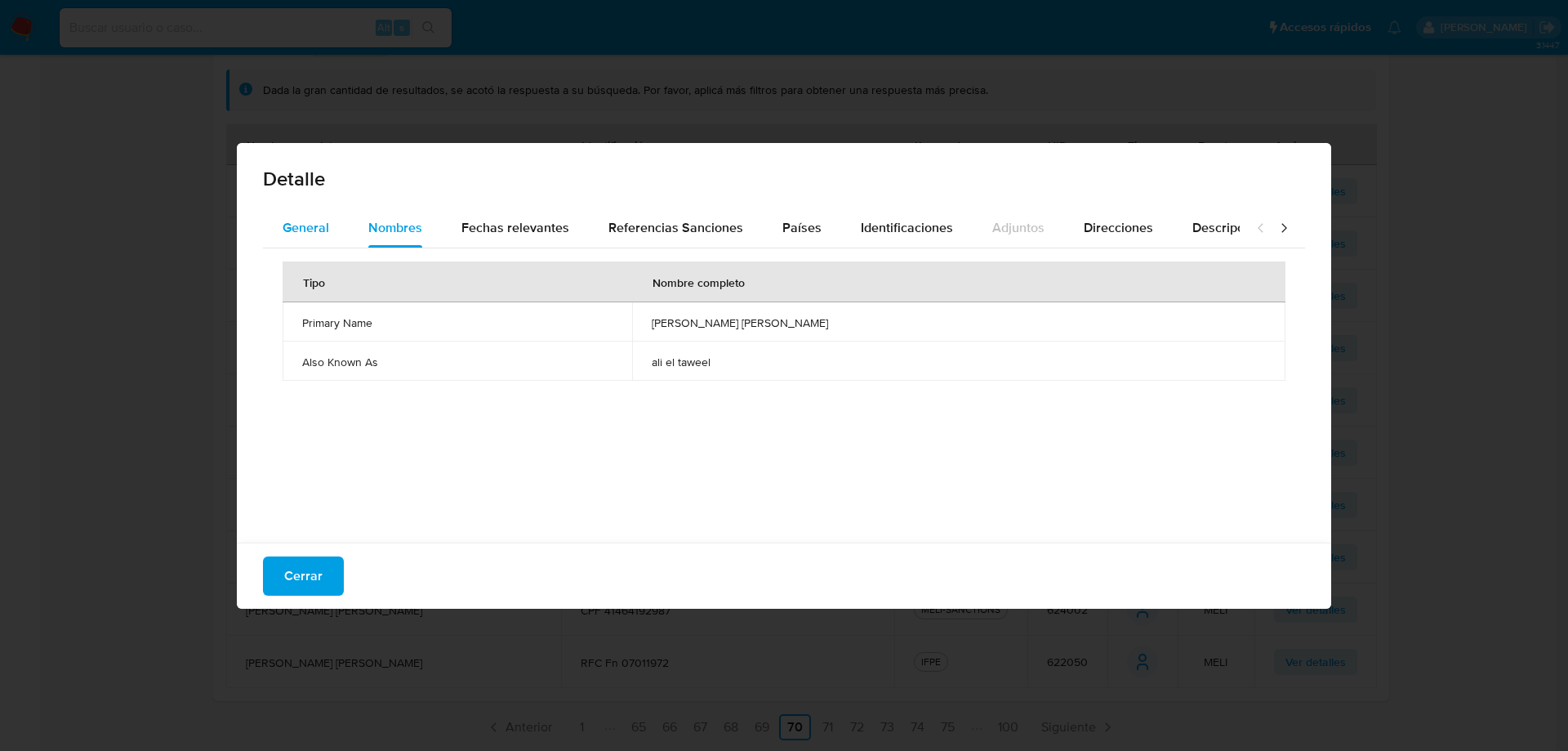 click on "General" at bounding box center [305, 227] 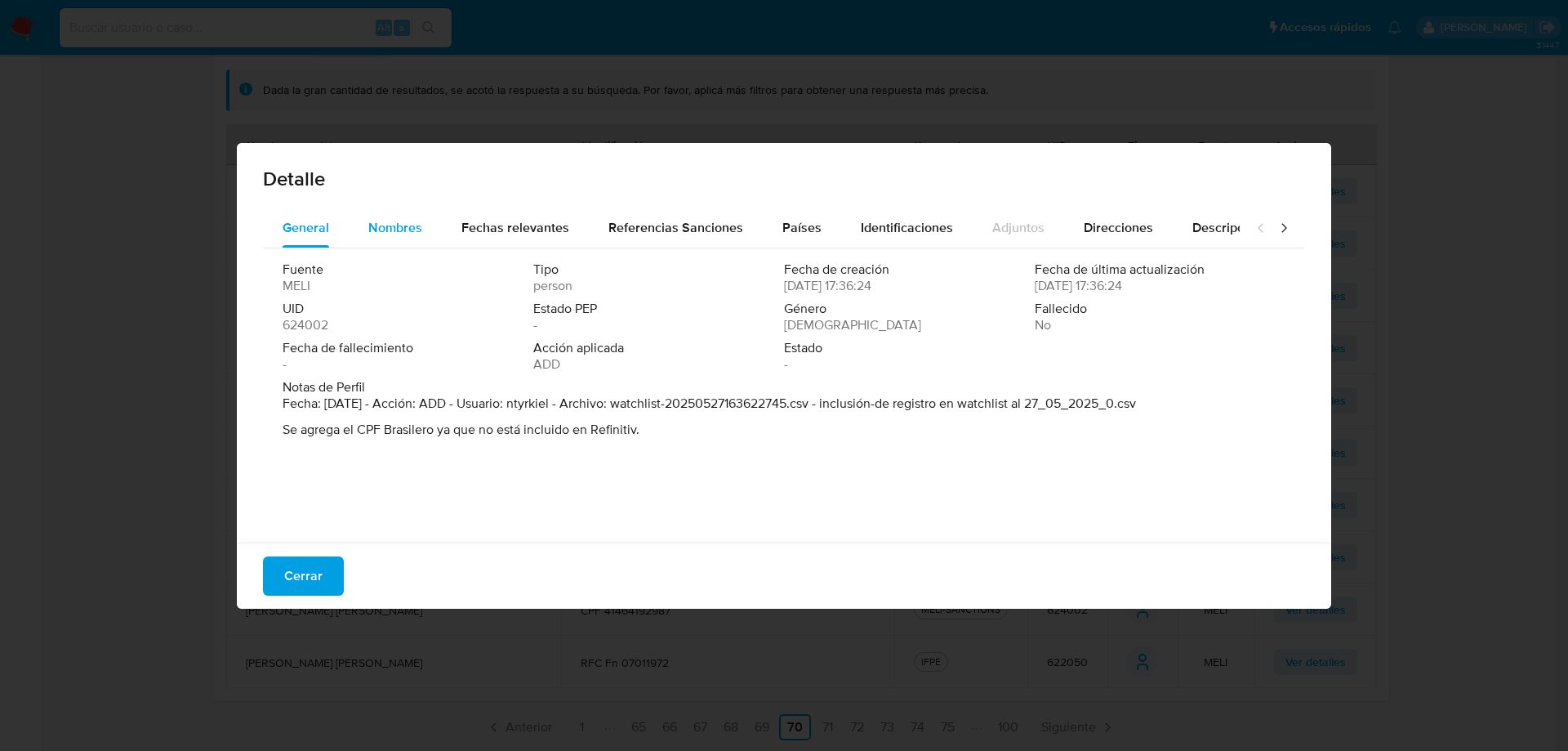 click on "Nombres" at bounding box center [395, 228] 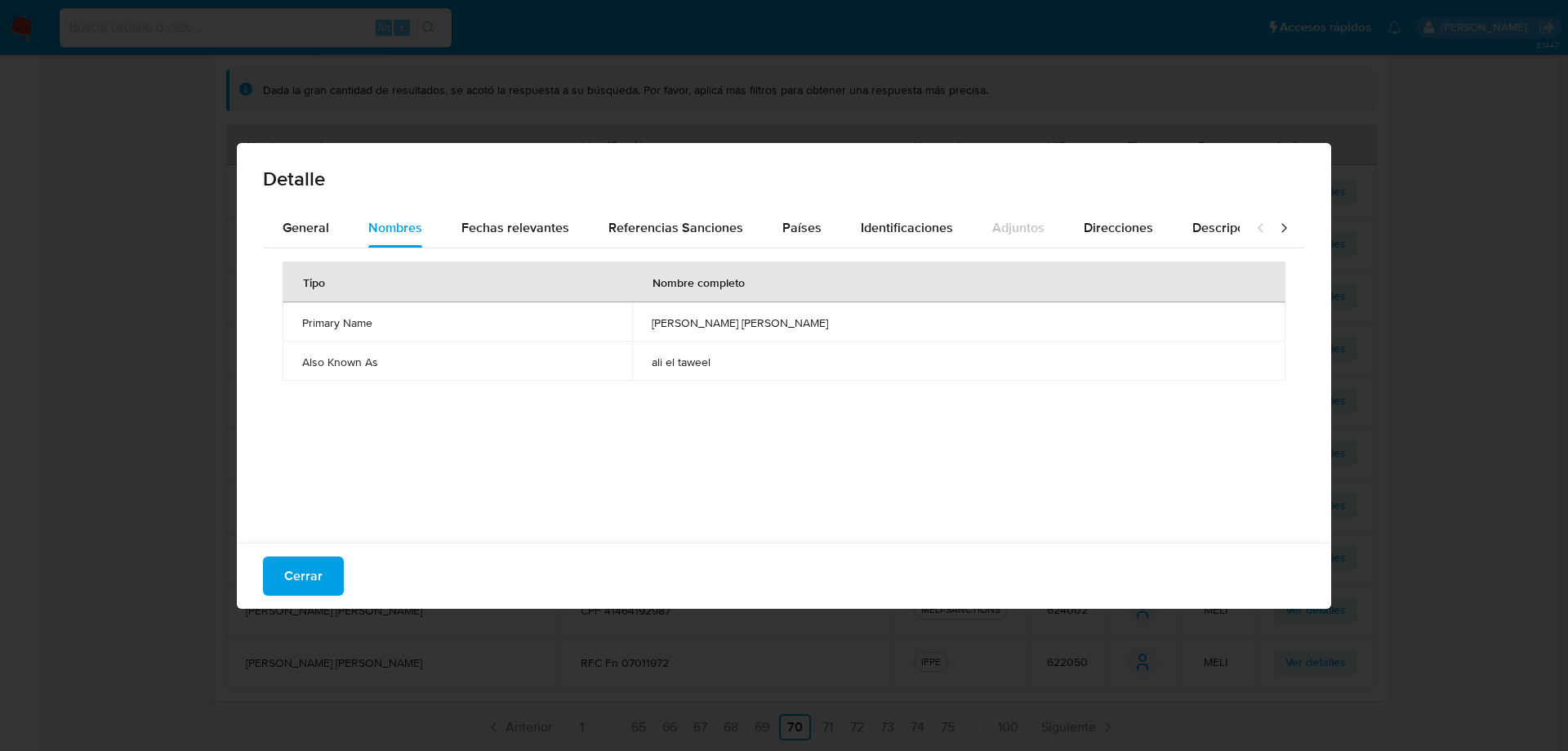 drag, startPoint x: 880, startPoint y: 318, endPoint x: 746, endPoint y: 326, distance: 134.2386 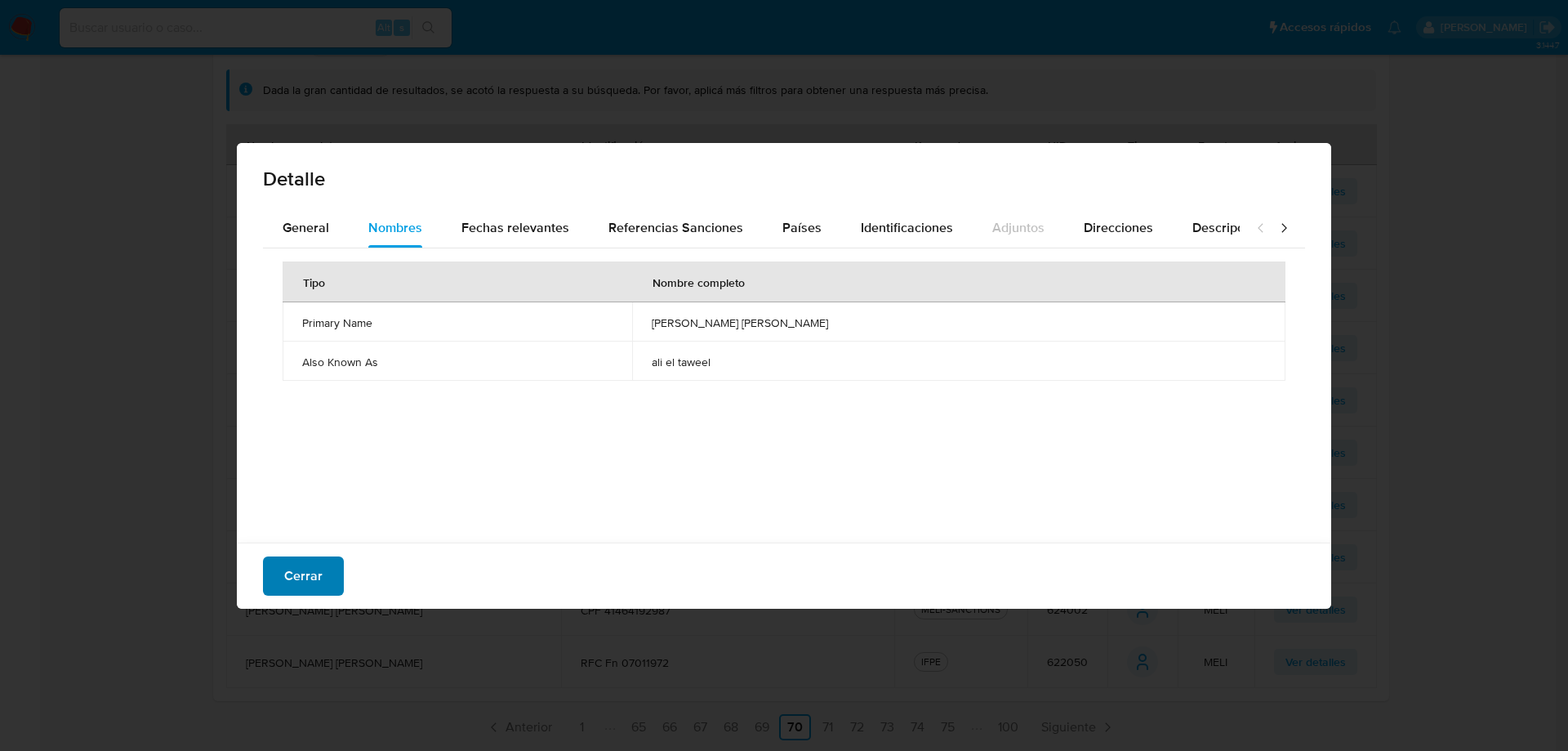 click on "Cerrar" at bounding box center [303, 576] 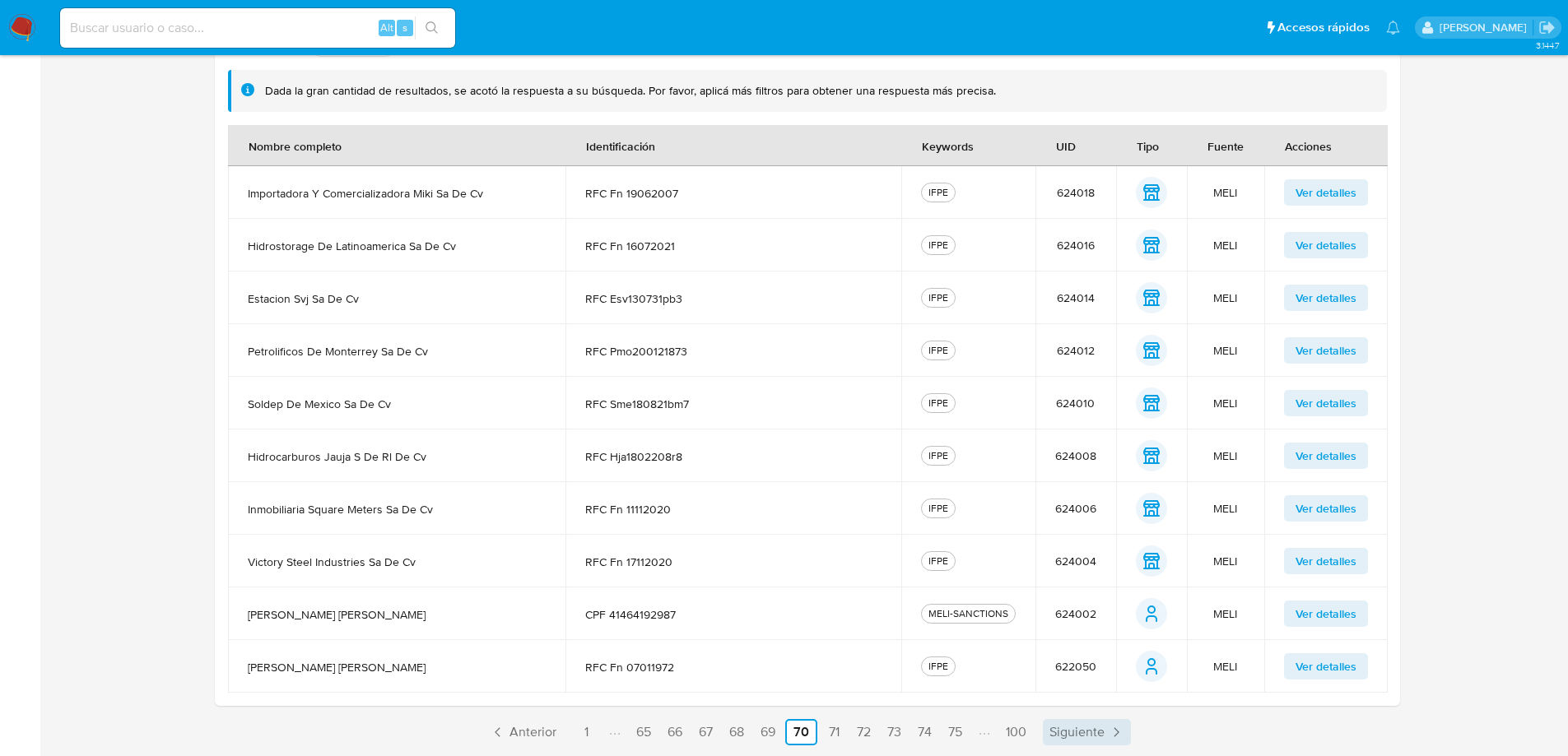 click on "Siguiente" at bounding box center [1077, 732] 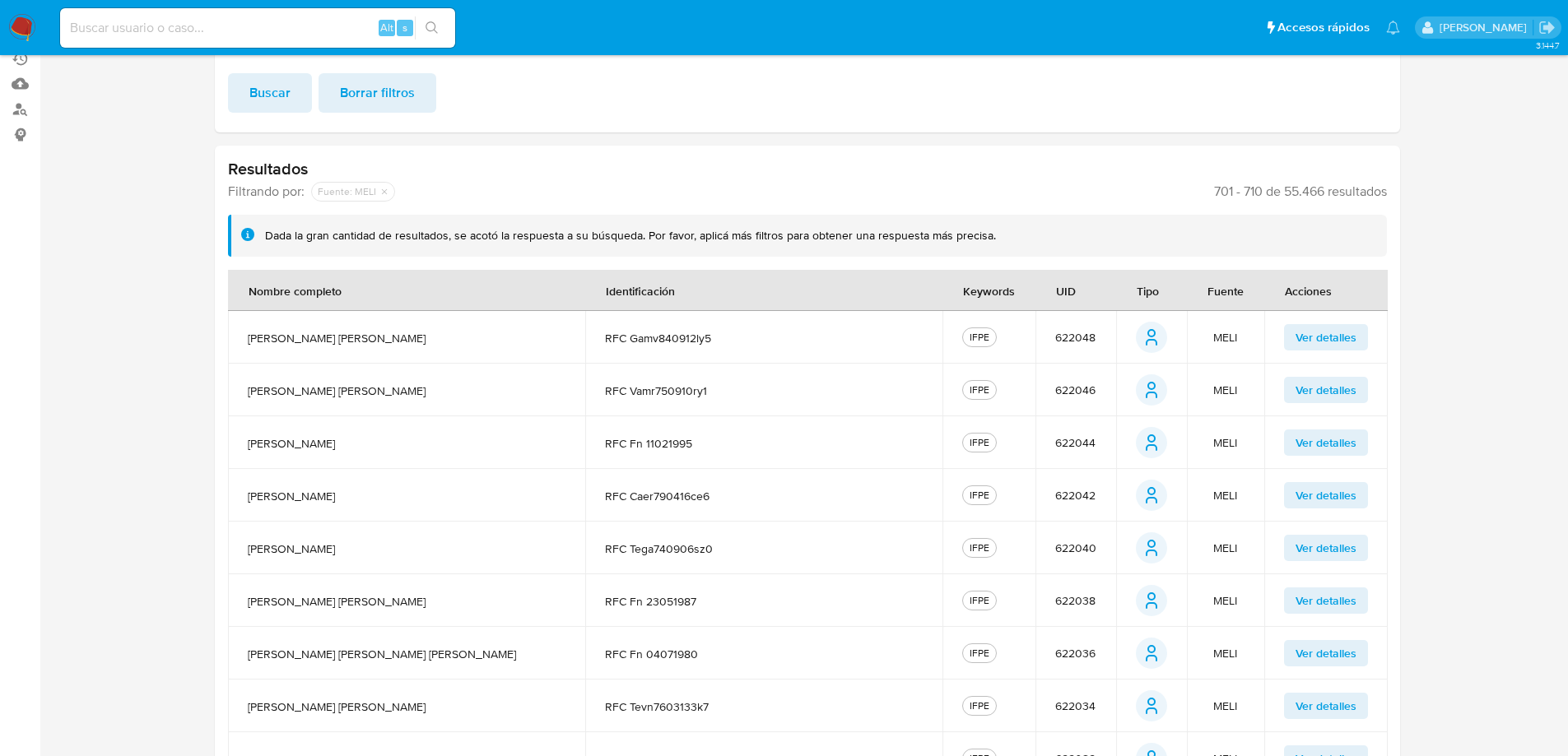 scroll, scrollTop: 349, scrollLeft: 0, axis: vertical 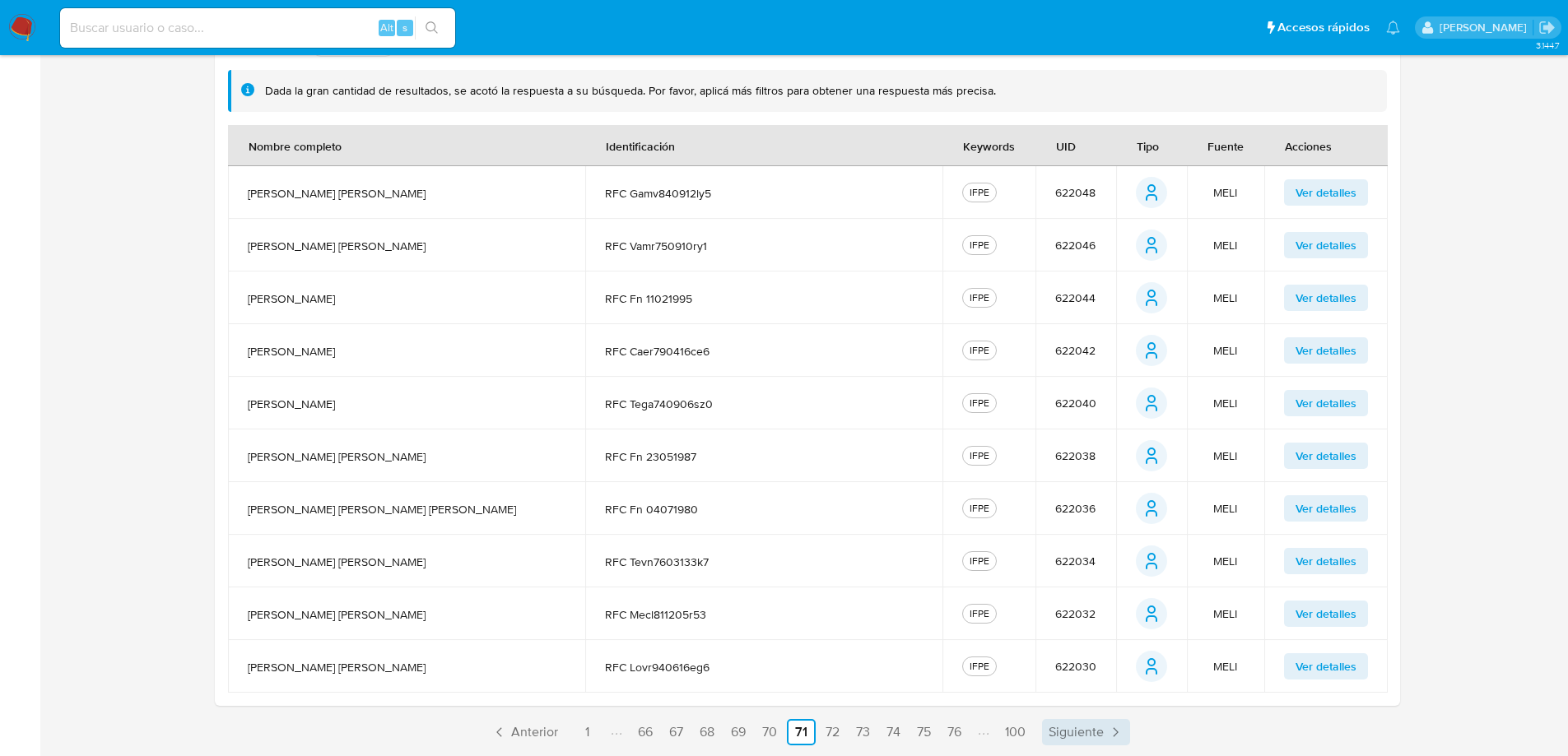 click on "Siguiente" at bounding box center (1076, 732) 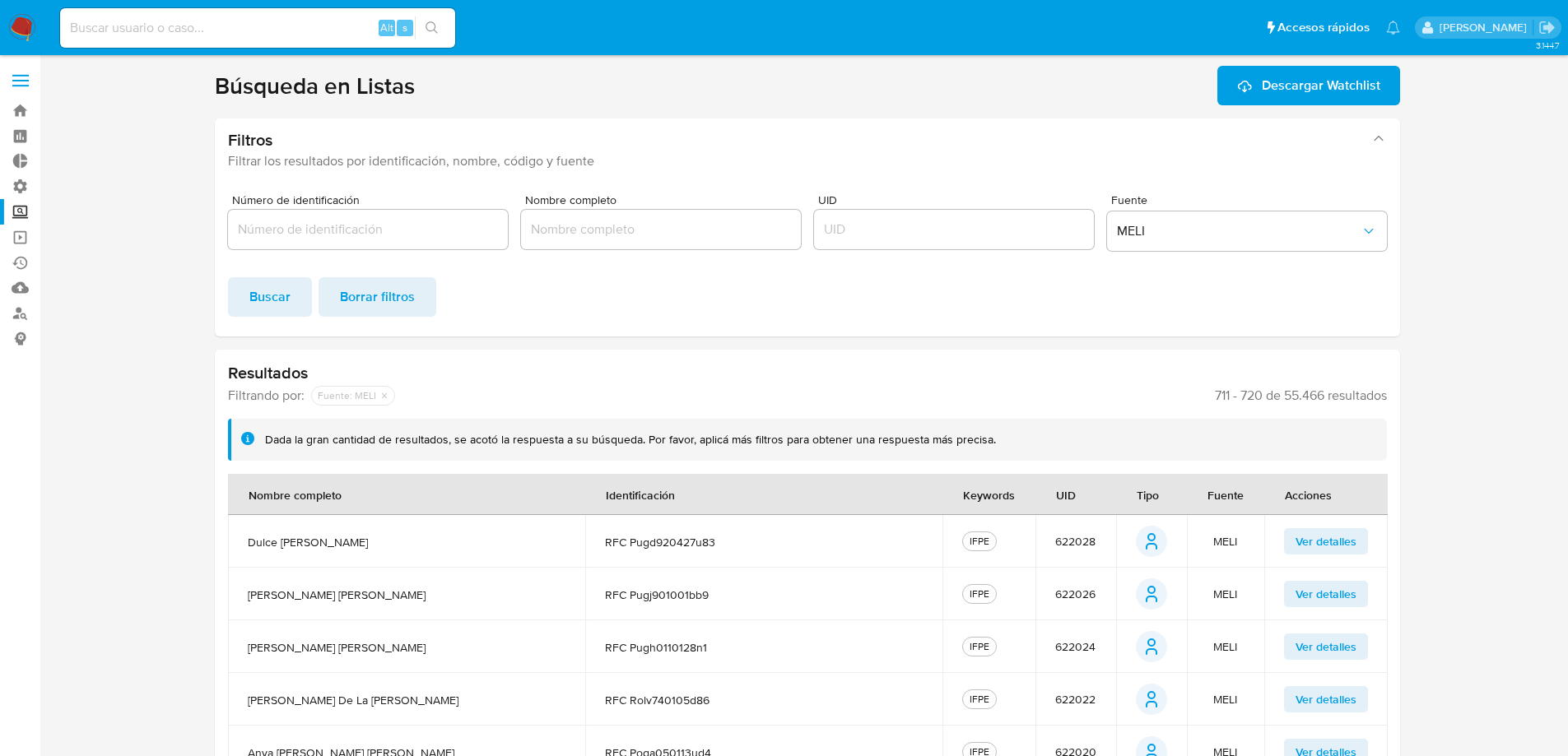 scroll, scrollTop: 349, scrollLeft: 0, axis: vertical 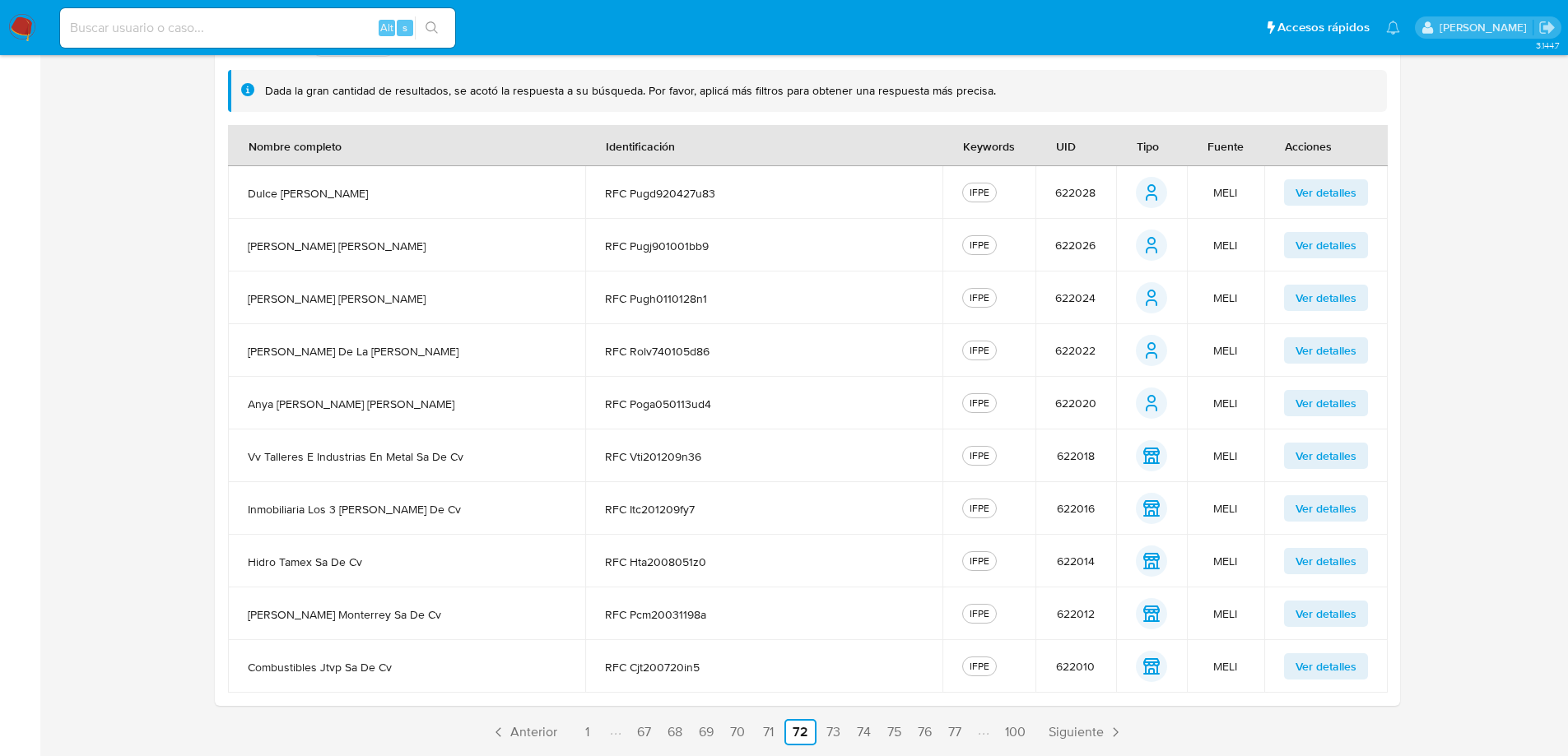 click on "Siguiente" at bounding box center [1076, 732] 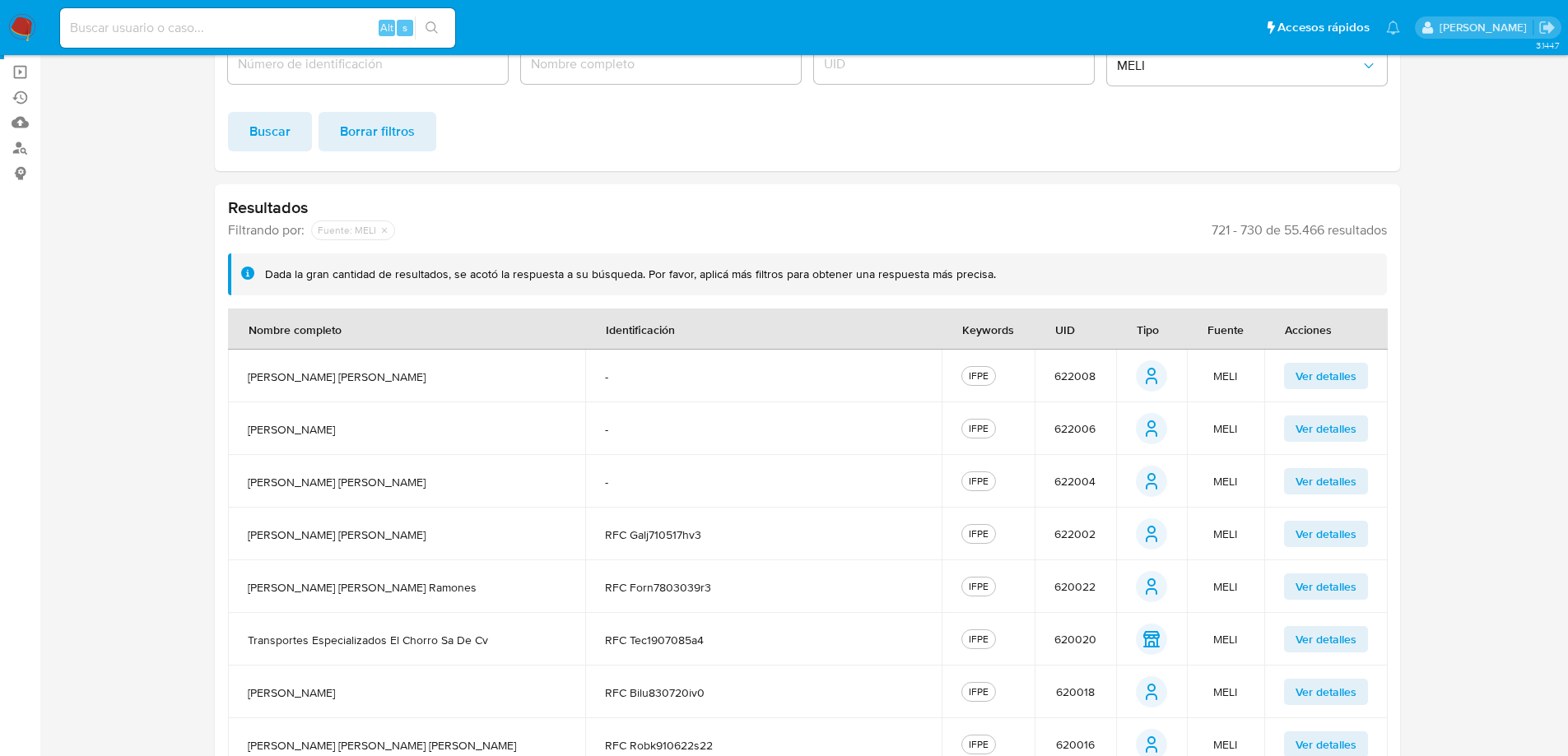 scroll, scrollTop: 349, scrollLeft: 0, axis: vertical 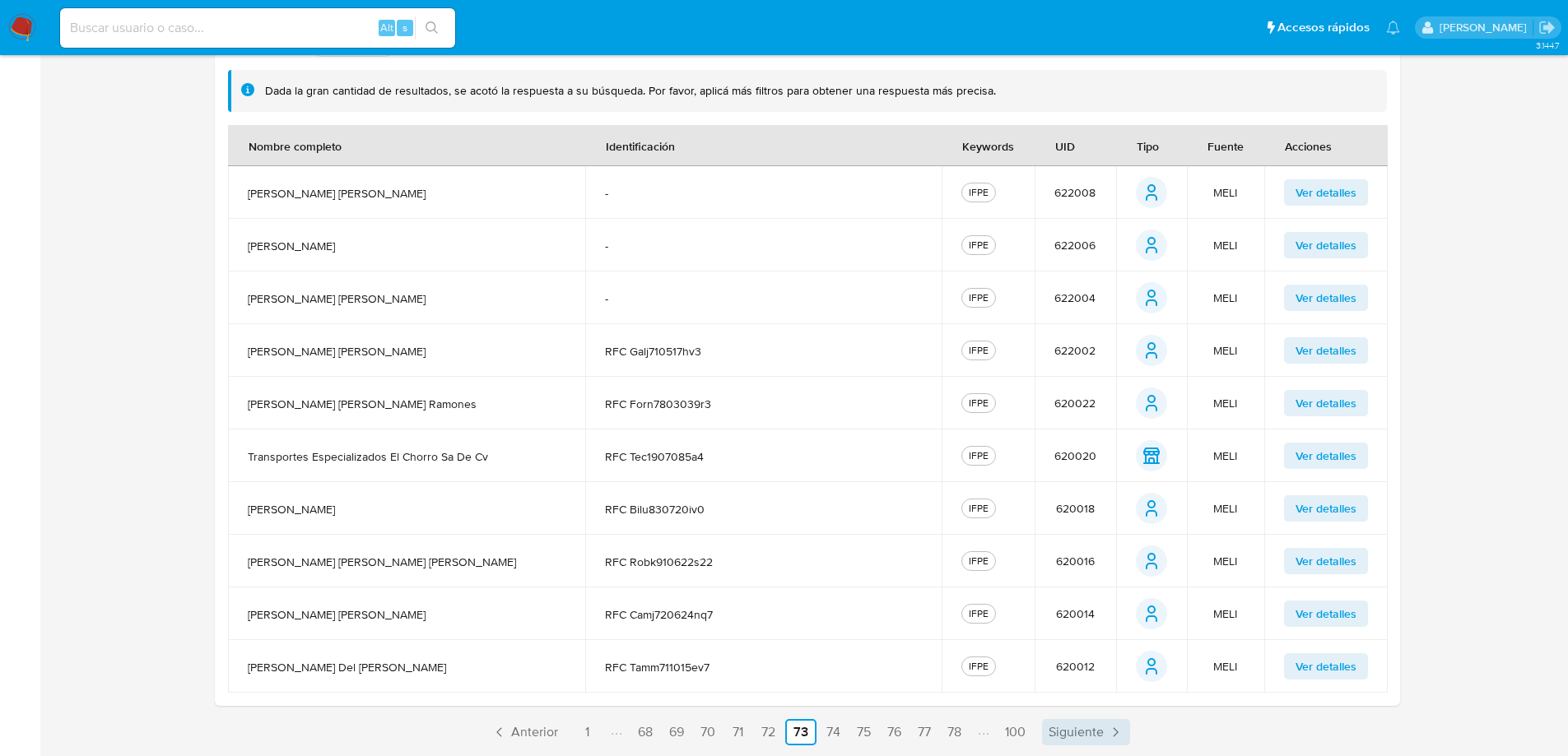 click on "Siguiente" at bounding box center [1076, 732] 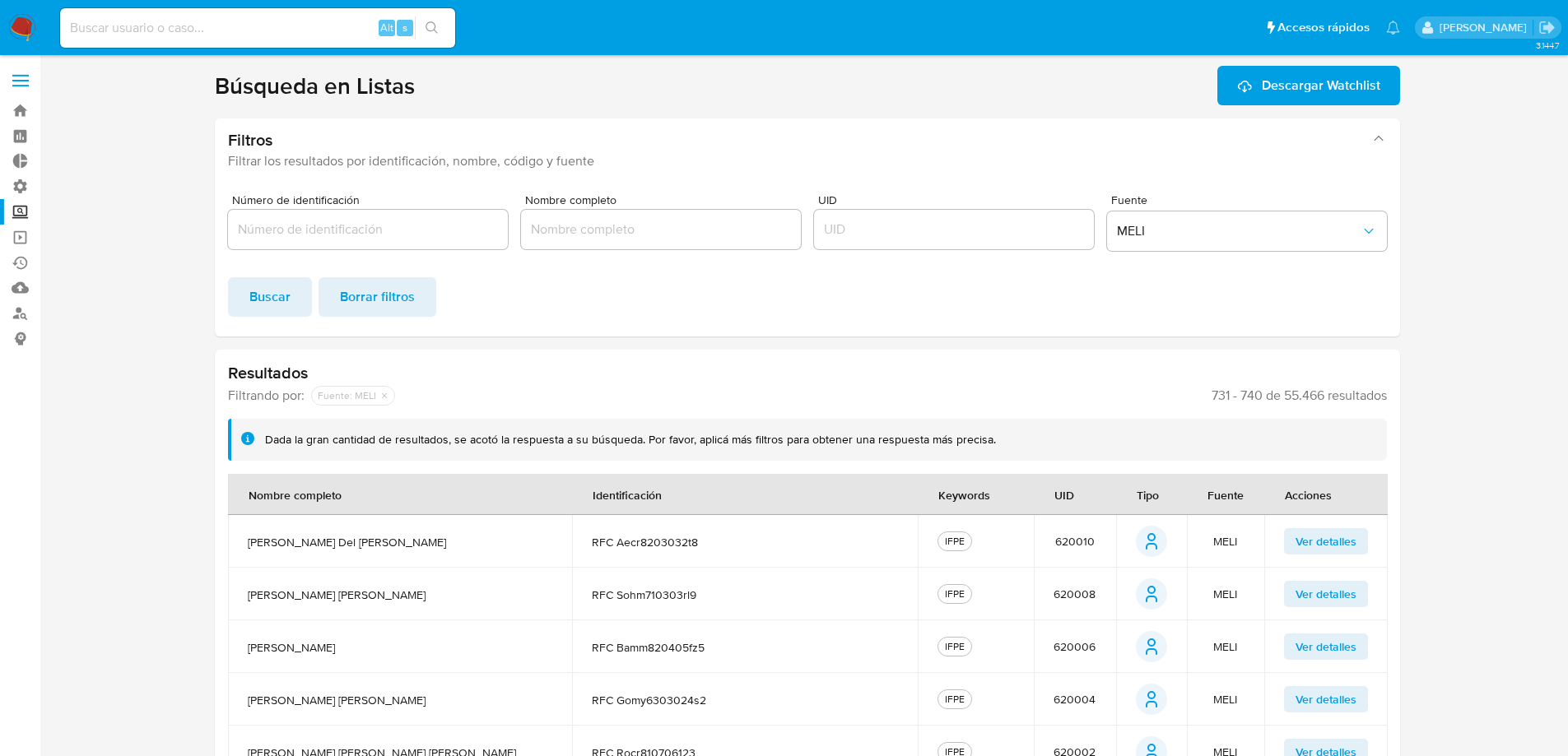 scroll, scrollTop: 349, scrollLeft: 0, axis: vertical 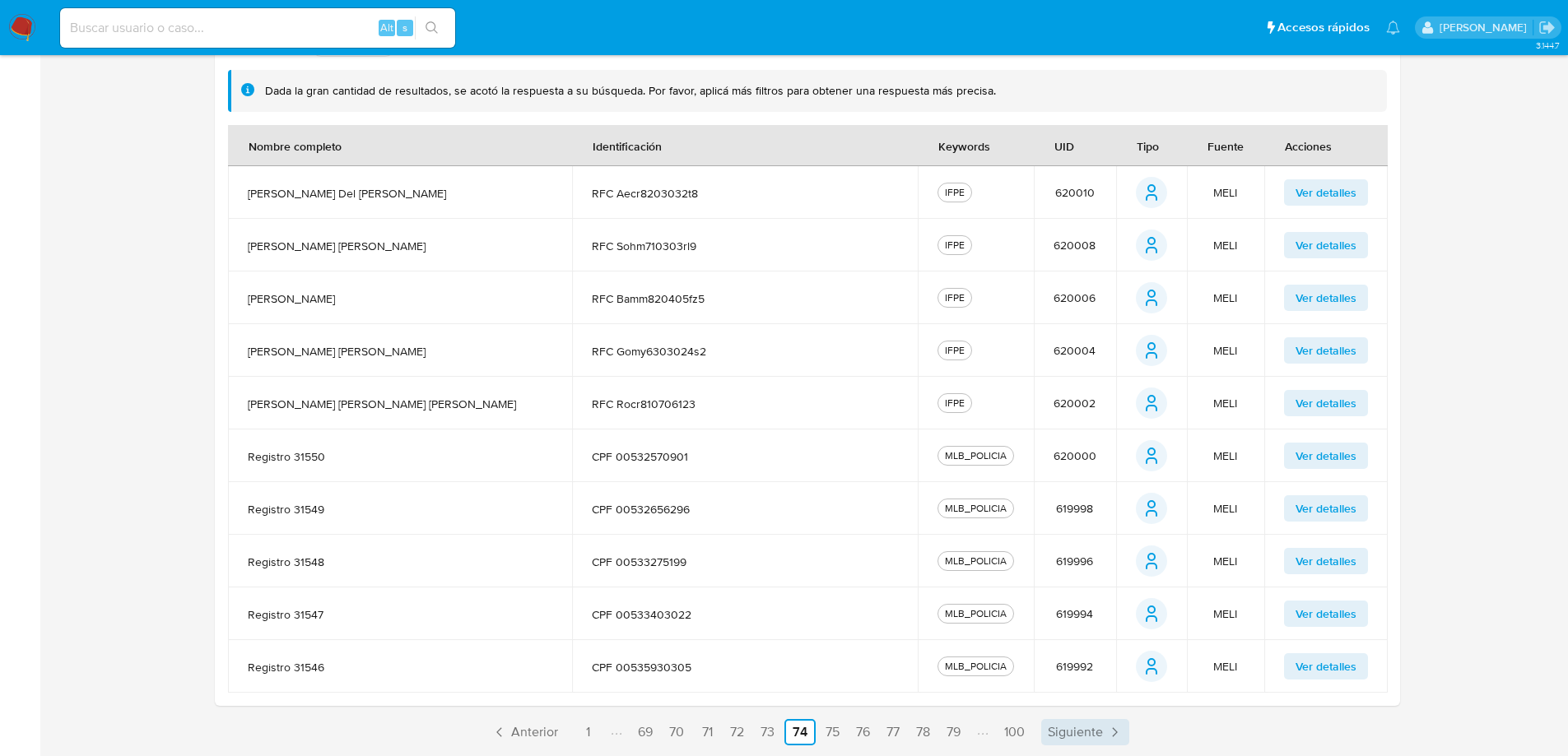click on "Siguiente" at bounding box center (1075, 732) 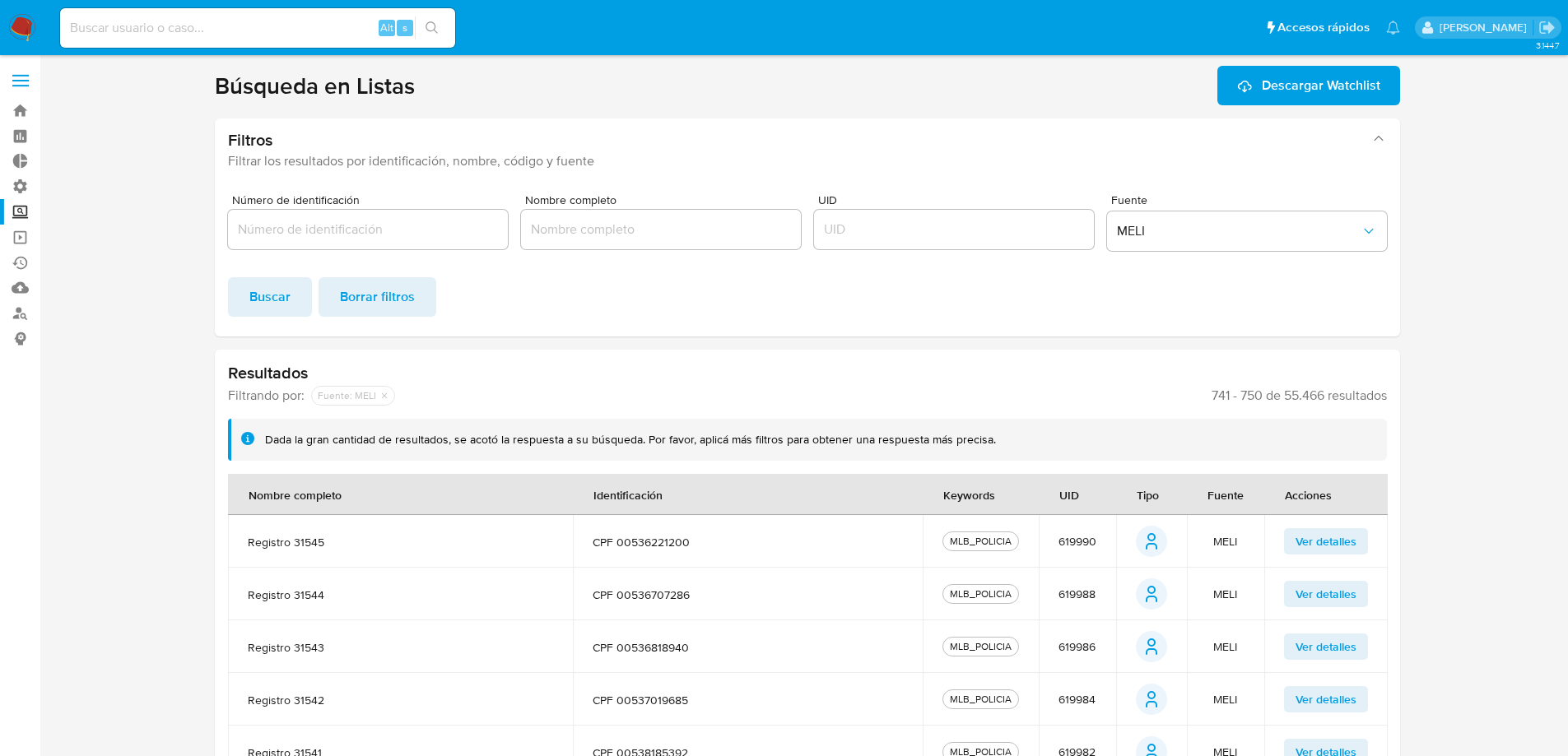 scroll, scrollTop: 349, scrollLeft: 0, axis: vertical 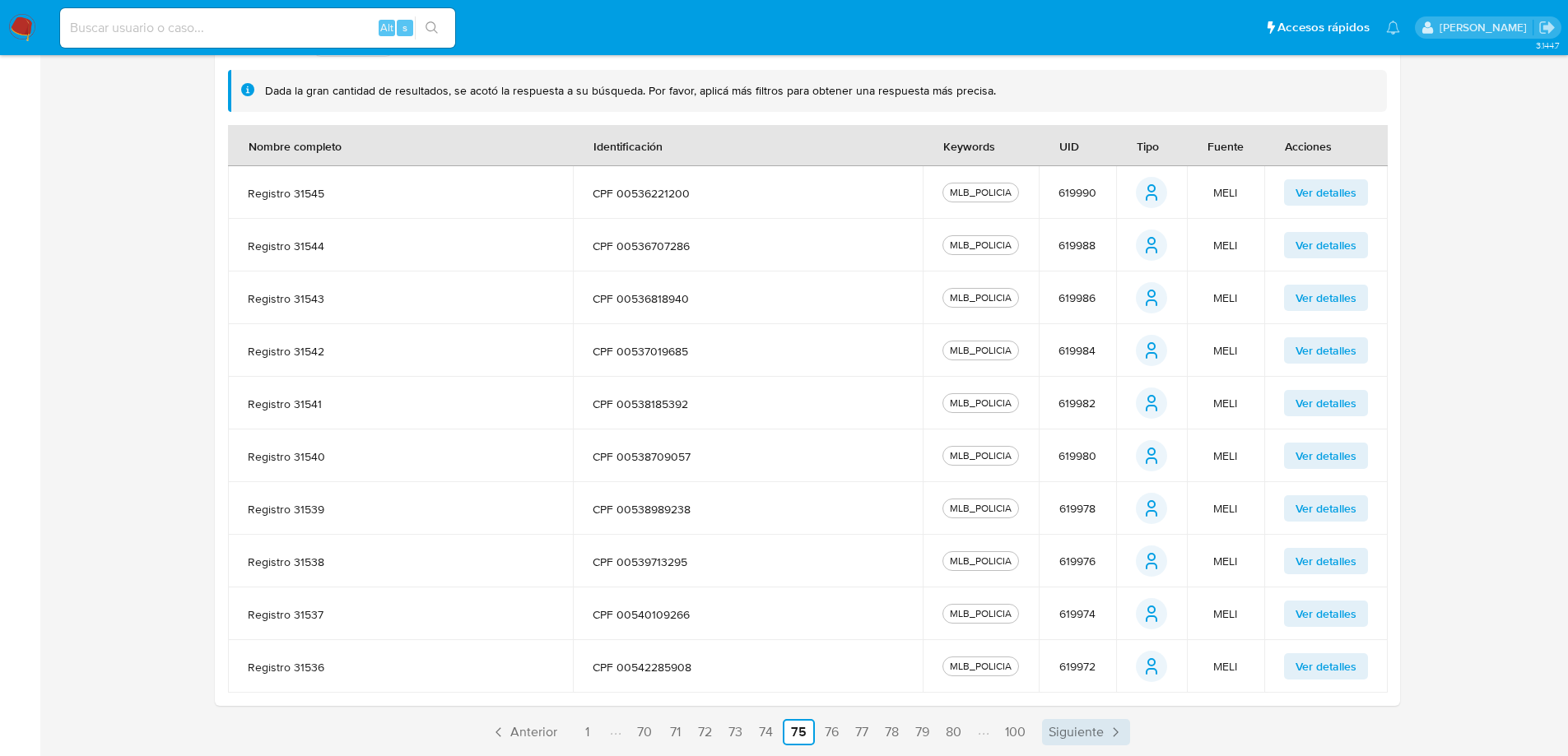 click on "Siguiente" at bounding box center [1076, 732] 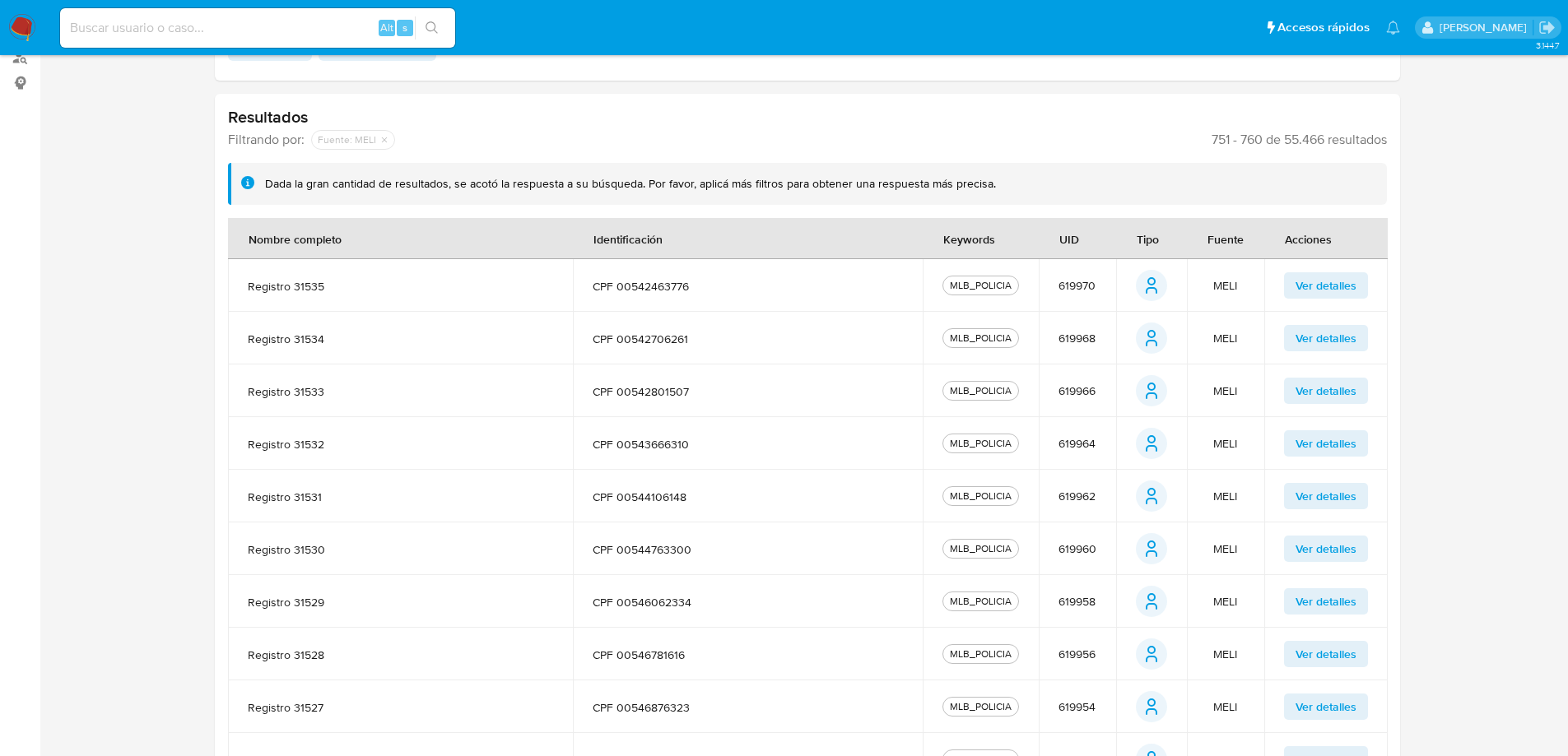 scroll, scrollTop: 349, scrollLeft: 0, axis: vertical 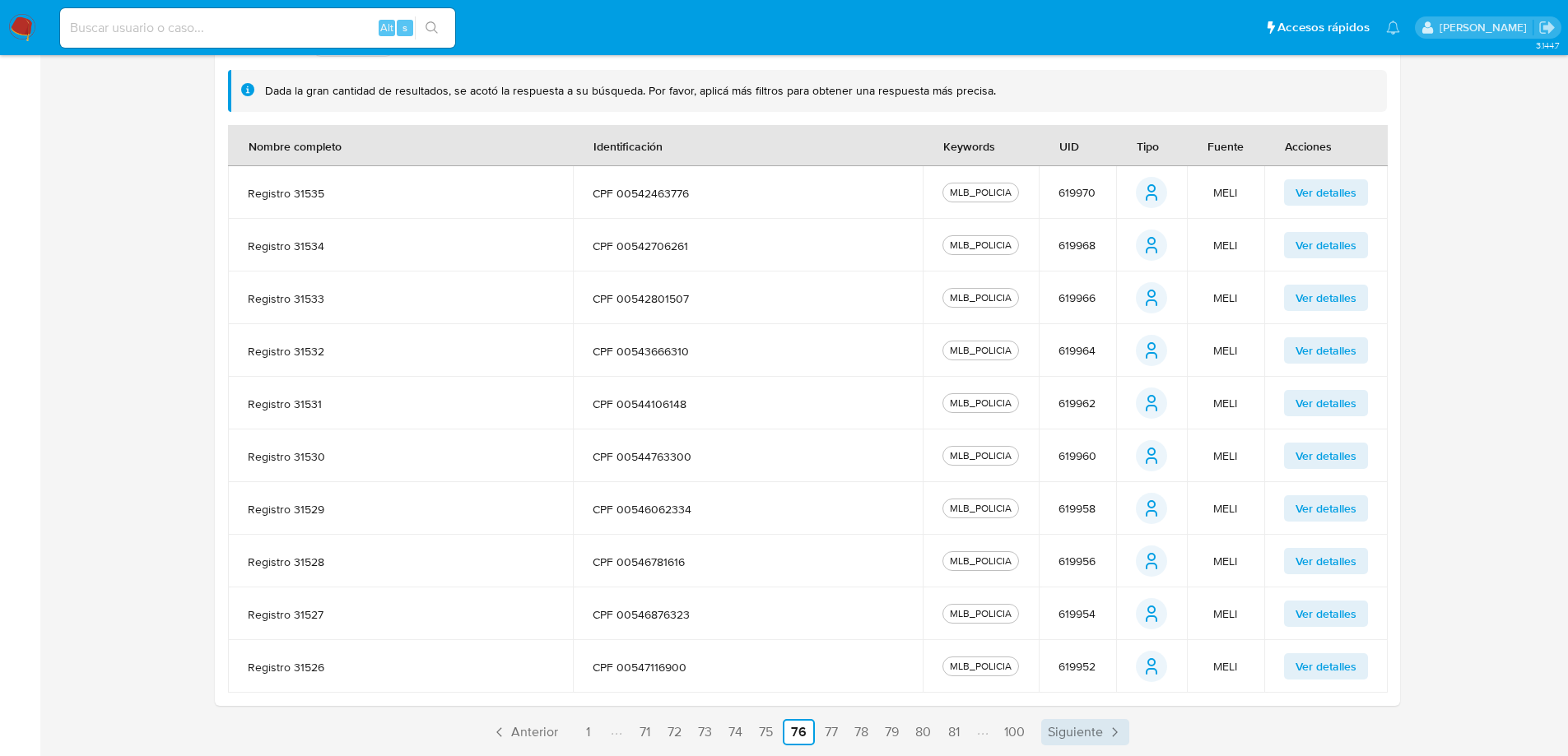 click on "Siguiente" at bounding box center (1085, 732) 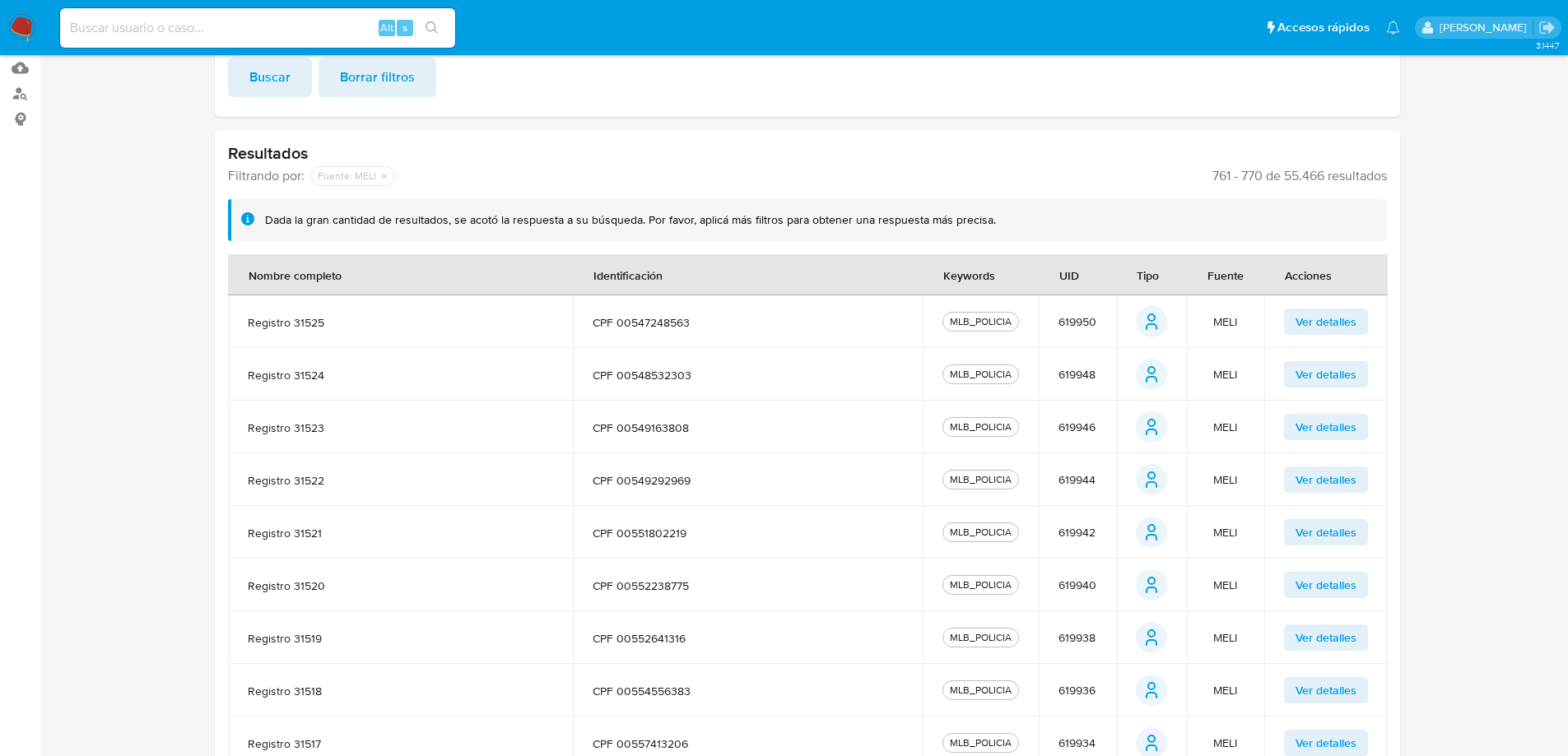 scroll, scrollTop: 349, scrollLeft: 0, axis: vertical 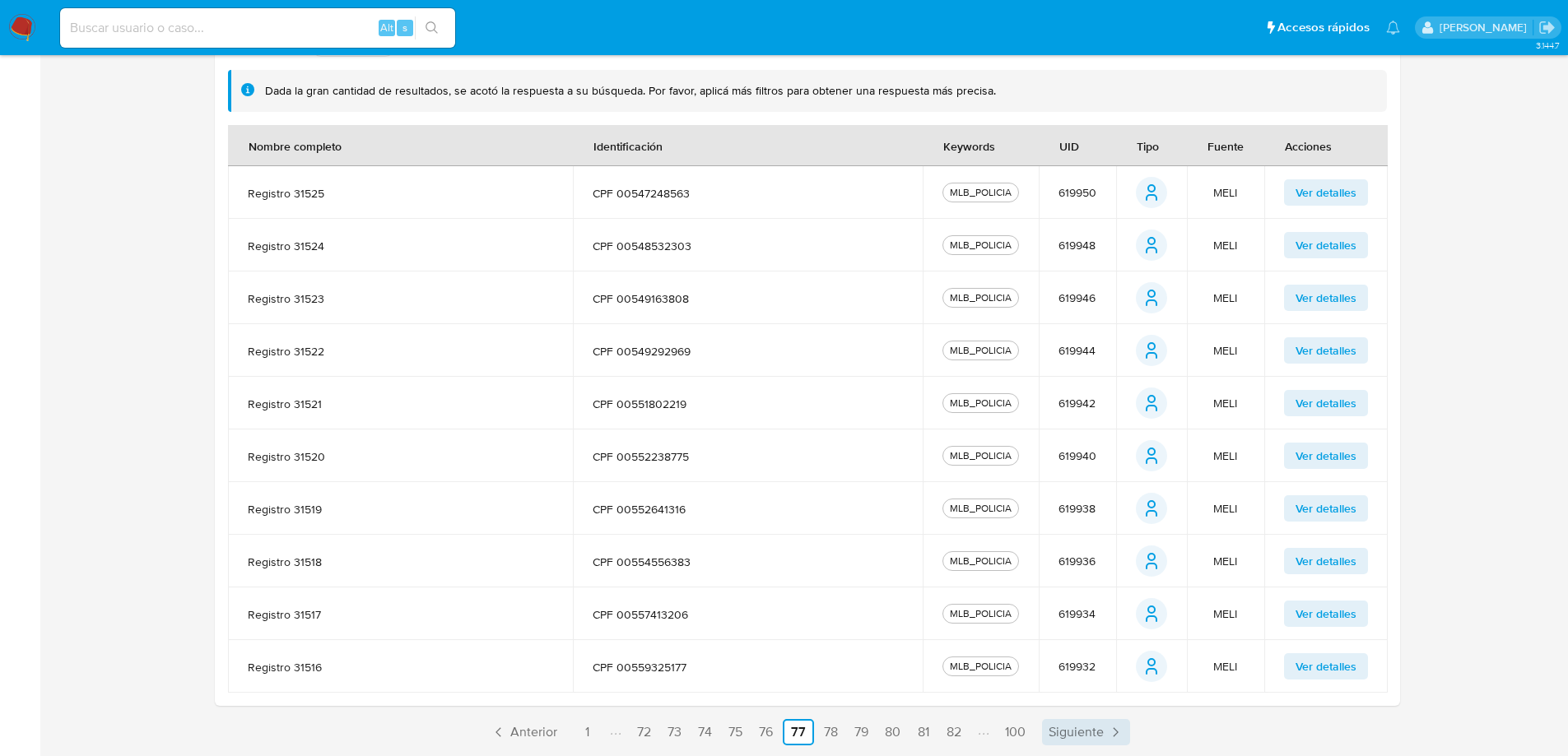click on "Siguiente" at bounding box center (1076, 732) 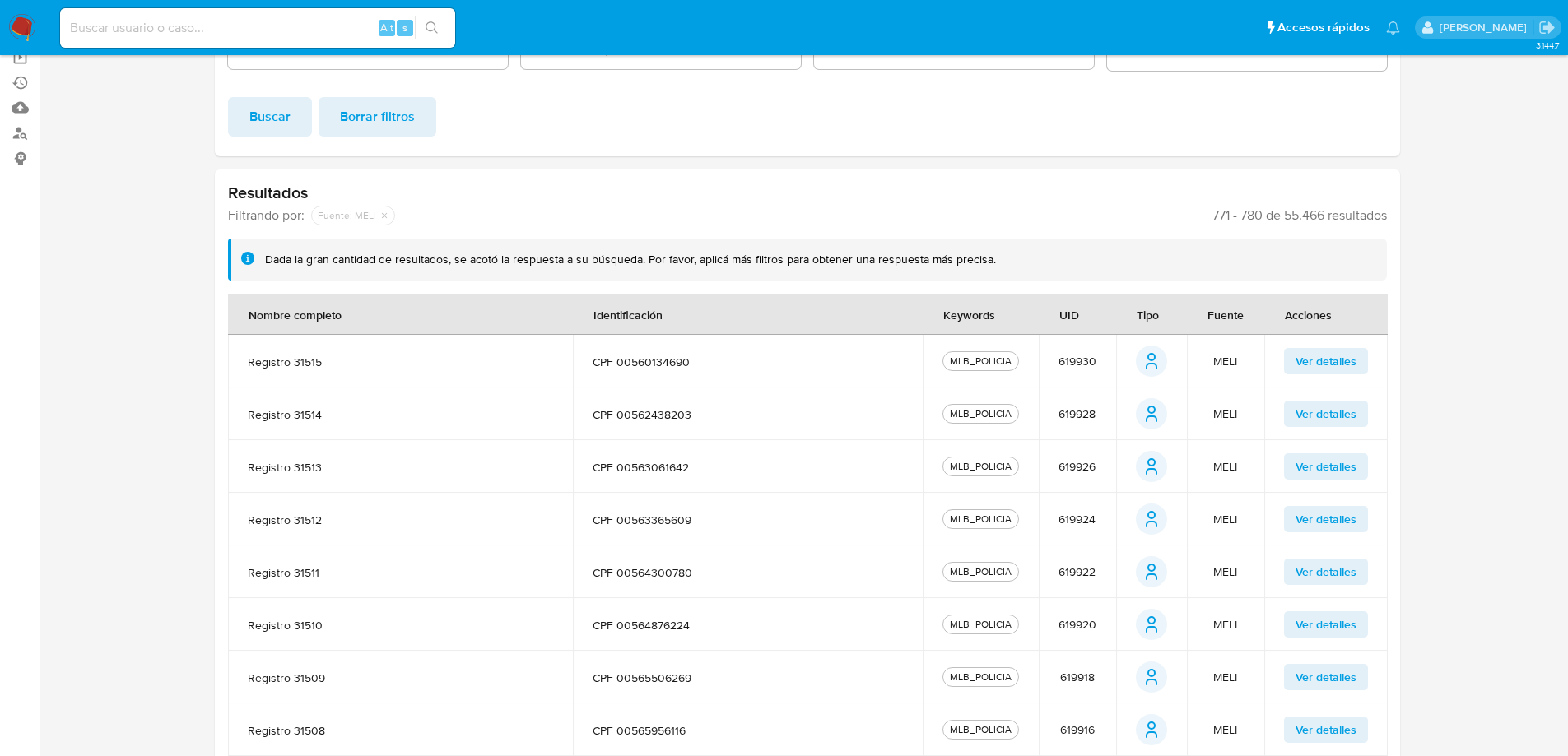 scroll, scrollTop: 349, scrollLeft: 0, axis: vertical 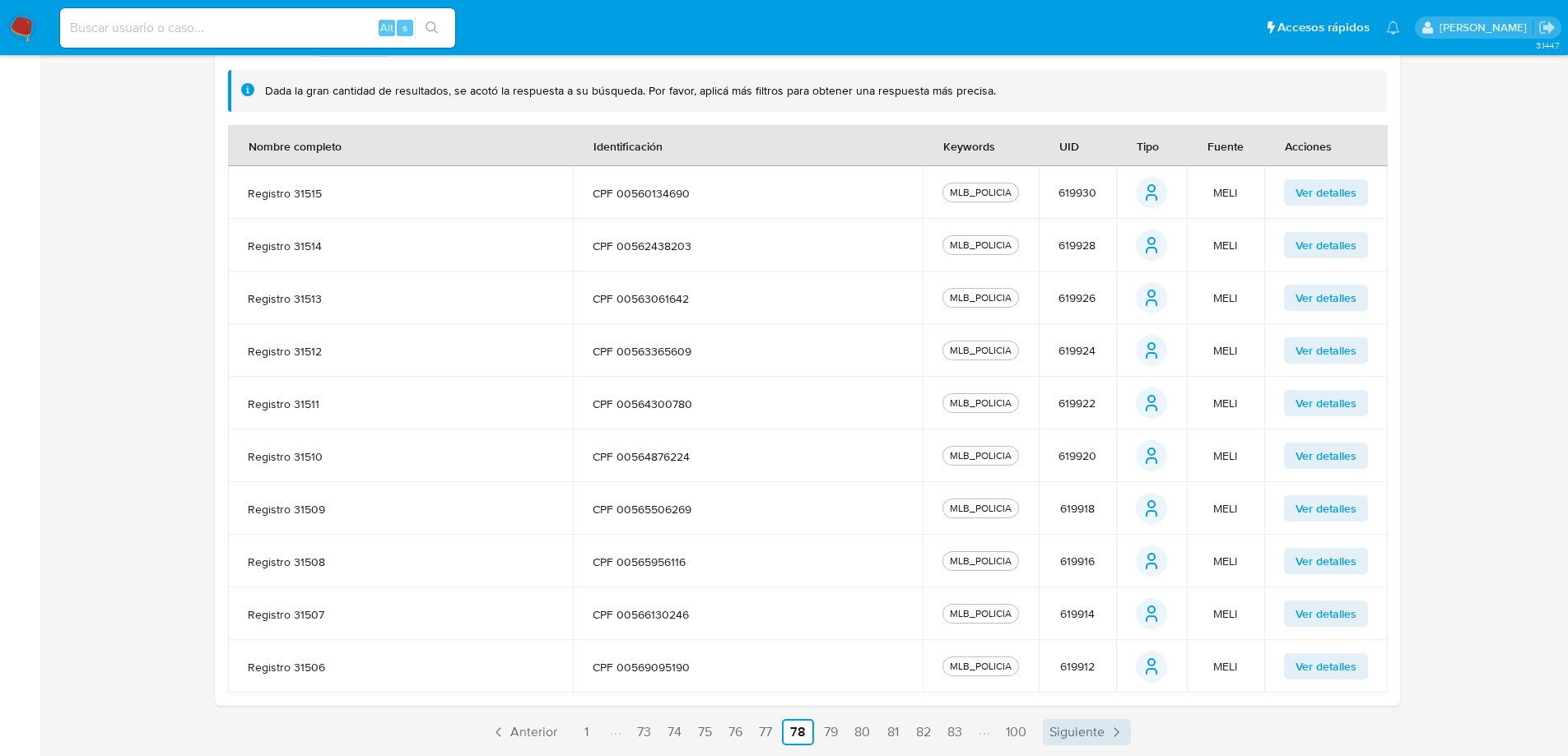 click on "Siguiente" at bounding box center [1077, 732] 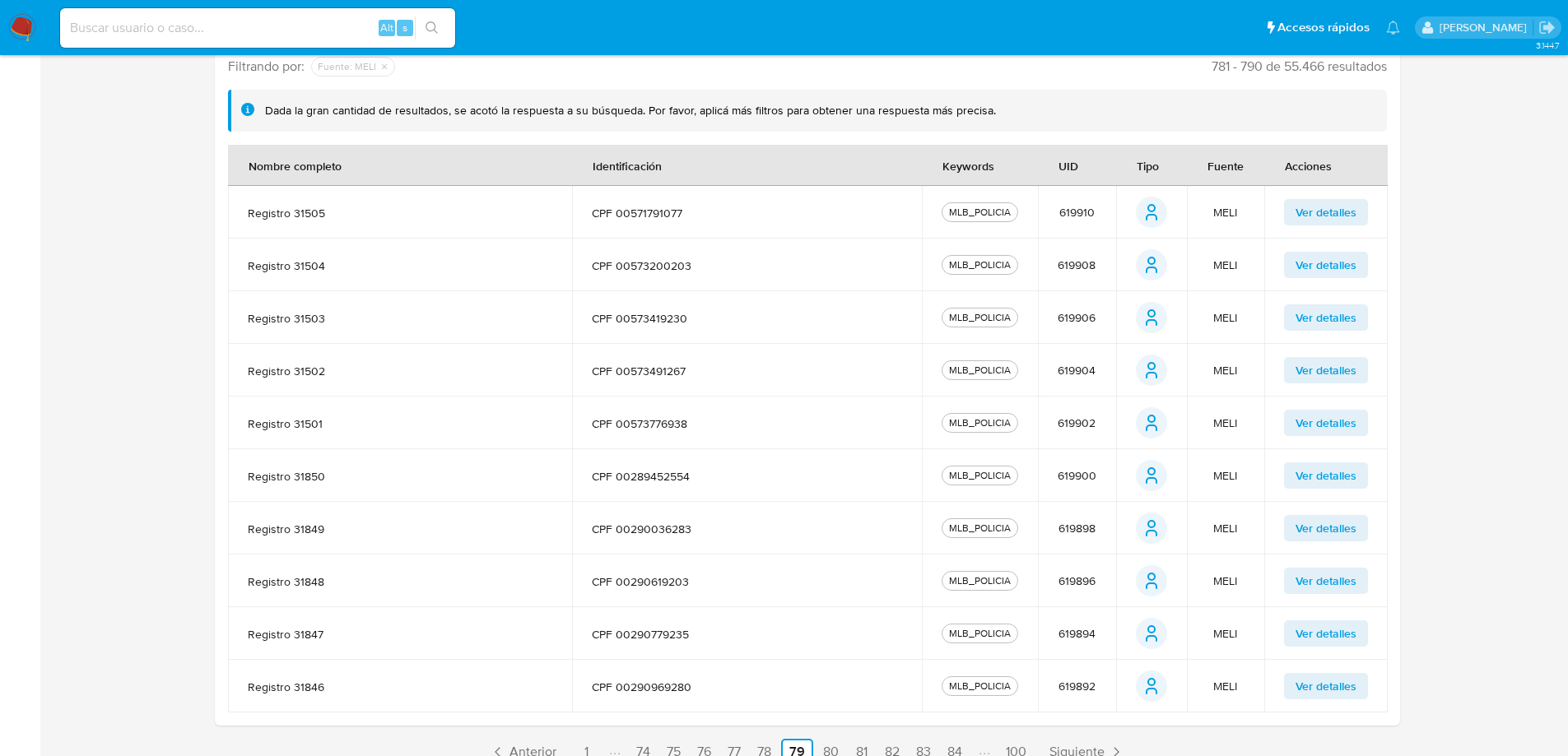 scroll, scrollTop: 349, scrollLeft: 0, axis: vertical 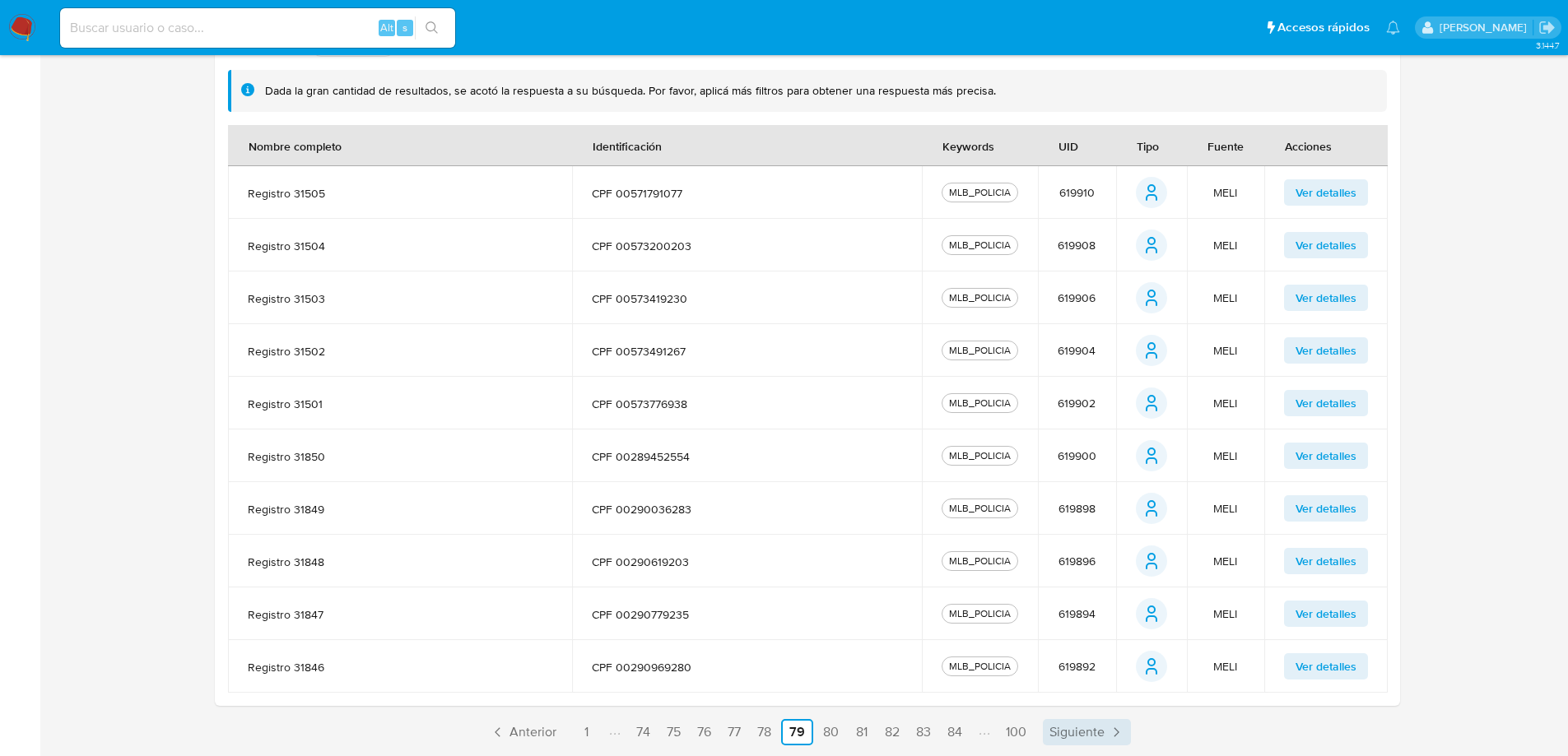 click on "Siguiente" at bounding box center (1086, 732) 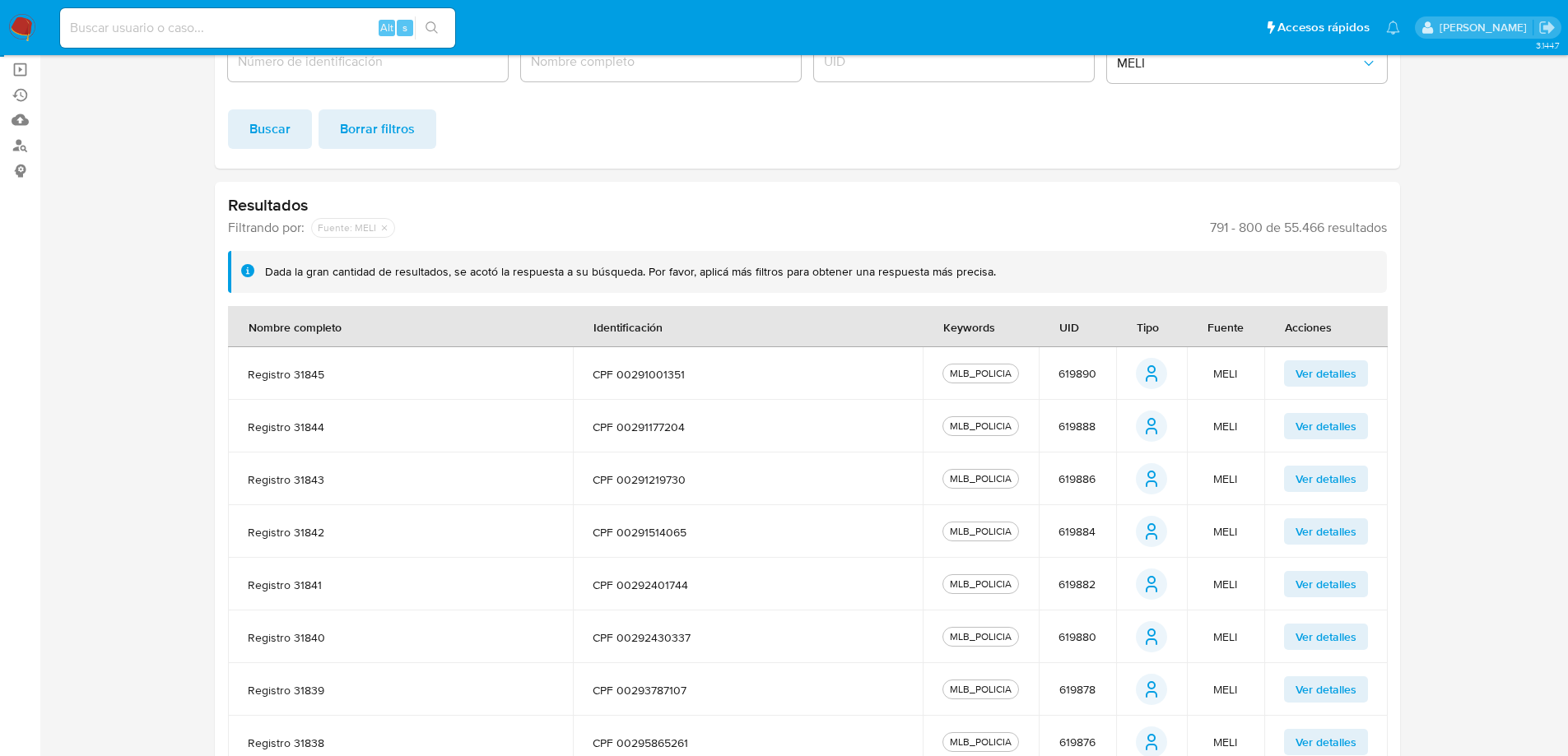 scroll, scrollTop: 349, scrollLeft: 0, axis: vertical 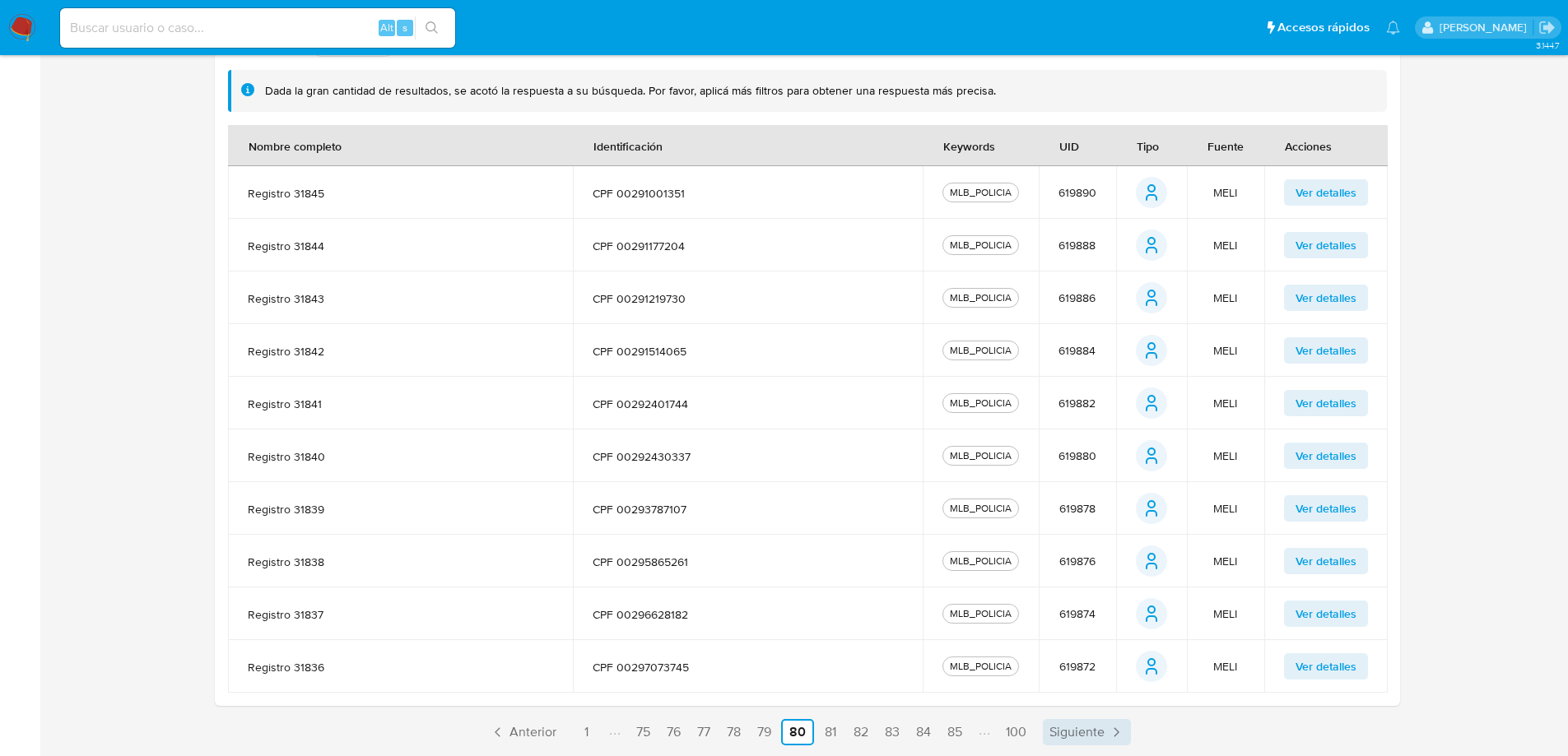 click on "3.144.7" at bounding box center [784, 203] 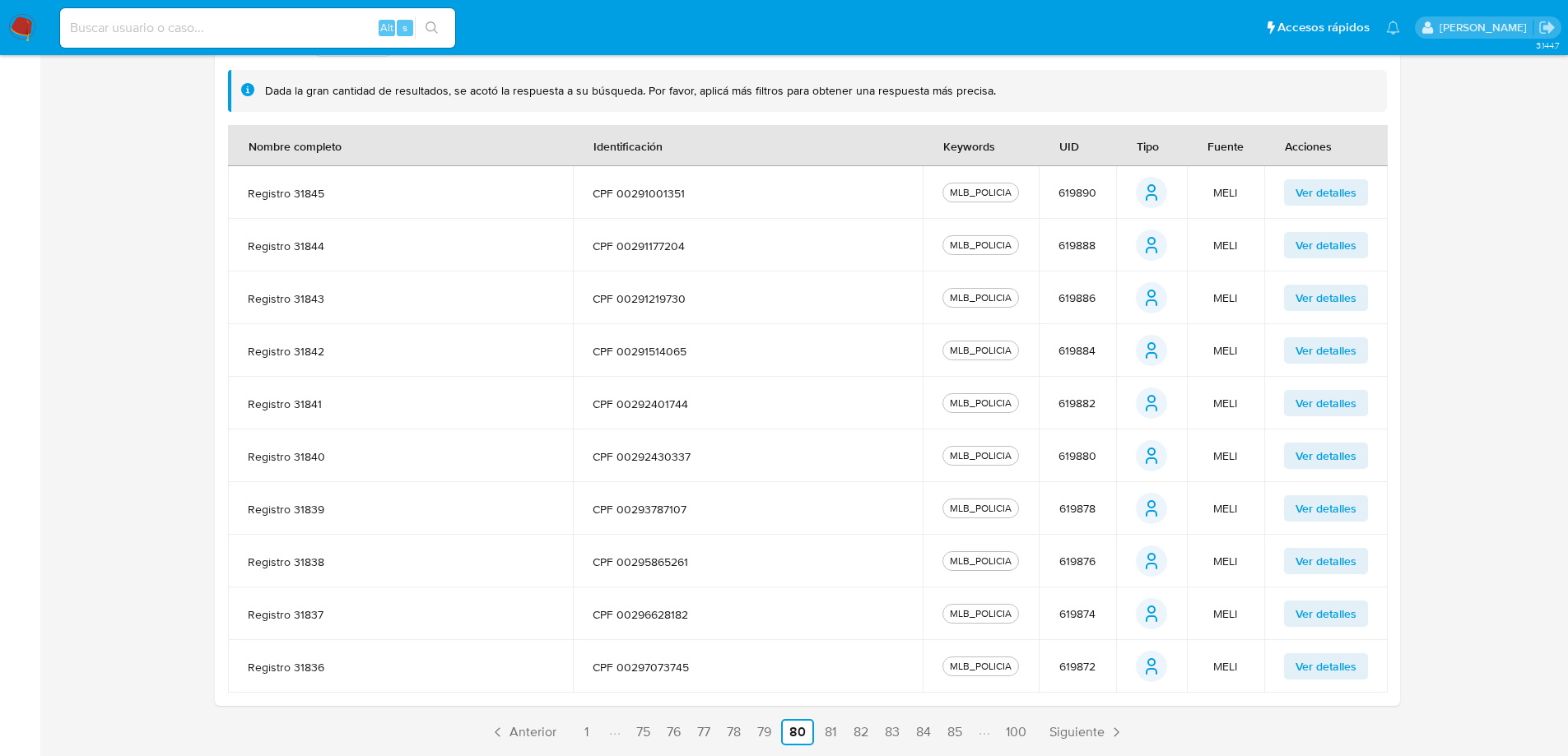 click on "Siguiente" at bounding box center (1077, 732) 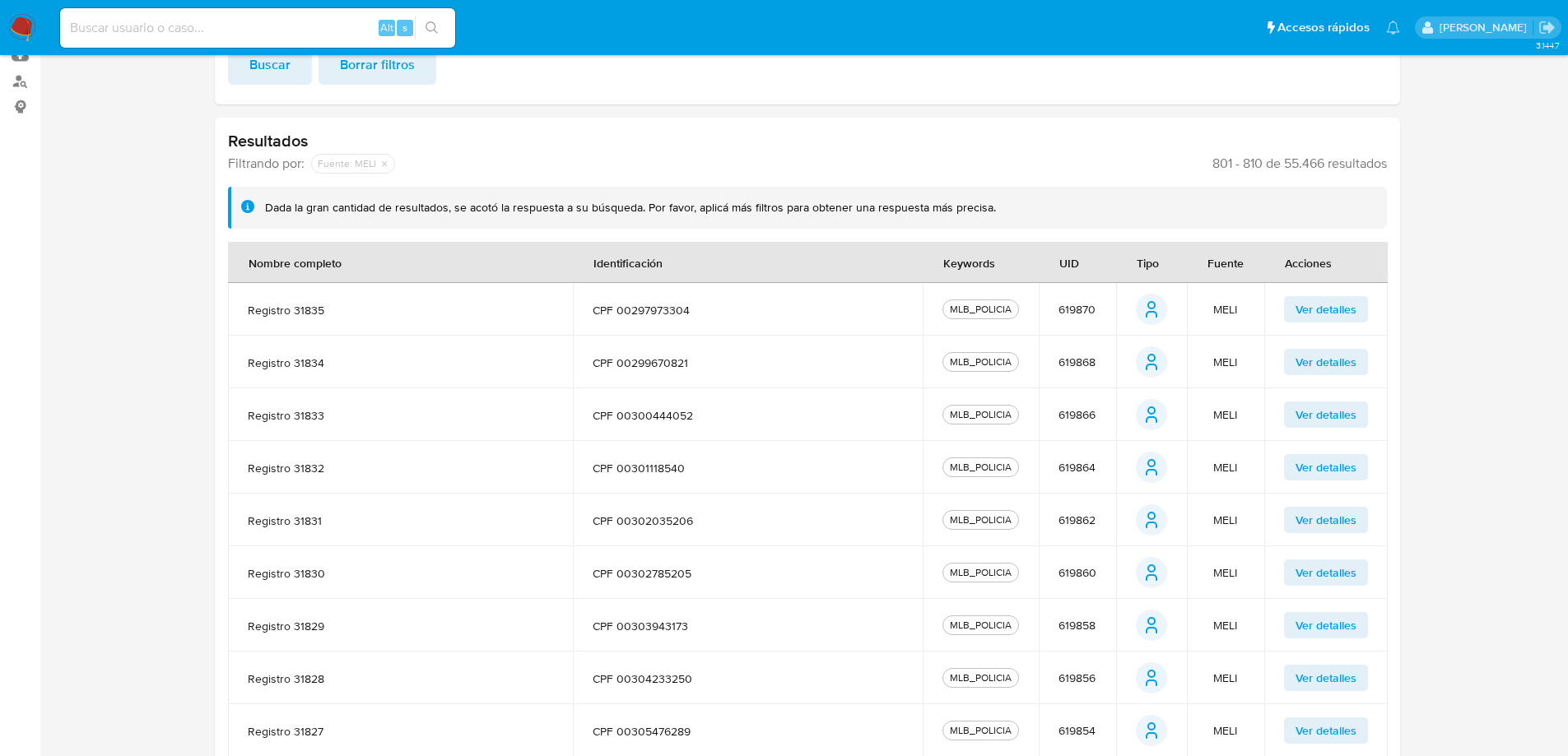 scroll, scrollTop: 349, scrollLeft: 0, axis: vertical 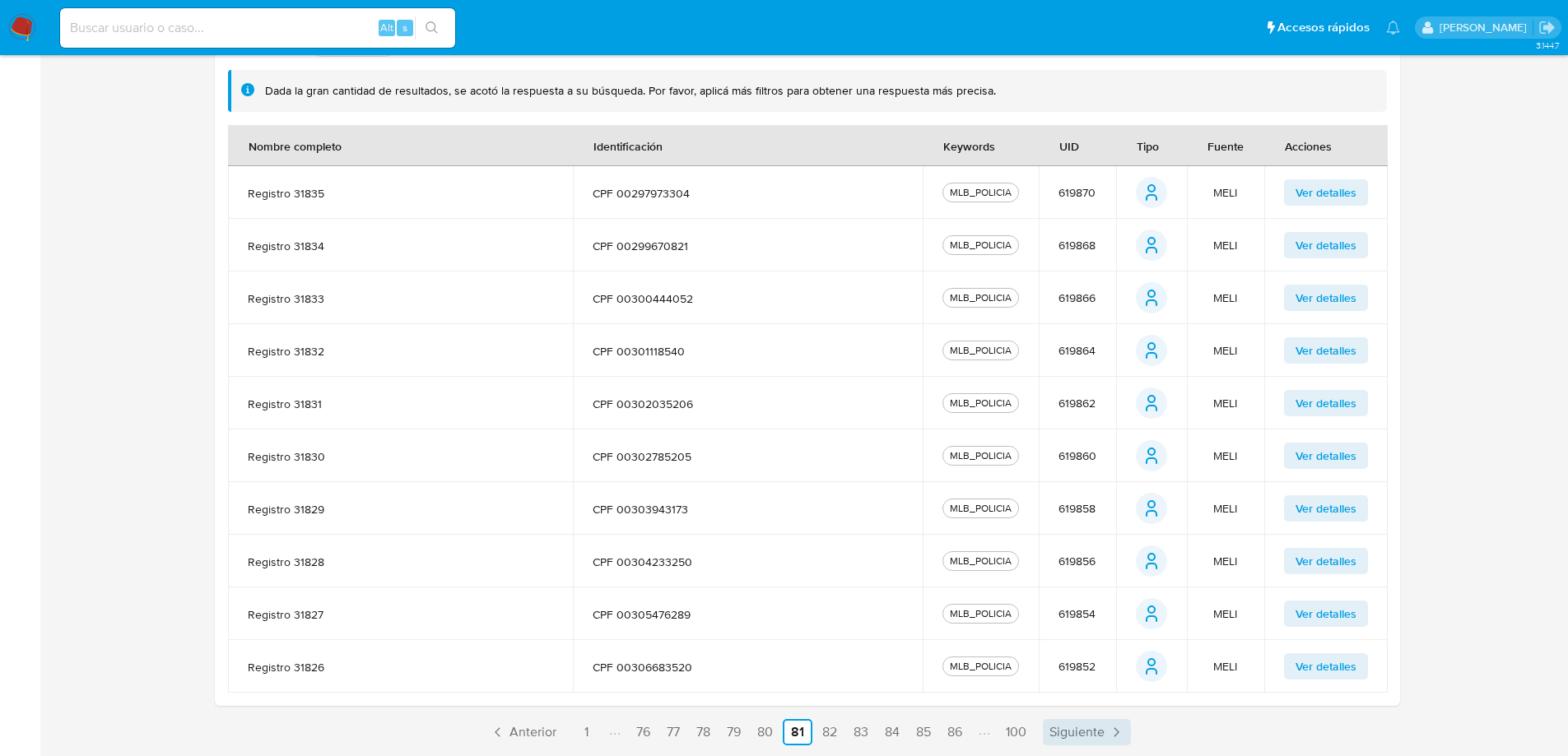 click on "Siguiente" at bounding box center (1077, 732) 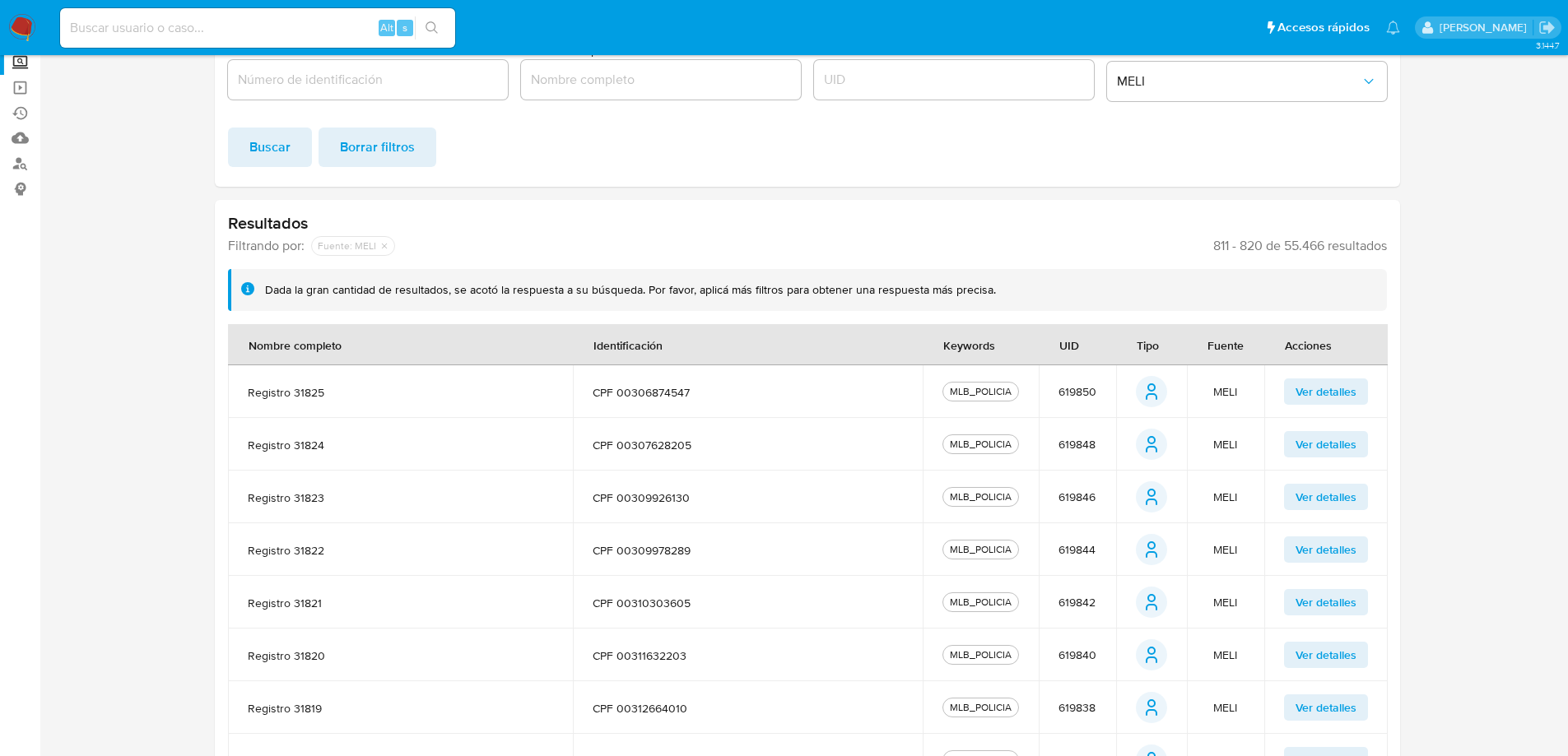 scroll, scrollTop: 349, scrollLeft: 0, axis: vertical 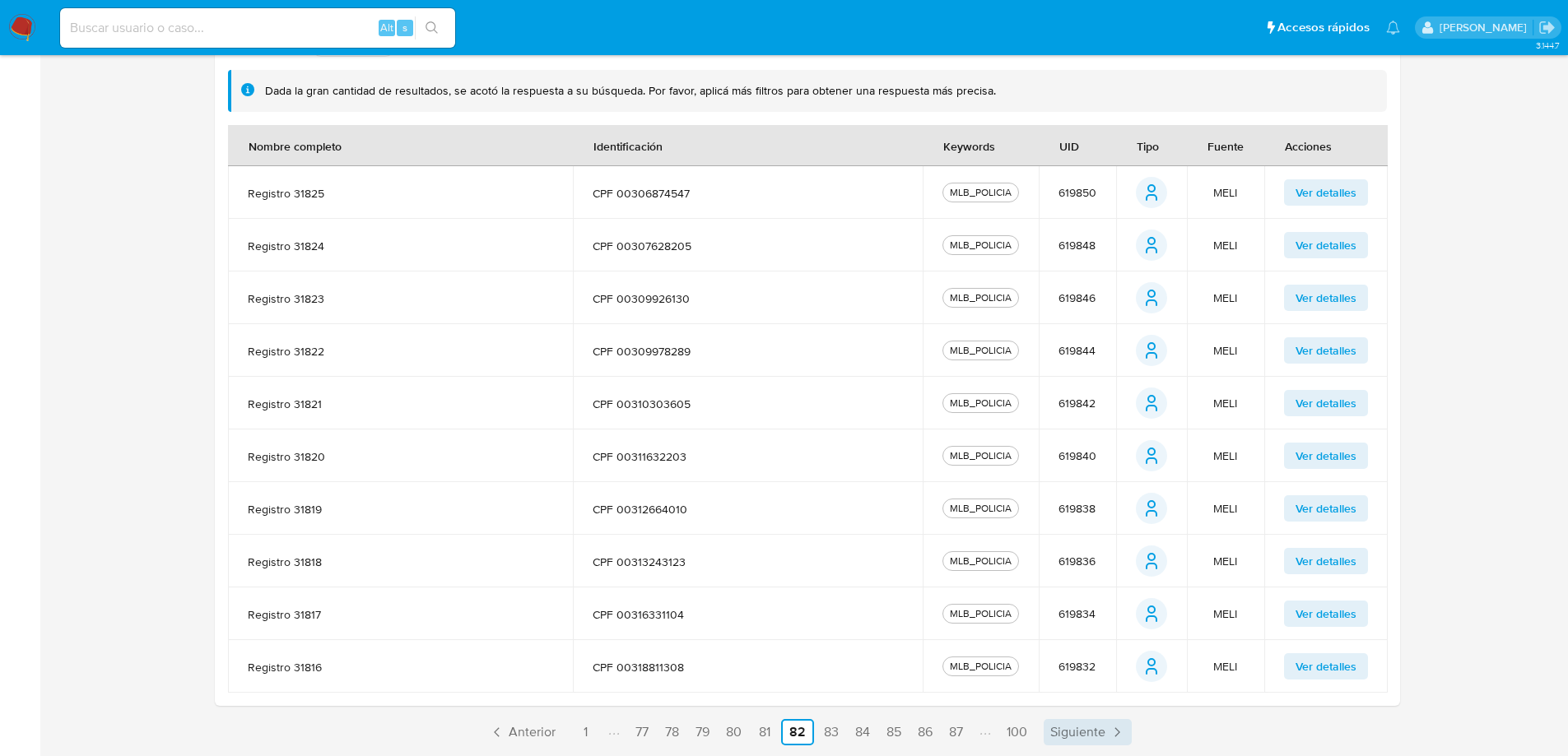 click on "Siguiente" at bounding box center [1077, 732] 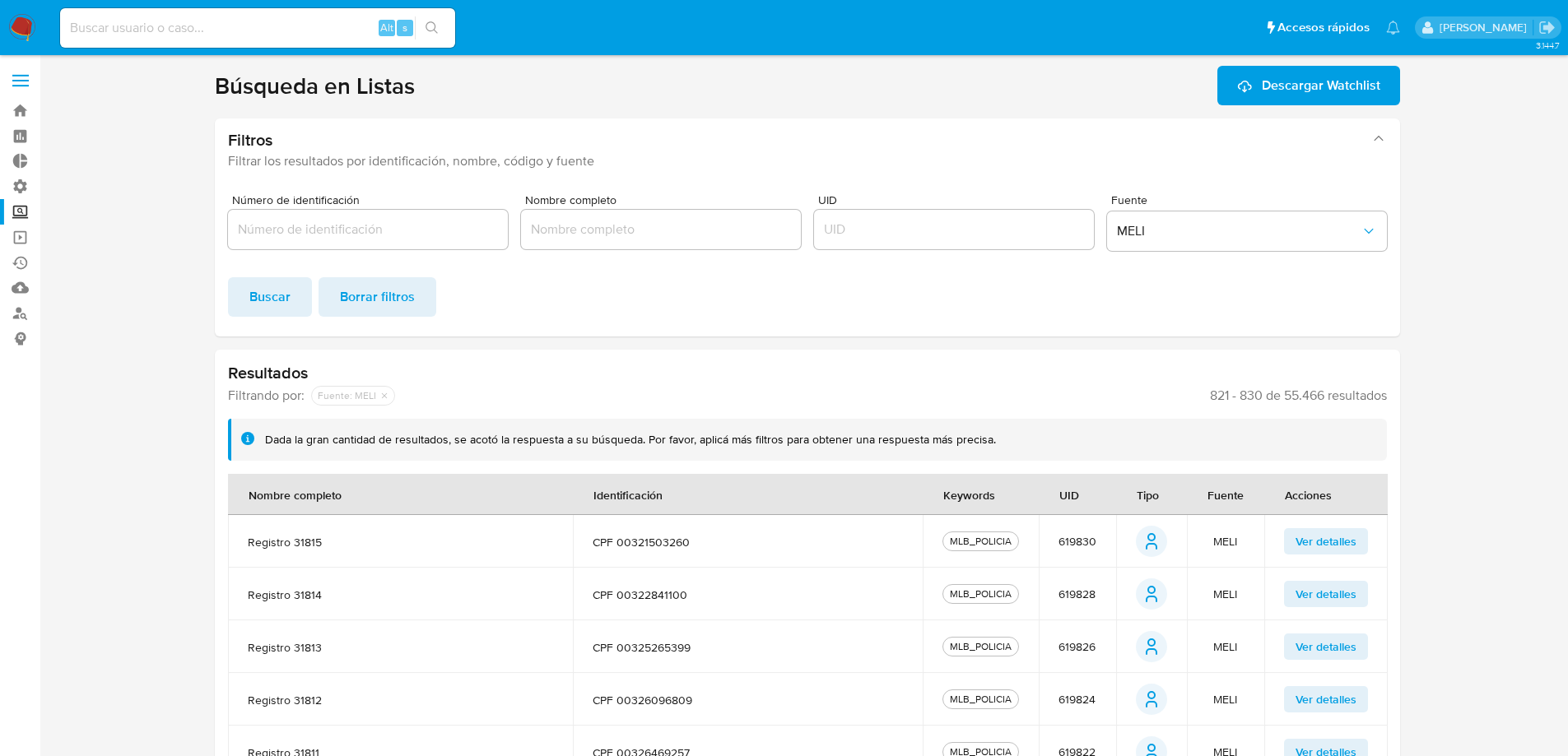 scroll, scrollTop: 349, scrollLeft: 0, axis: vertical 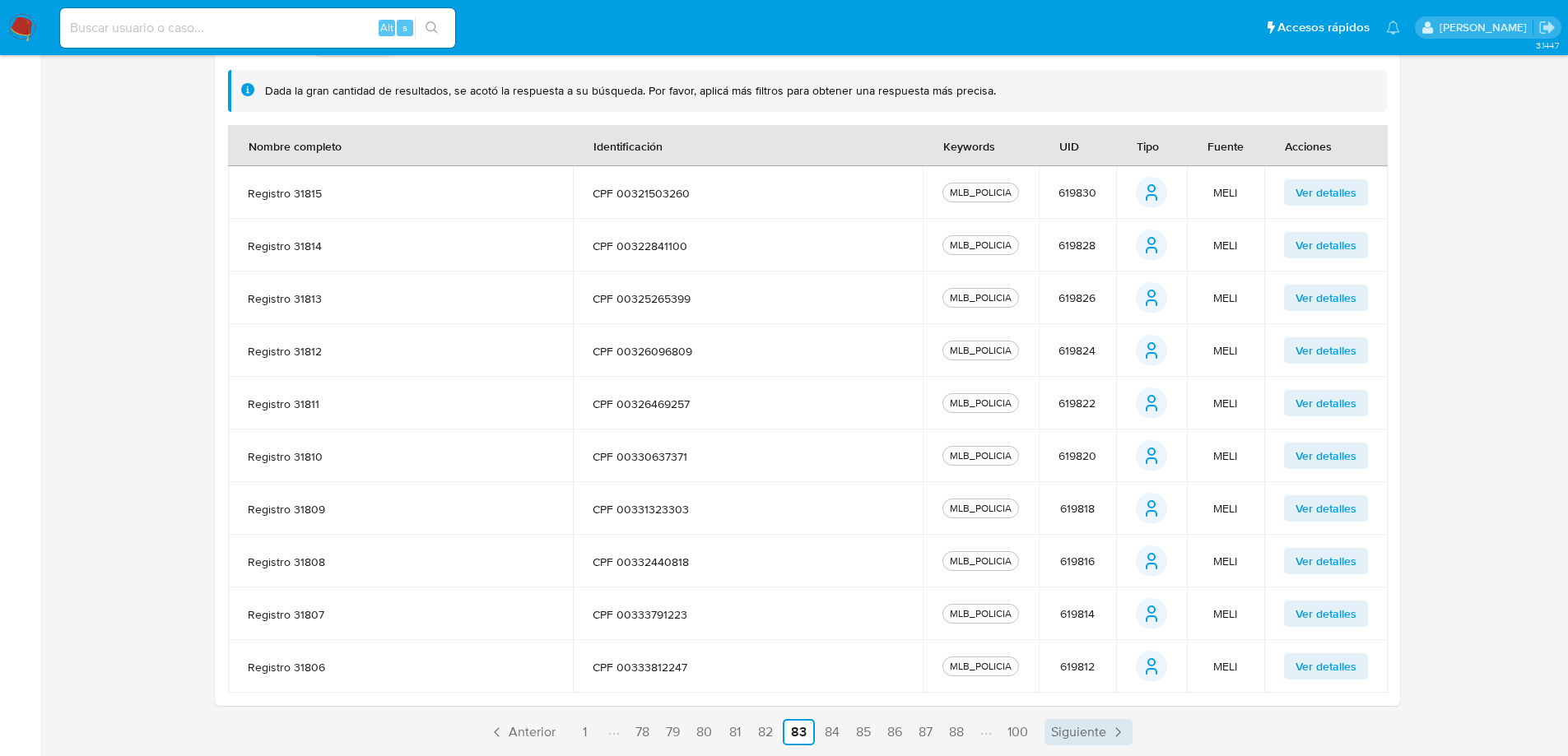 click on "Siguiente" at bounding box center (1078, 732) 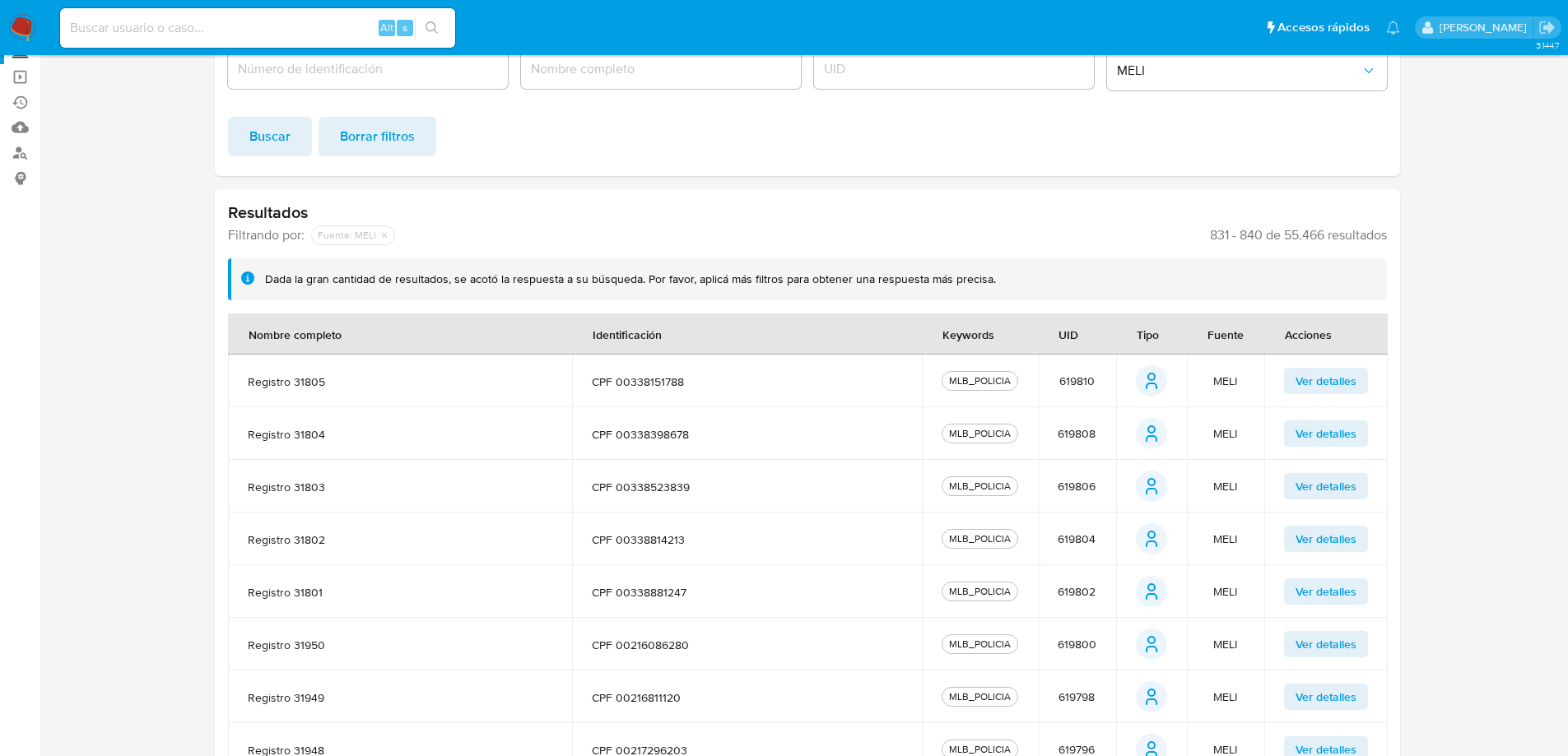 scroll, scrollTop: 349, scrollLeft: 0, axis: vertical 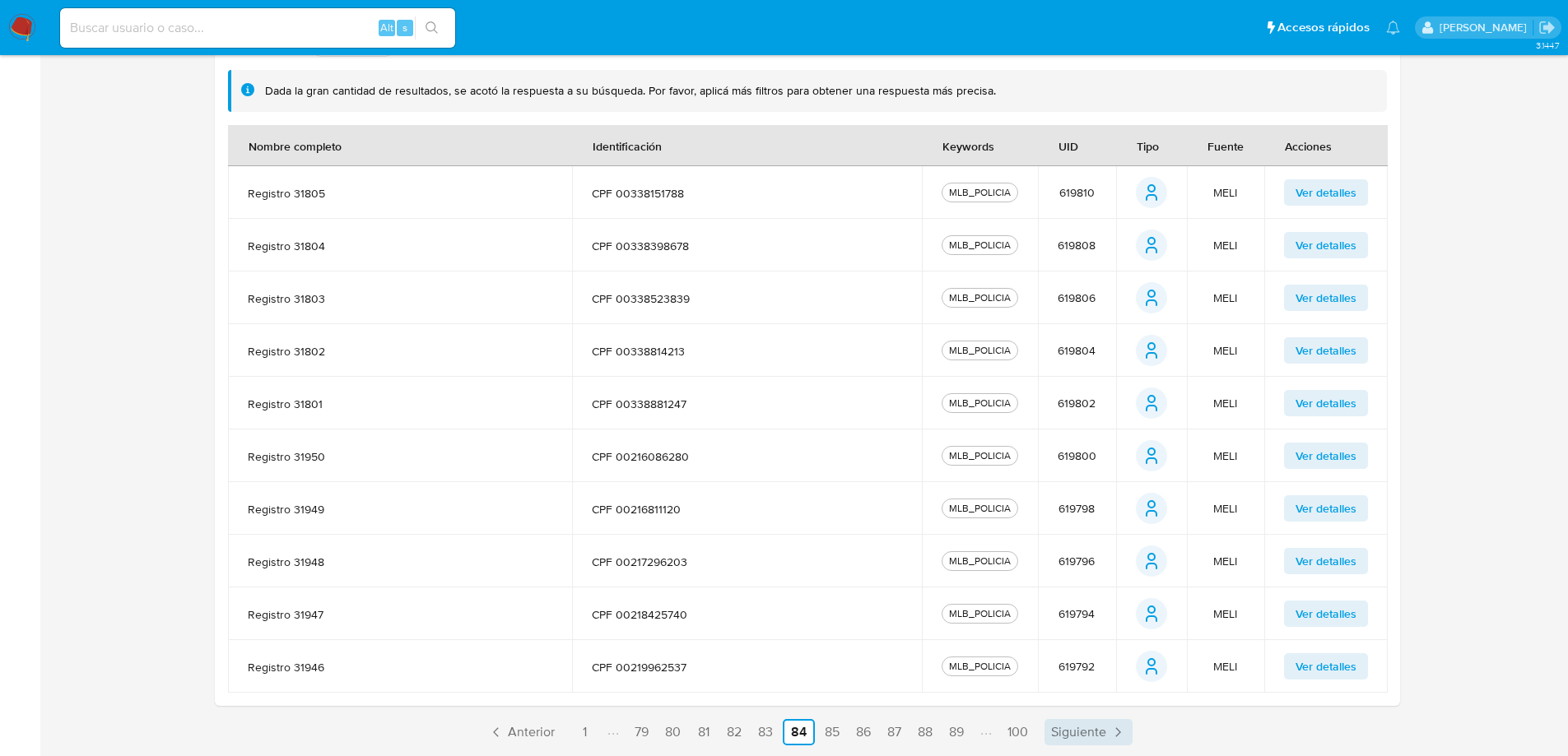 click on "Siguiente" at bounding box center [1078, 732] 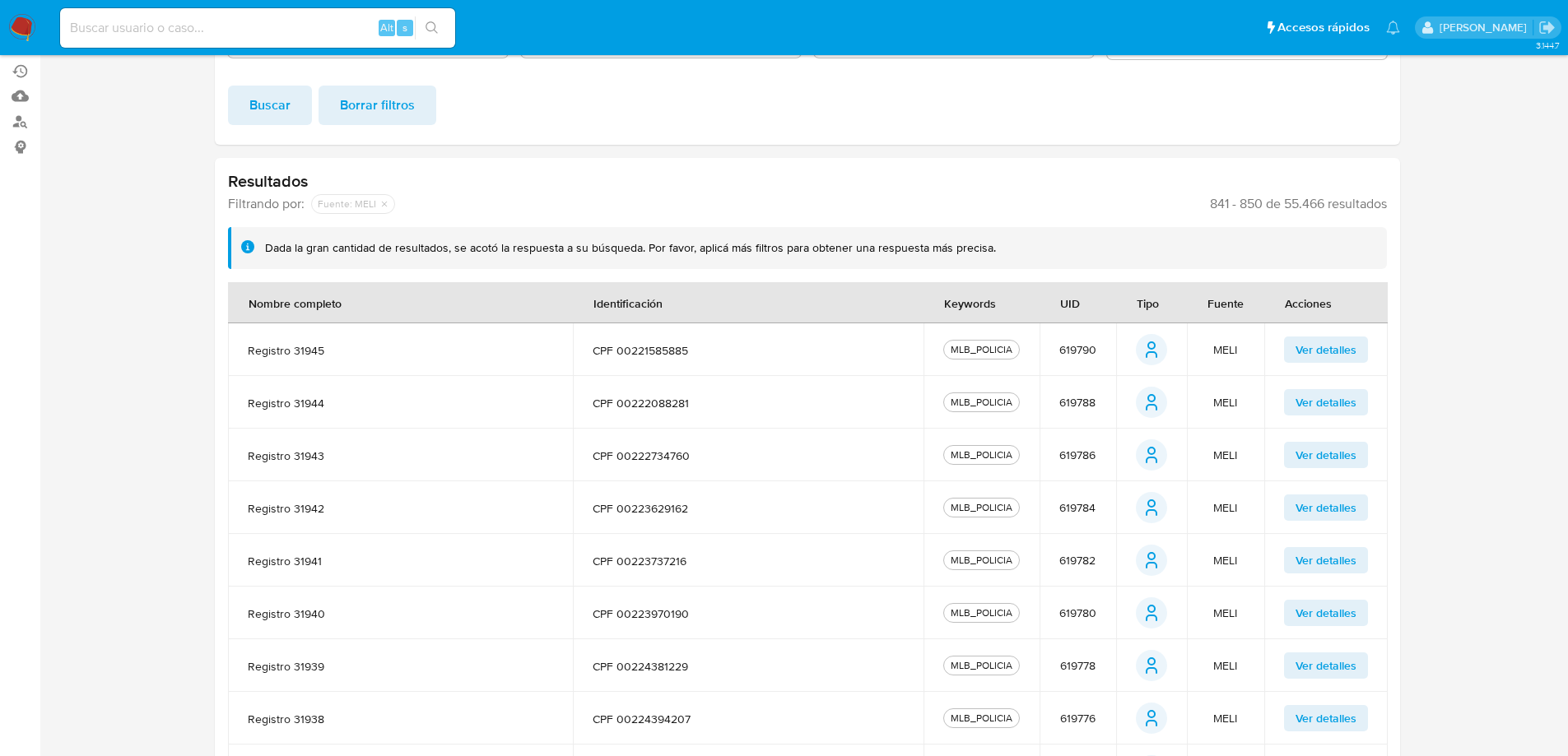 scroll, scrollTop: 349, scrollLeft: 0, axis: vertical 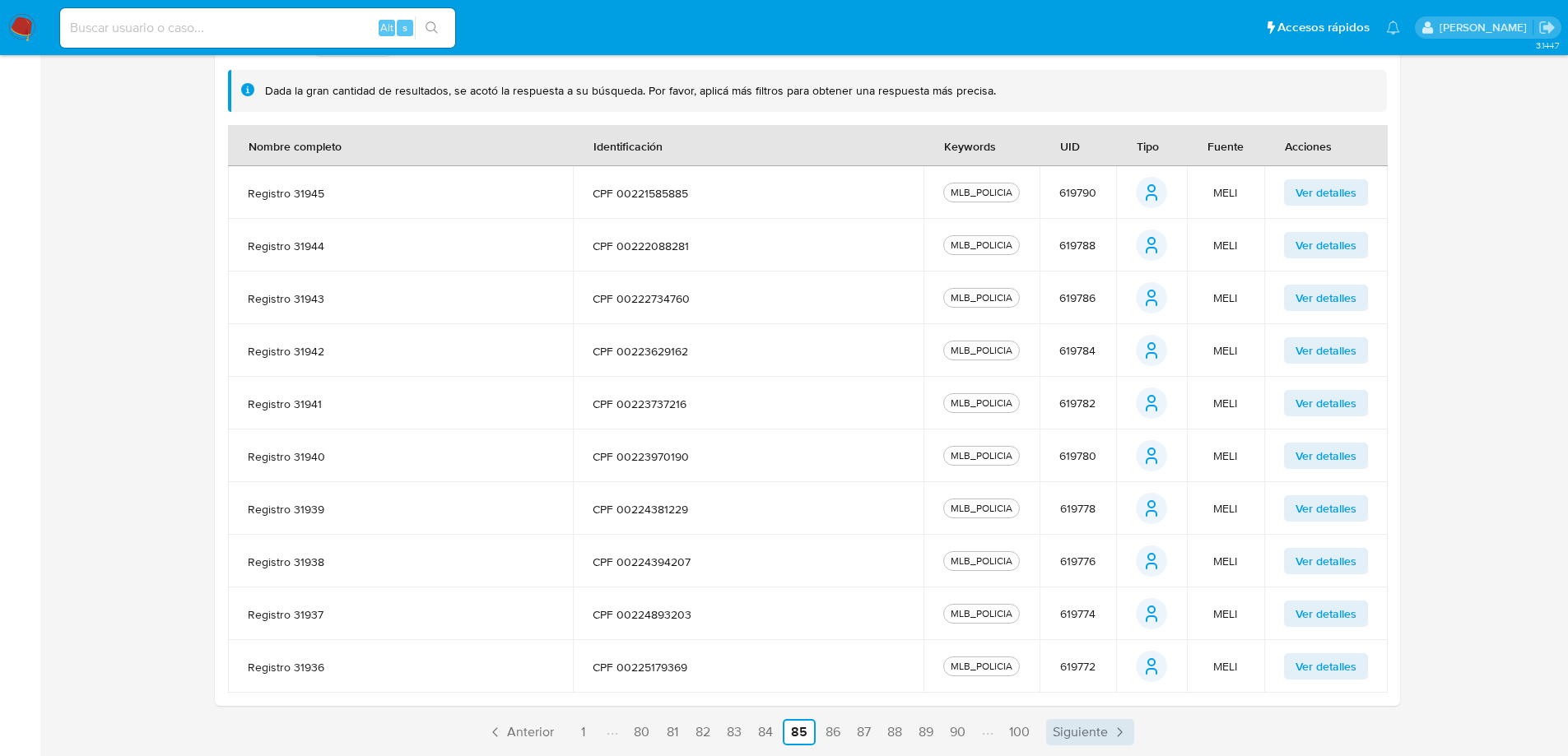 click on "Siguiente" at bounding box center (1090, 732) 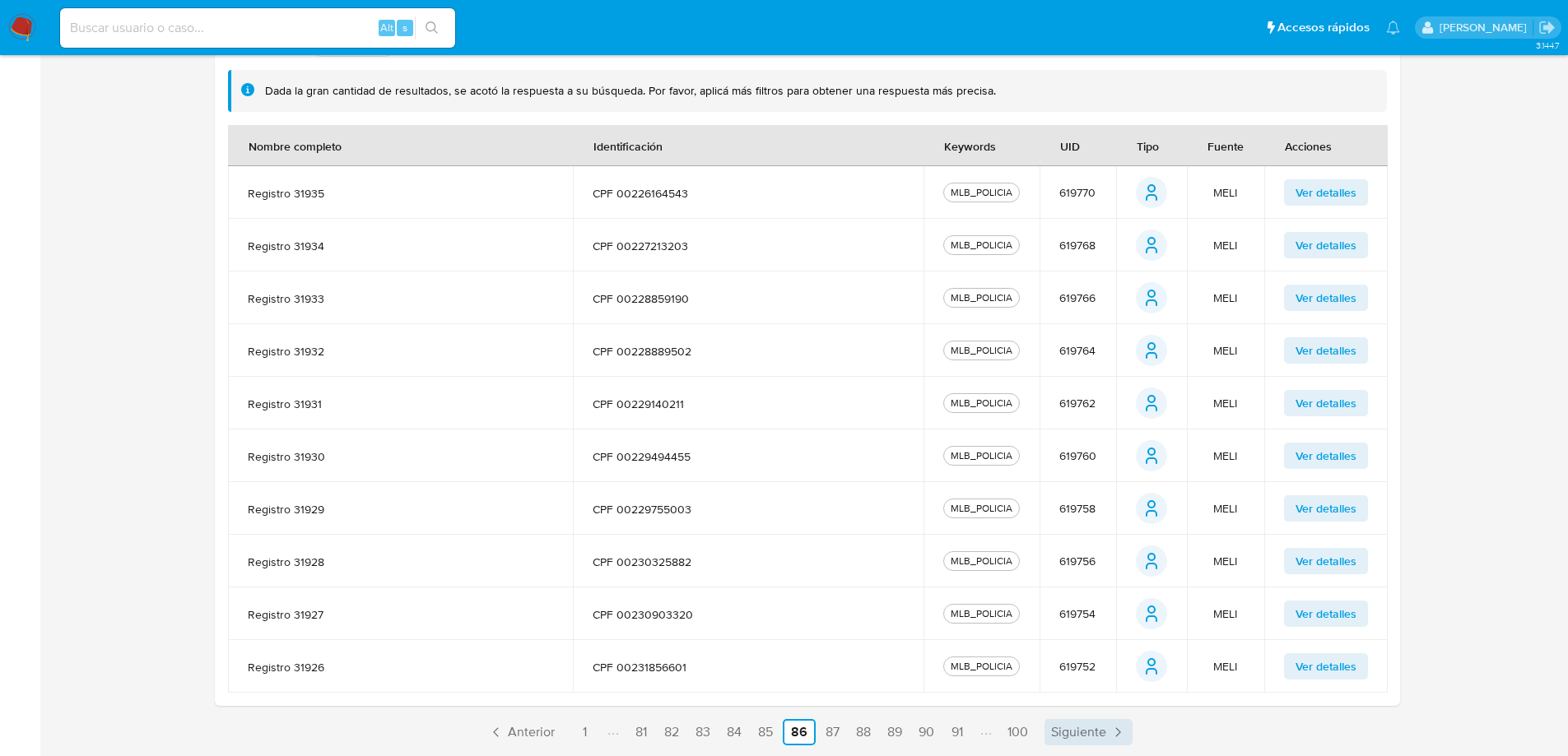 click on "Siguiente" at bounding box center (1078, 732) 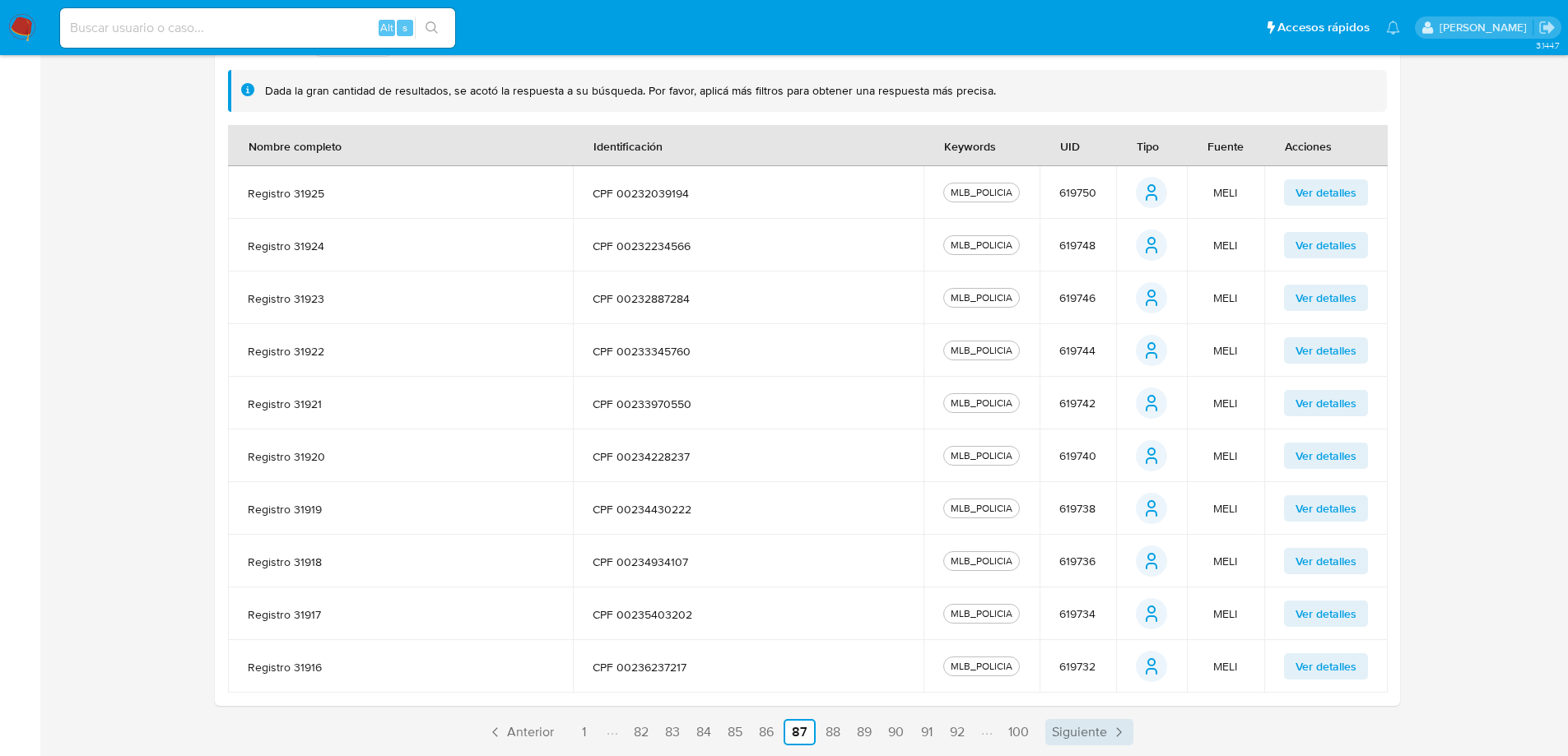 click on "Siguiente" at bounding box center [1079, 732] 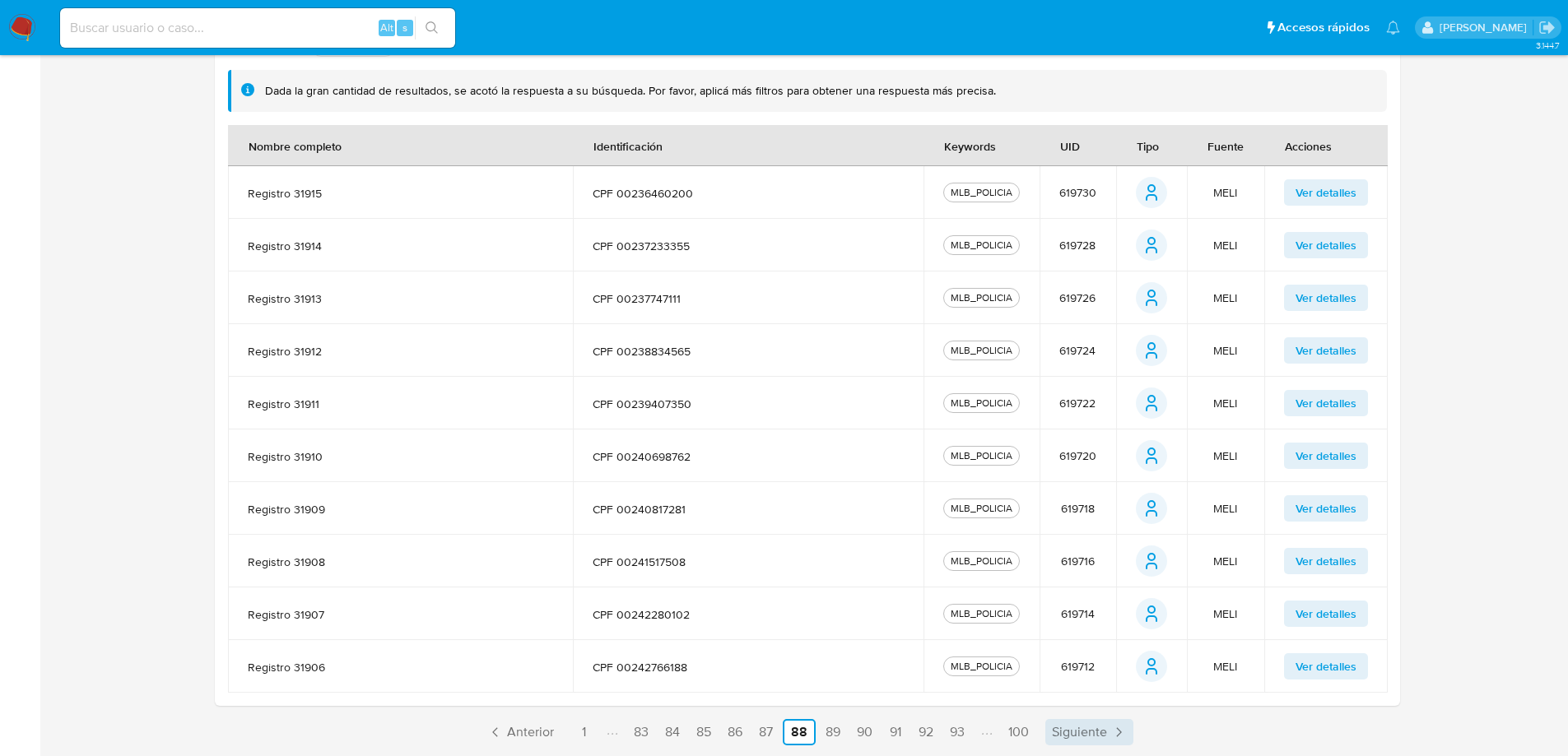 click on "Siguiente" at bounding box center [1079, 732] 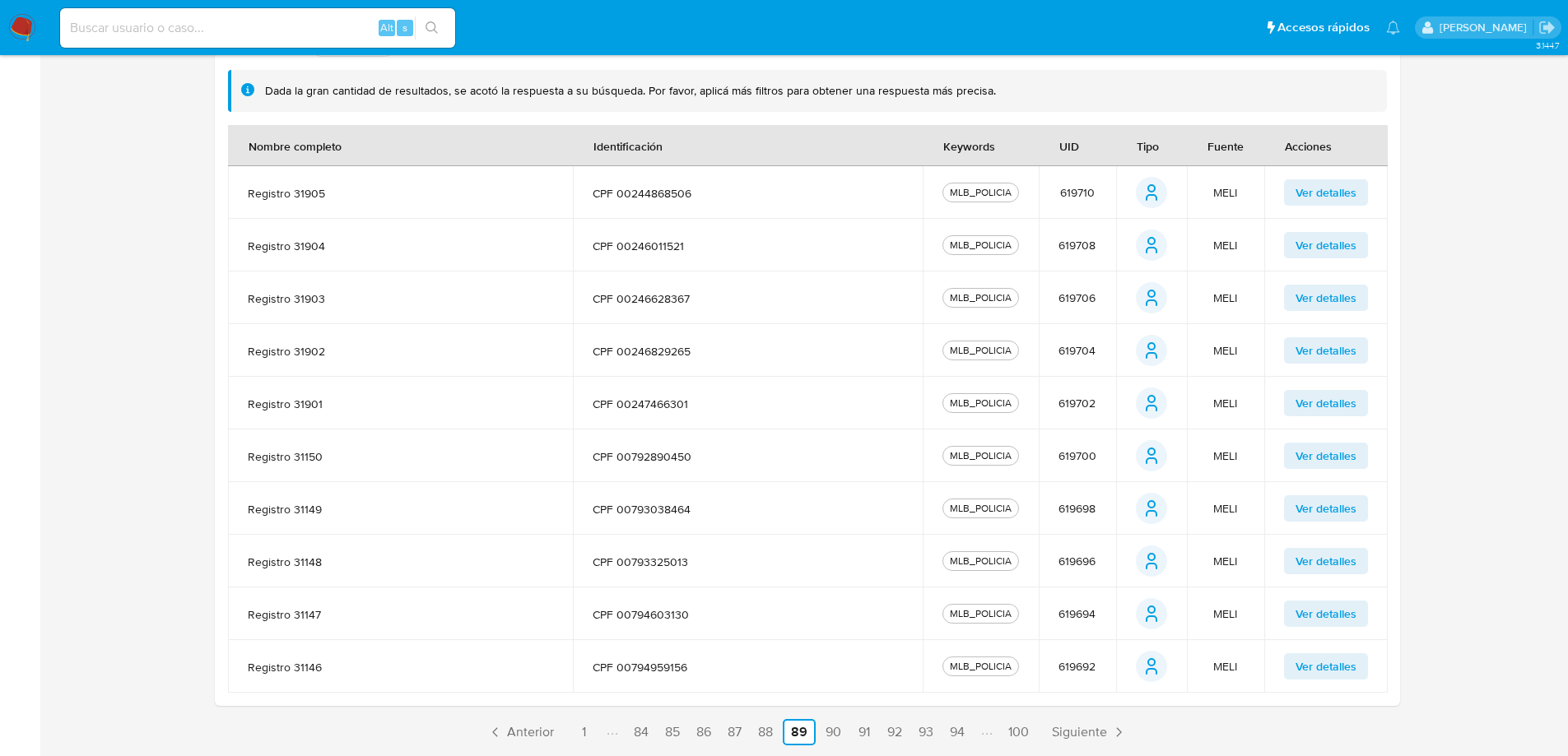 drag, startPoint x: 1091, startPoint y: 735, endPoint x: 1083, endPoint y: 719, distance: 17.88854 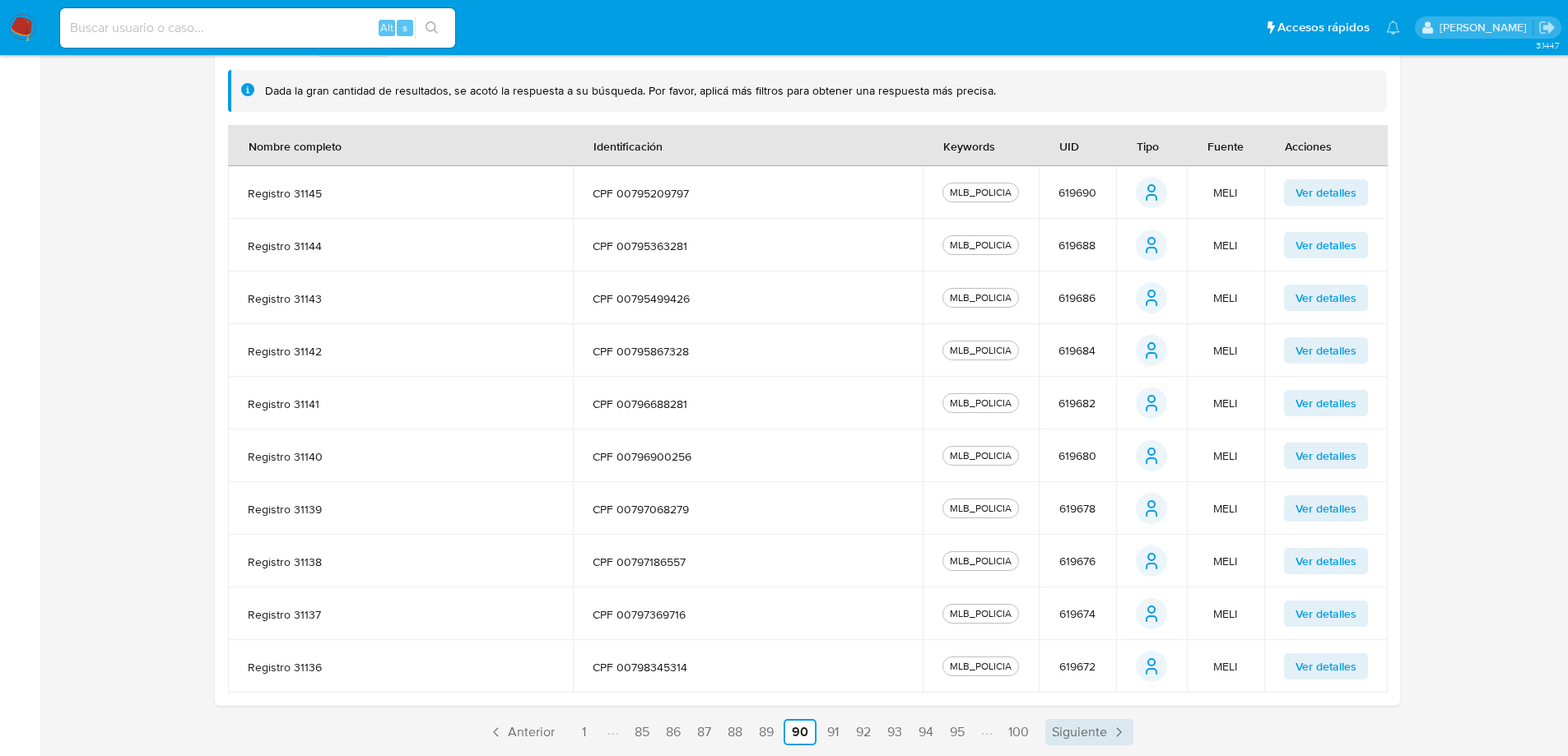click on "Siguiente" at bounding box center [1089, 732] 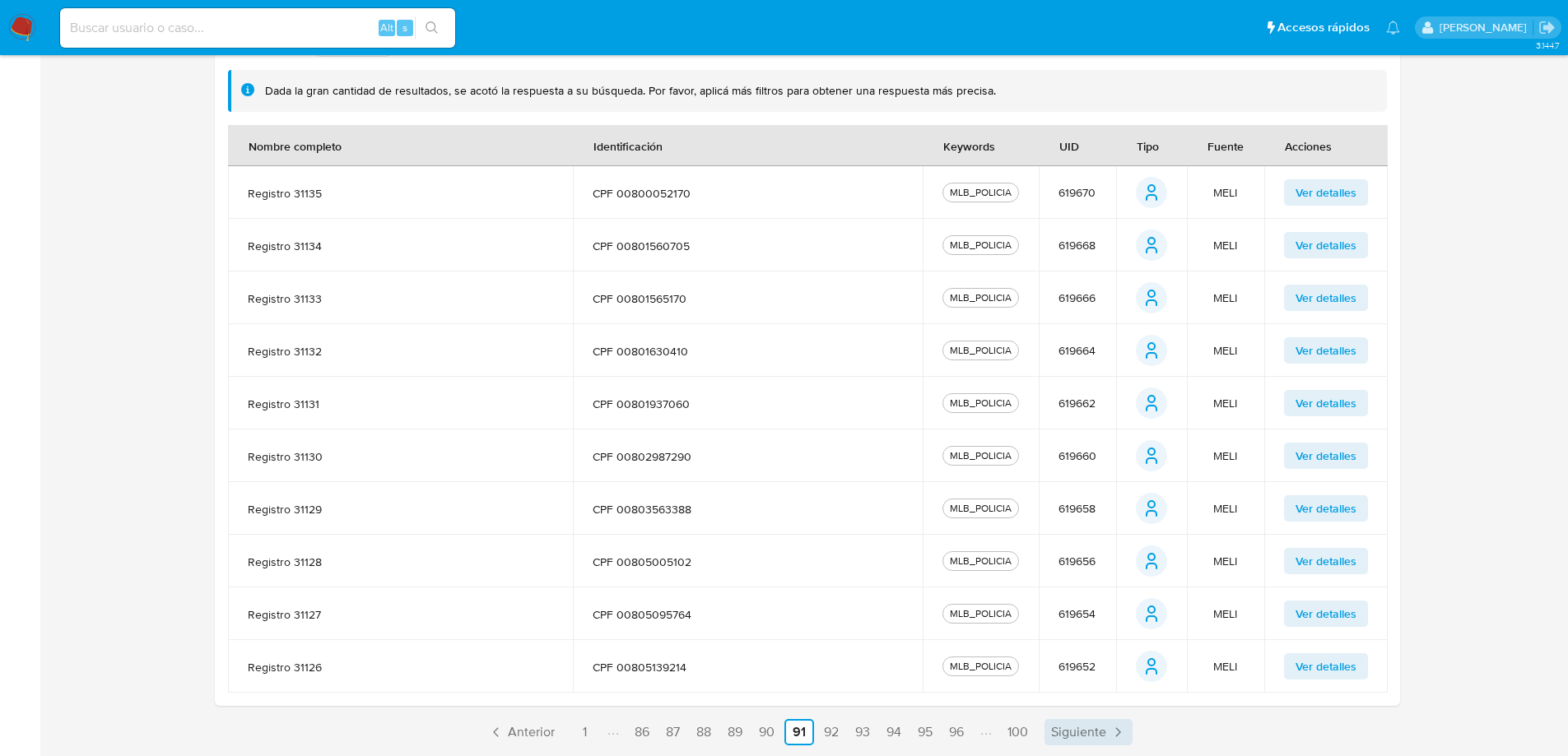 click on "Siguiente" at bounding box center (1078, 732) 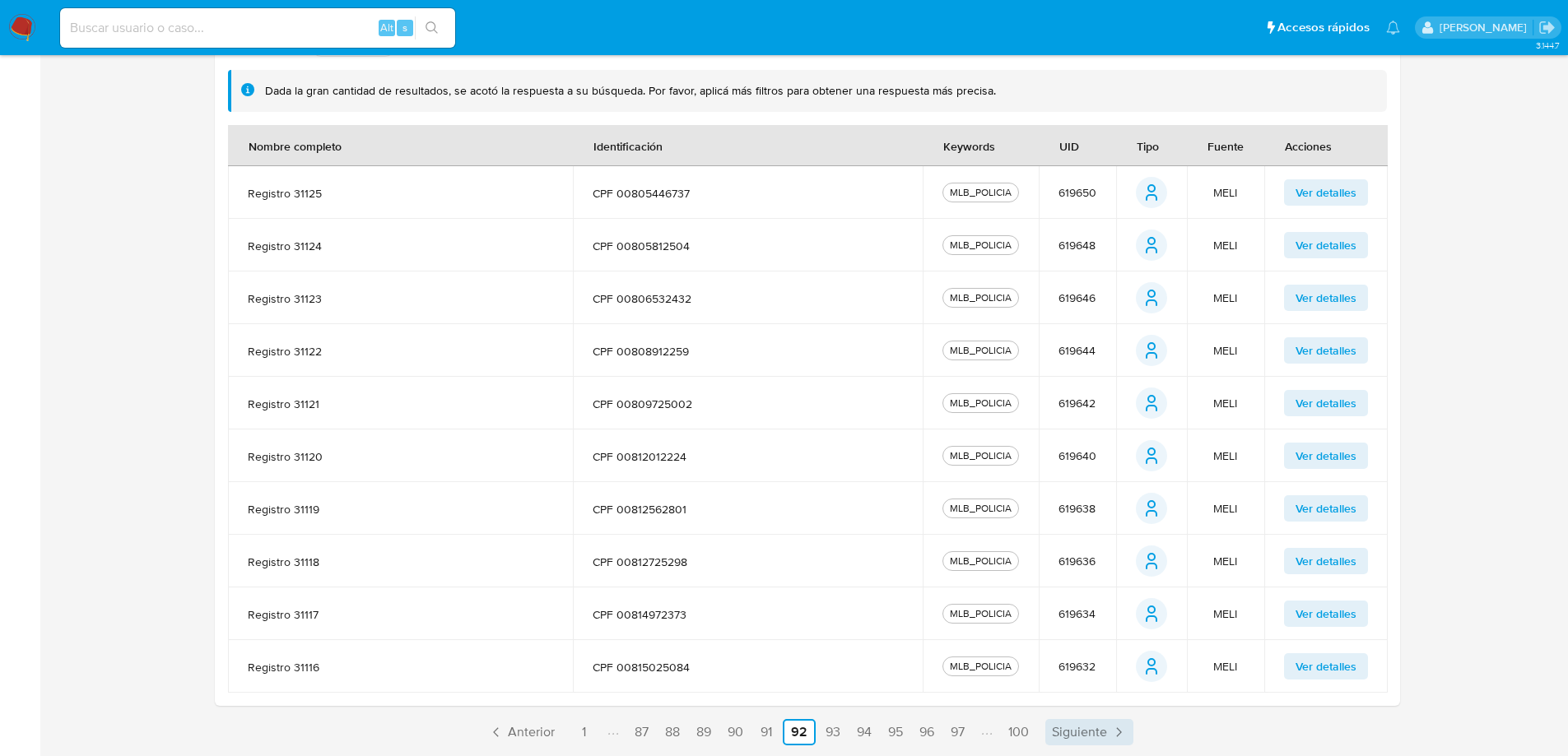 click on "Siguiente" at bounding box center (1079, 732) 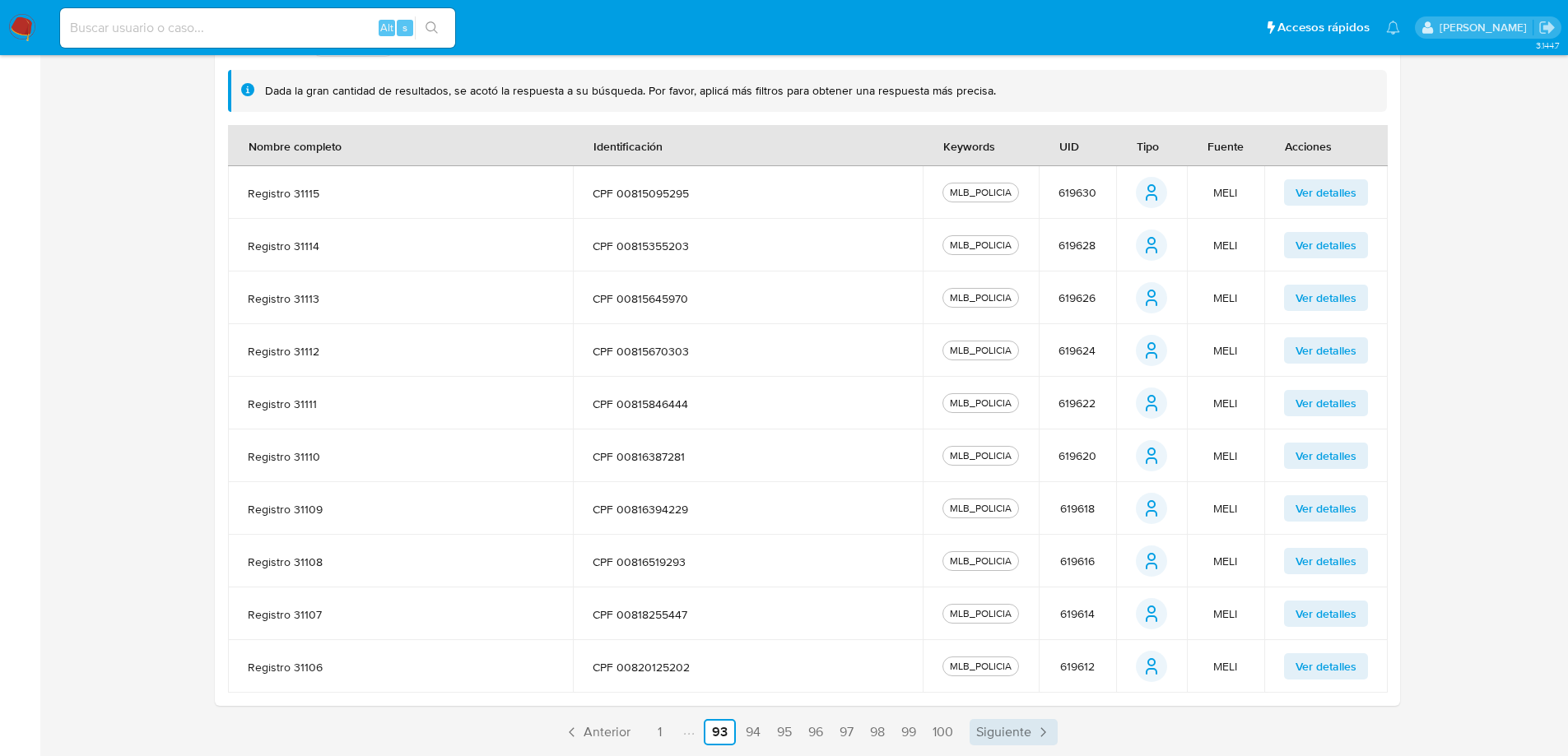 click on "Siguiente" at bounding box center (1013, 732) 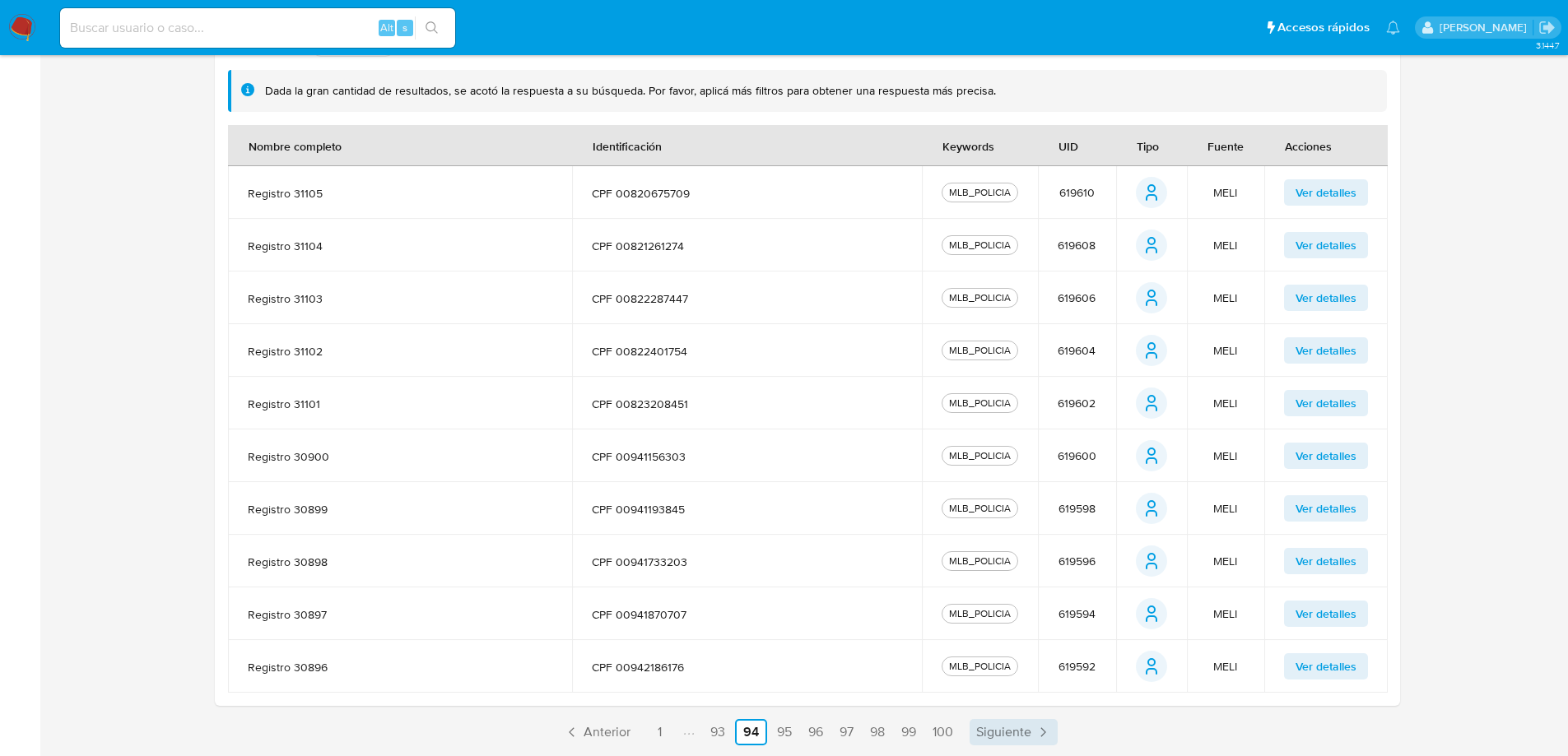 click on "Siguiente" at bounding box center (1013, 732) 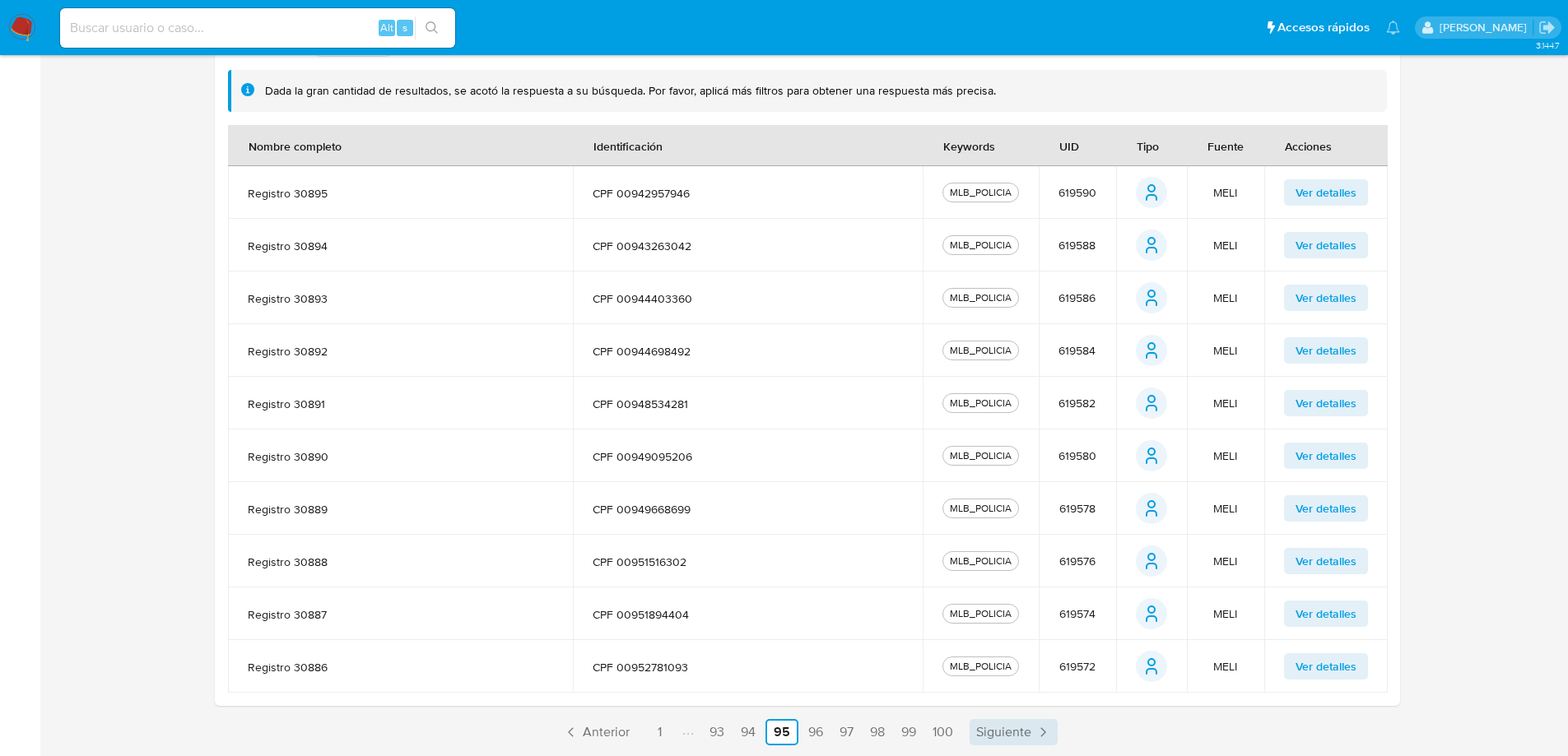 click on "Siguiente" at bounding box center [1013, 732] 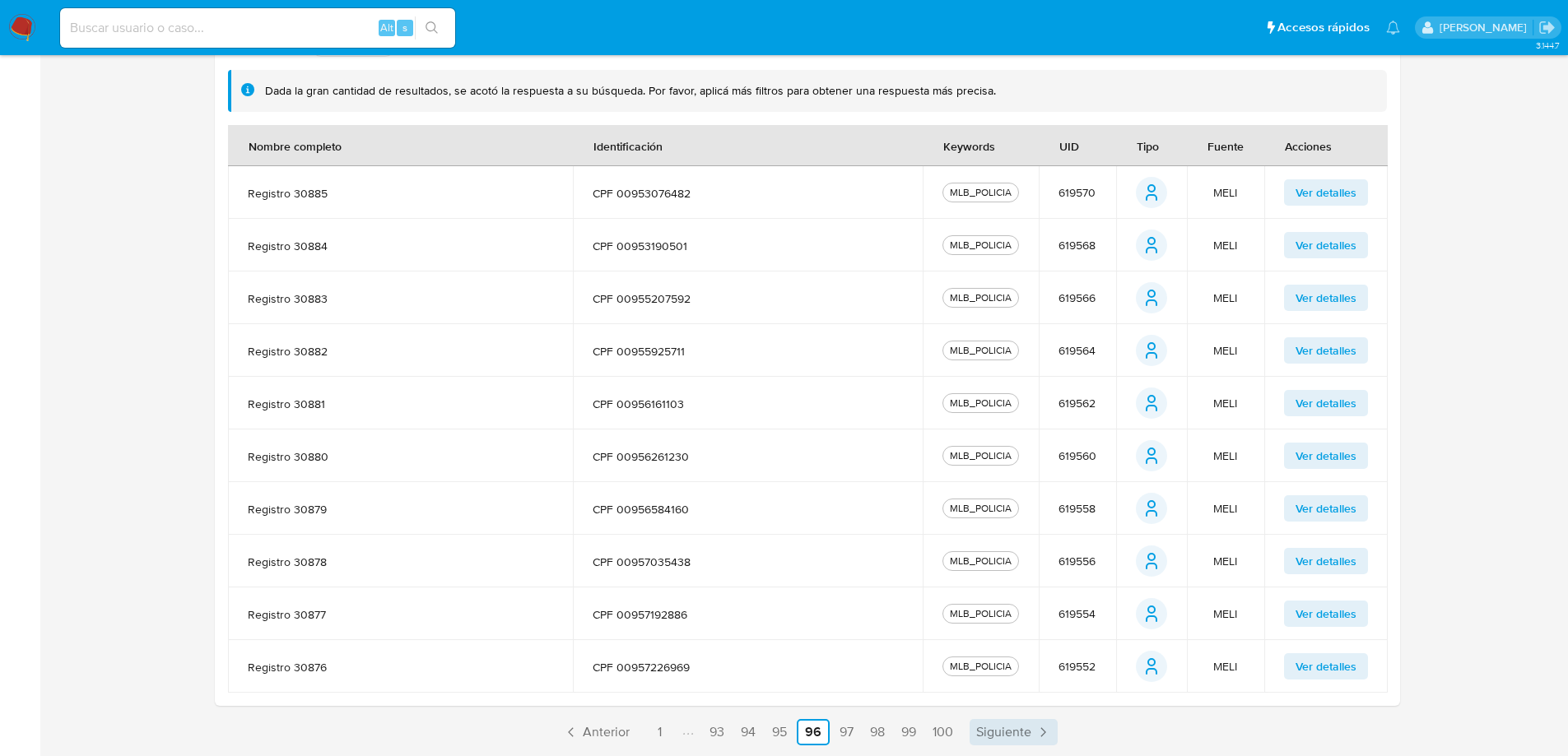 click on "Siguiente" at bounding box center [1013, 732] 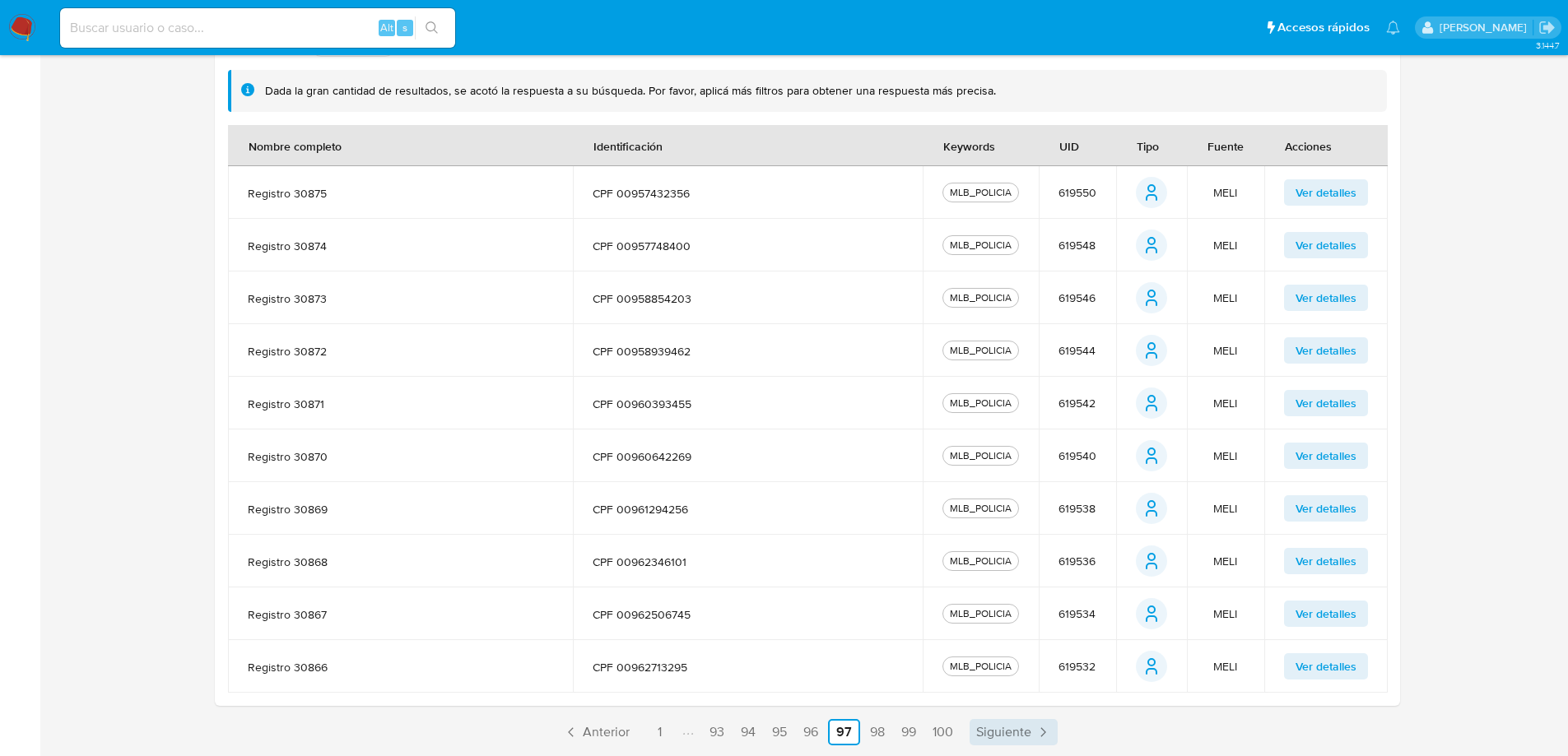 click on "Siguiente" at bounding box center [1003, 732] 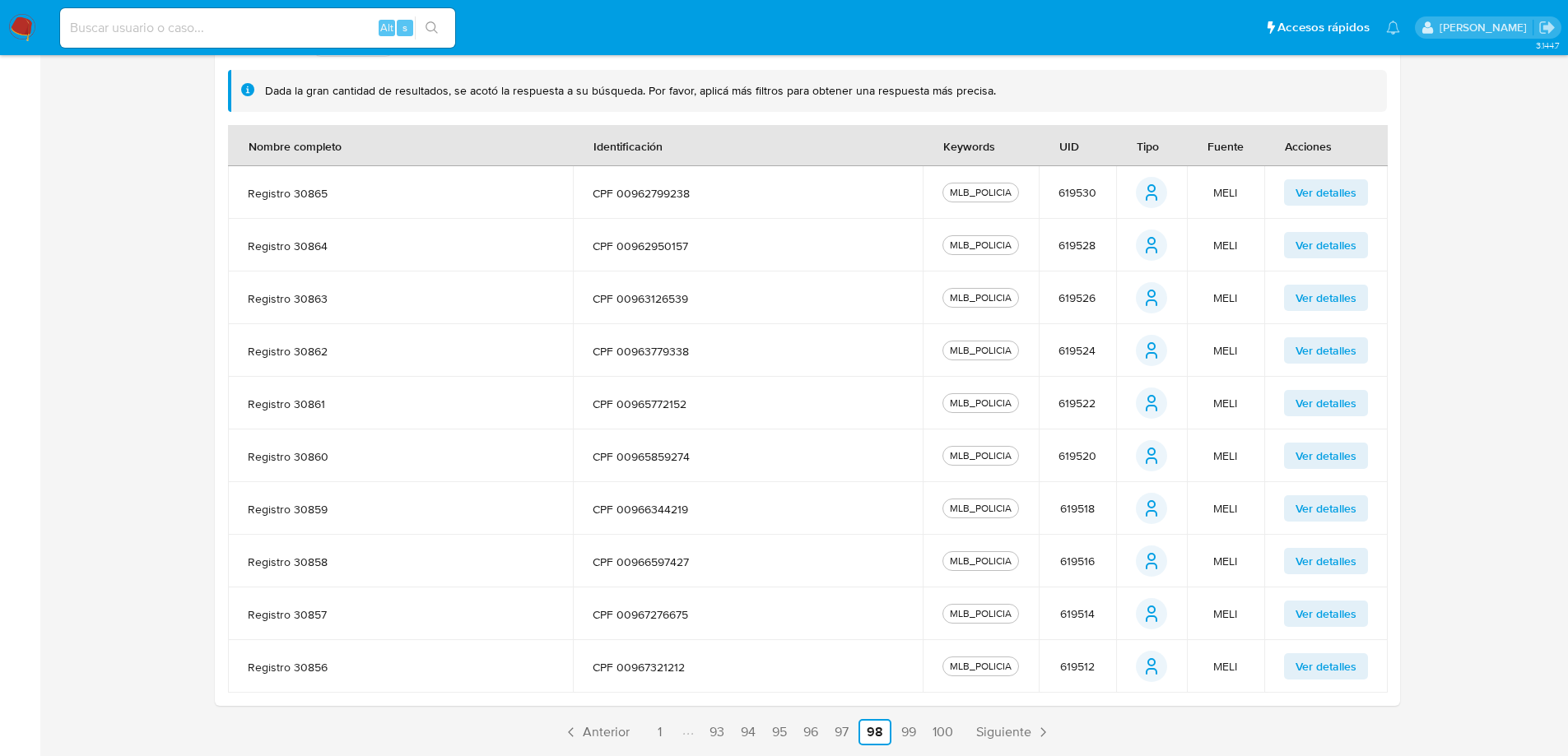 click on "Siguiente" at bounding box center [1003, 732] 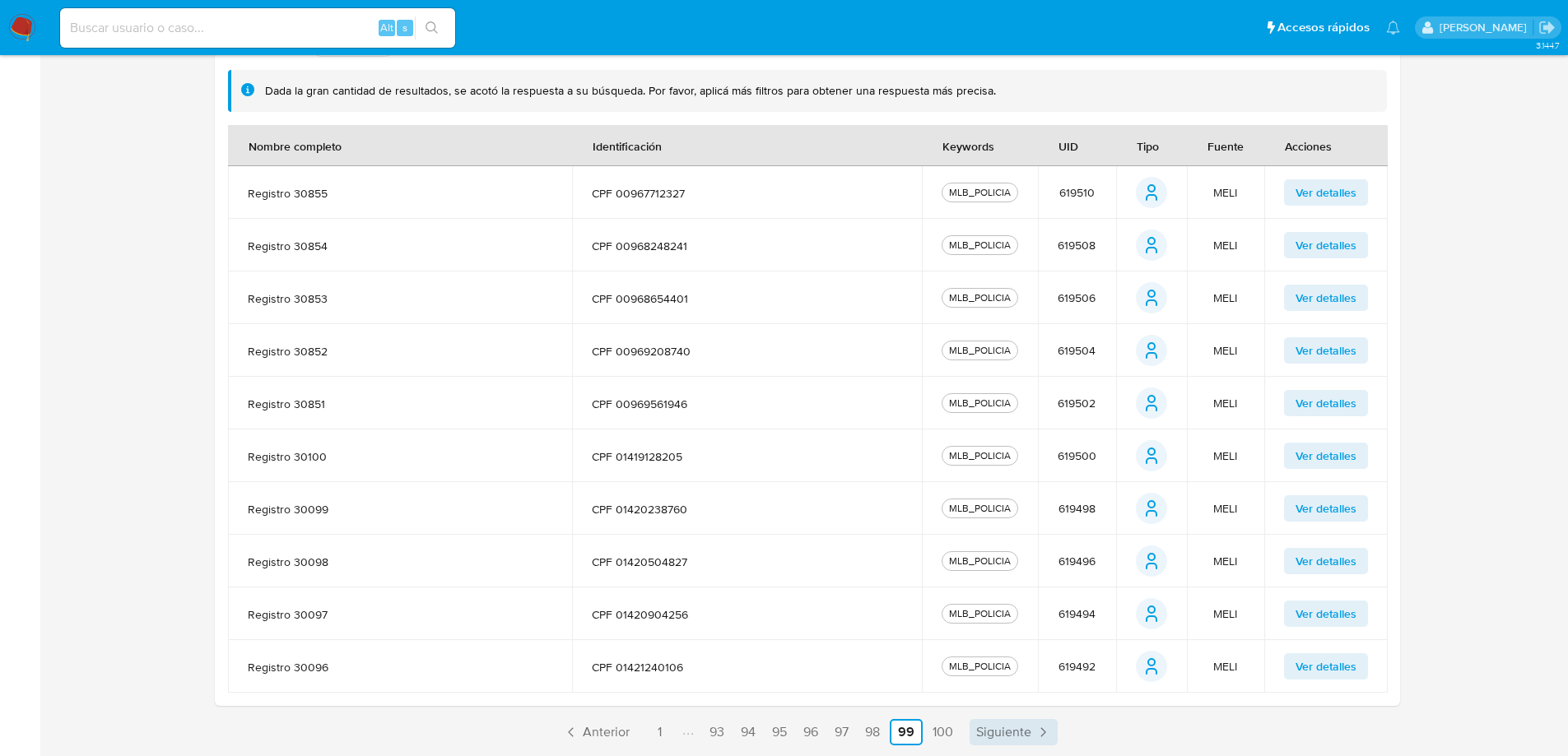 click on "Siguiente" at bounding box center [1003, 732] 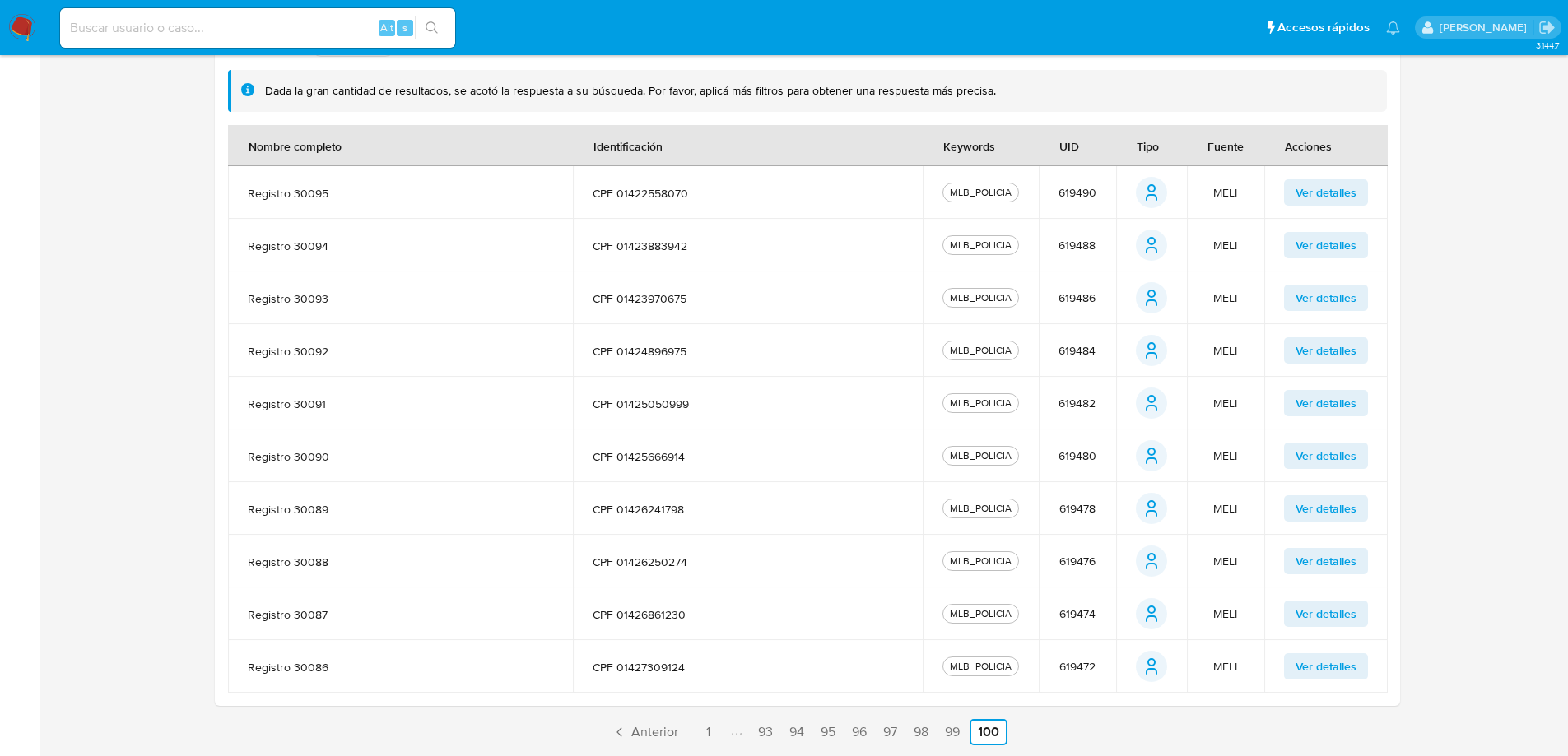 click on "Ver detalles" at bounding box center (1326, 666) 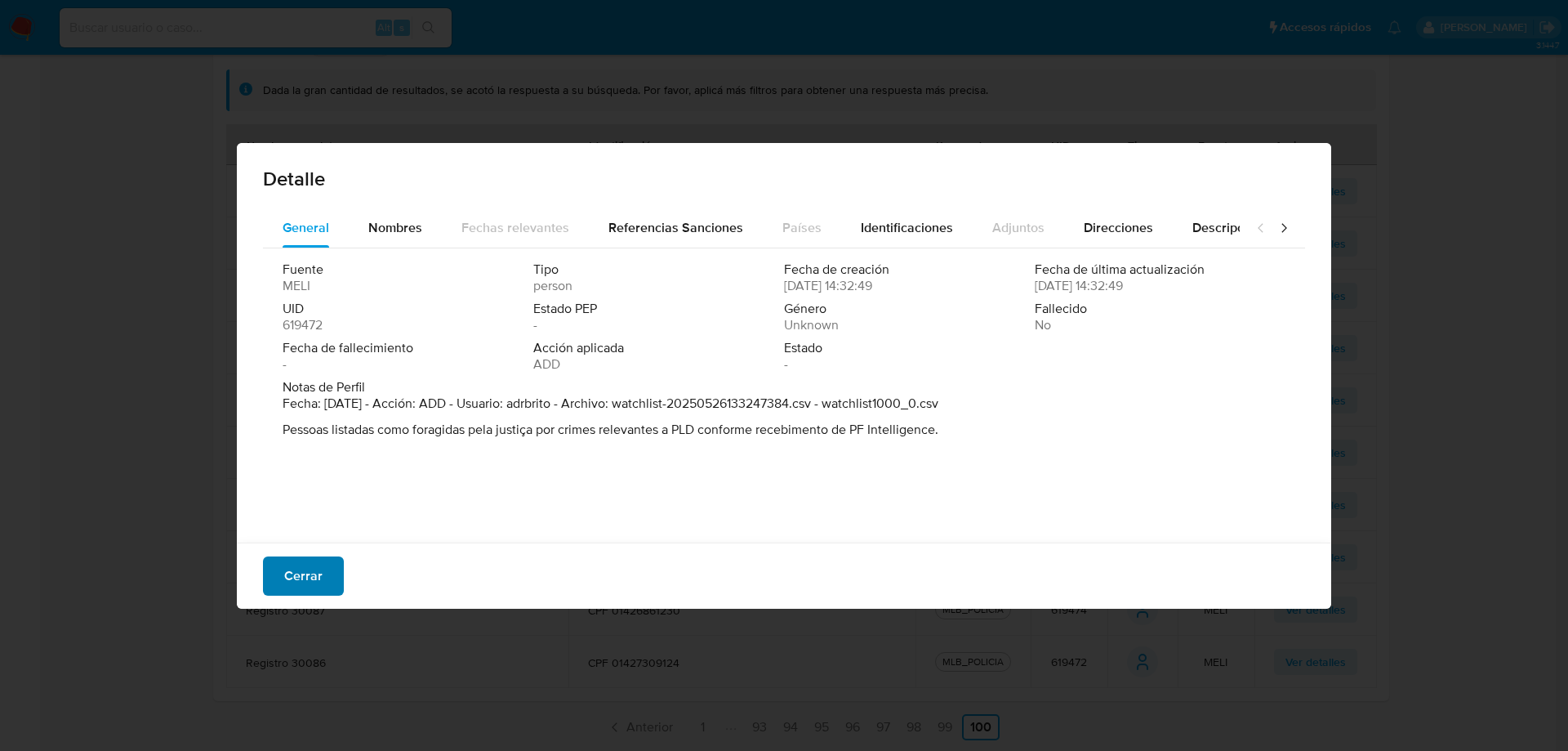 click on "Cerrar" at bounding box center (303, 576) 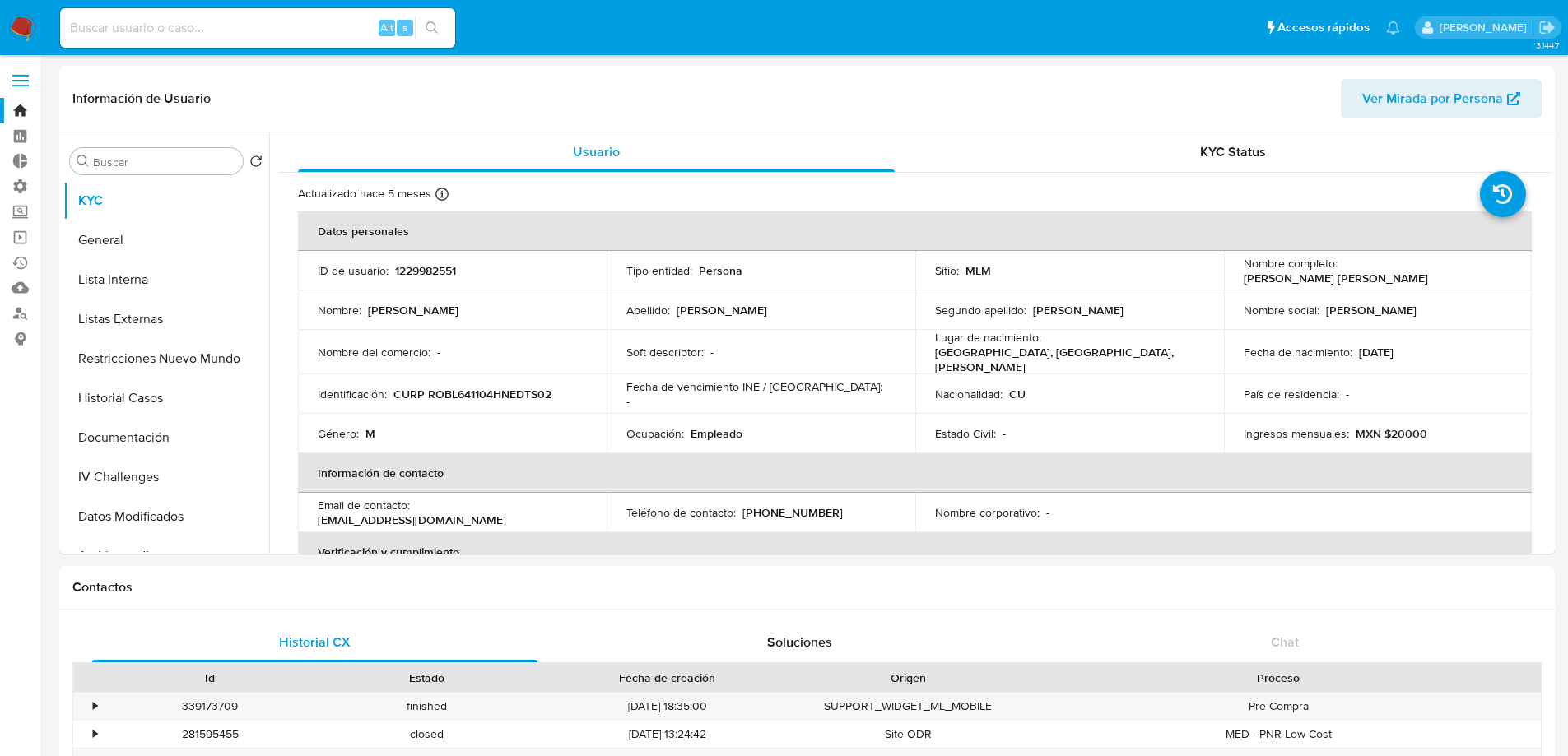 select on "10" 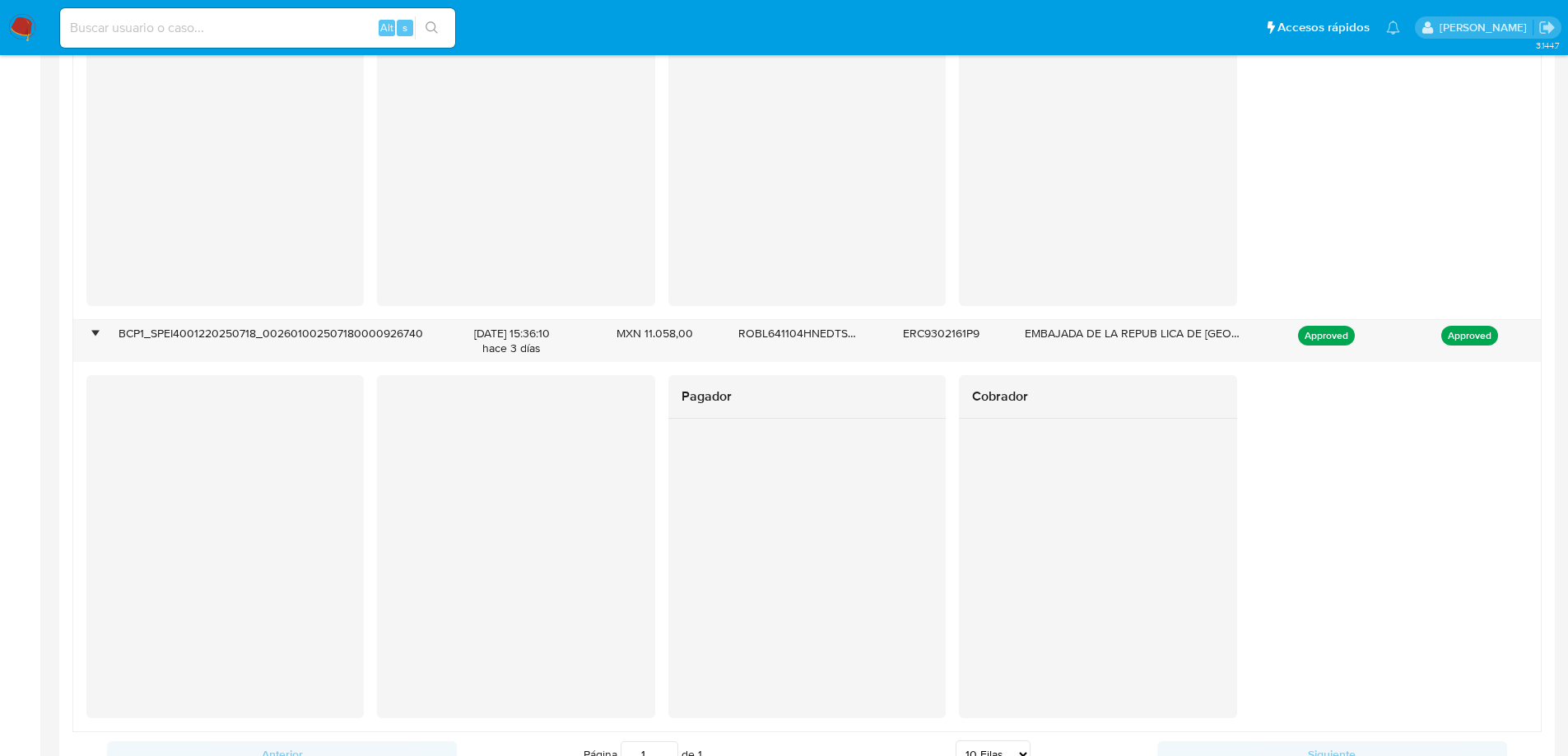scroll, scrollTop: 987, scrollLeft: 0, axis: vertical 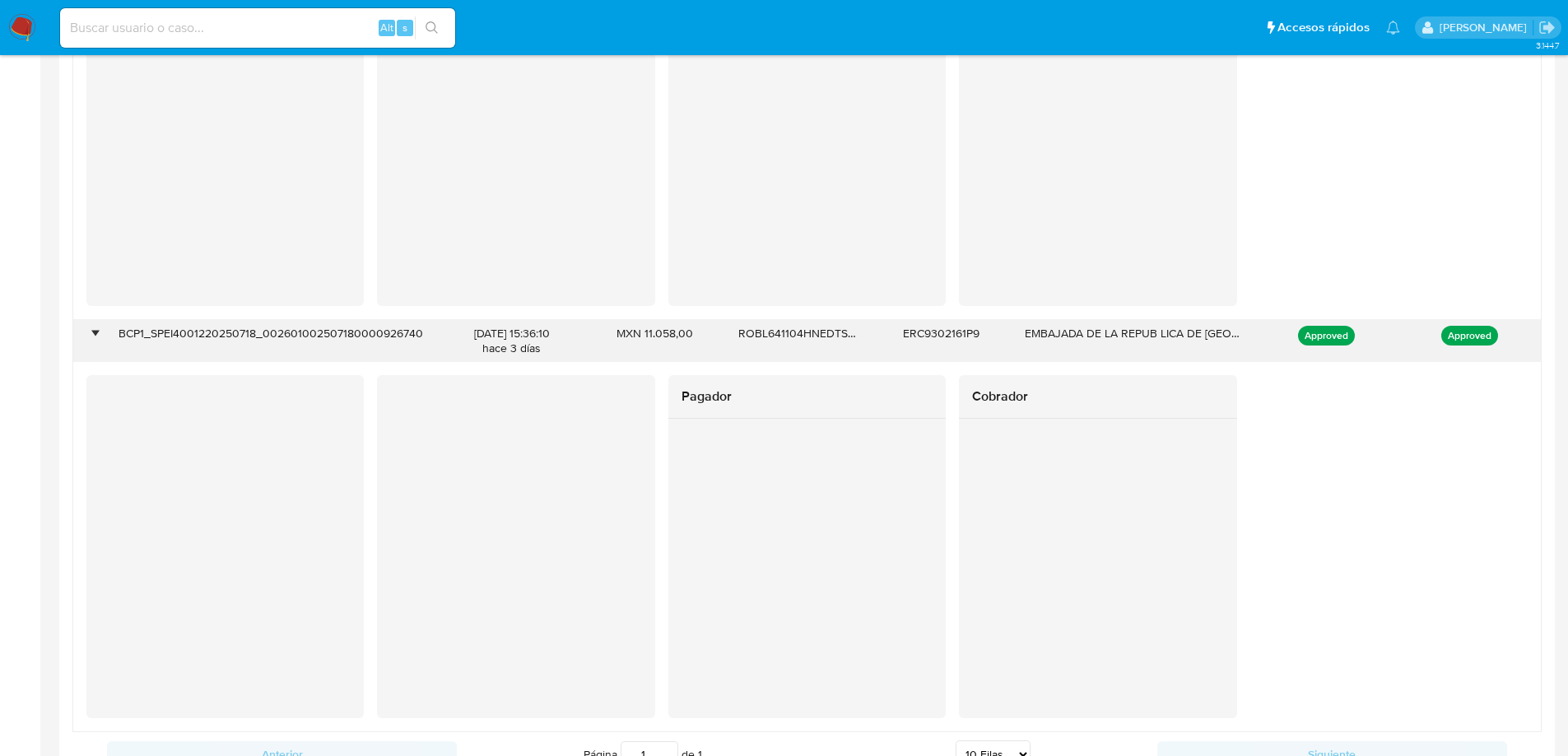 click on "ERC9302161P9" at bounding box center (942, 341) 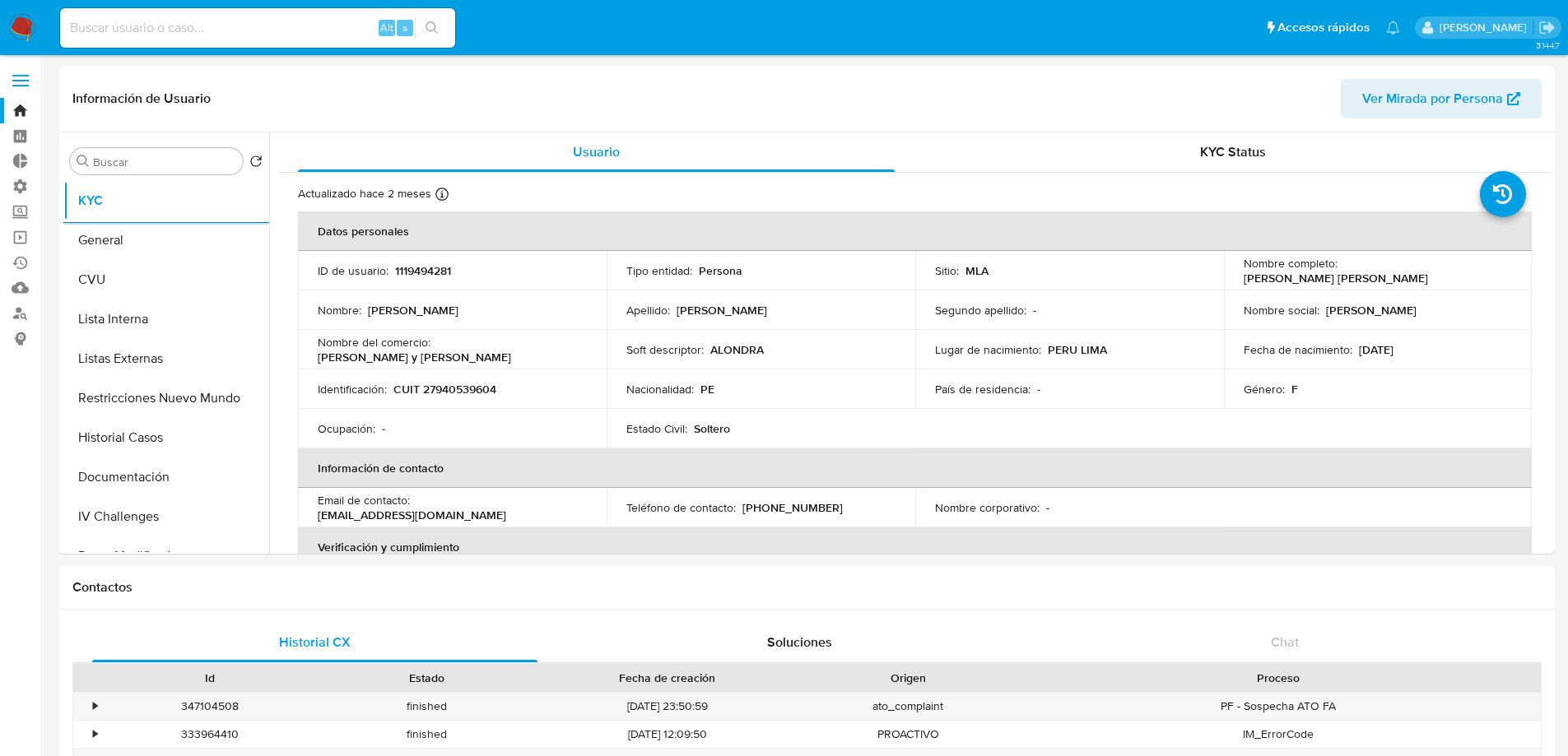 select on "10" 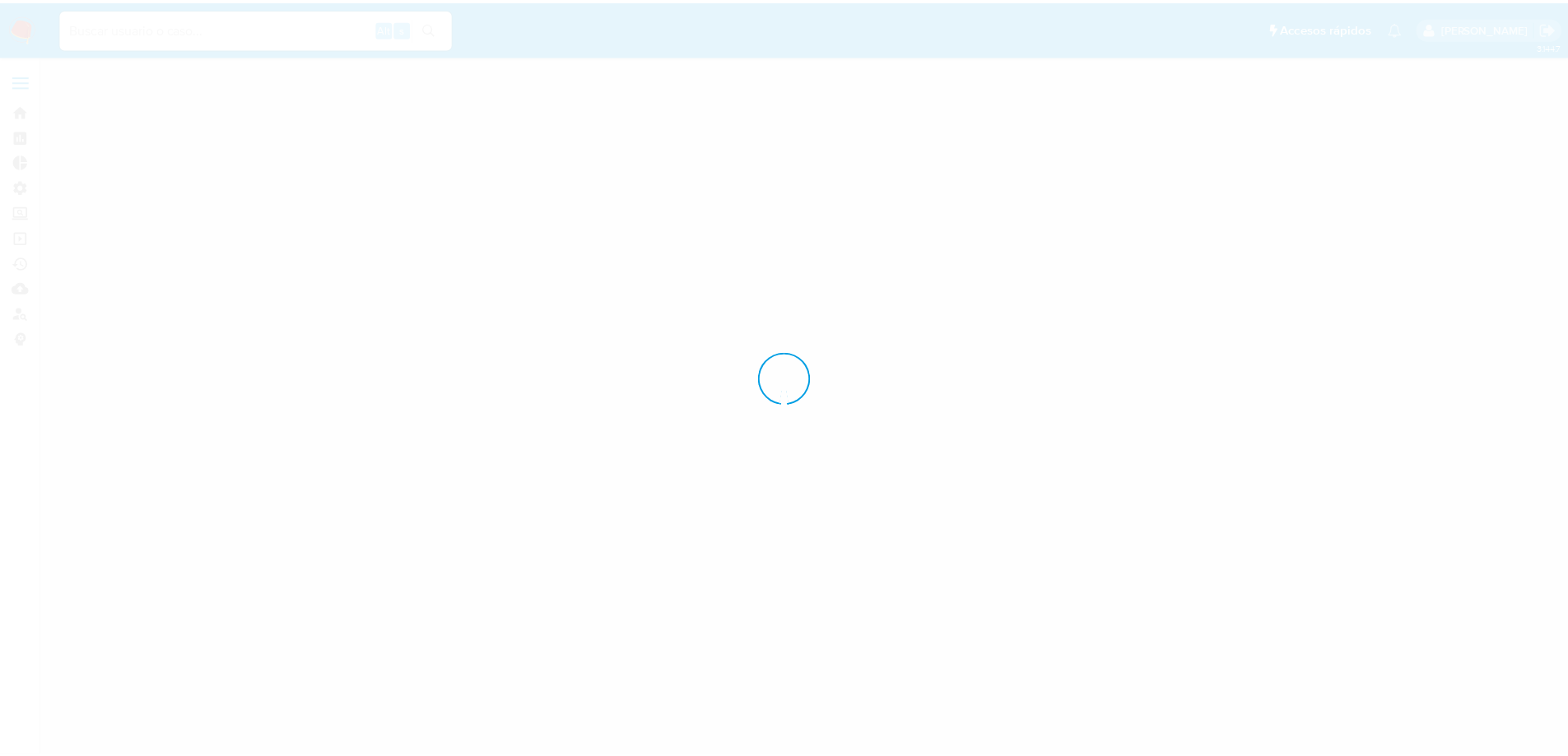 scroll, scrollTop: 0, scrollLeft: 0, axis: both 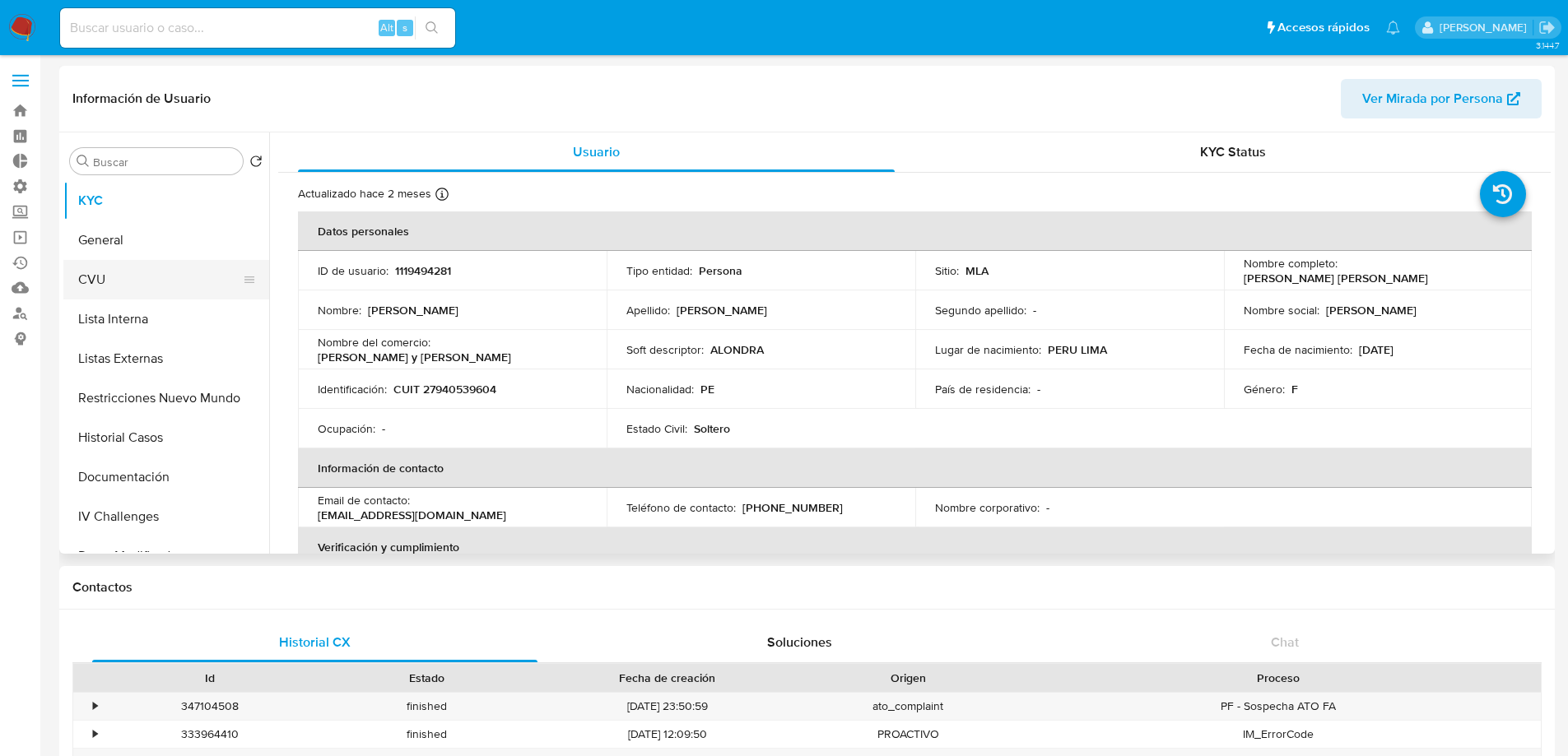 select on "10" 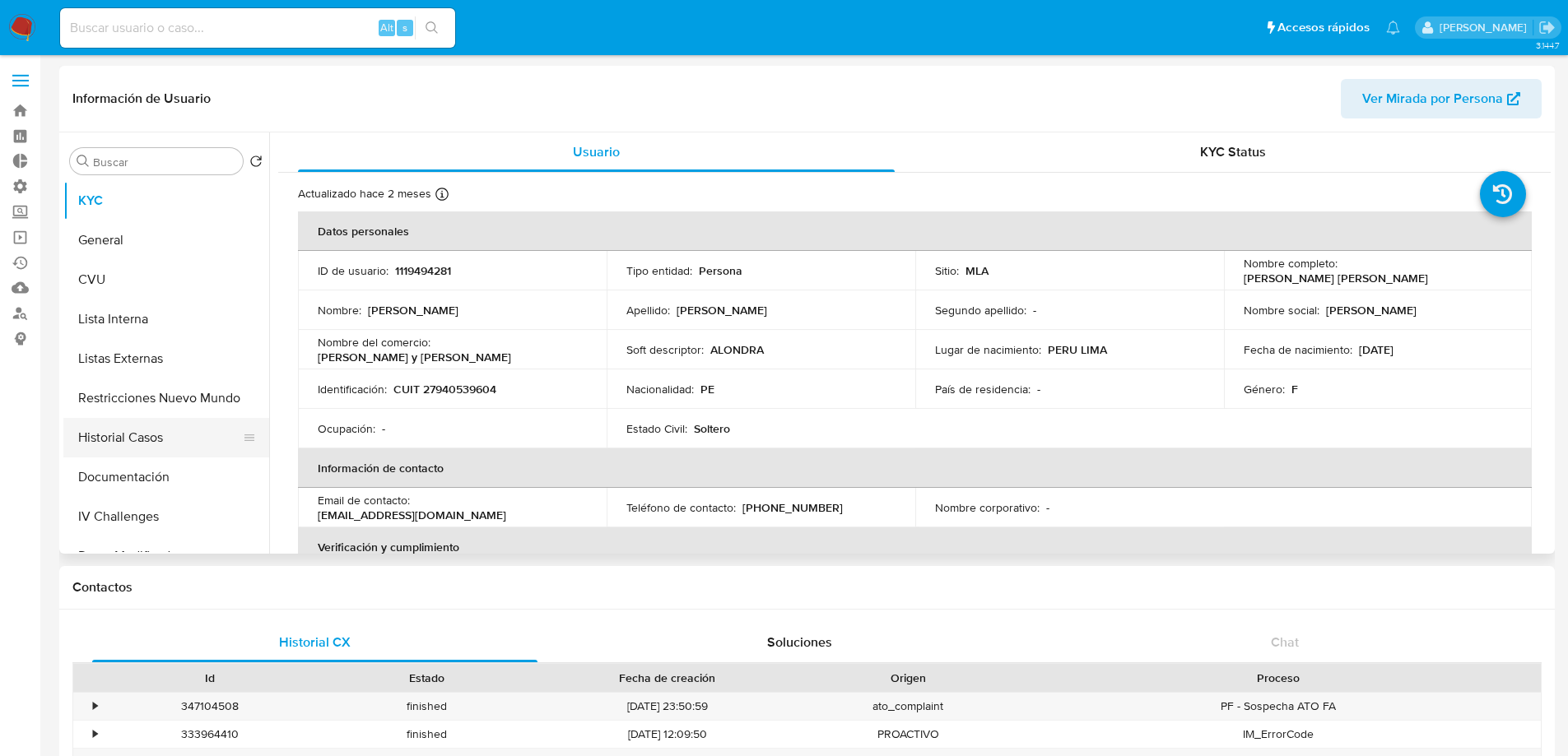 click on "Historial Casos" at bounding box center (160, 438) 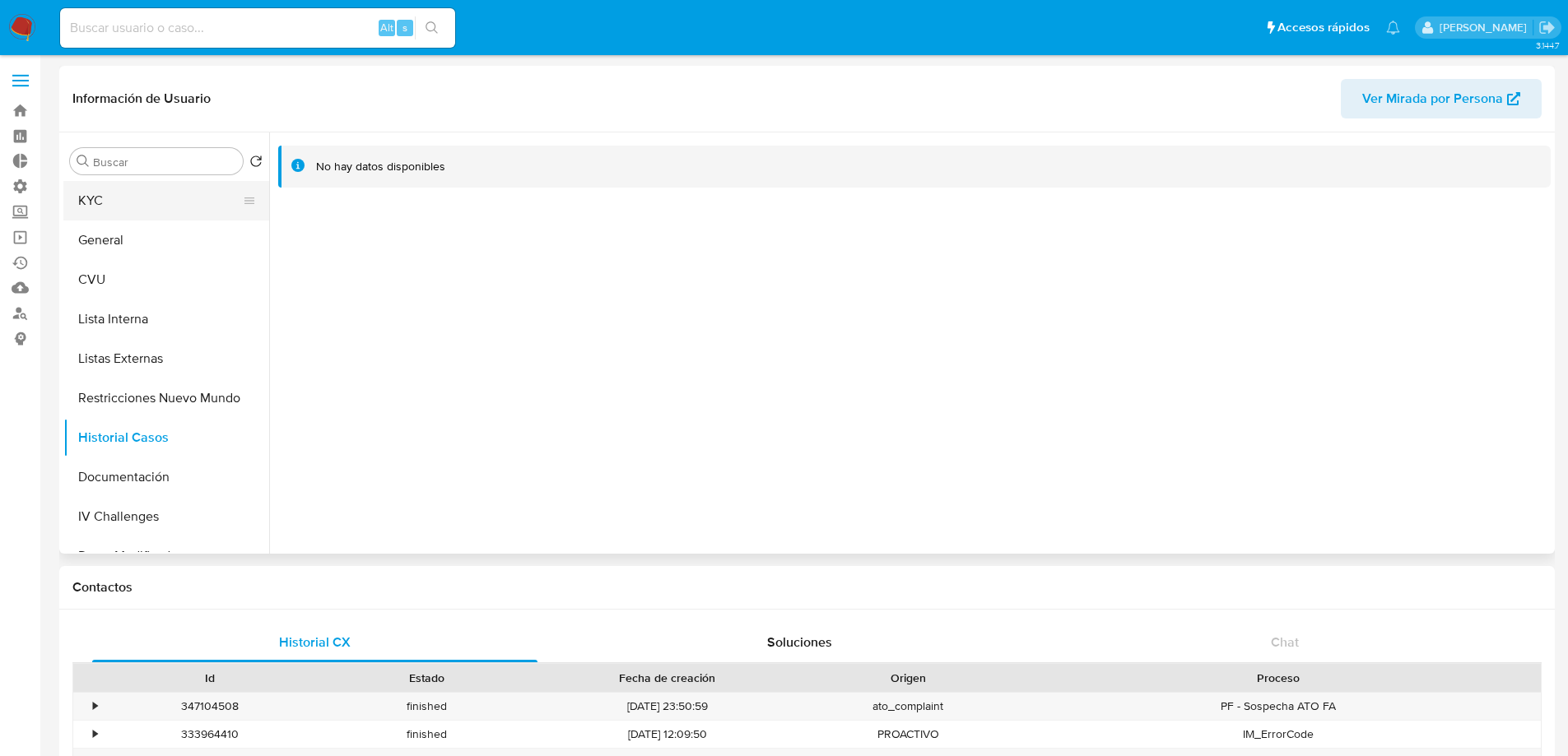 click on "KYC" at bounding box center [160, 201] 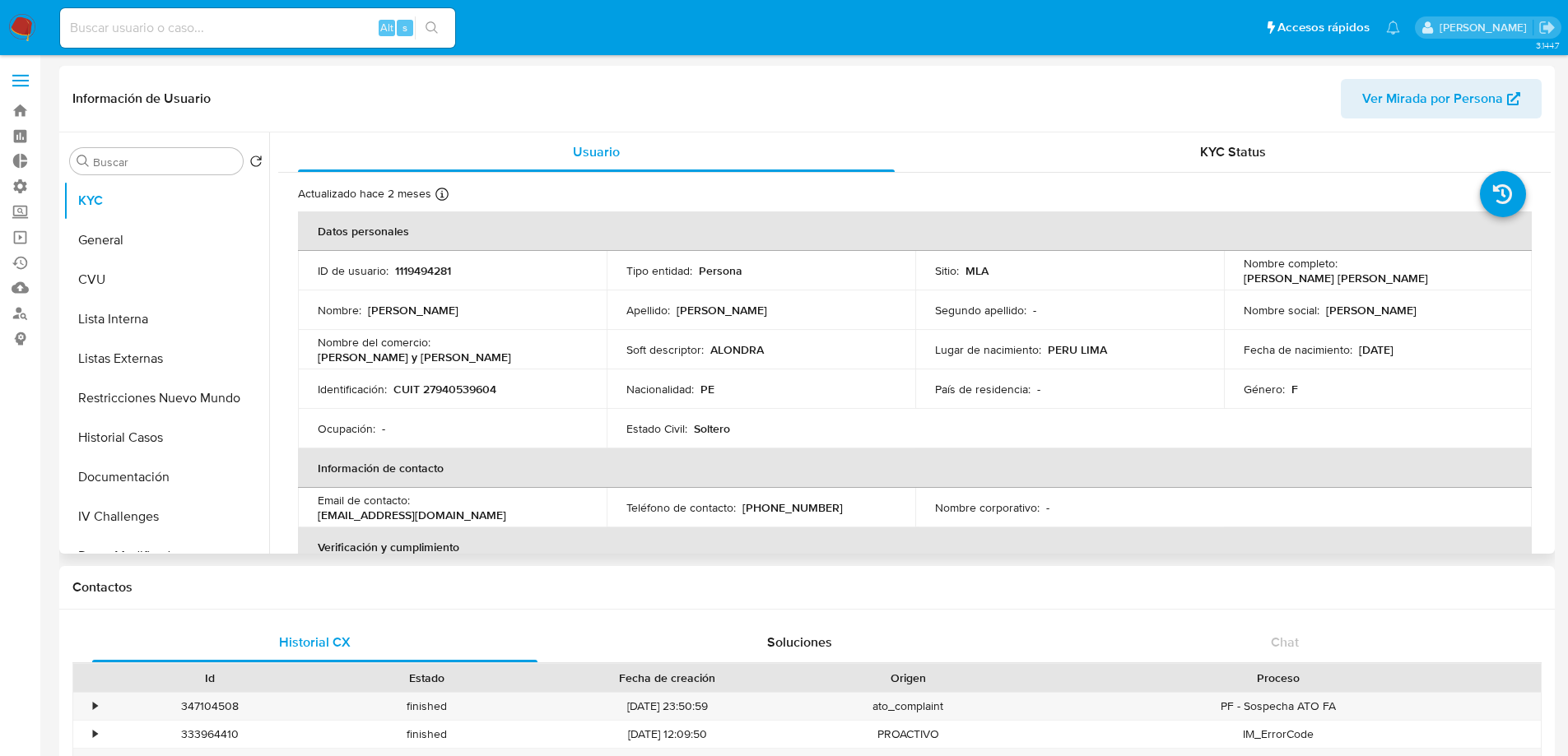 type 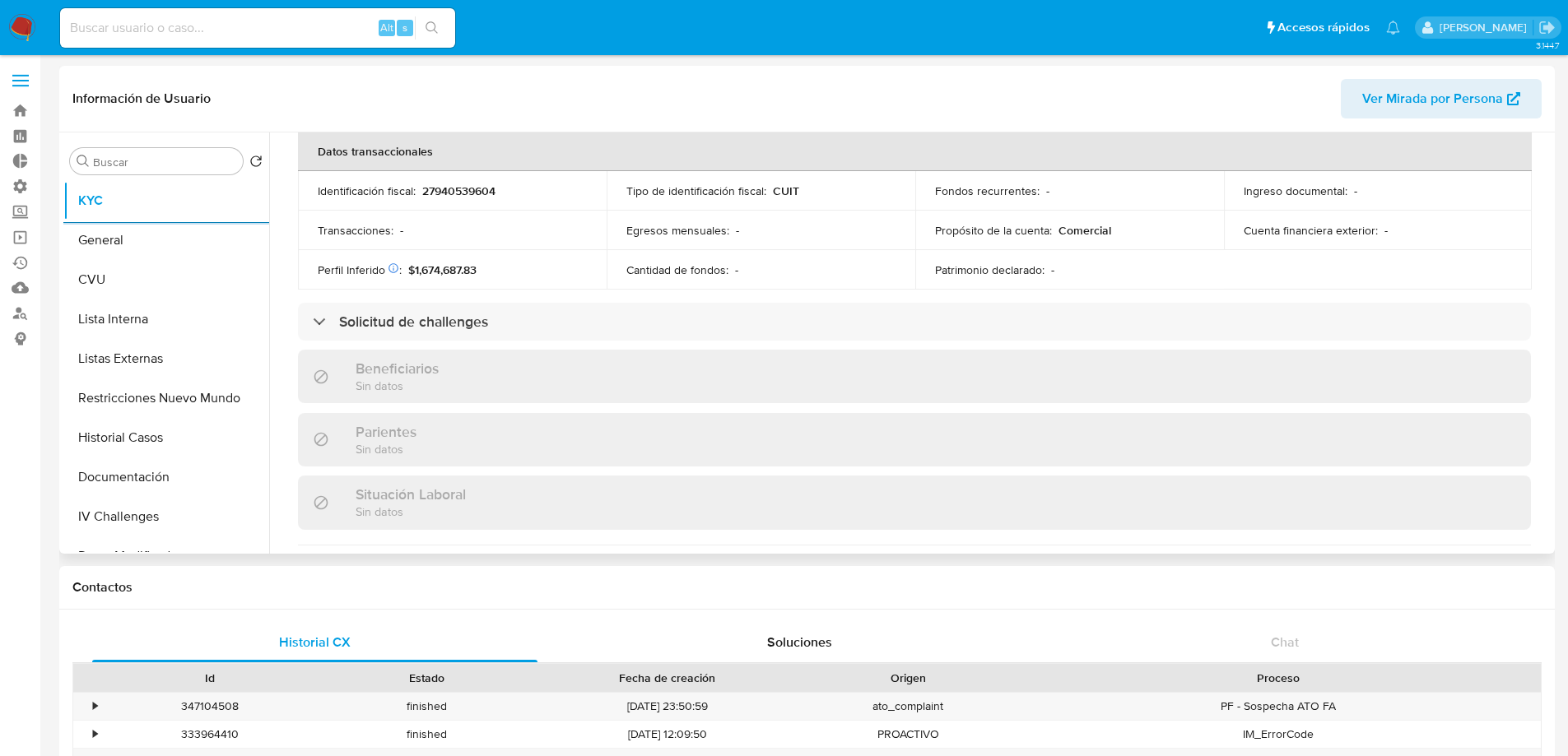 scroll, scrollTop: 882, scrollLeft: 0, axis: vertical 